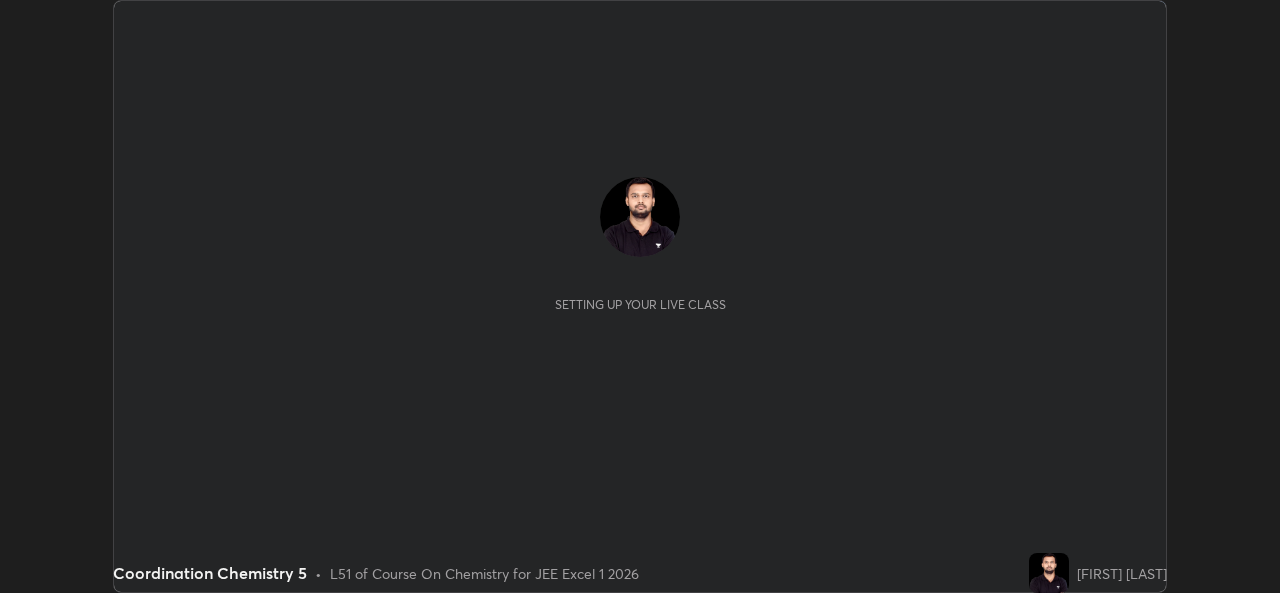 scroll, scrollTop: 0, scrollLeft: 0, axis: both 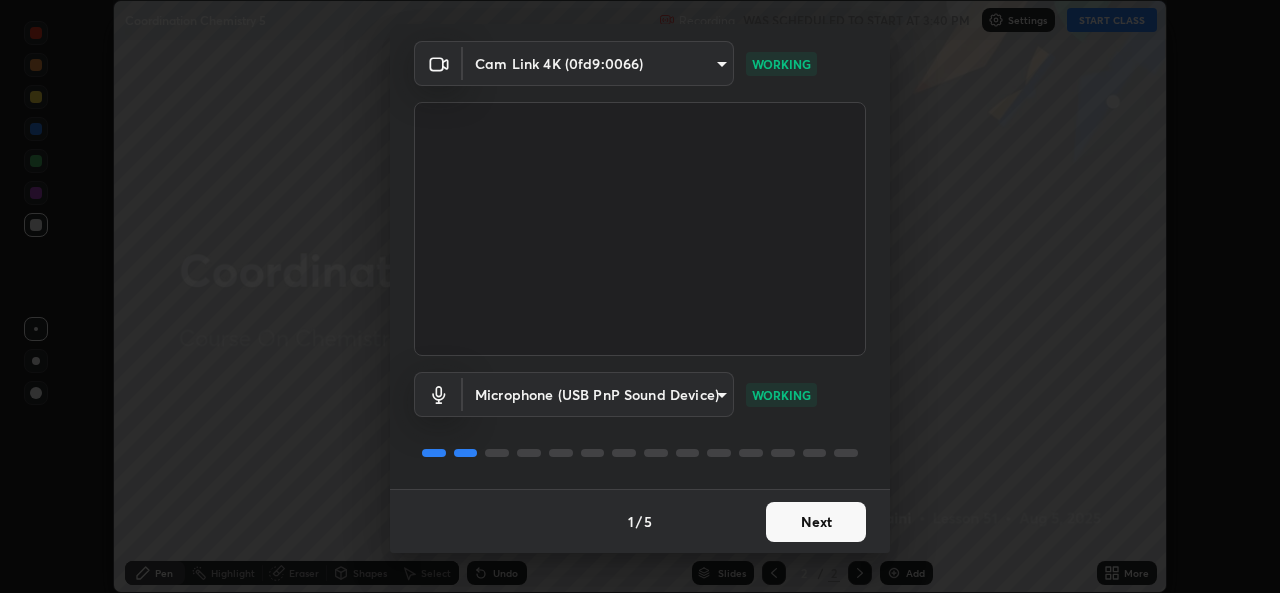 click on "Next" at bounding box center (816, 522) 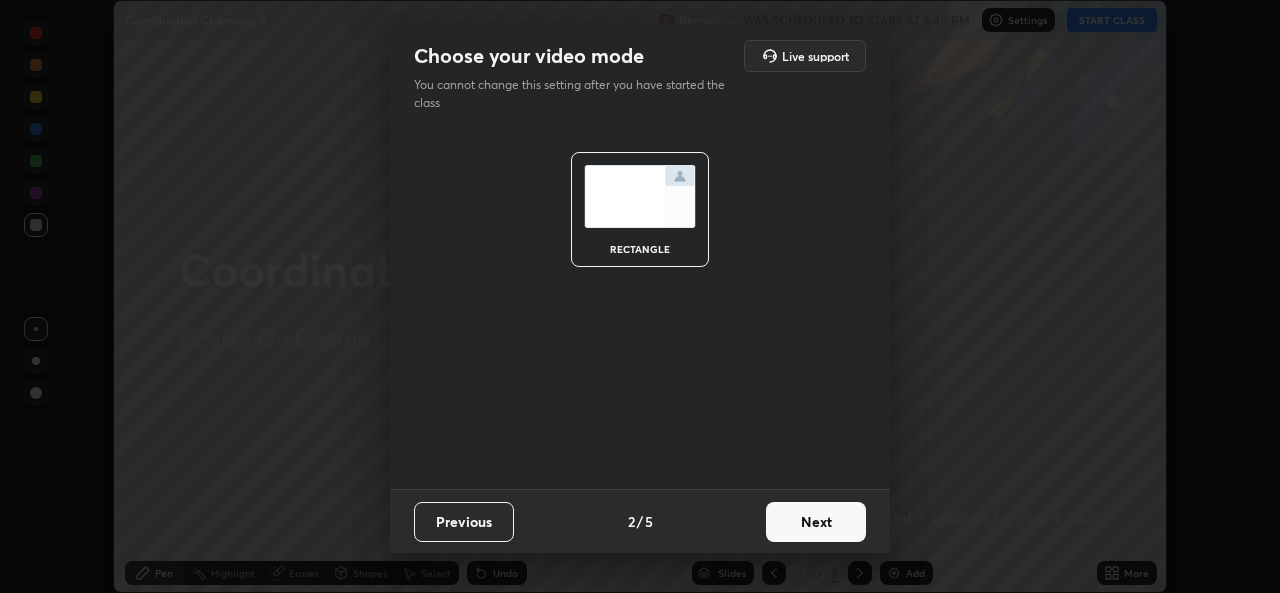 scroll, scrollTop: 0, scrollLeft: 0, axis: both 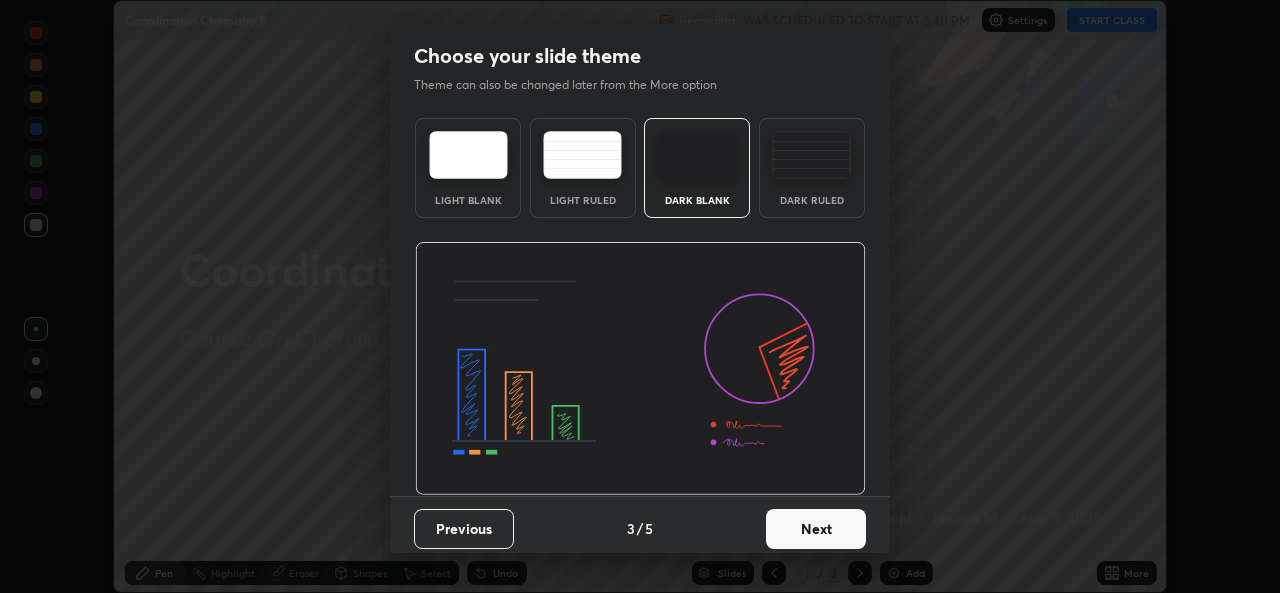 click on "Next" at bounding box center (816, 529) 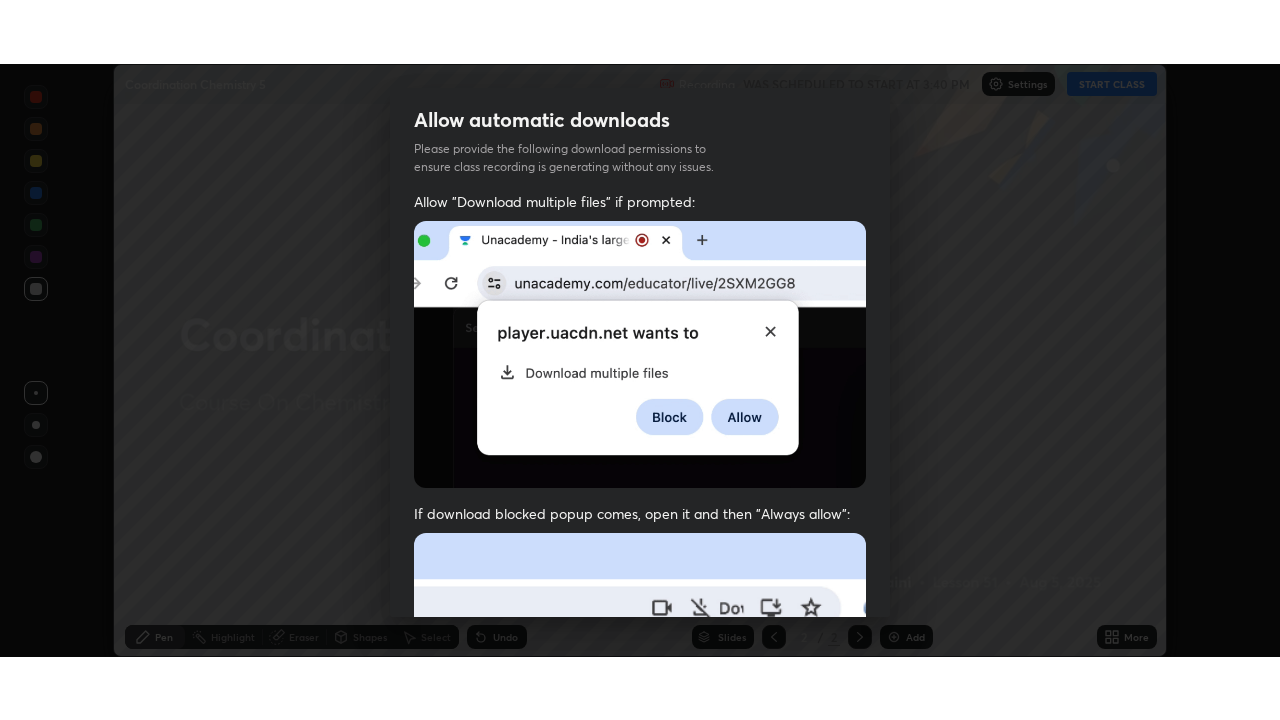 scroll, scrollTop: 471, scrollLeft: 0, axis: vertical 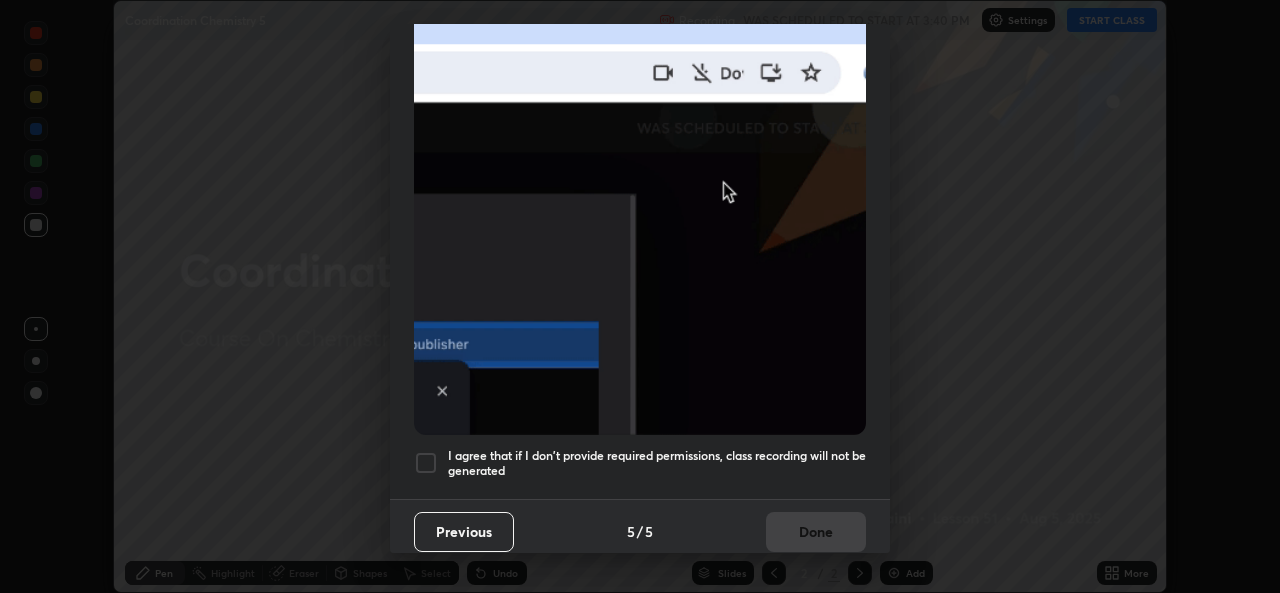 click on "I agree that if I don't provide required permissions, class recording will not be generated" at bounding box center [657, 463] 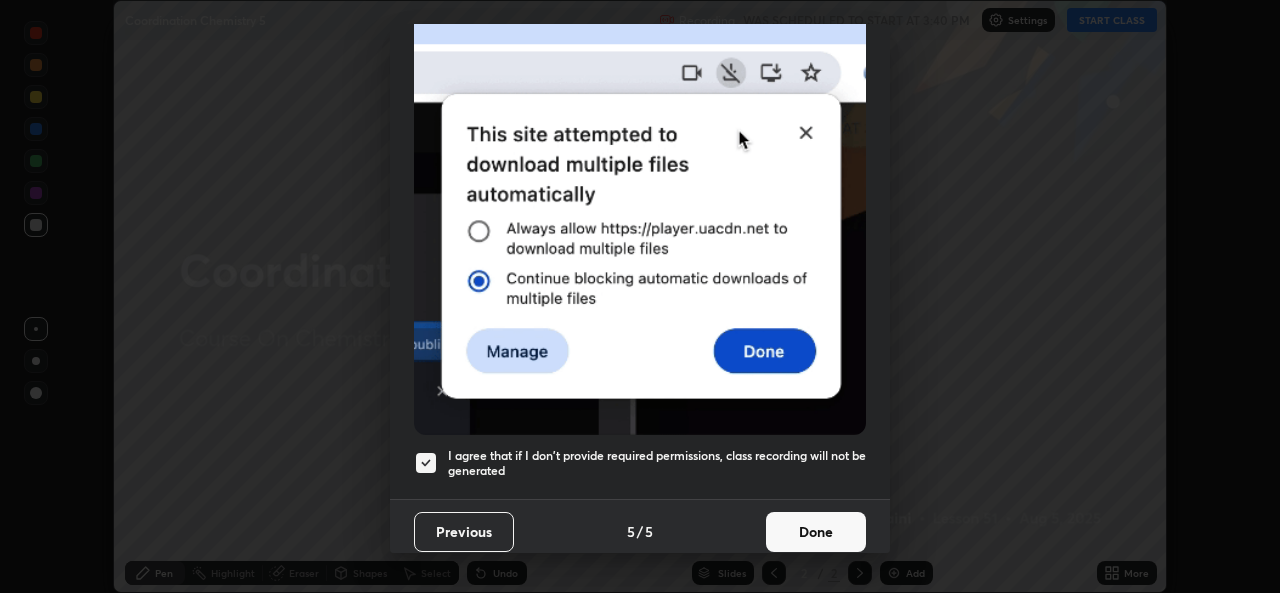 click on "Done" at bounding box center (816, 532) 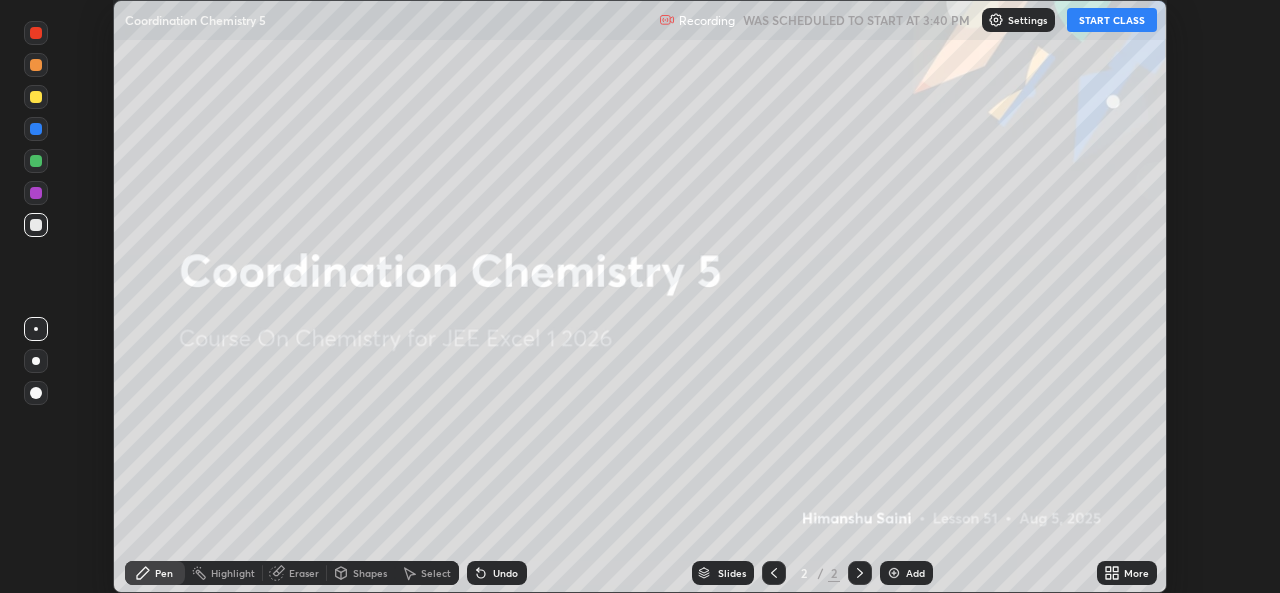 click 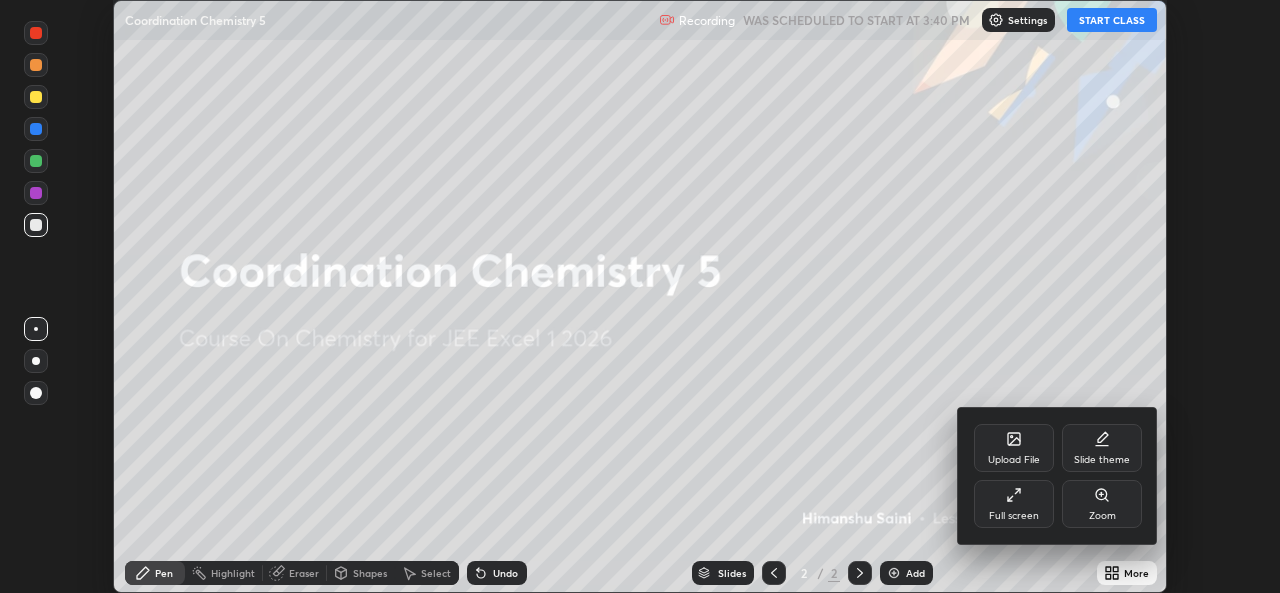 click on "Full screen" at bounding box center [1014, 504] 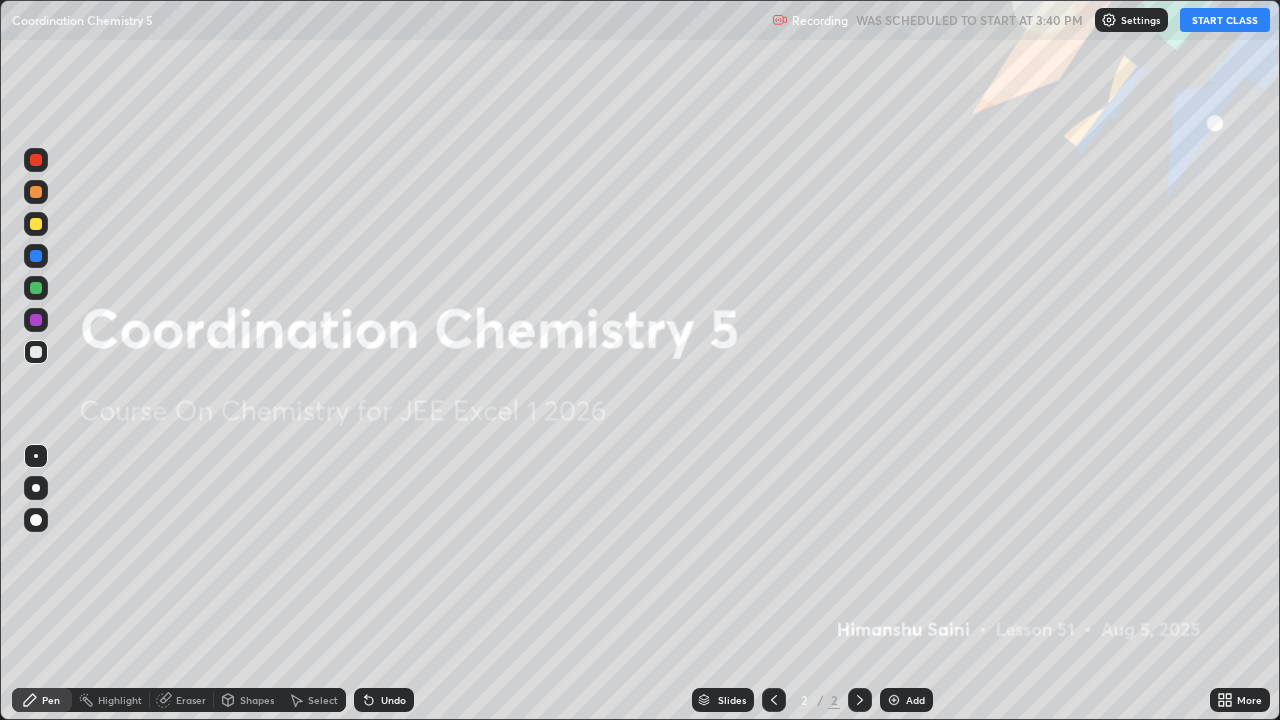 scroll, scrollTop: 99280, scrollLeft: 98720, axis: both 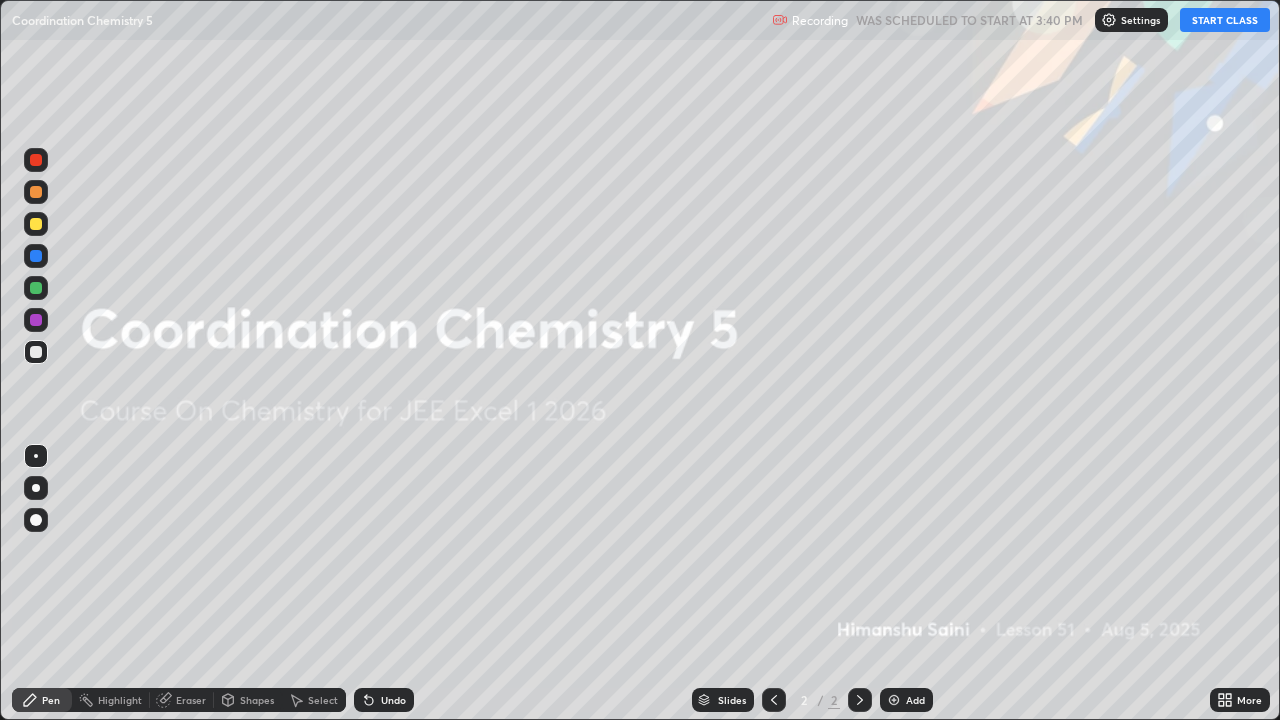 click on "START CLASS" at bounding box center [1225, 20] 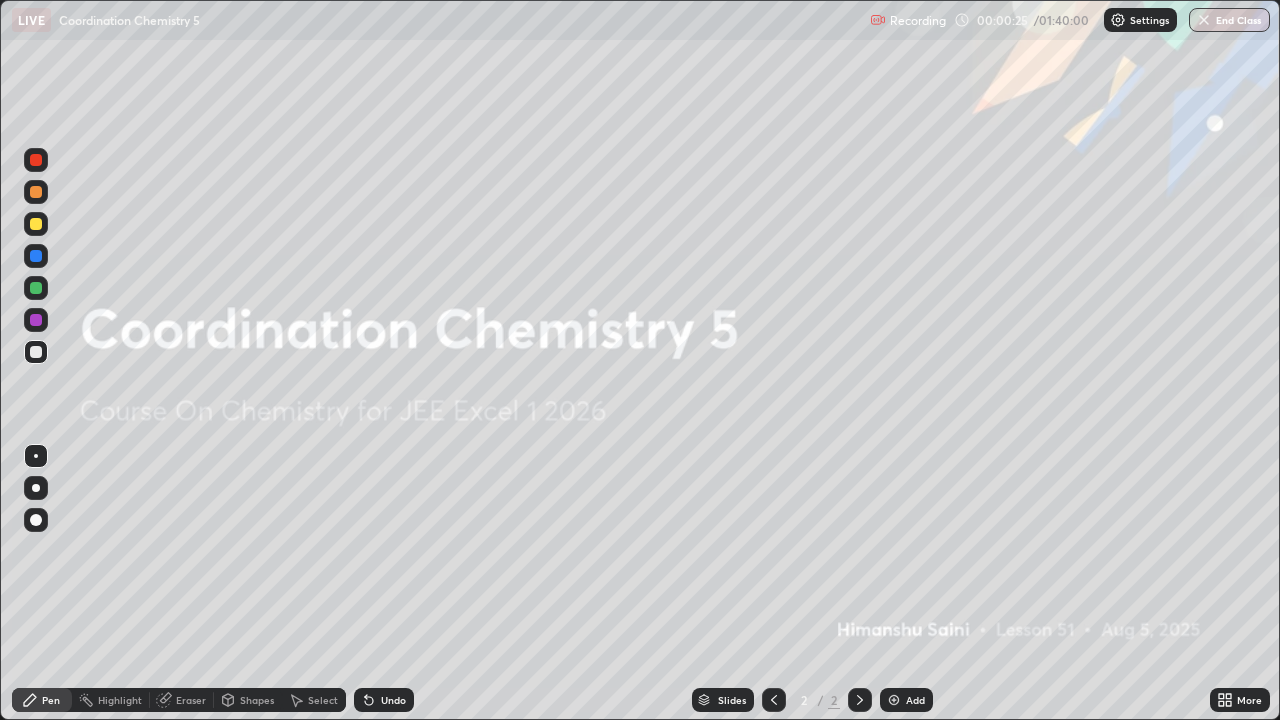 click on "More" at bounding box center [1240, 700] 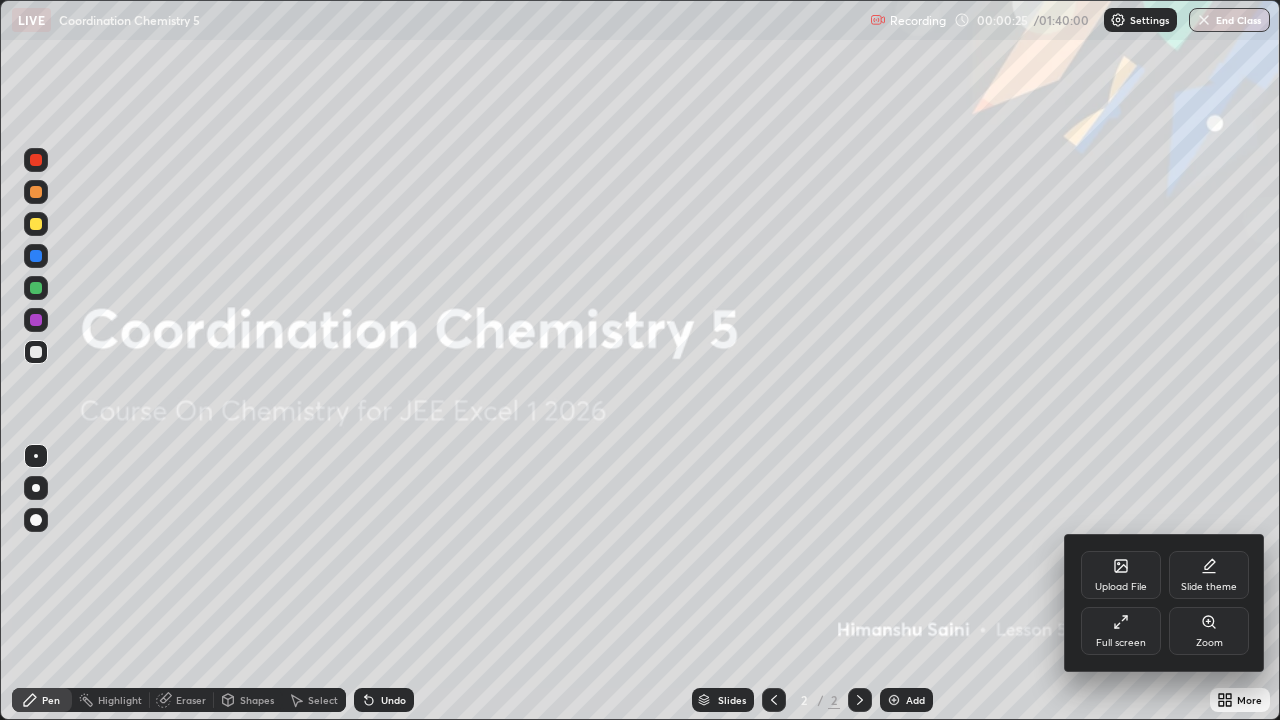 click on "Upload File" at bounding box center [1121, 575] 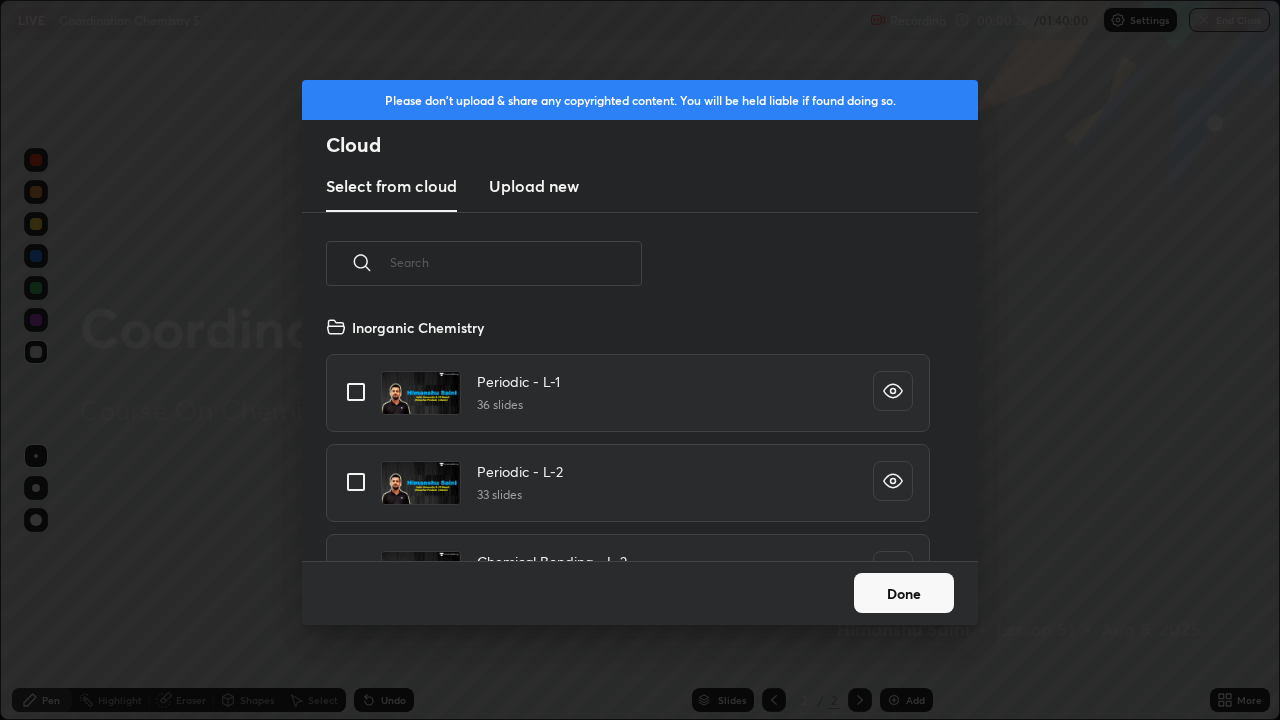 scroll, scrollTop: 7, scrollLeft: 11, axis: both 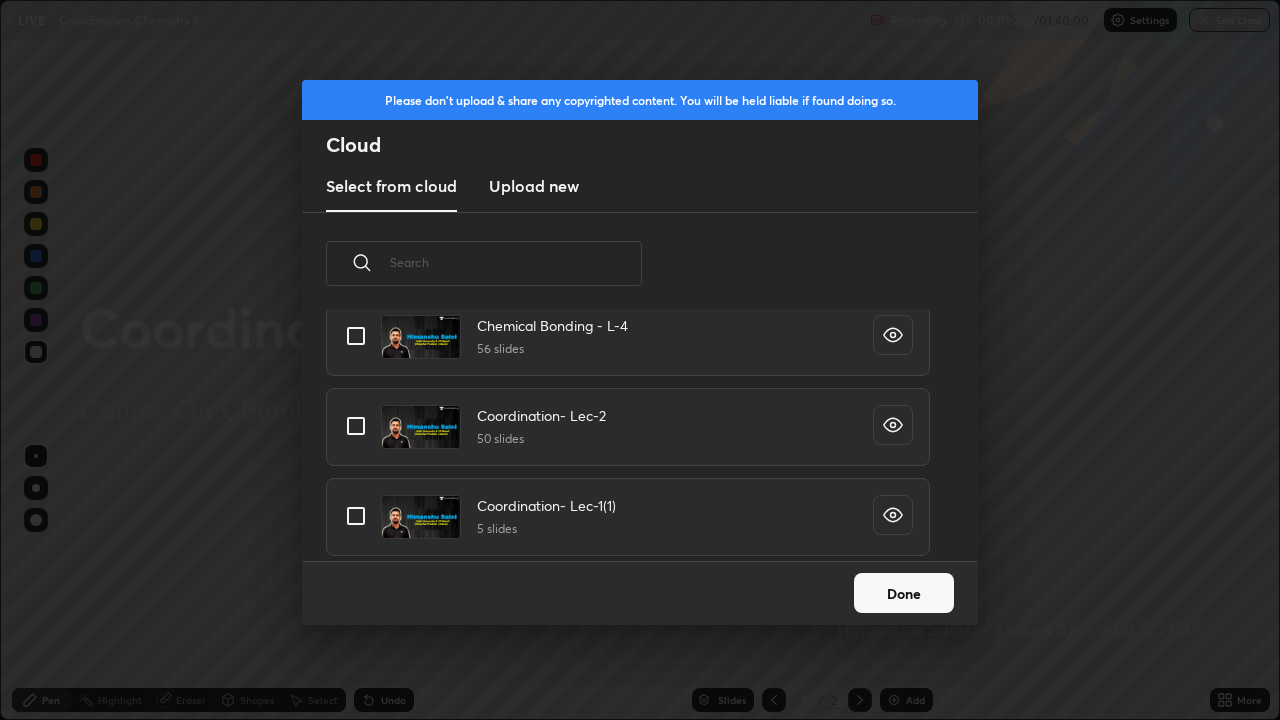 click at bounding box center [356, 426] 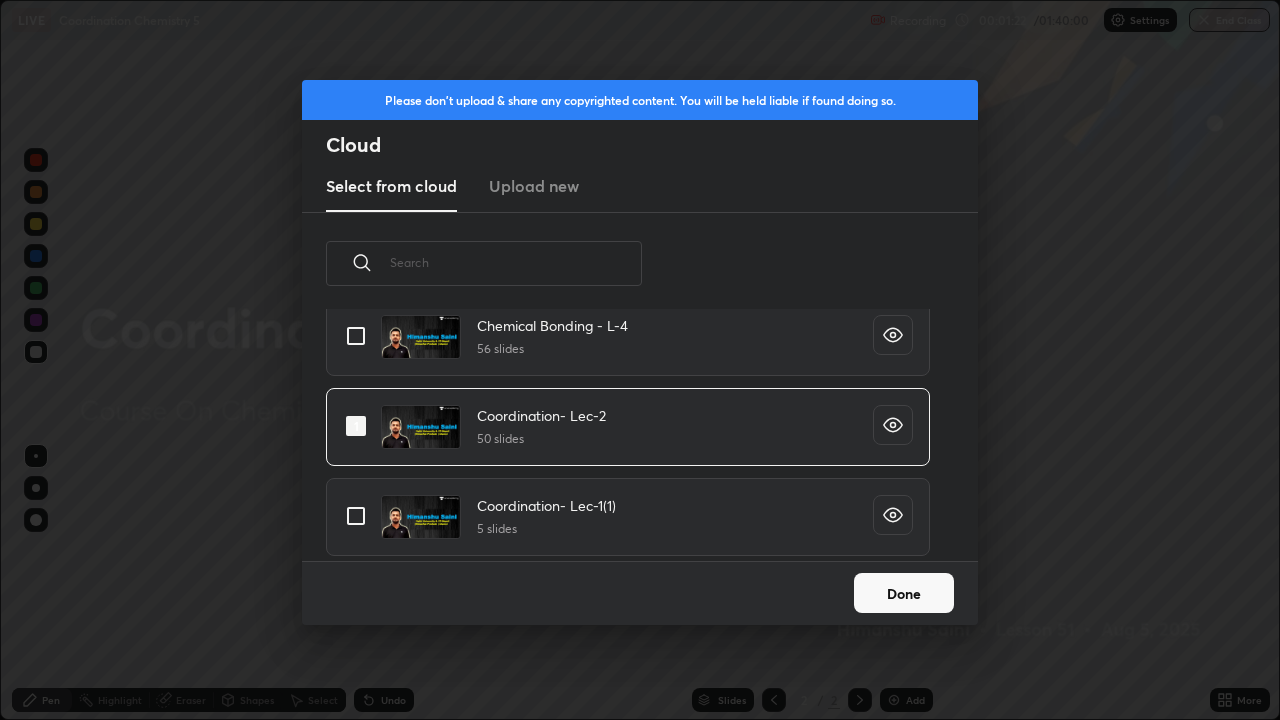 click on "Done" at bounding box center (904, 593) 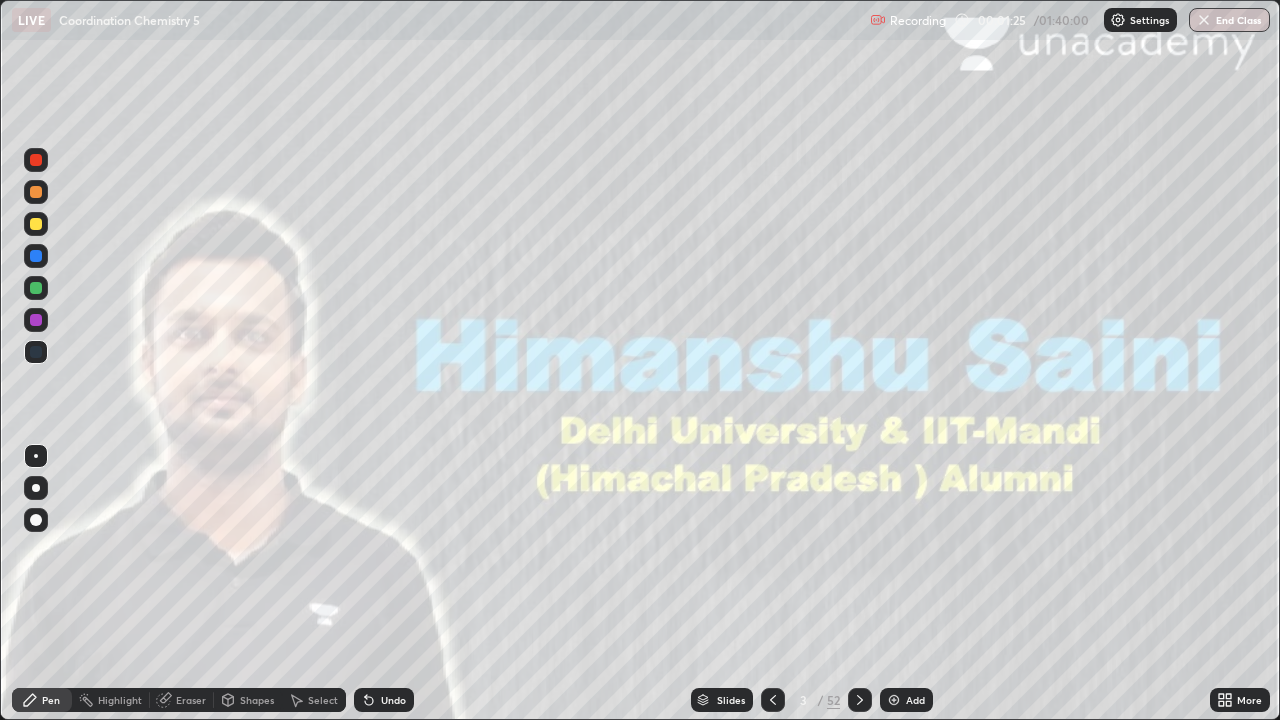 click on "More" at bounding box center [1240, 700] 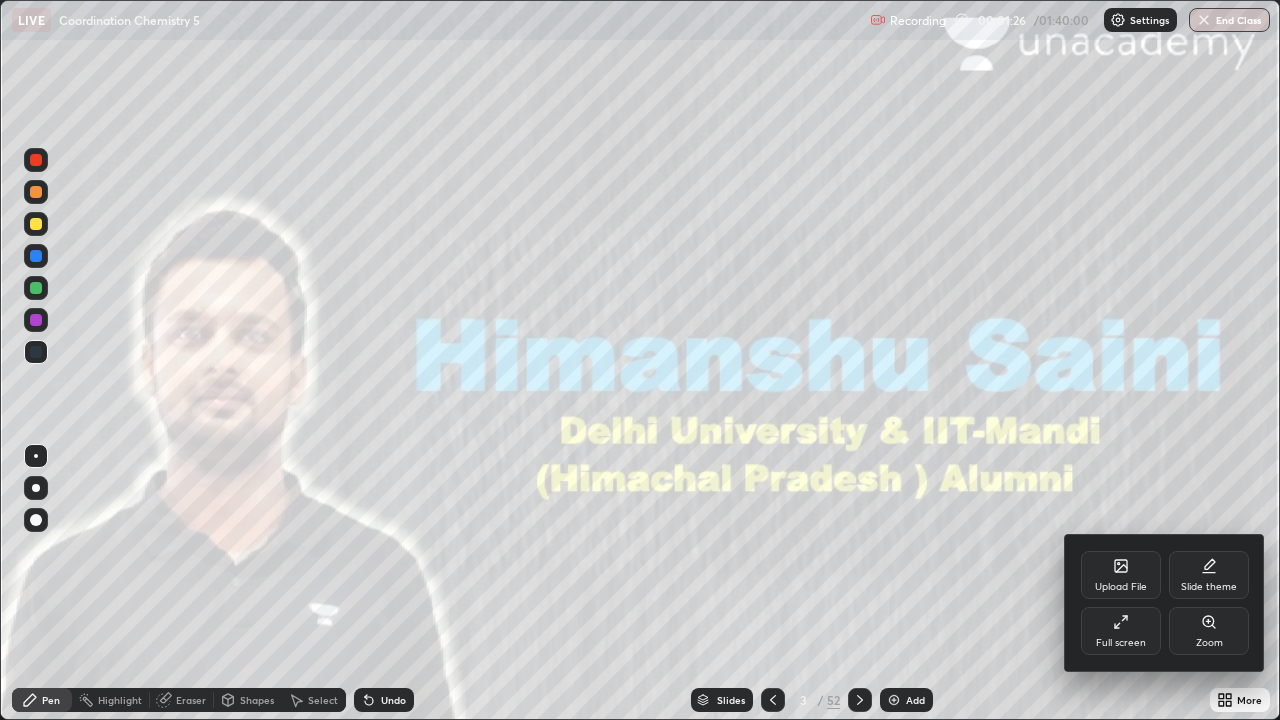 click at bounding box center [640, 360] 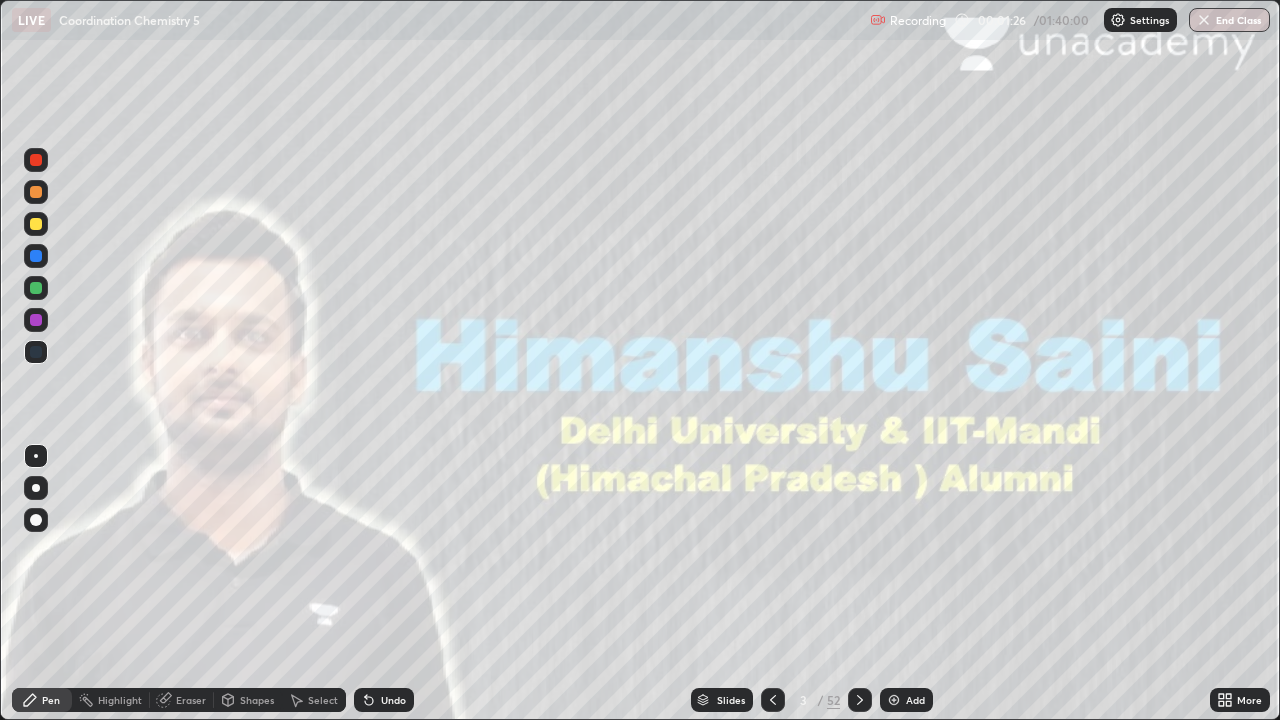 click on "Slides" at bounding box center [731, 700] 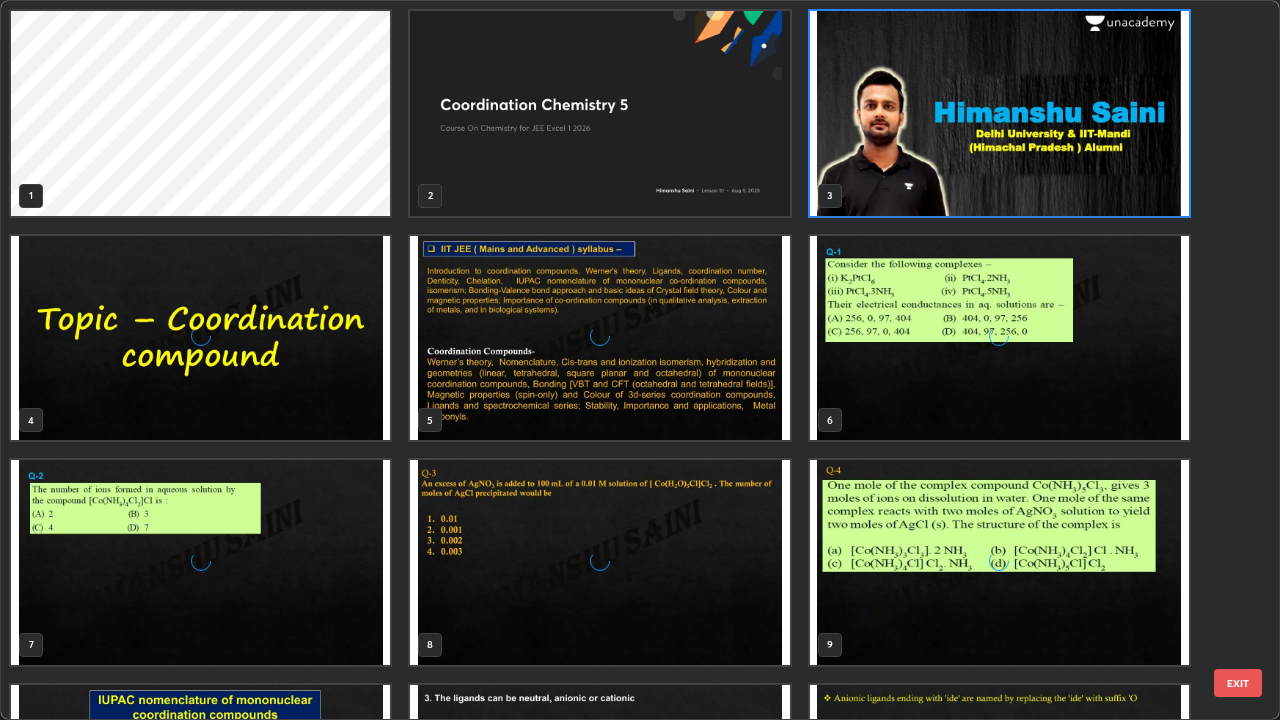 scroll, scrollTop: 7, scrollLeft: 11, axis: both 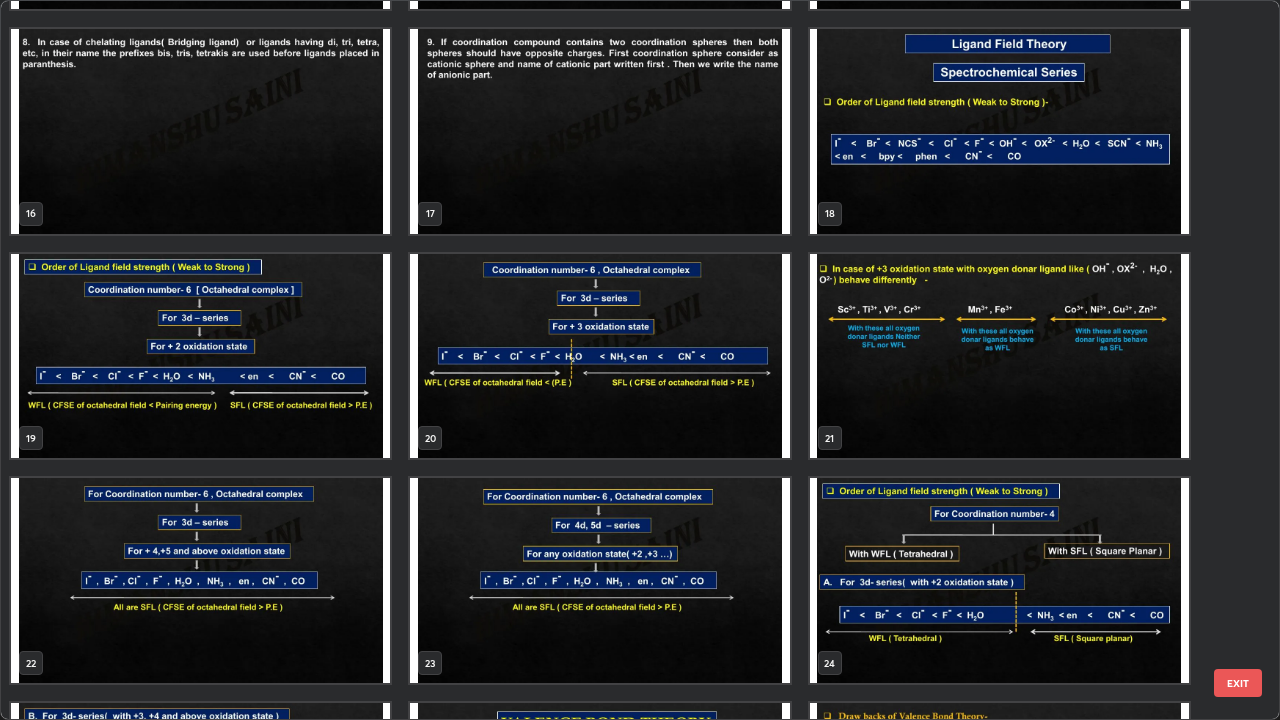 click at bounding box center [999, 131] 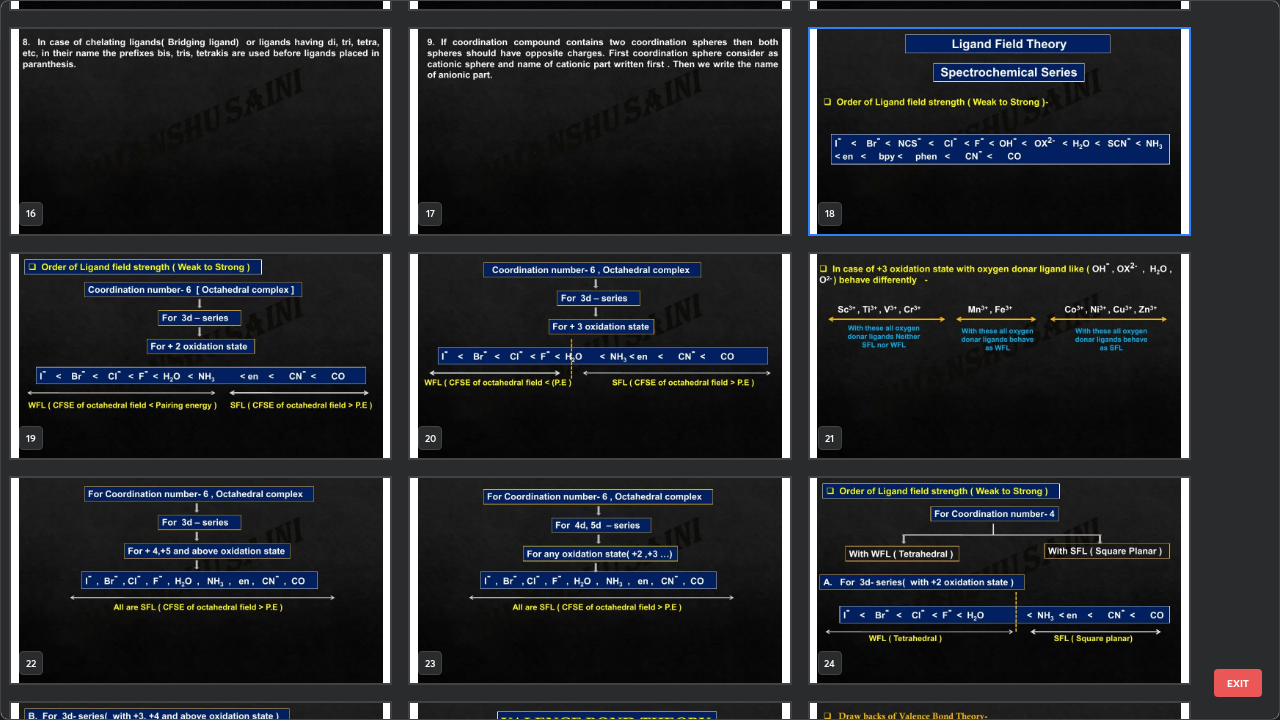click at bounding box center (999, 131) 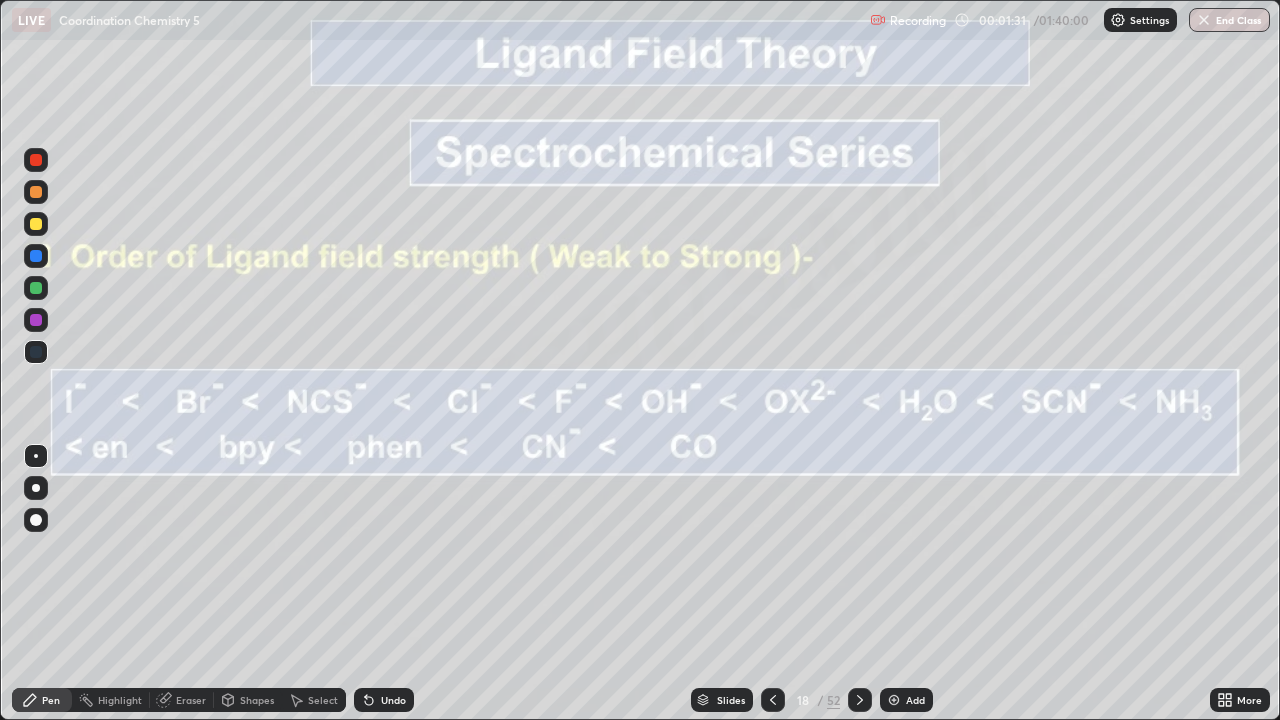 click at bounding box center (999, 131) 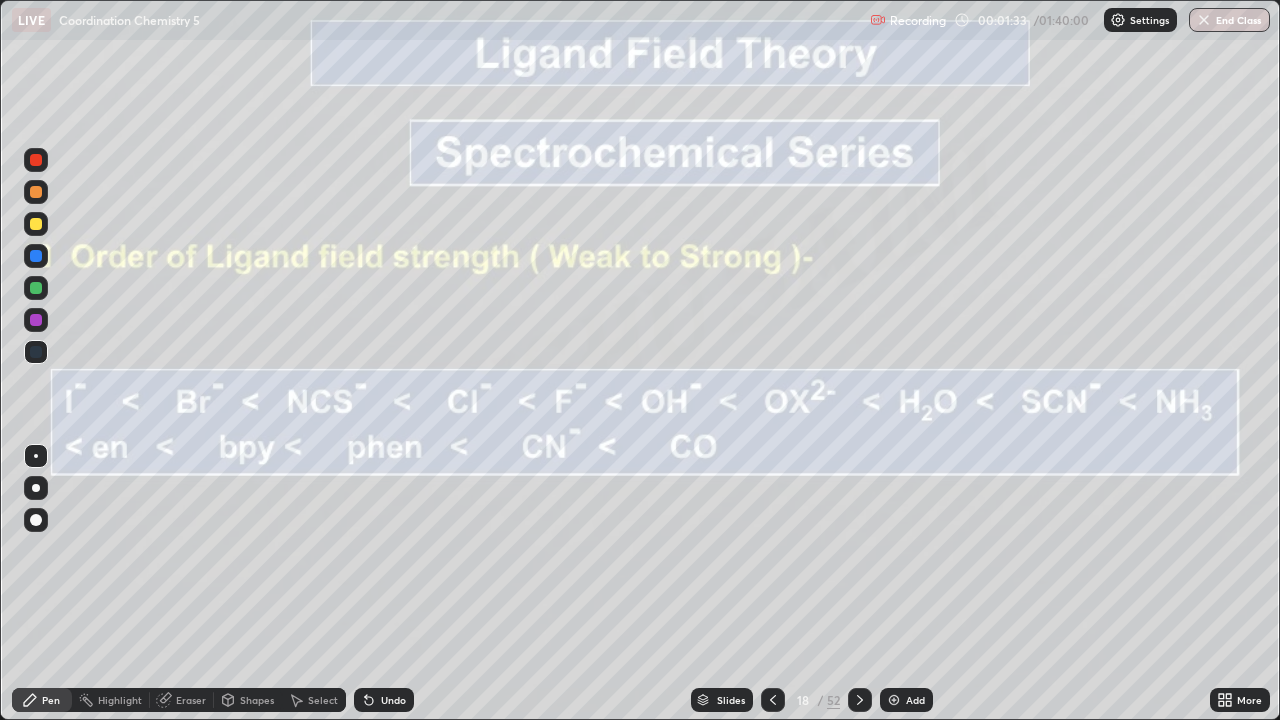 click on "Eraser" at bounding box center [191, 700] 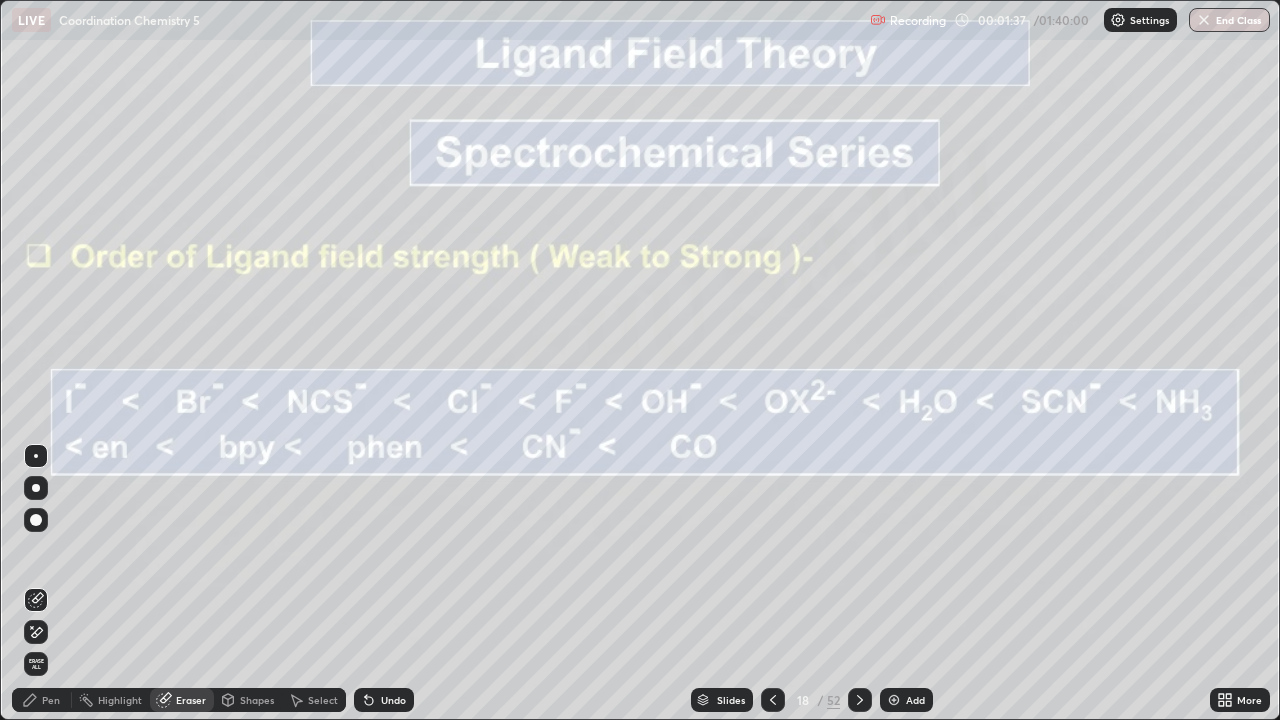 click on "Pen" at bounding box center [51, 700] 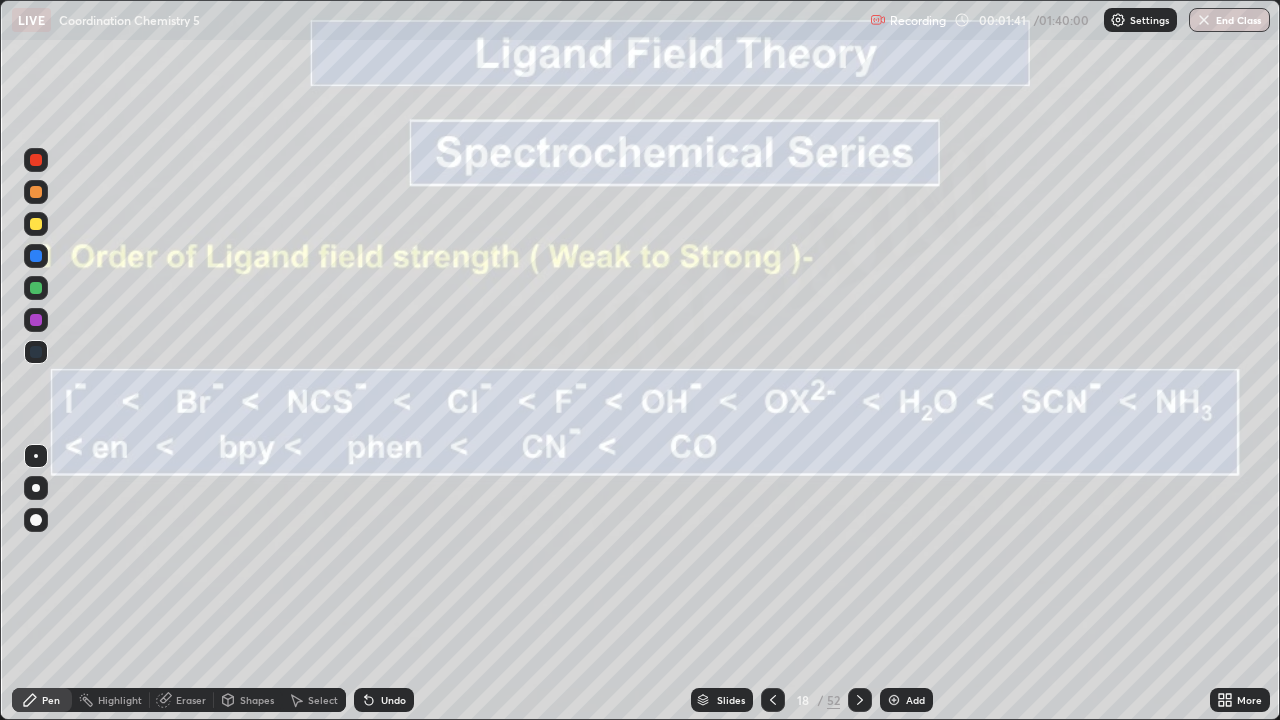 click at bounding box center (36, 288) 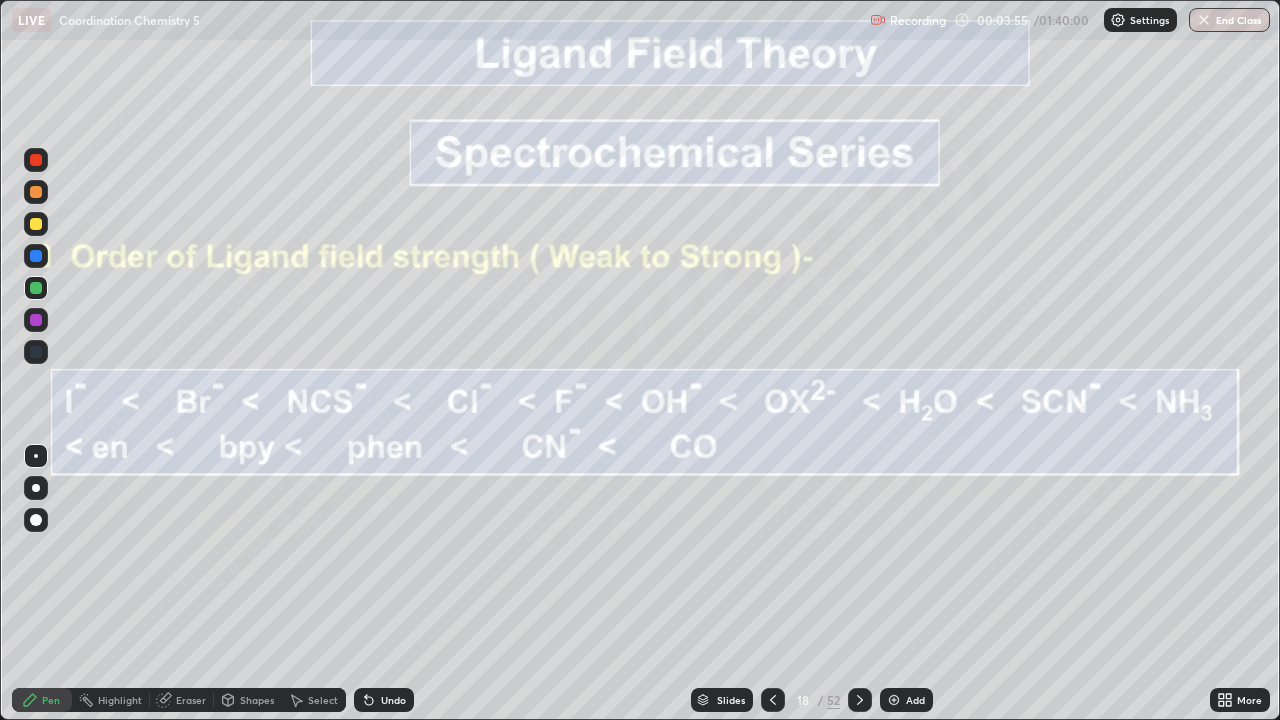 click on "Eraser" at bounding box center (191, 700) 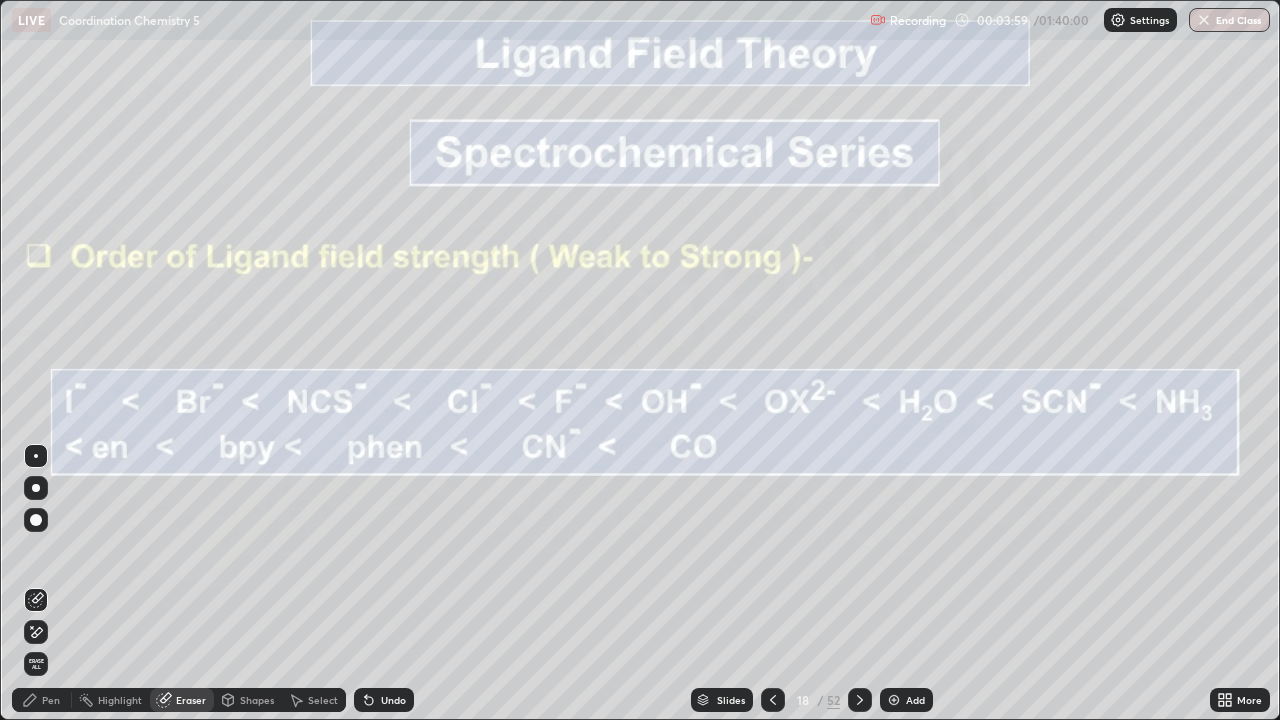click on "Pen" at bounding box center (51, 700) 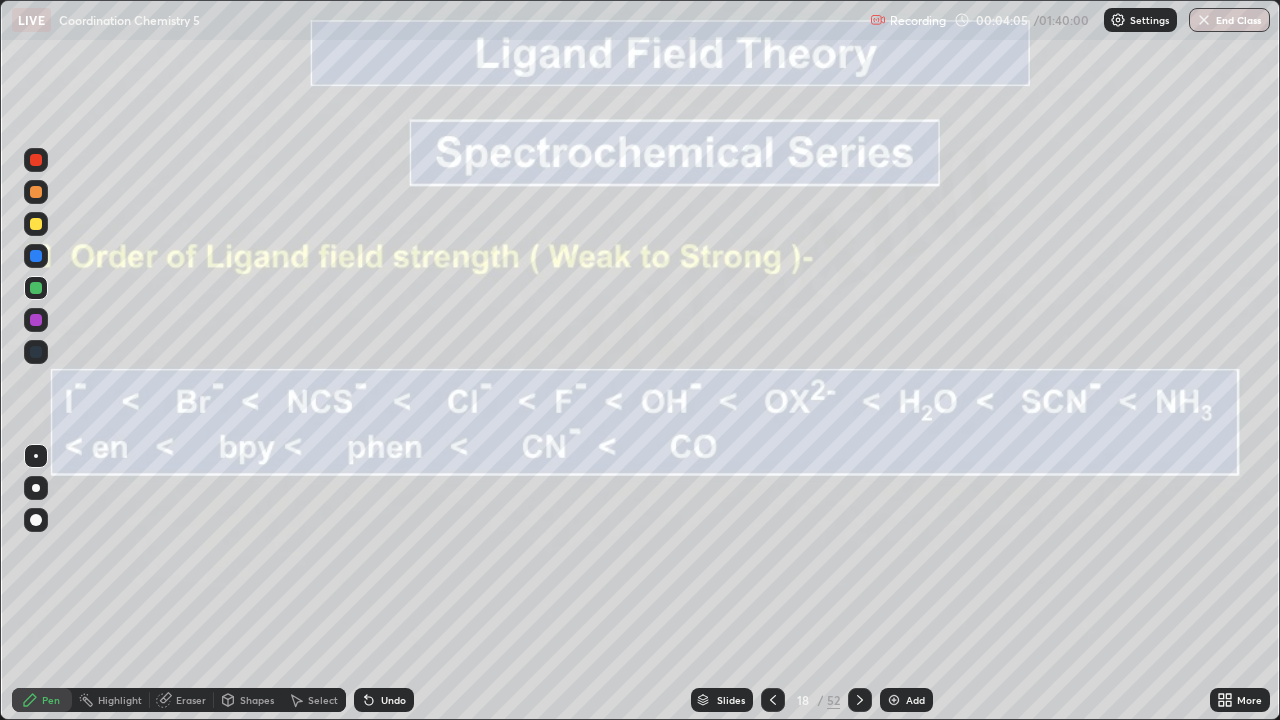 click at bounding box center (36, 224) 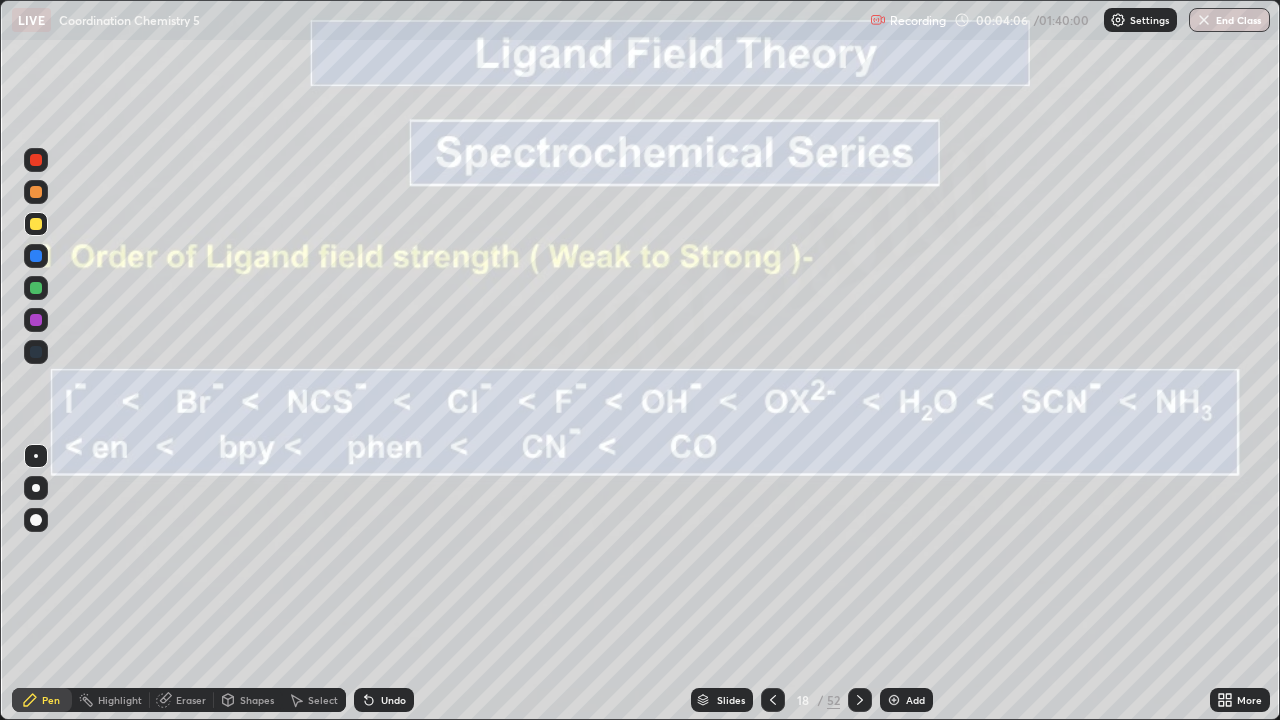 click at bounding box center [36, 520] 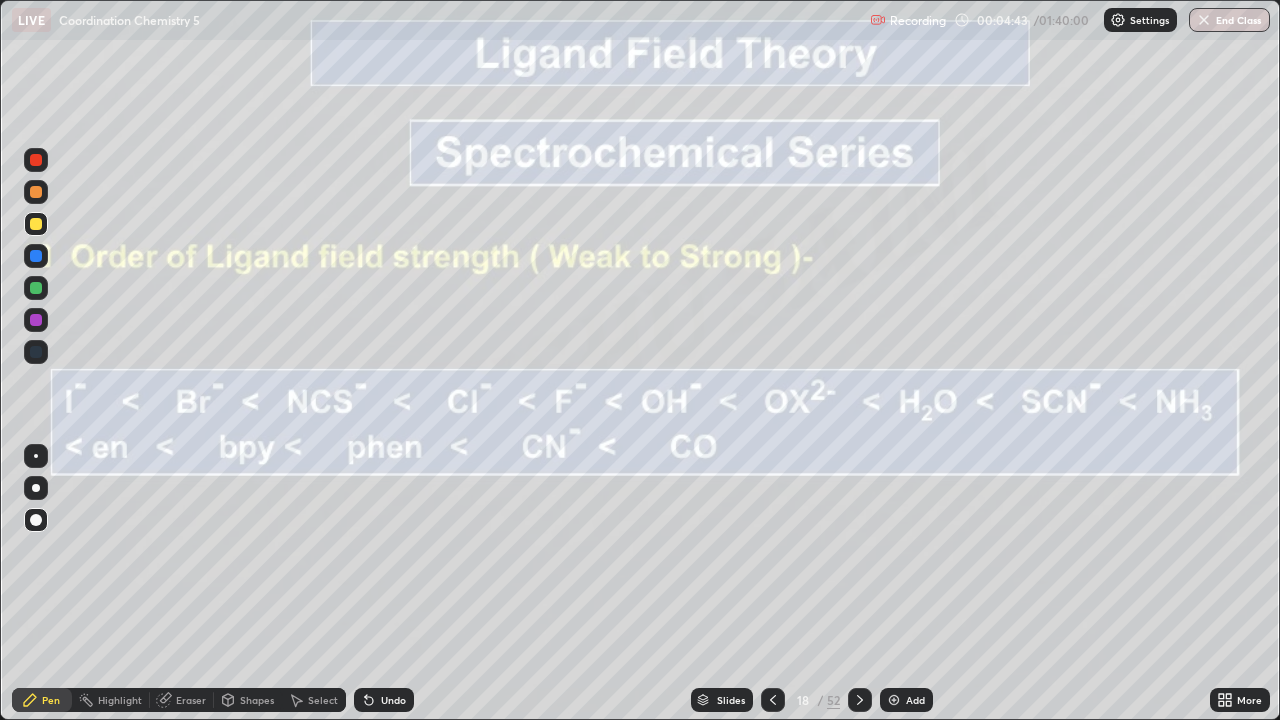 click on "Shapes" at bounding box center (257, 700) 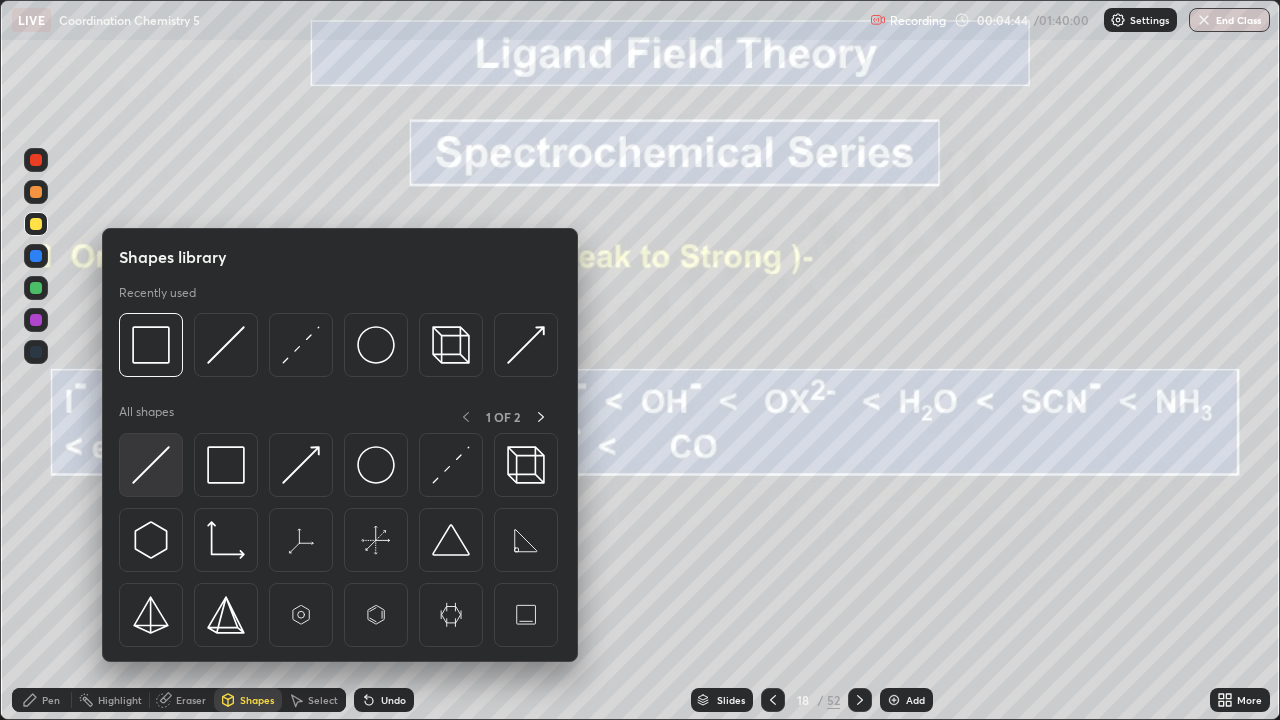 click at bounding box center (151, 465) 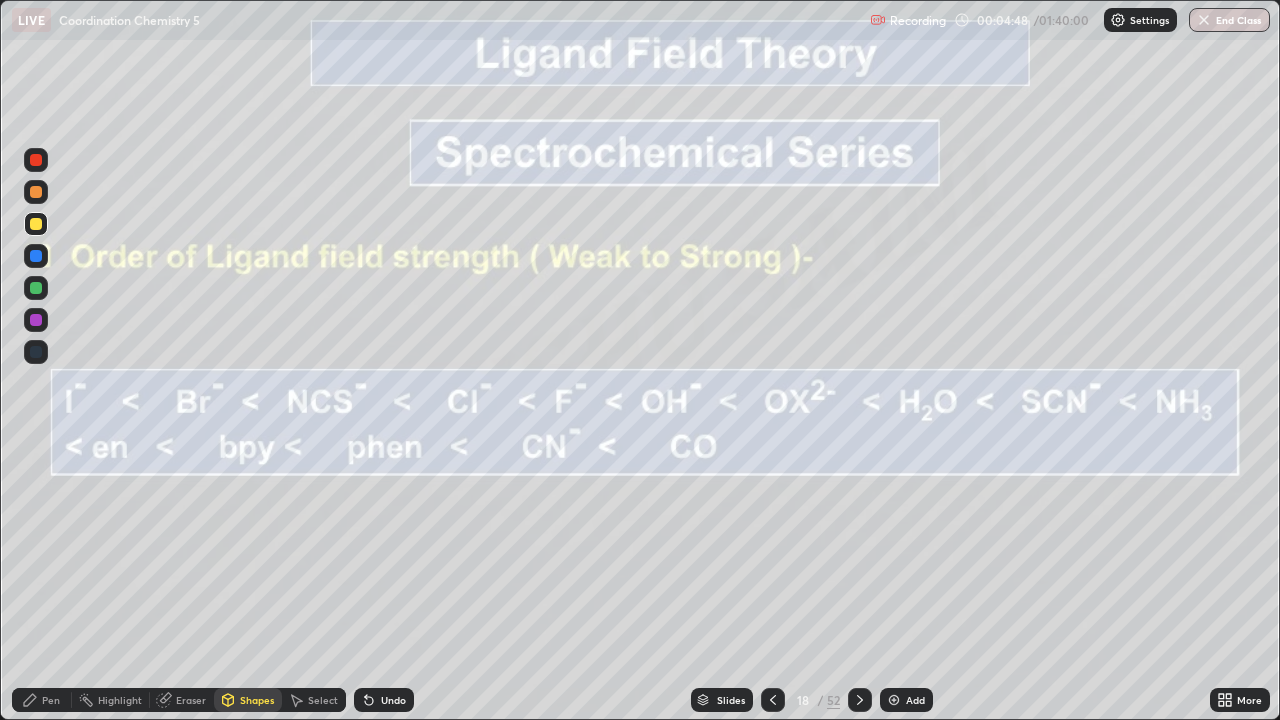 click on "Pen" at bounding box center (51, 700) 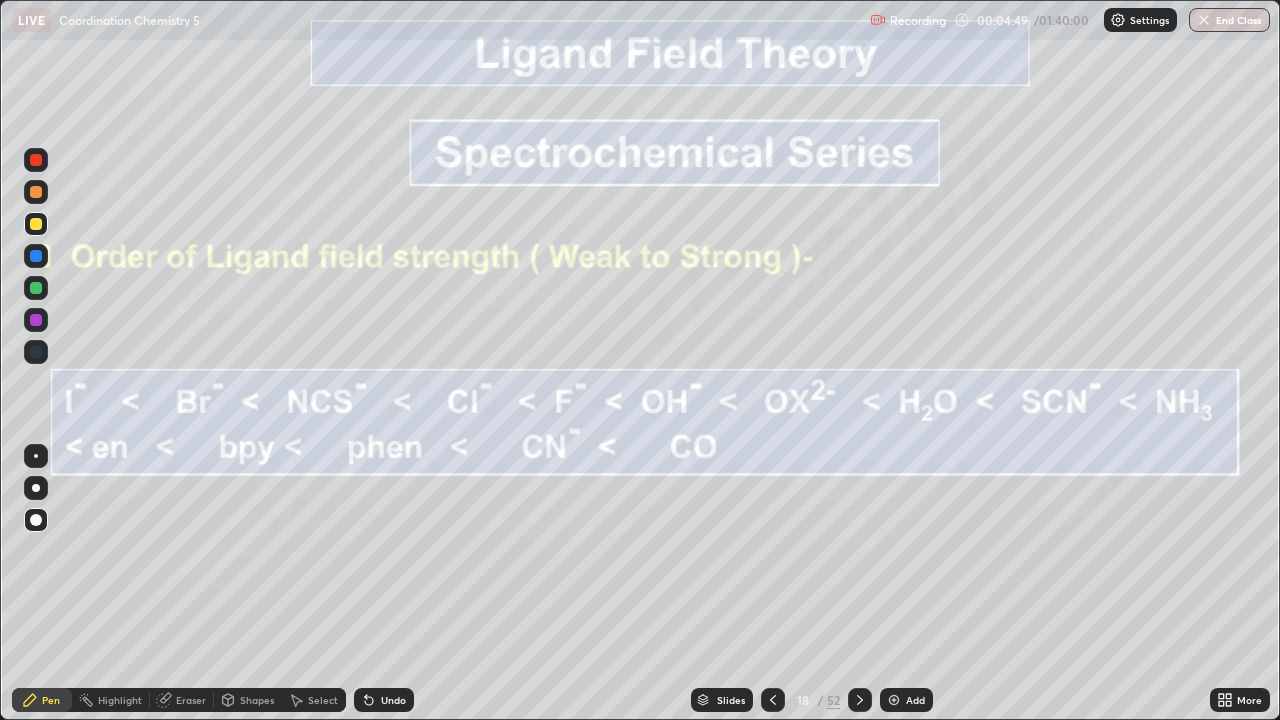 click at bounding box center (36, 320) 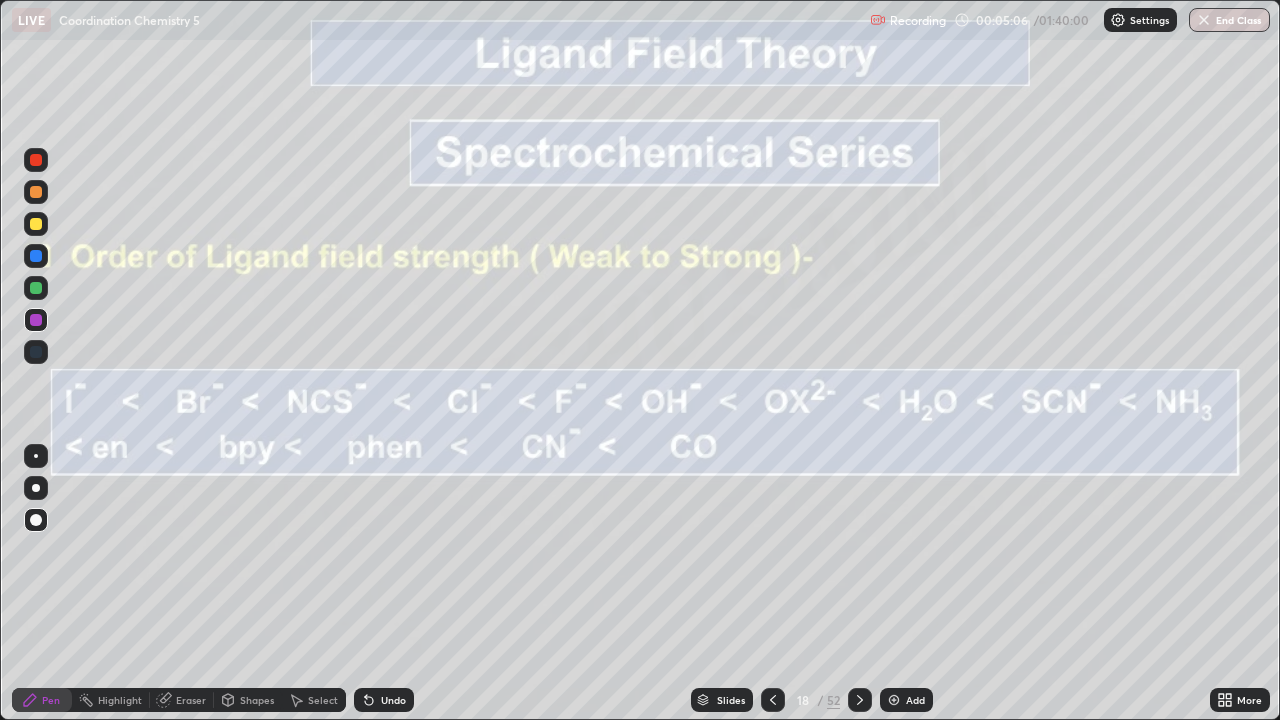 click on "Undo" at bounding box center (384, 700) 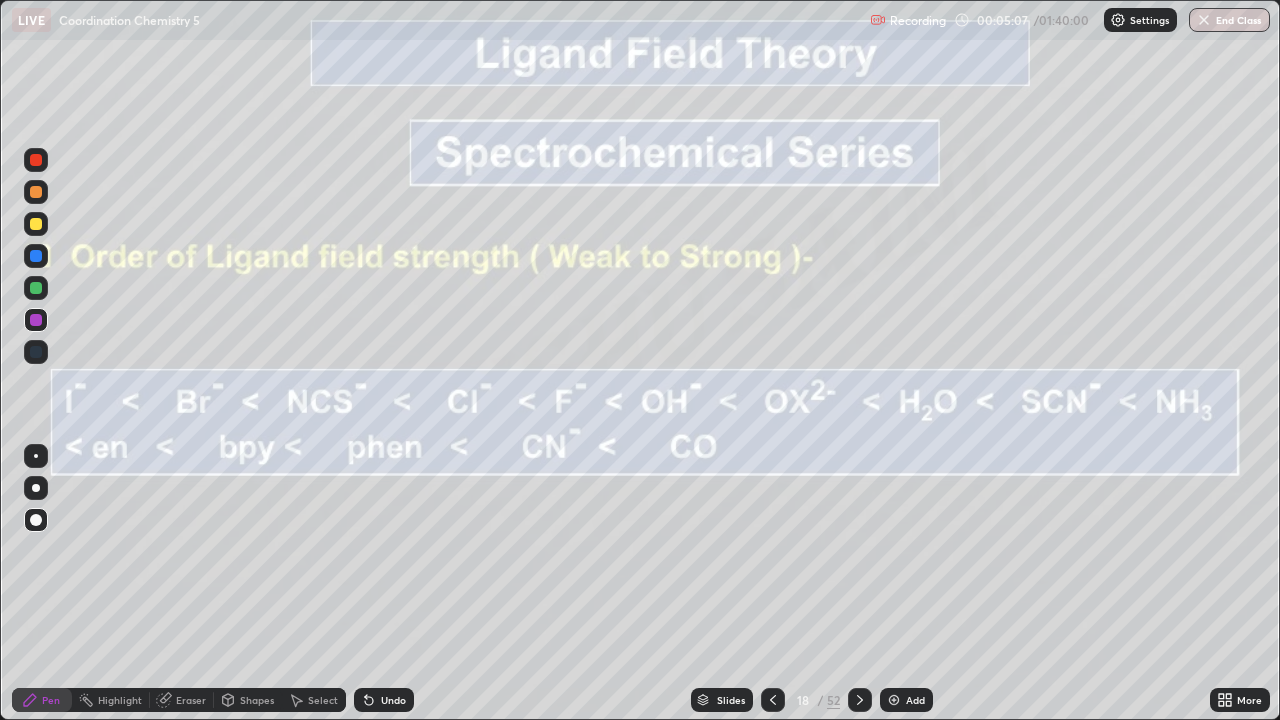 click on "Undo" at bounding box center (384, 700) 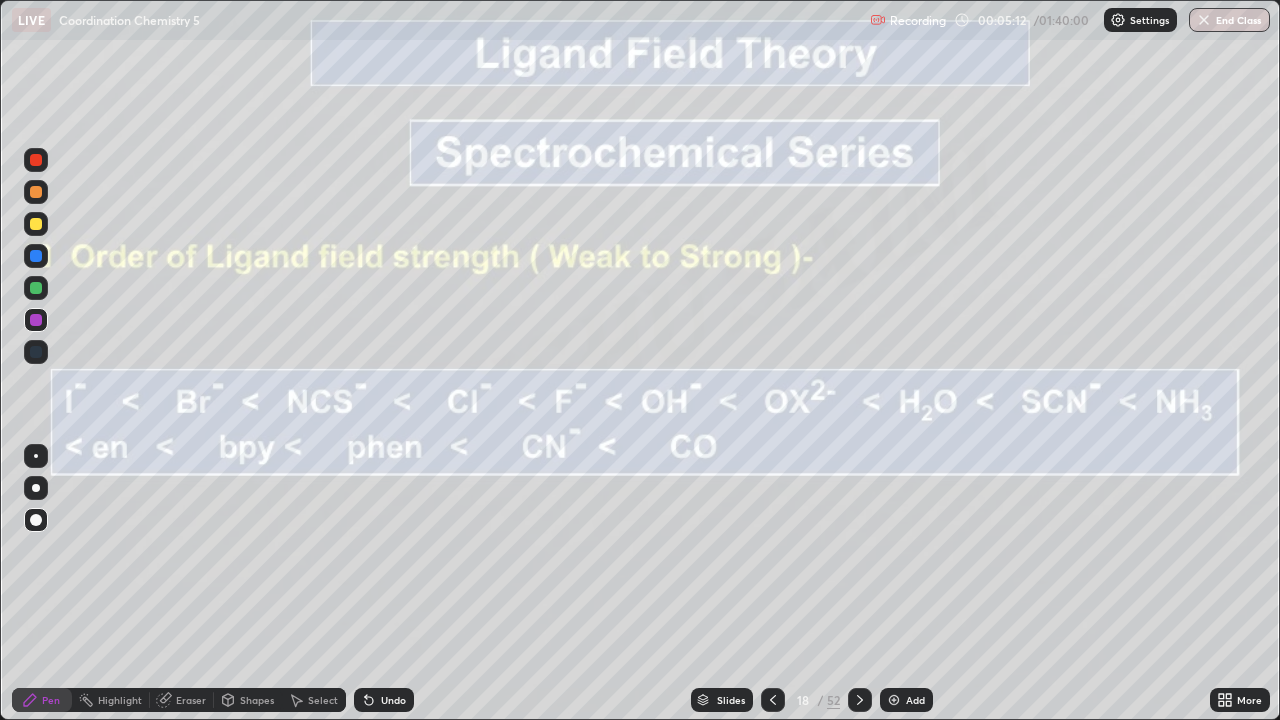 click at bounding box center (36, 288) 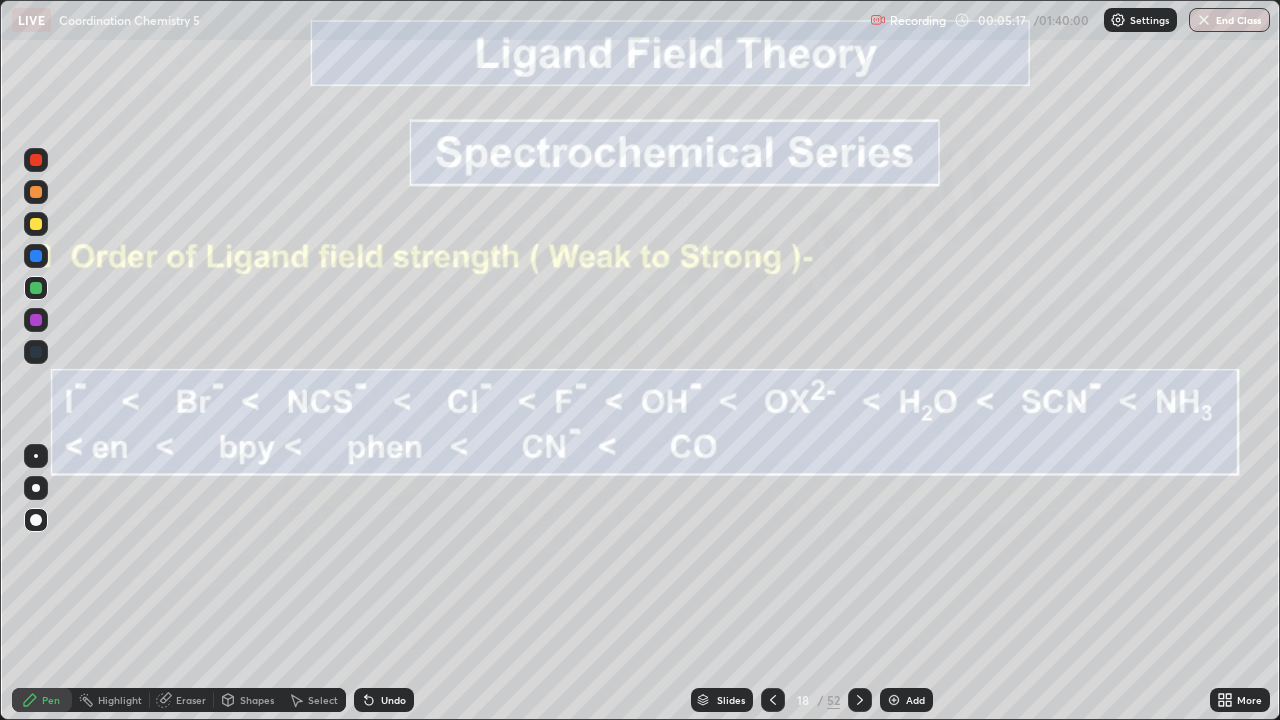 click on "Undo" at bounding box center (393, 700) 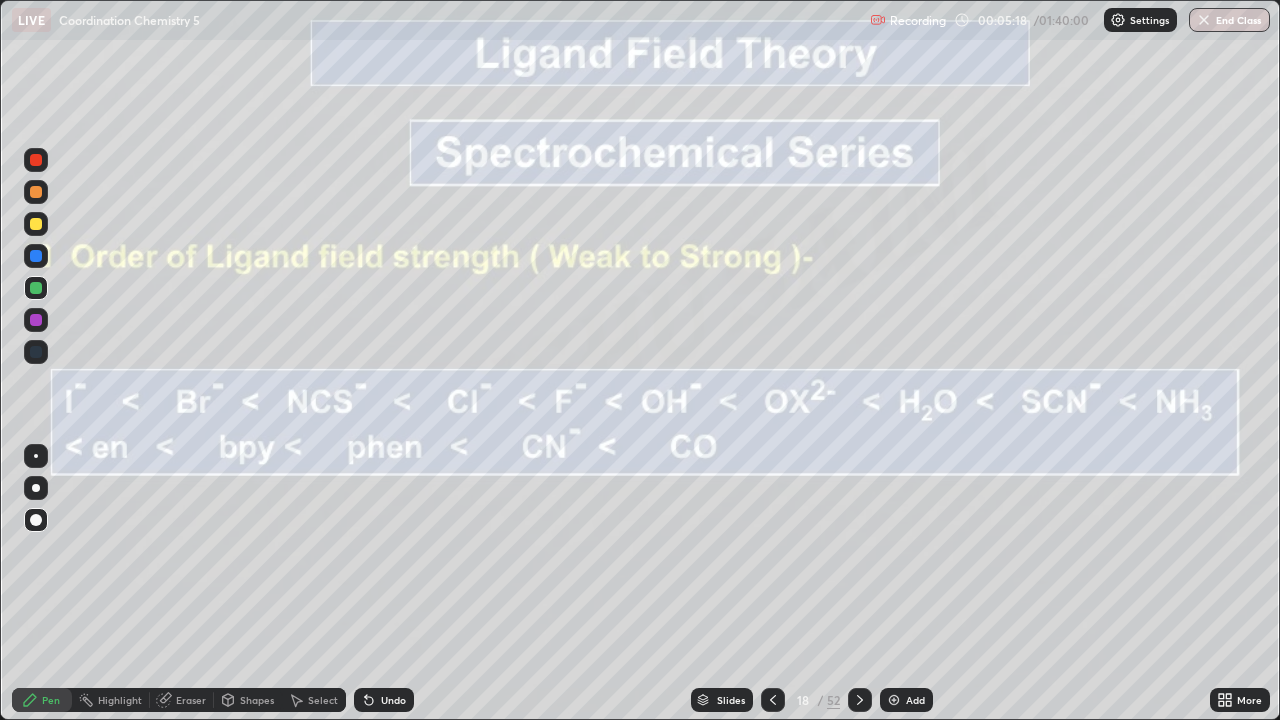 click on "Undo" at bounding box center (393, 700) 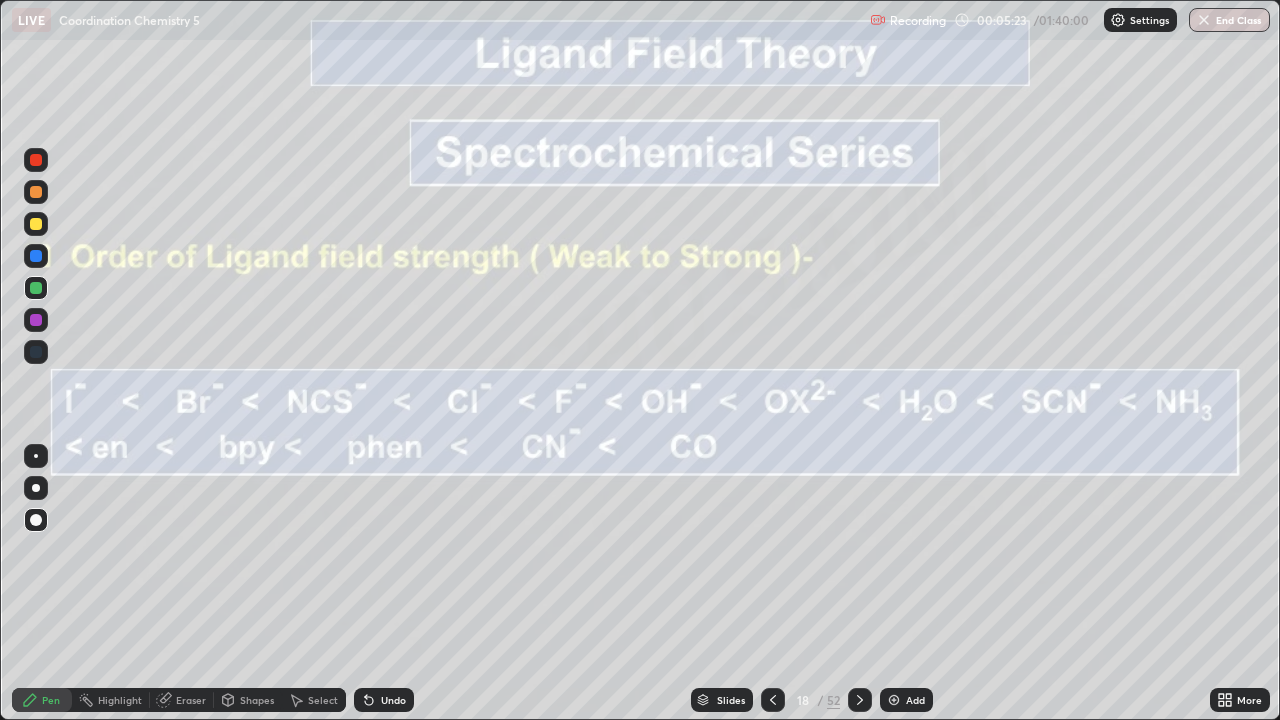 click at bounding box center (36, 320) 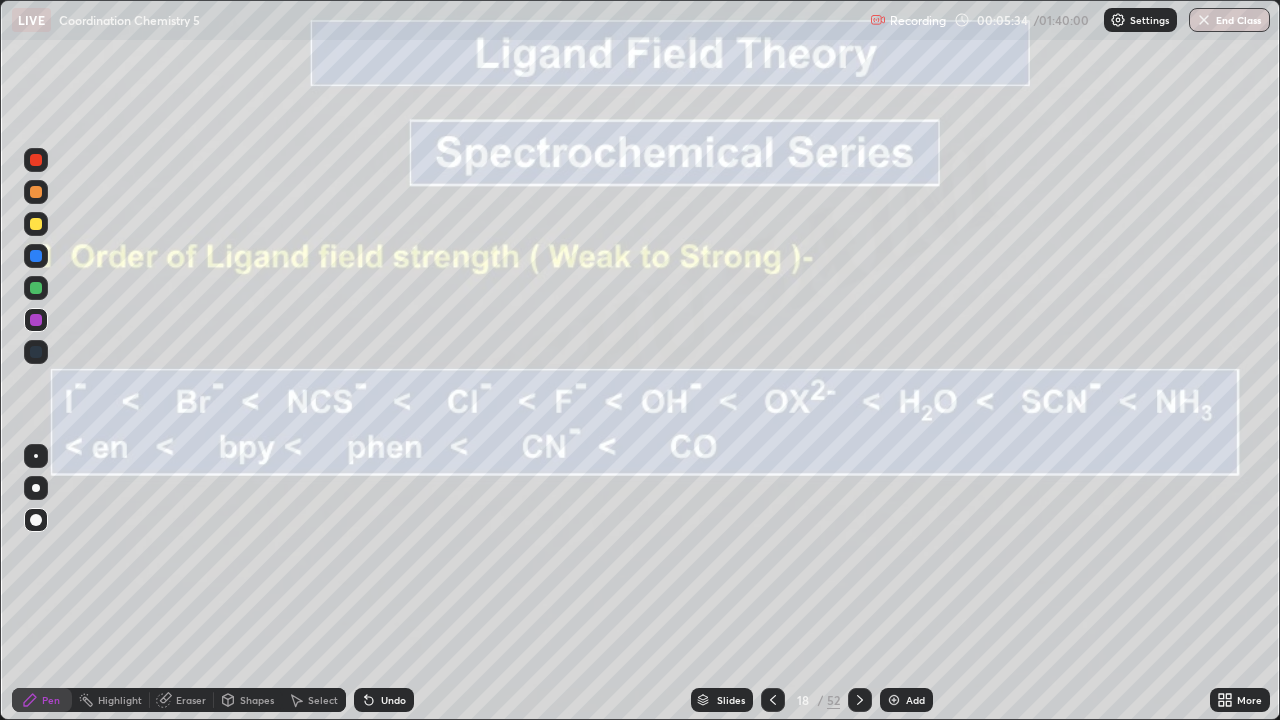 click on "Undo" at bounding box center (393, 700) 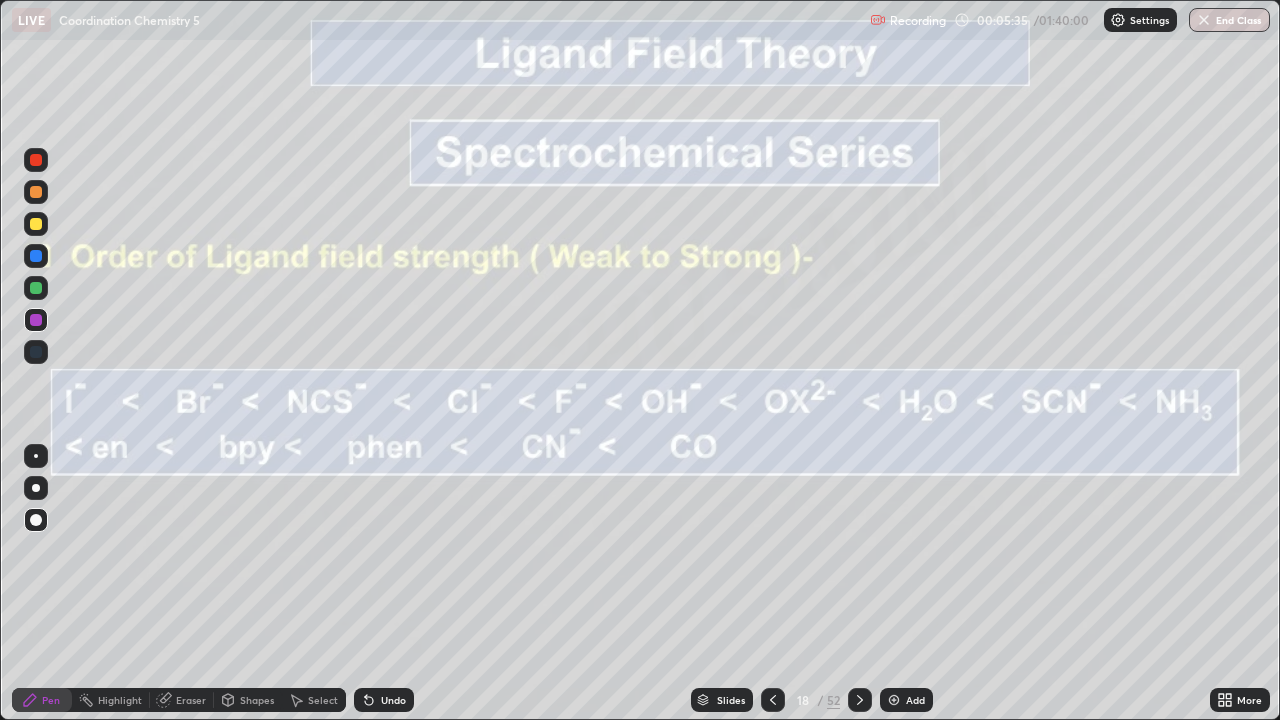 click on "Undo" at bounding box center (384, 700) 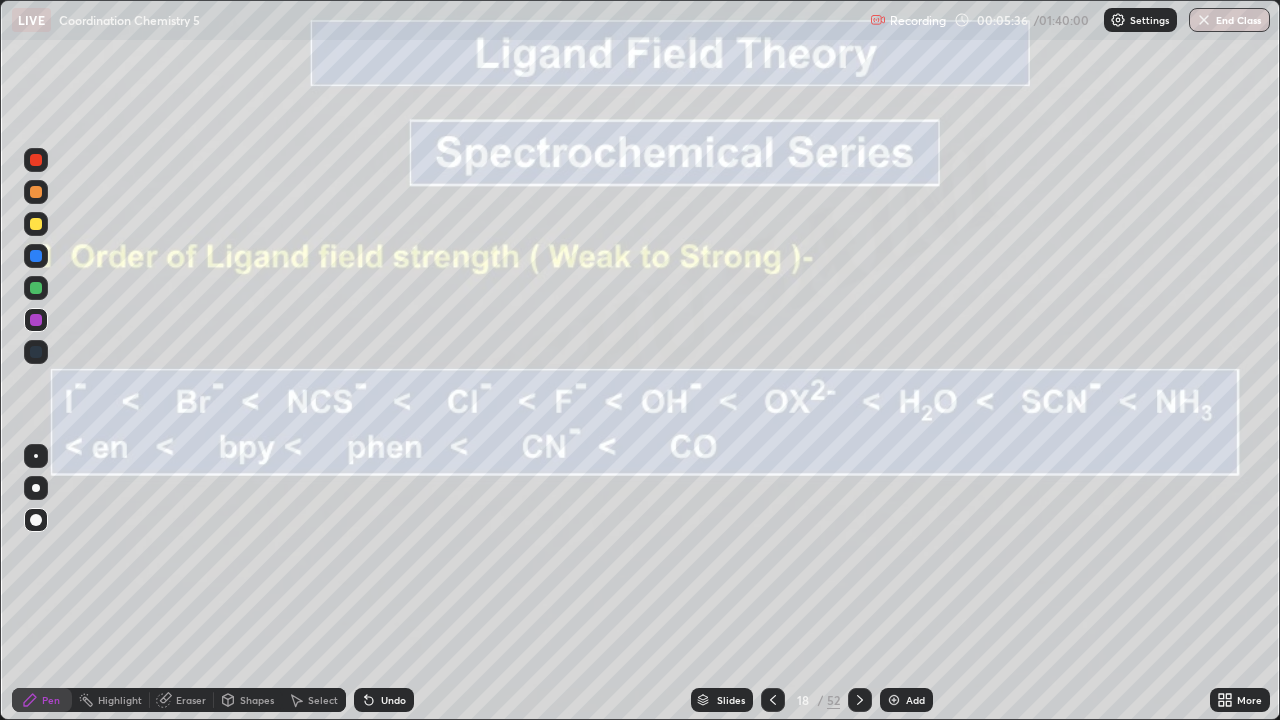 click on "Undo" at bounding box center (393, 700) 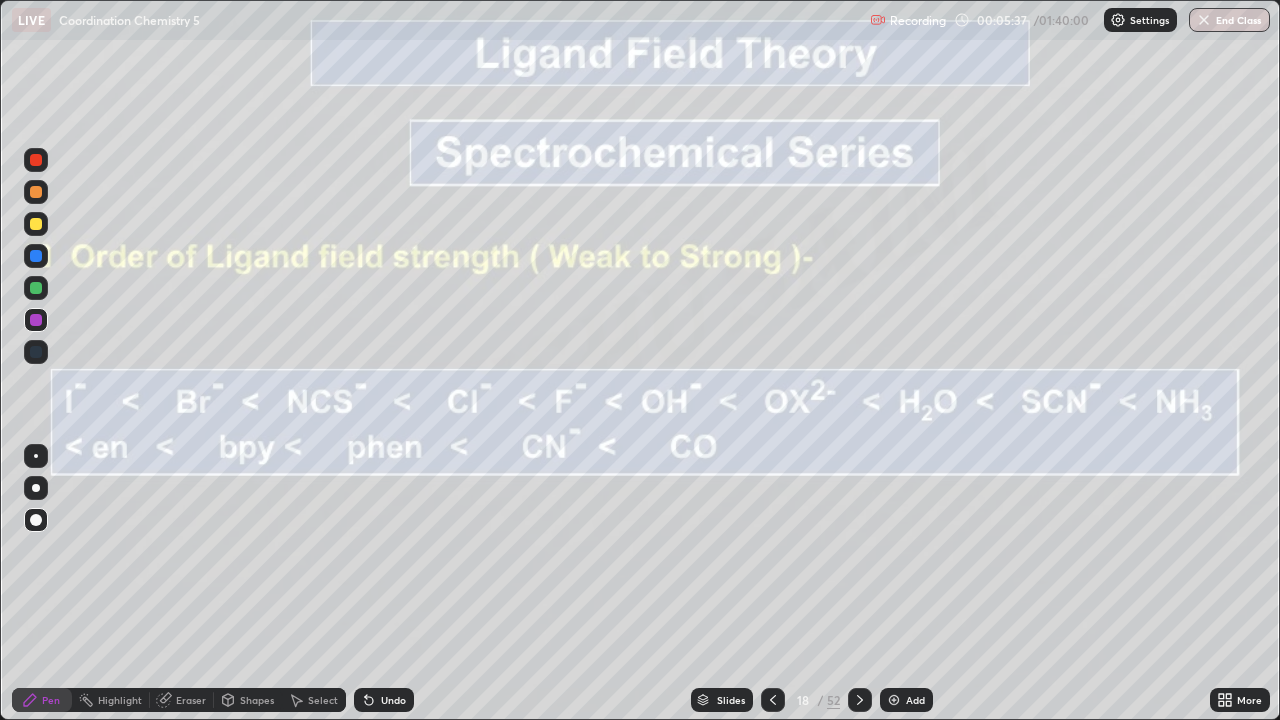 click on "Undo" at bounding box center (393, 700) 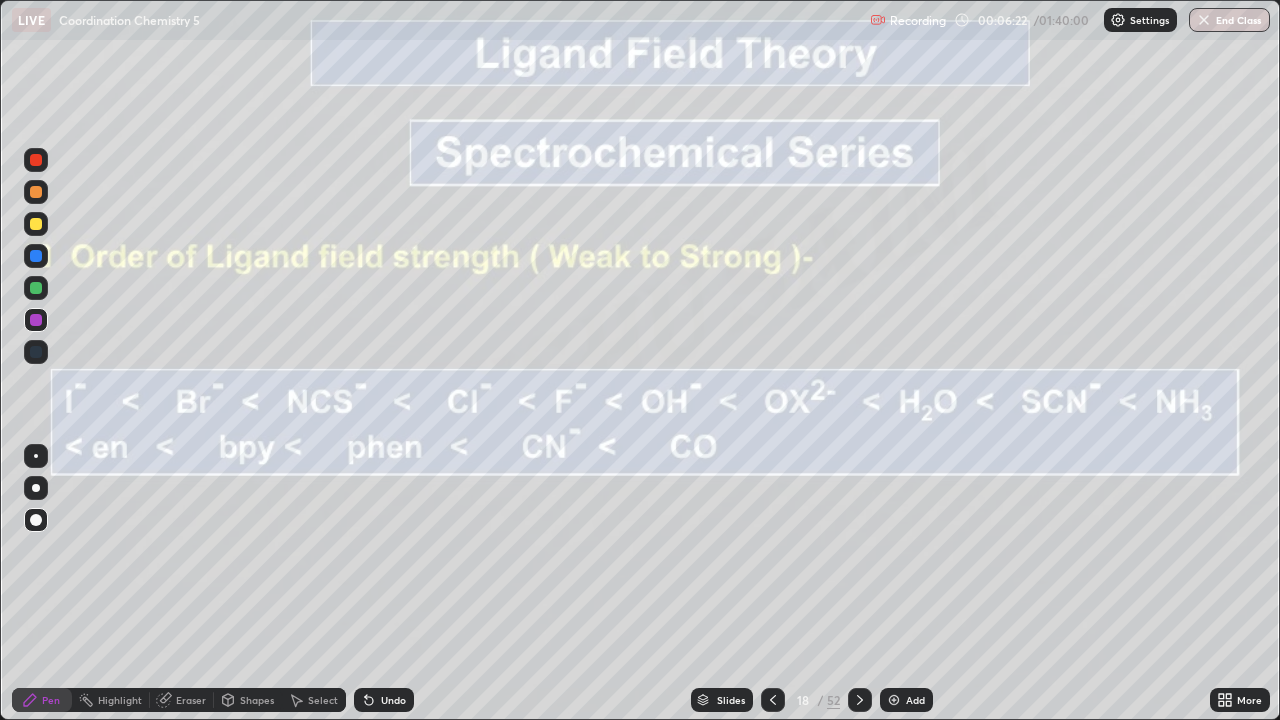 click 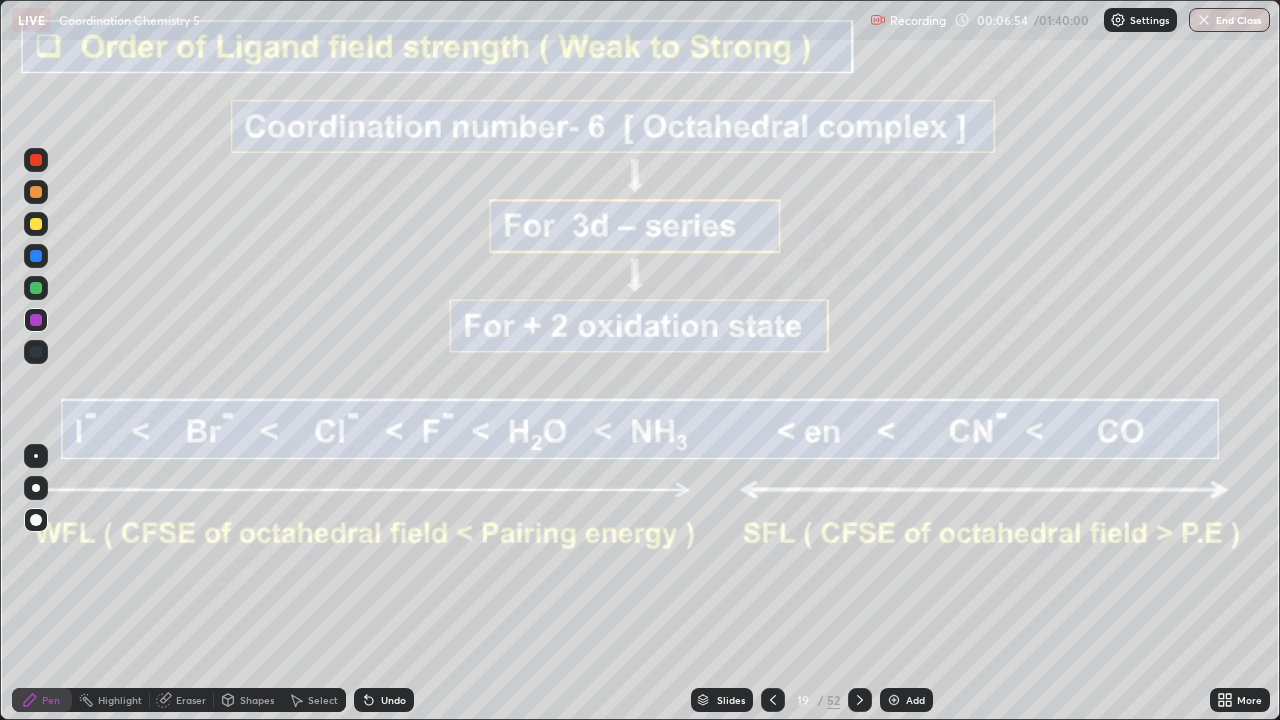 click at bounding box center (36, 288) 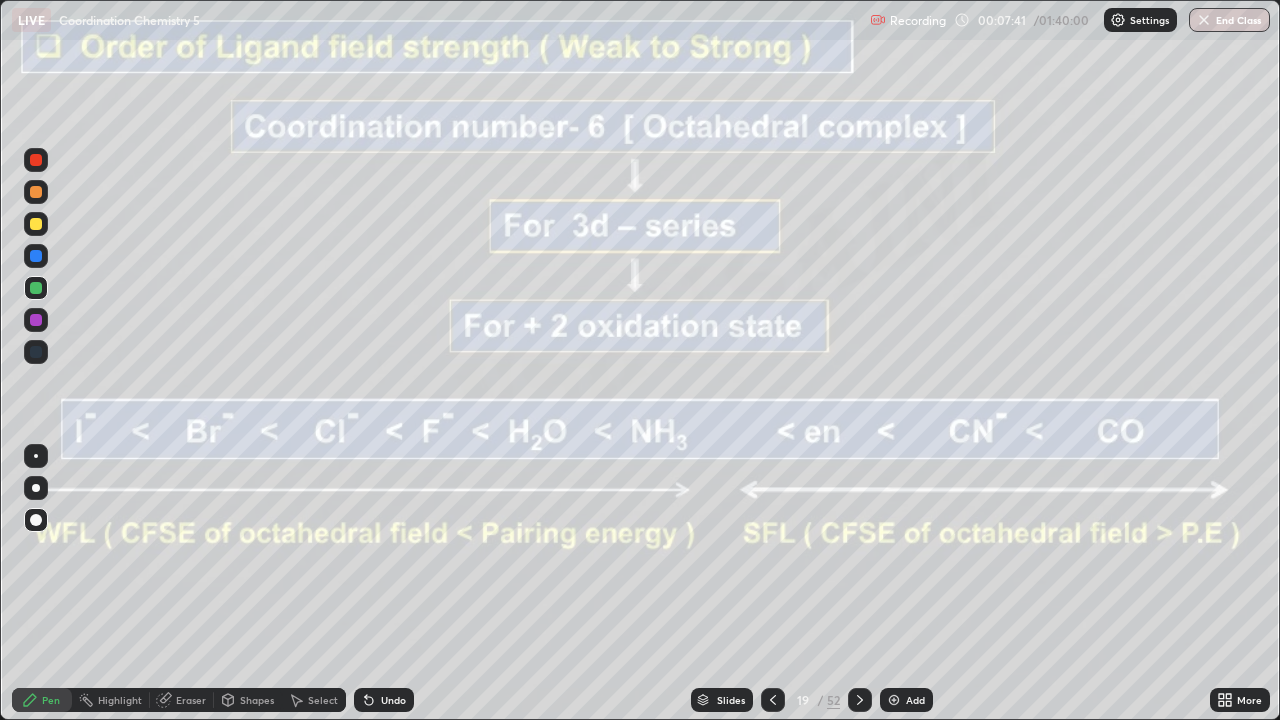 click at bounding box center (36, 256) 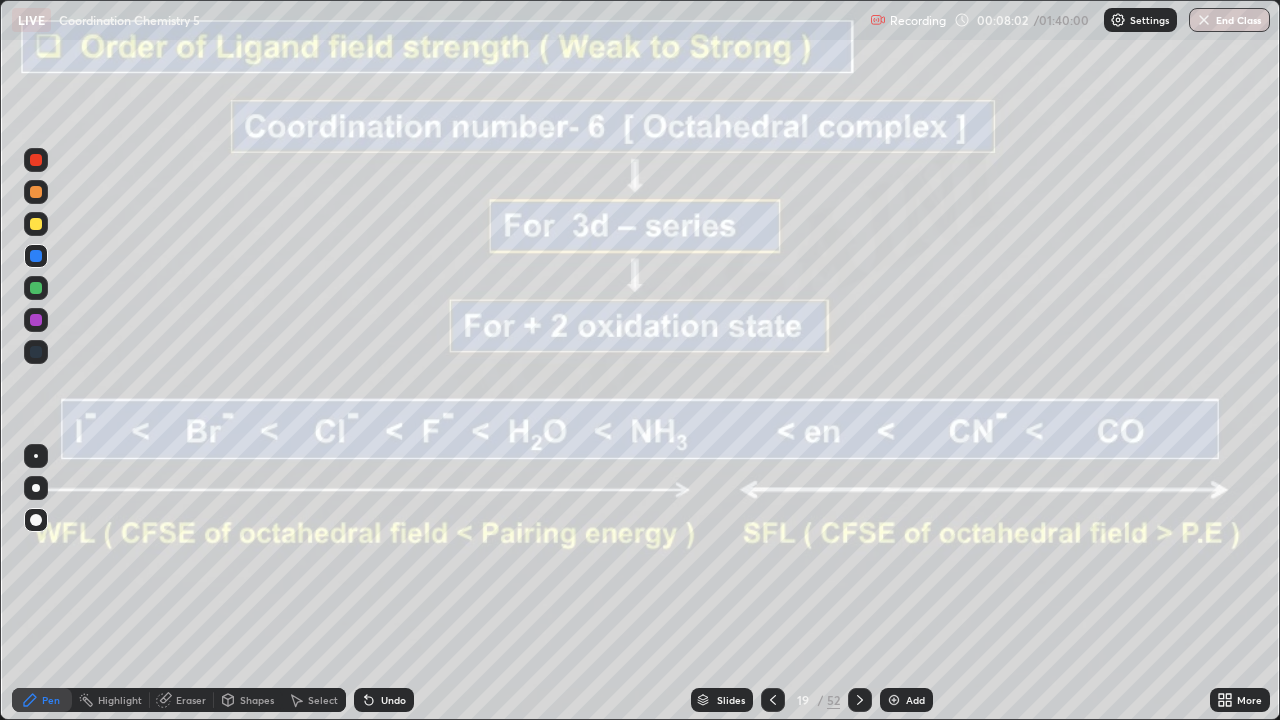 click on "Undo" at bounding box center (393, 700) 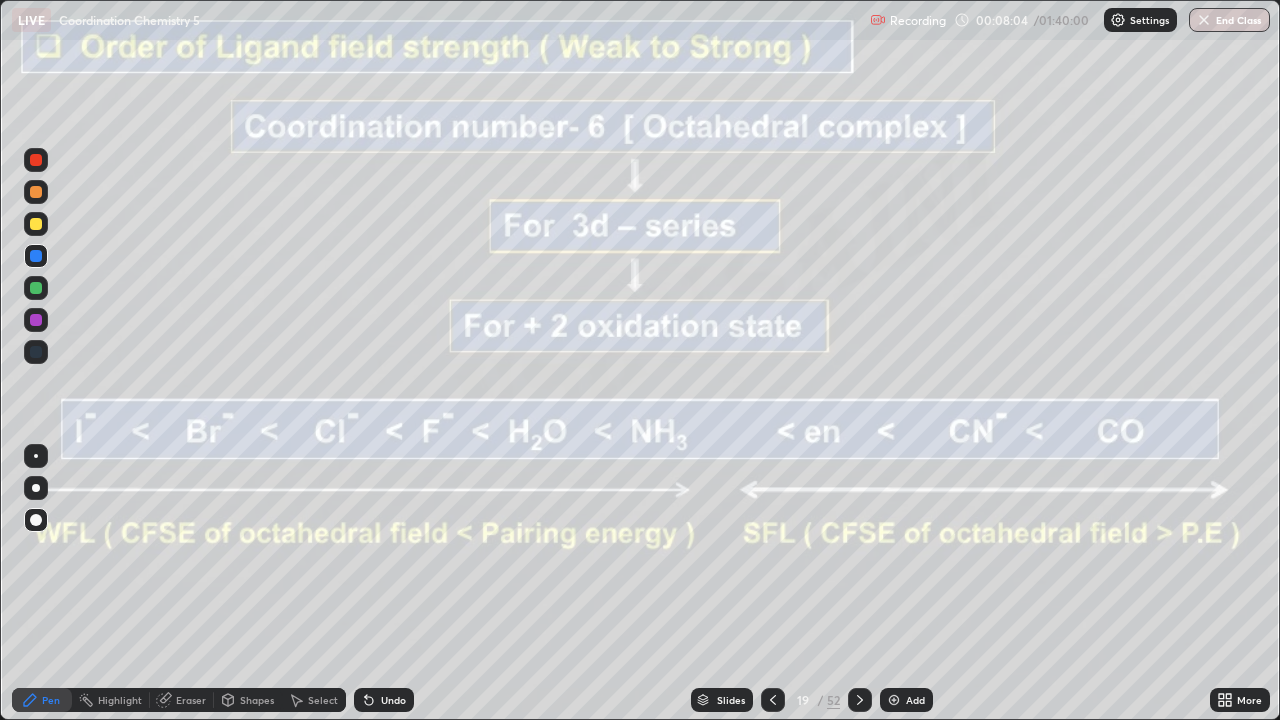 click at bounding box center [36, 288] 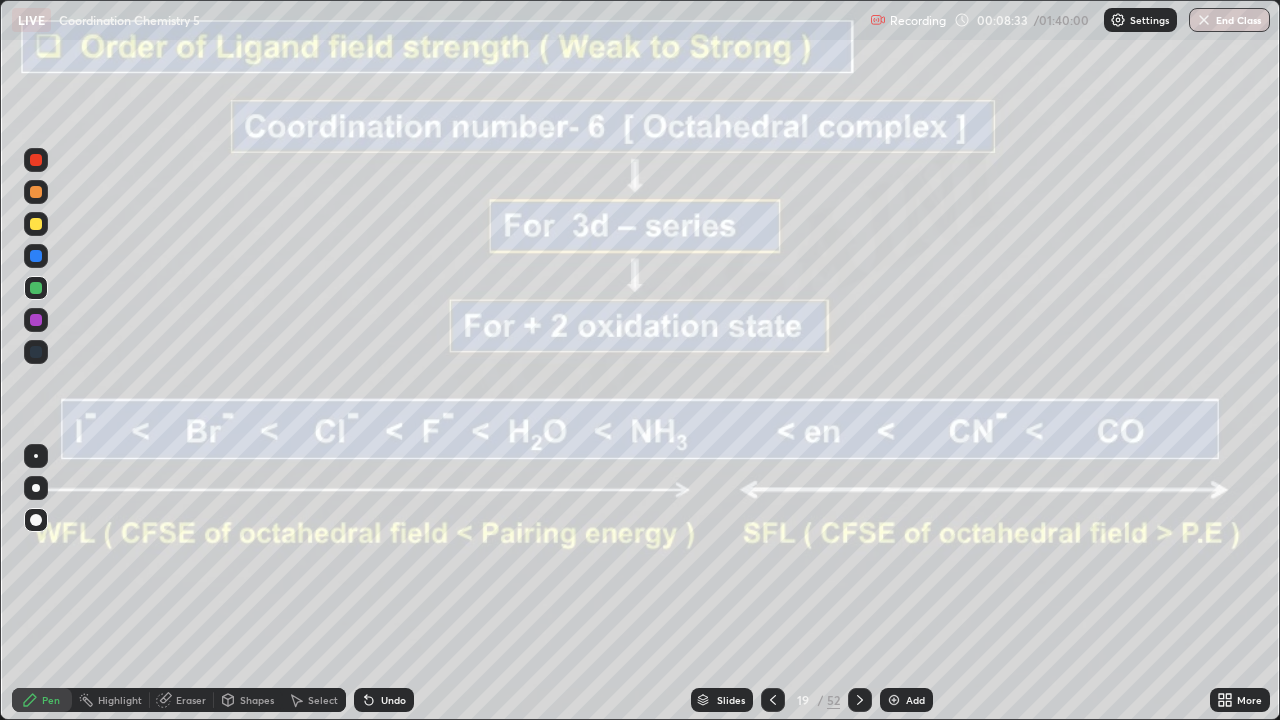 click 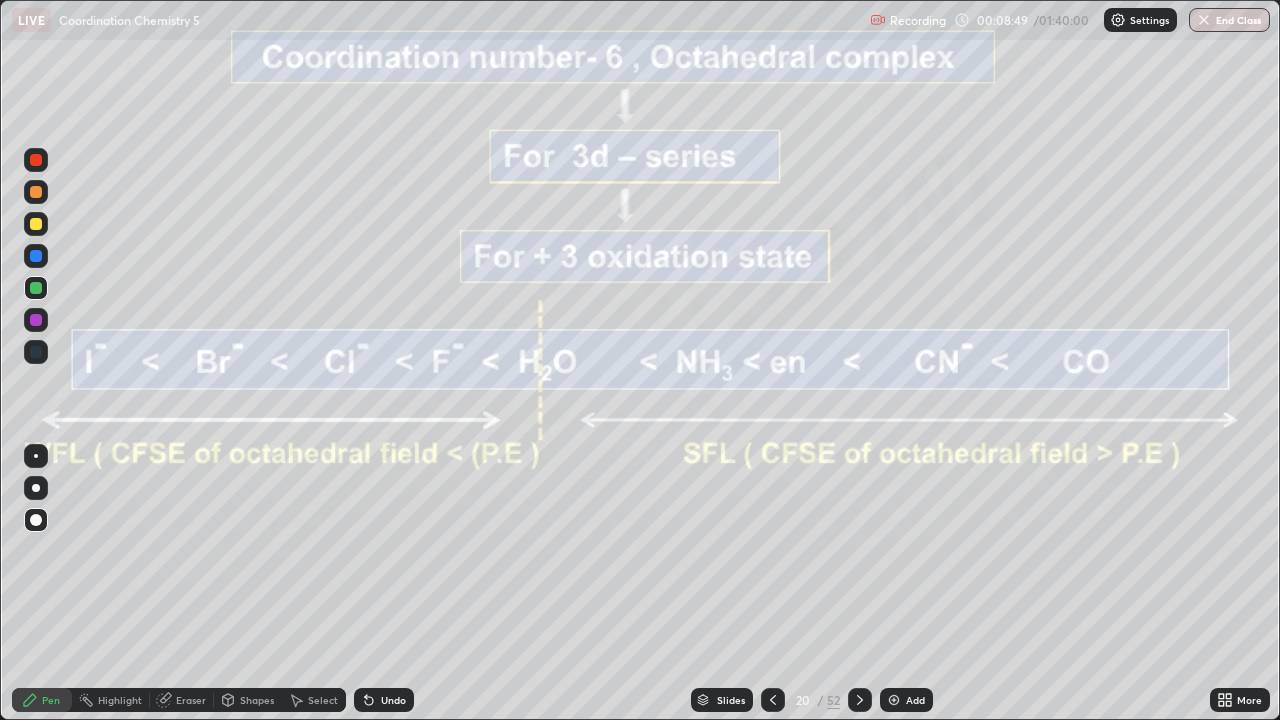 click on "Pen" at bounding box center [51, 700] 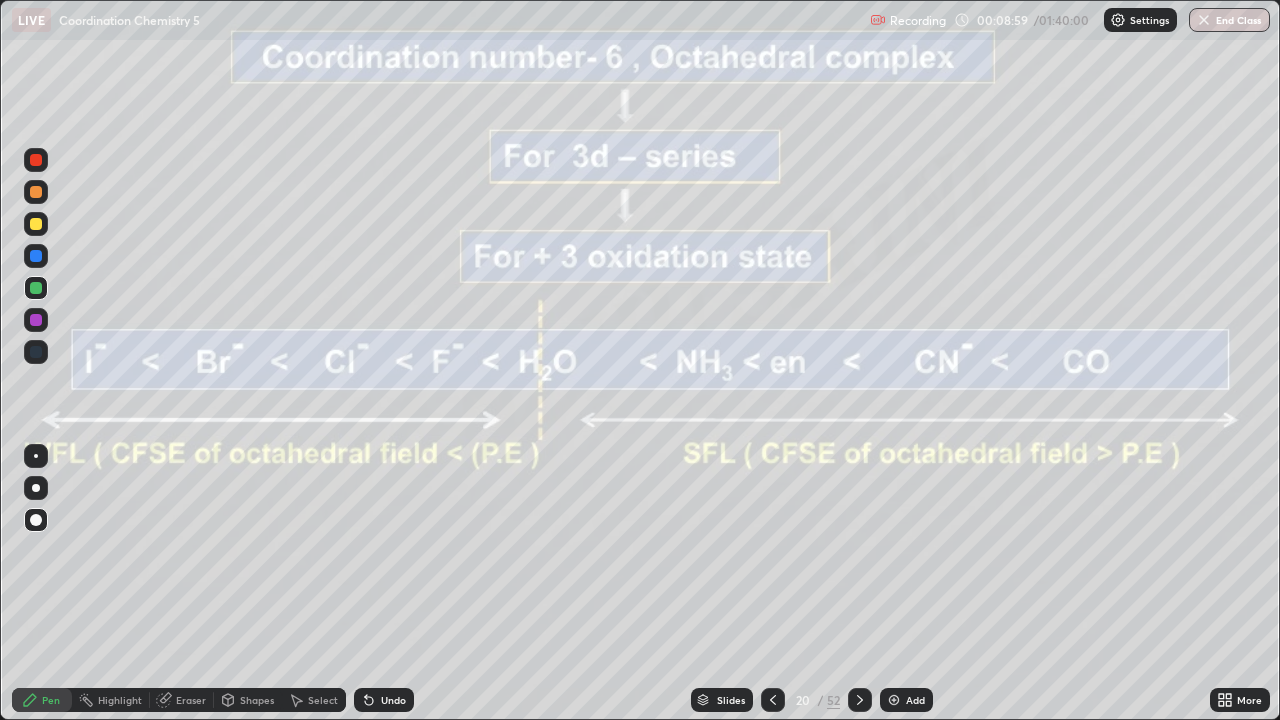 click 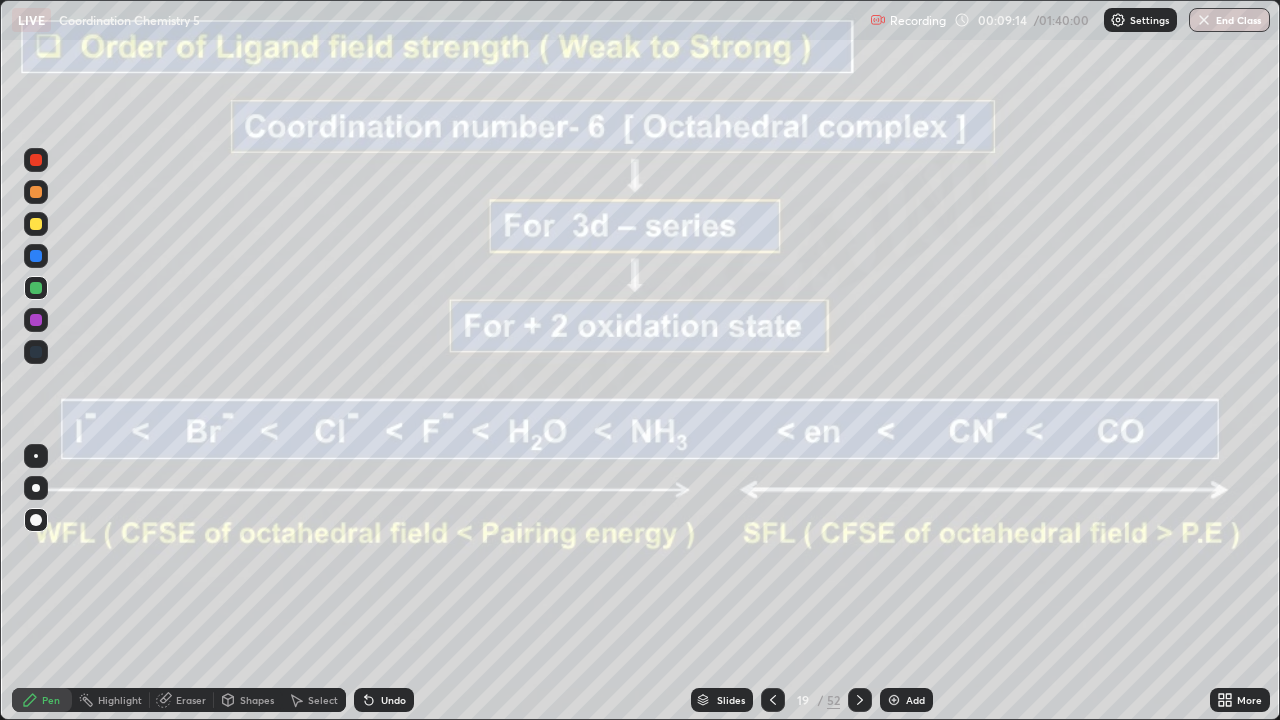 click 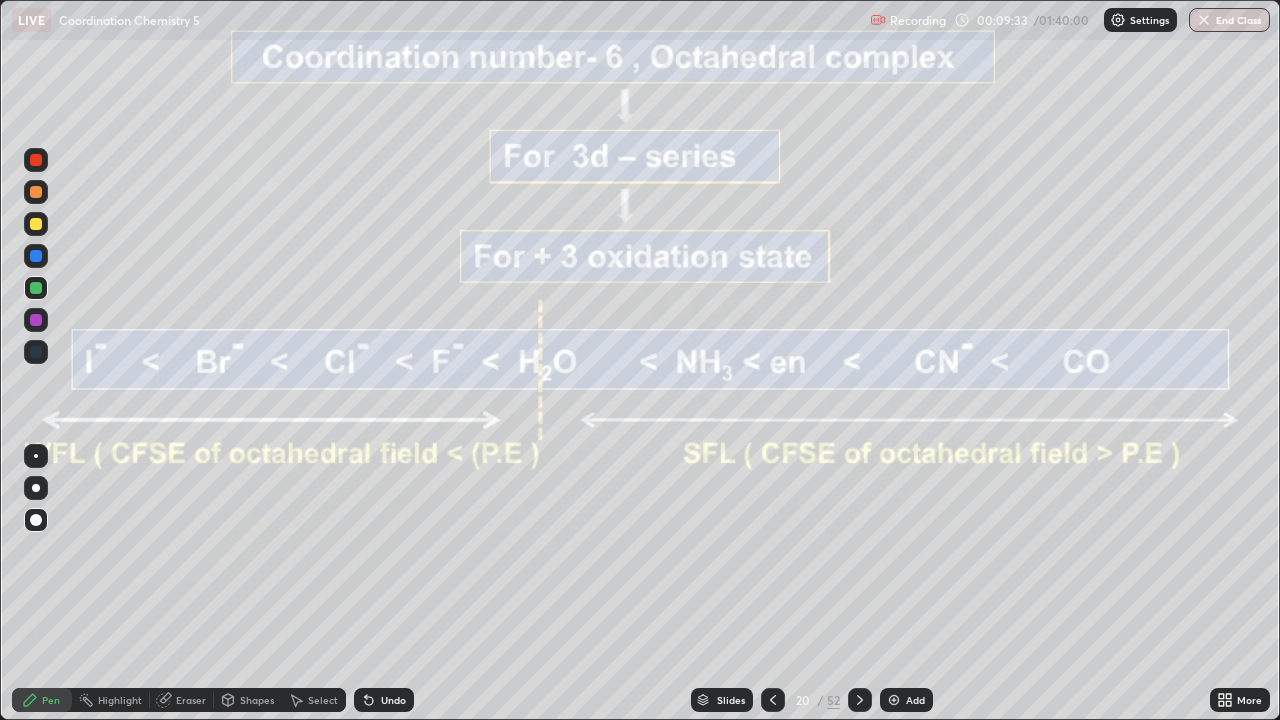 click 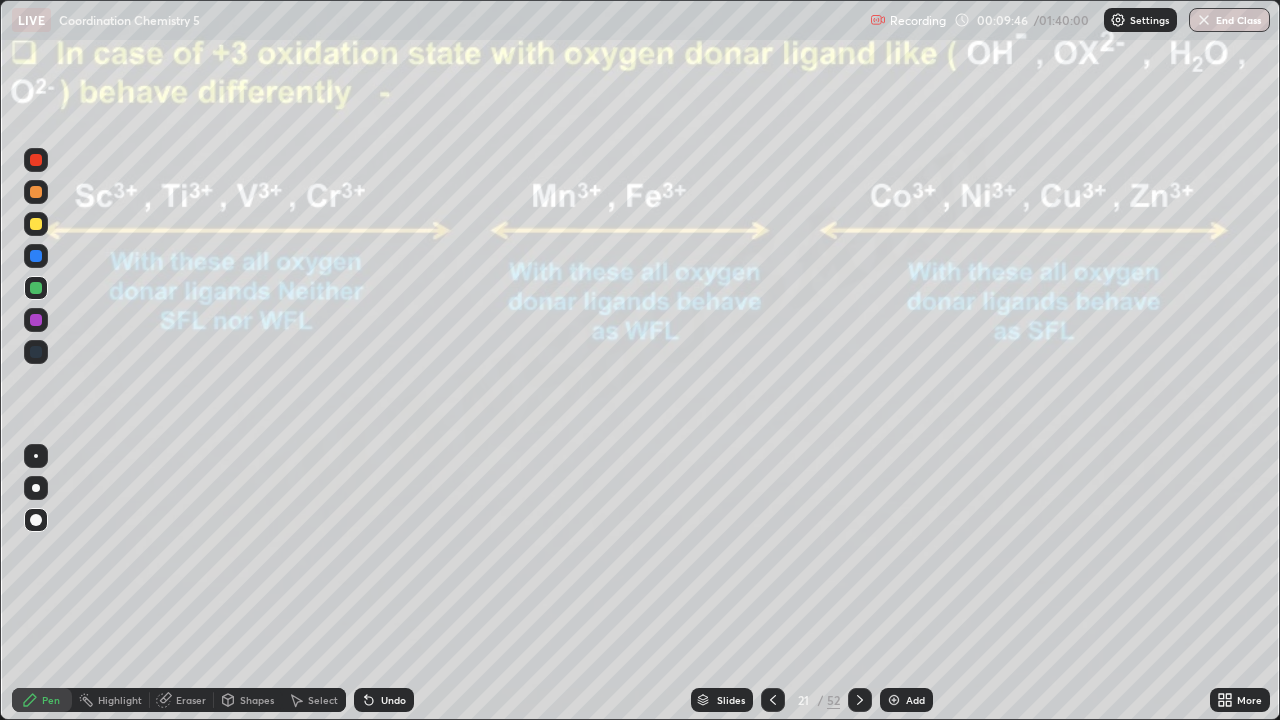 click at bounding box center [36, 224] 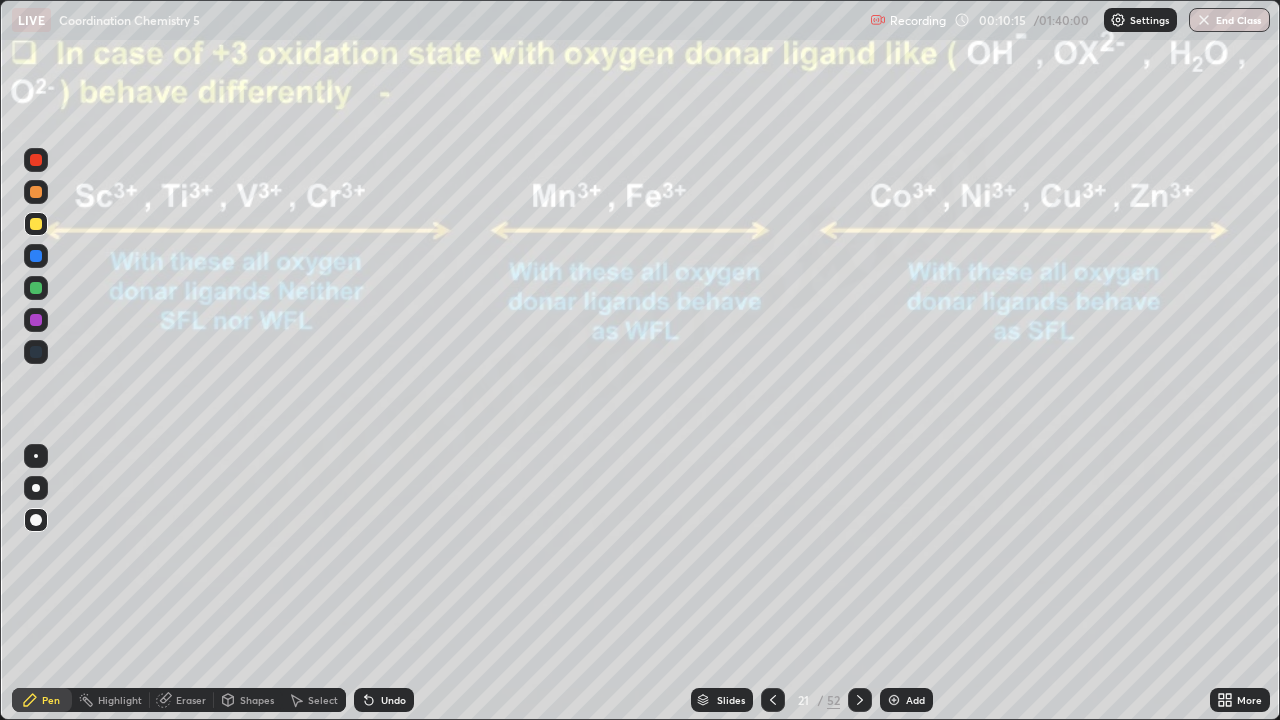 click 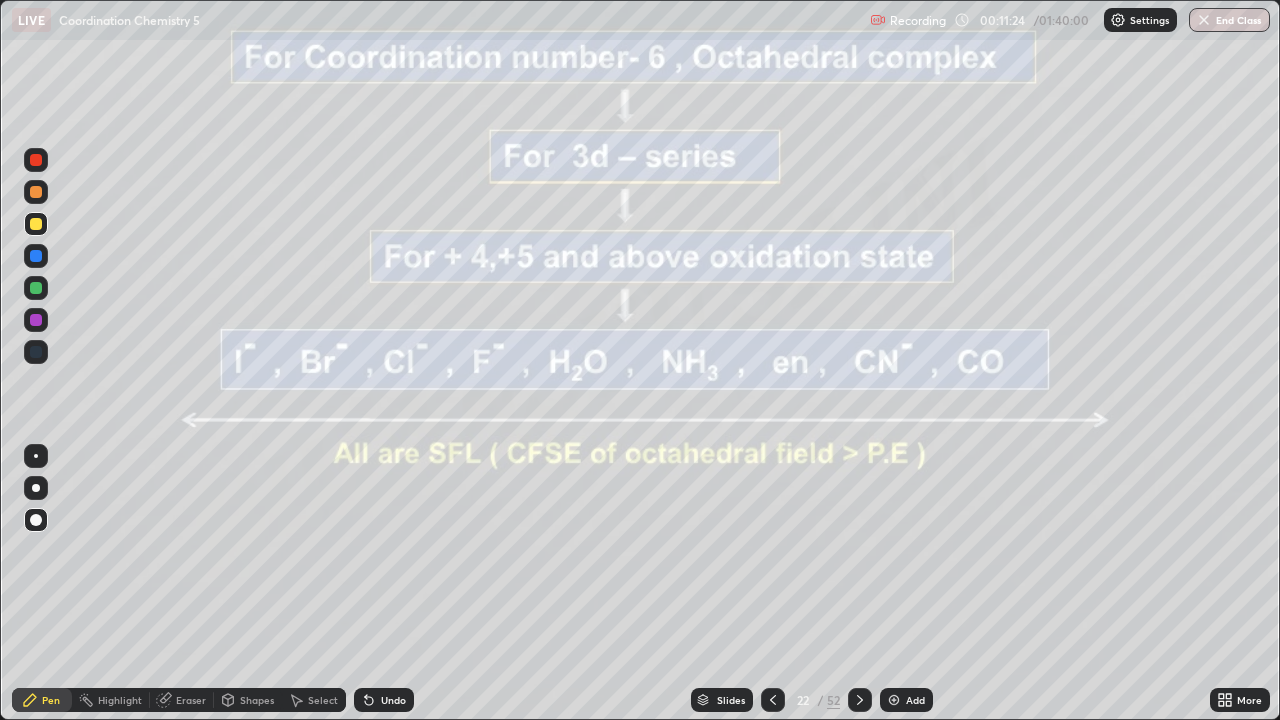 click 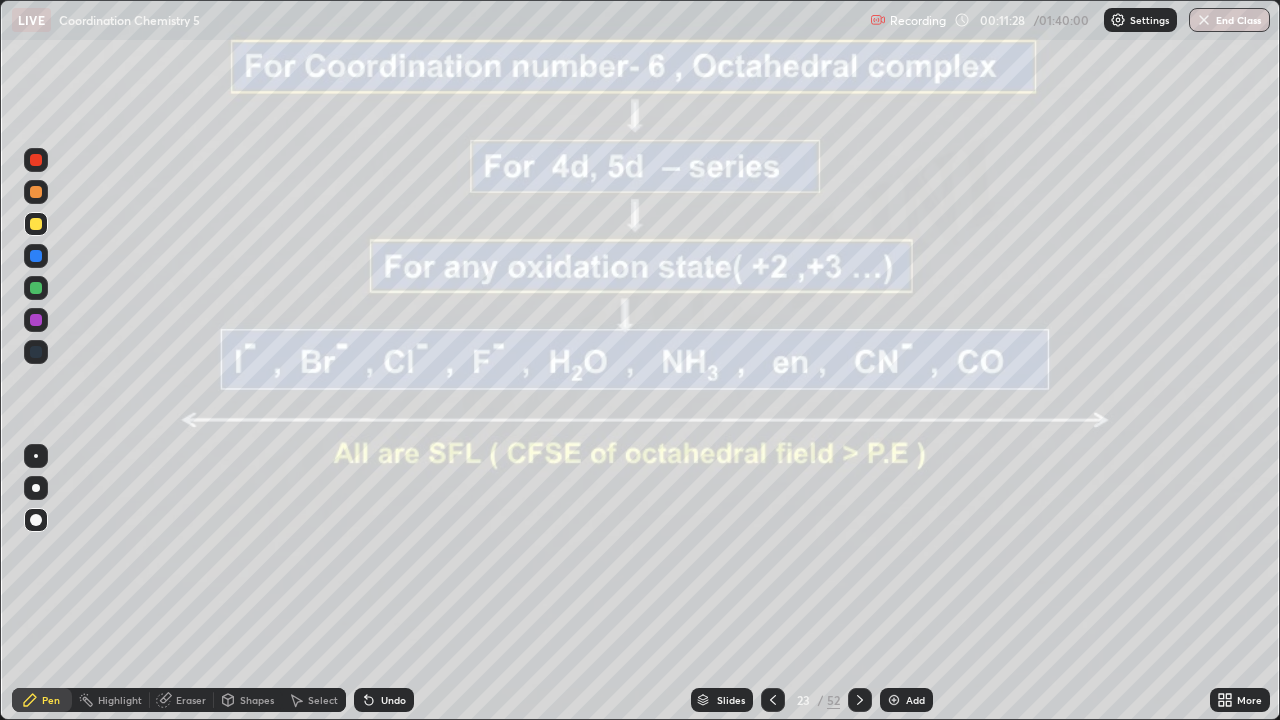 click 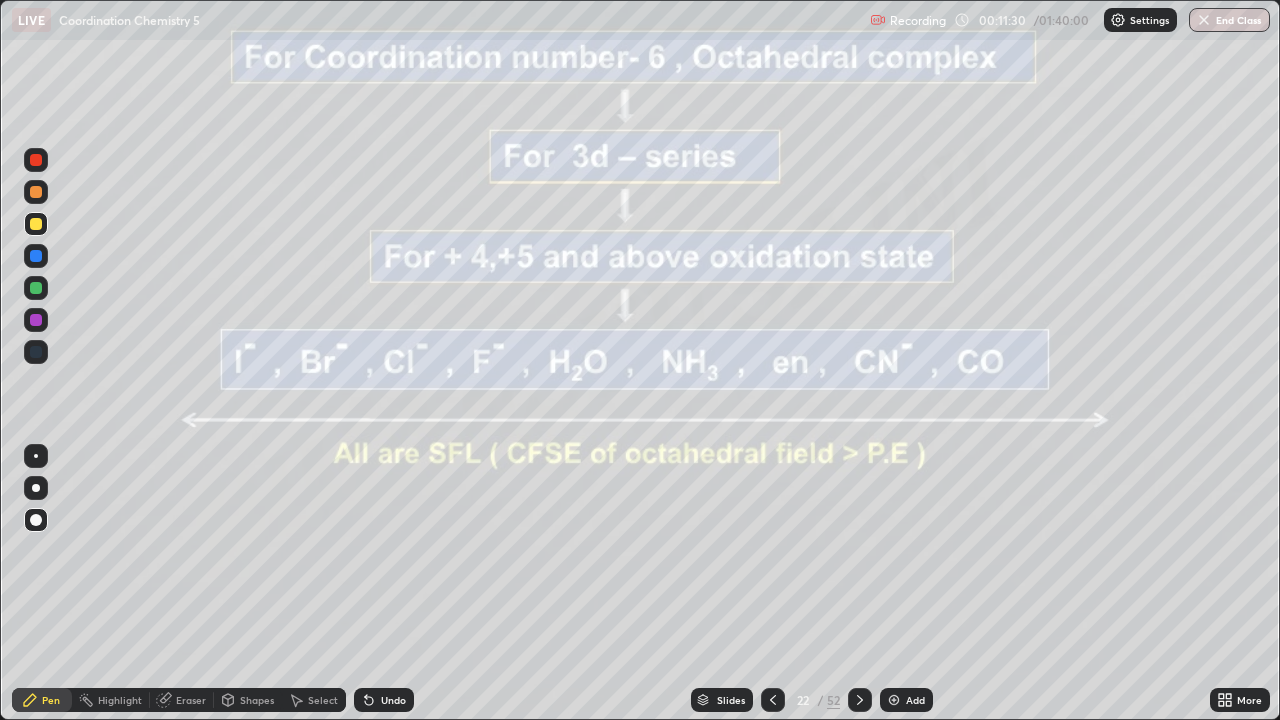 click 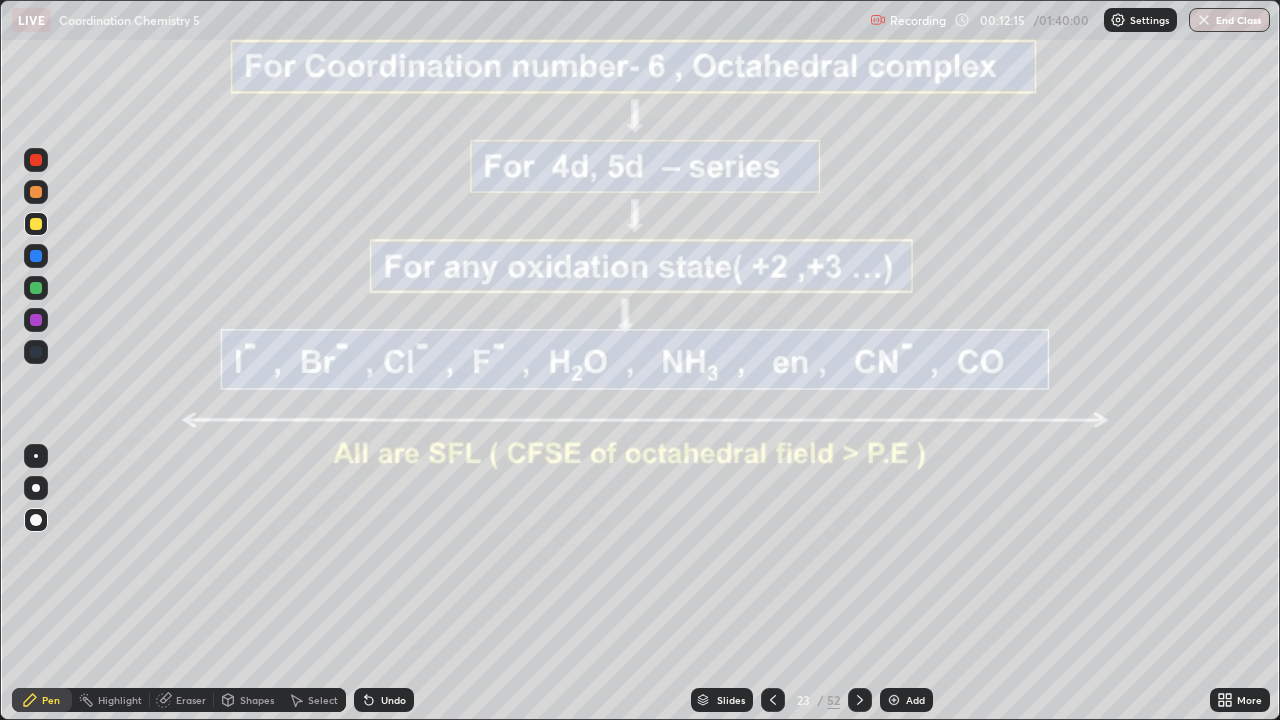click 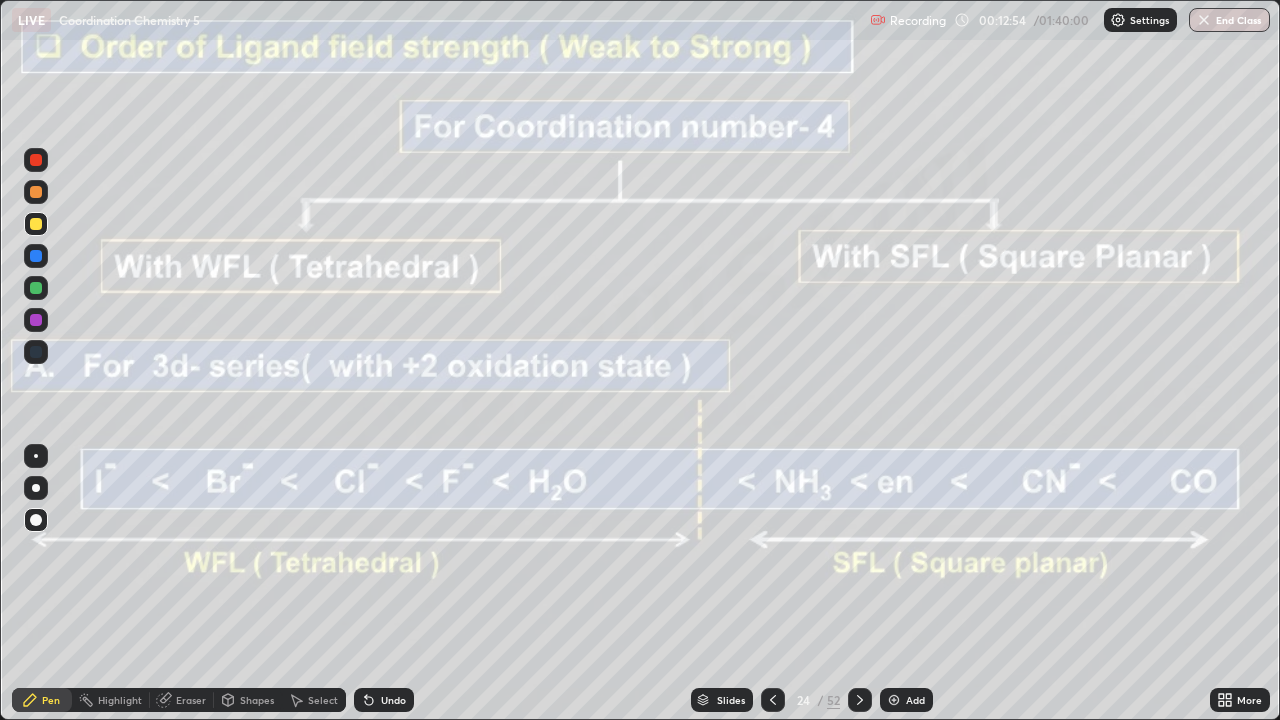 click 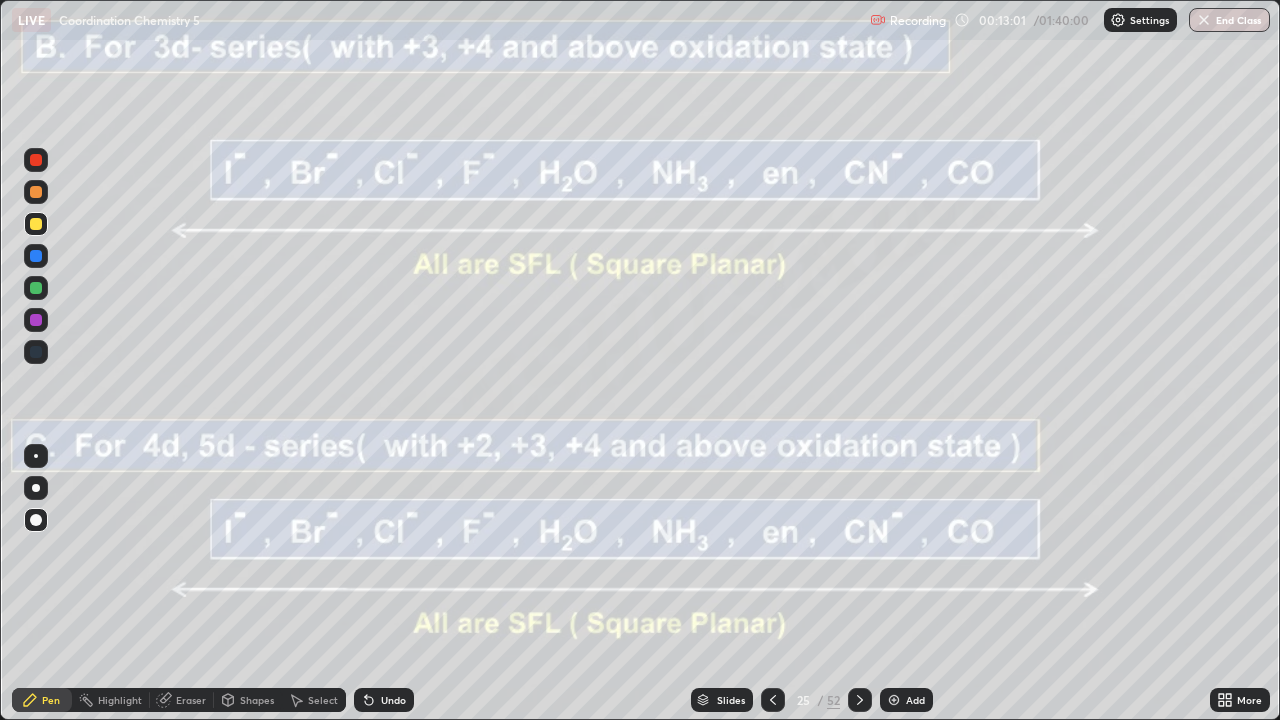 click 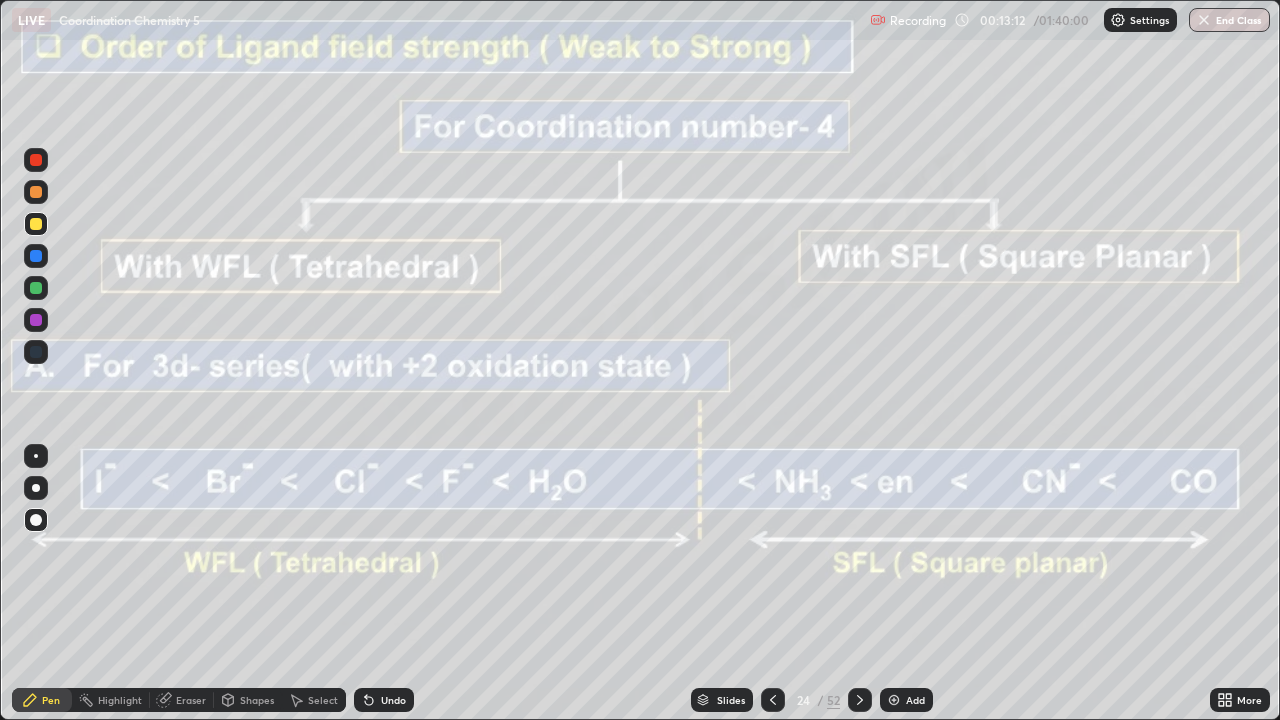 click at bounding box center (860, 700) 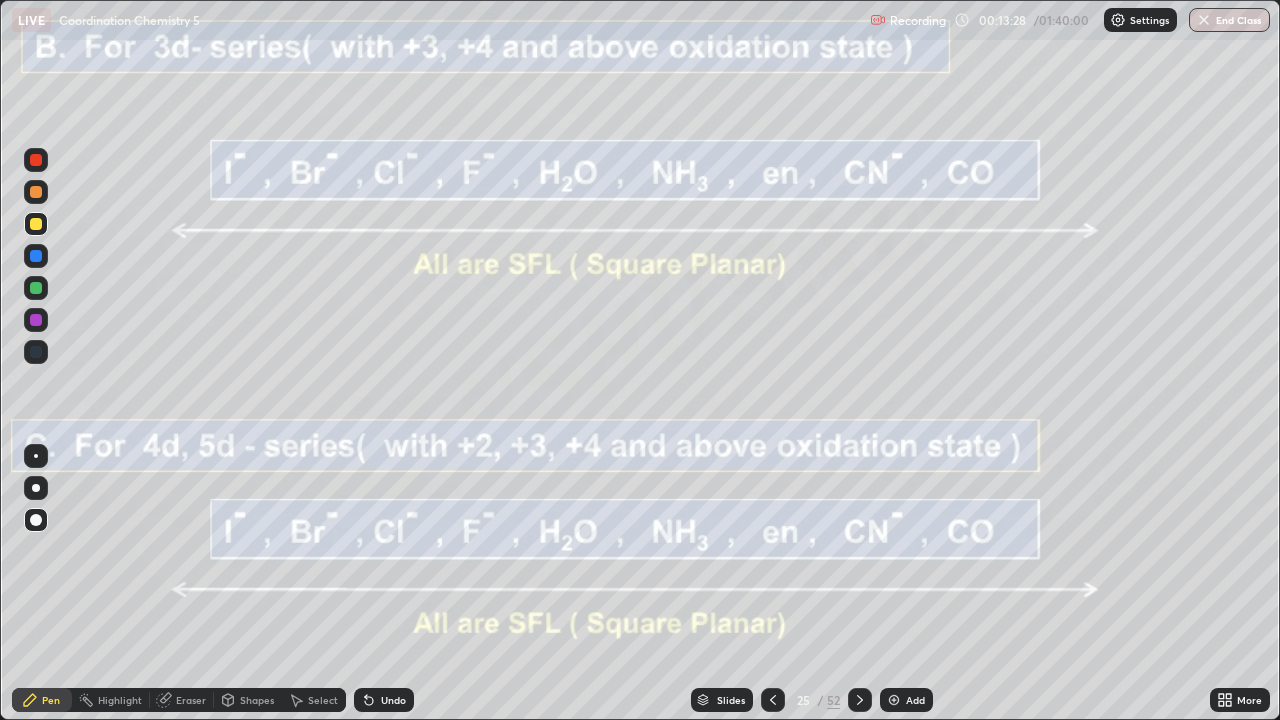 click 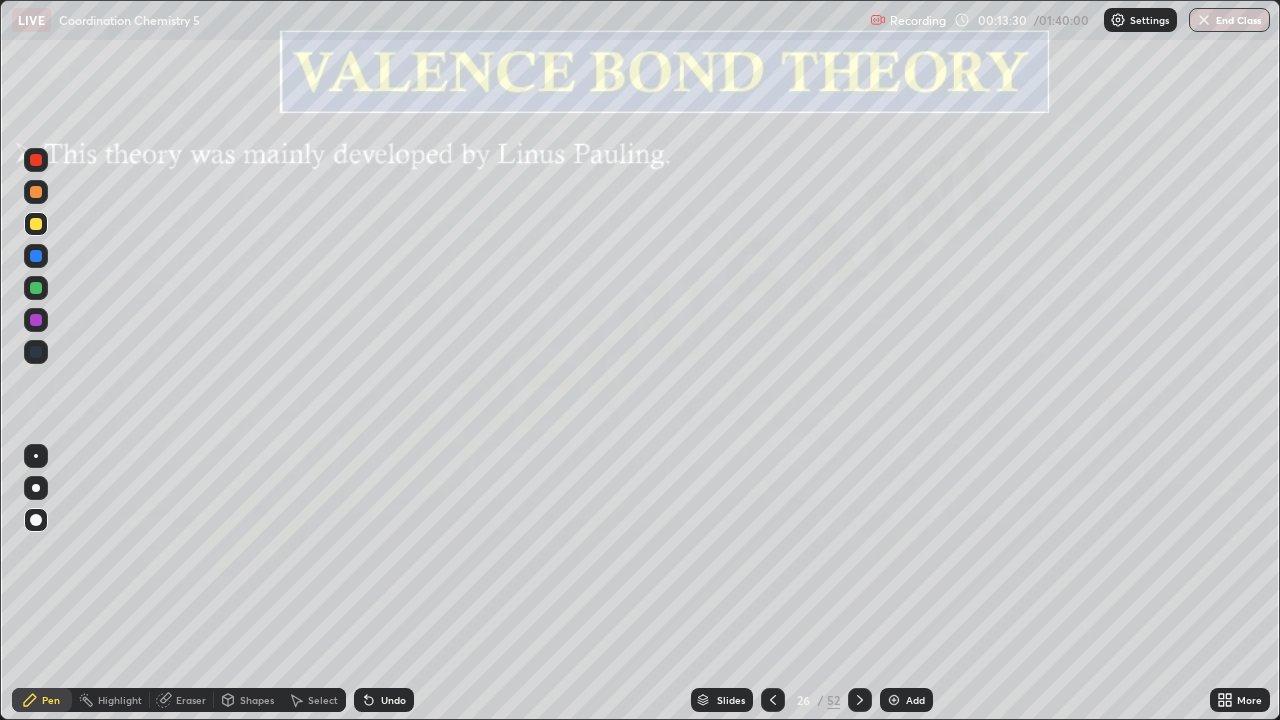 click 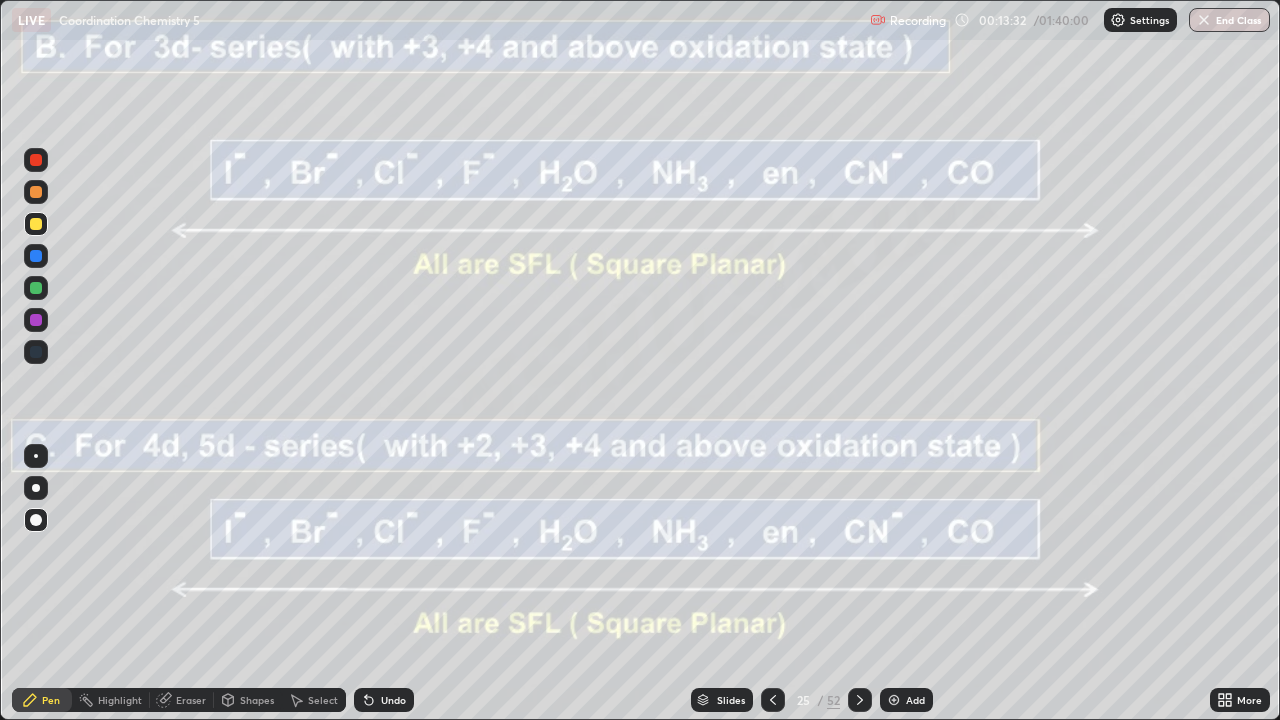 click 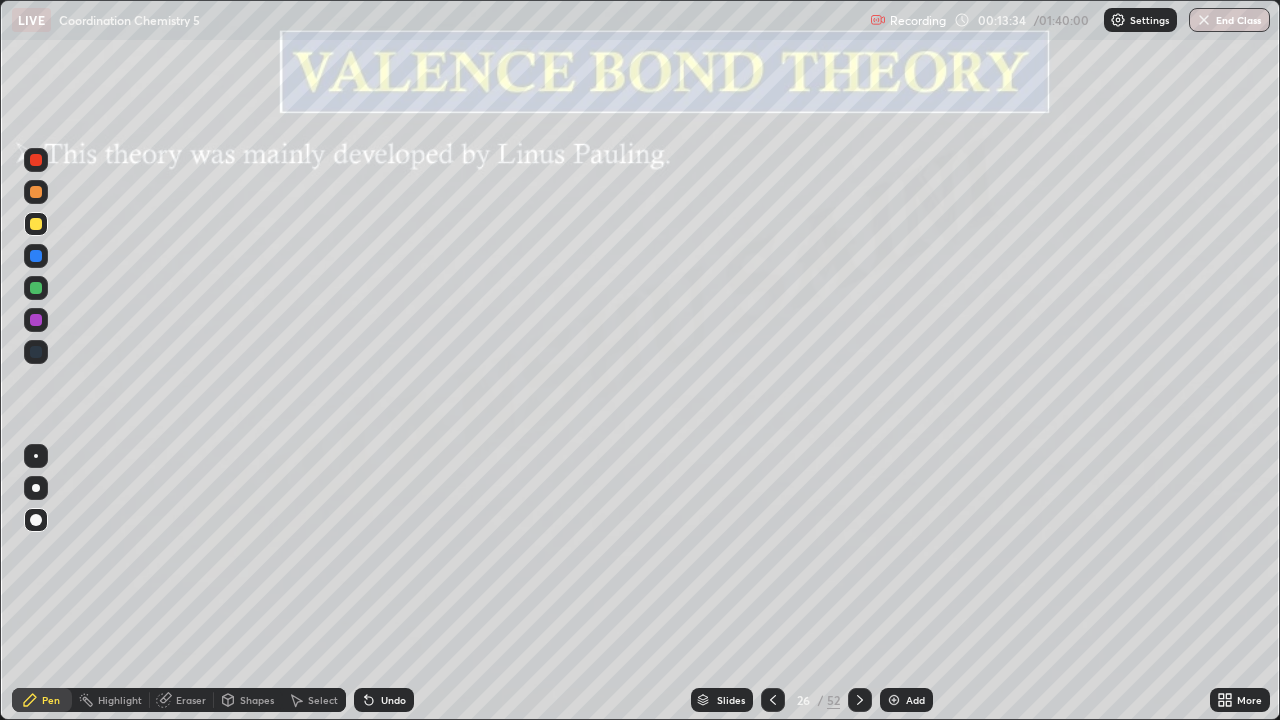 click 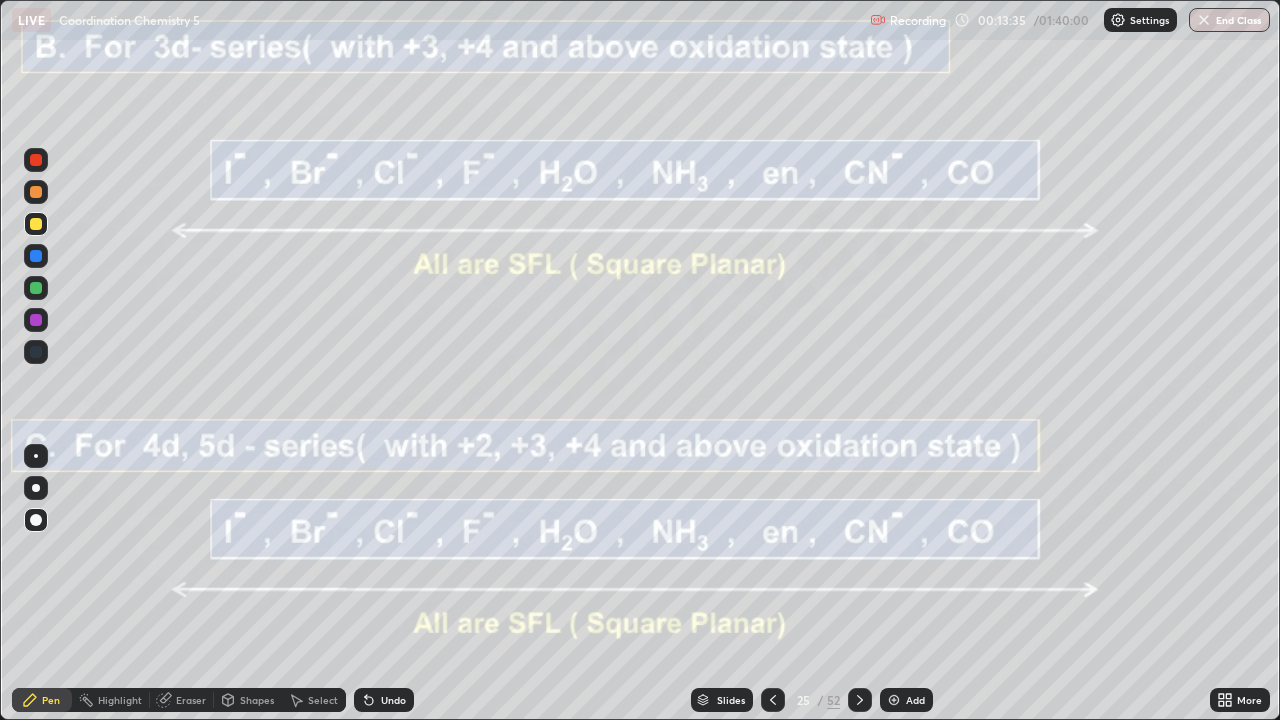 click at bounding box center (894, 700) 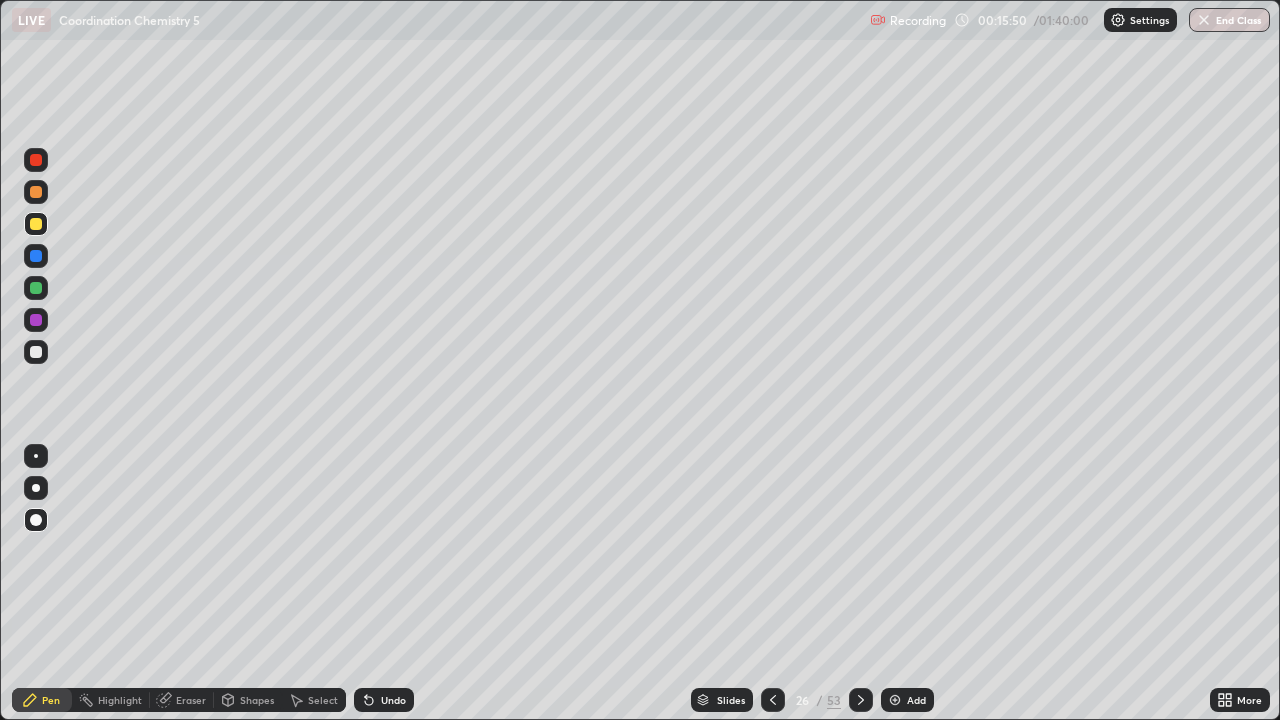 click on "Slides" at bounding box center (731, 700) 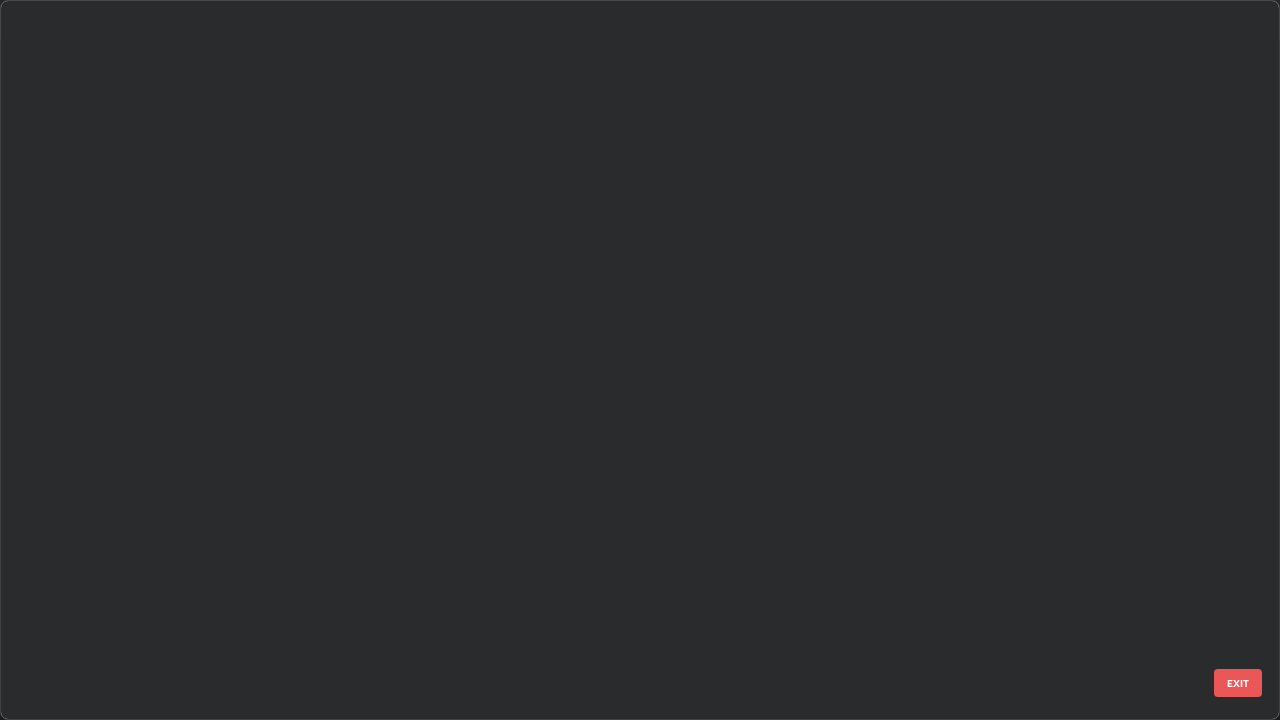 scroll, scrollTop: 1303, scrollLeft: 0, axis: vertical 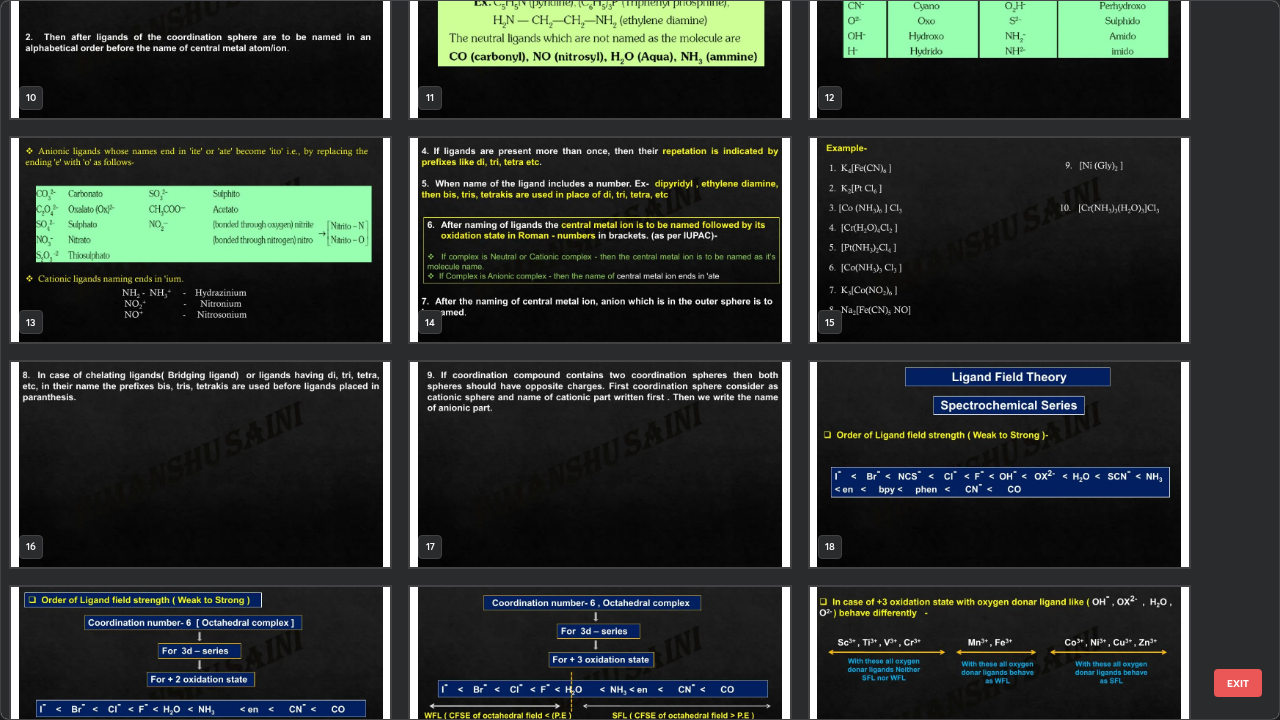 click at bounding box center (999, 464) 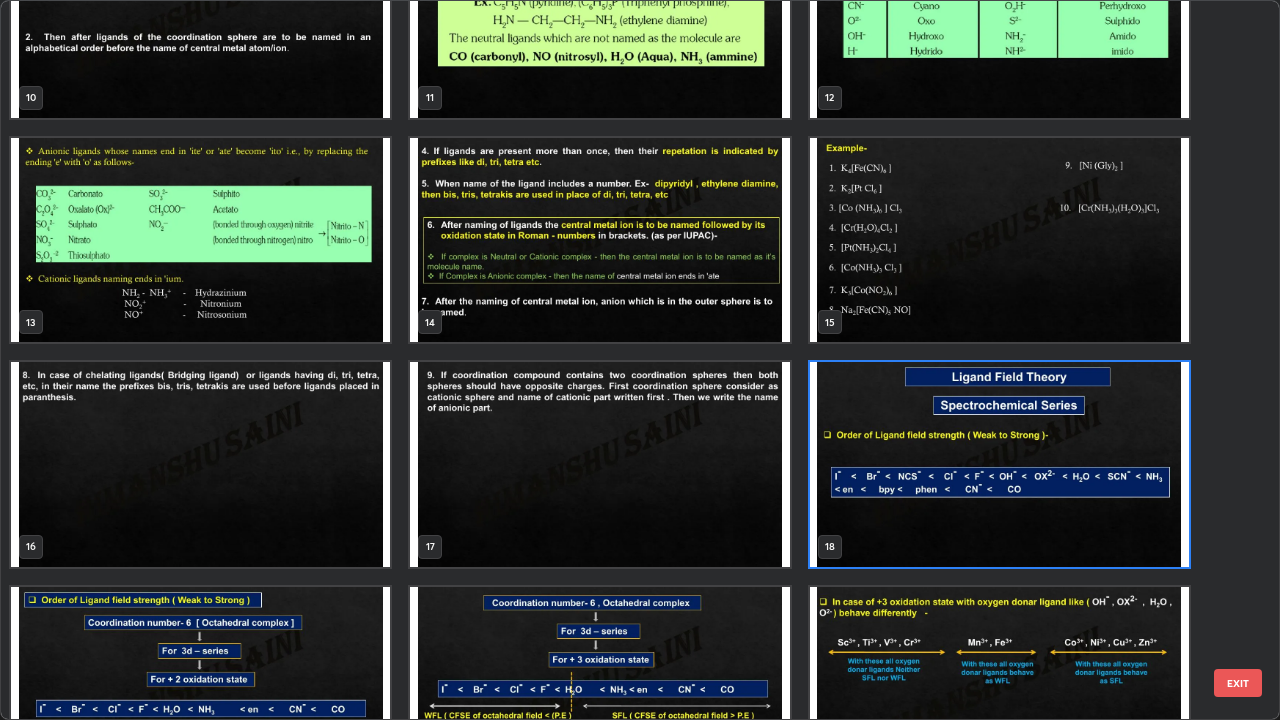 click at bounding box center [999, 464] 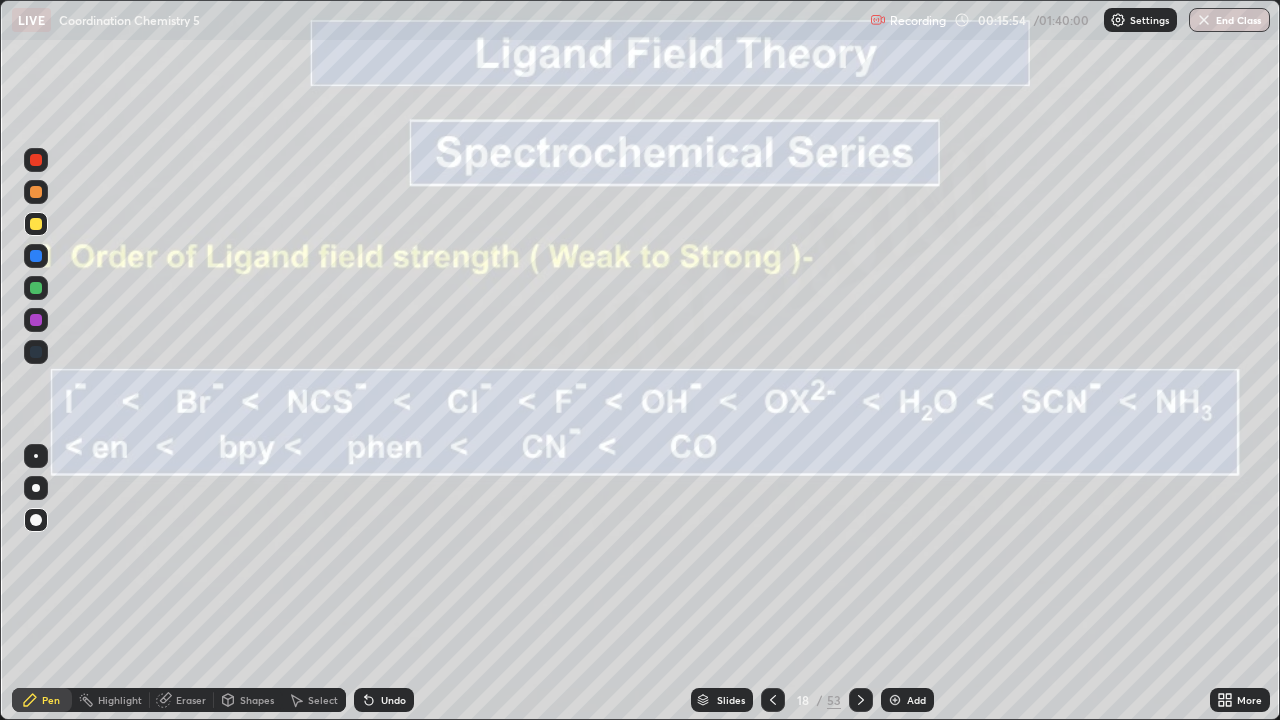 click 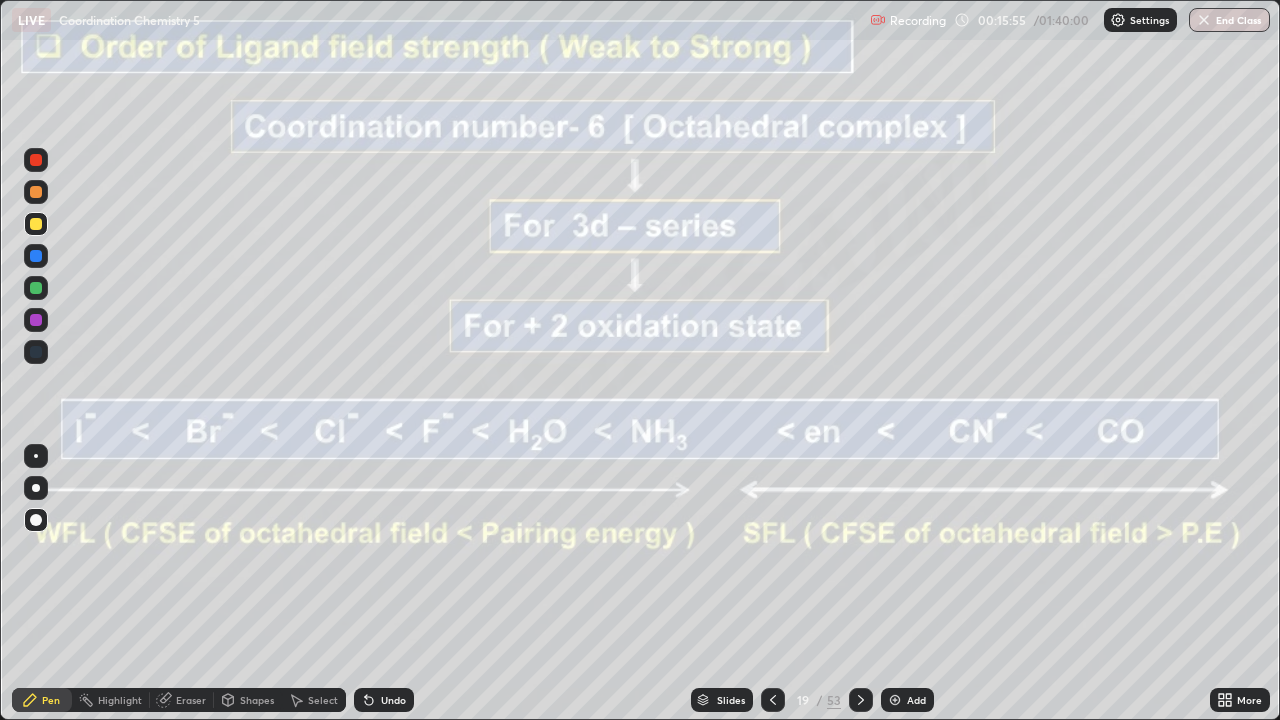 click 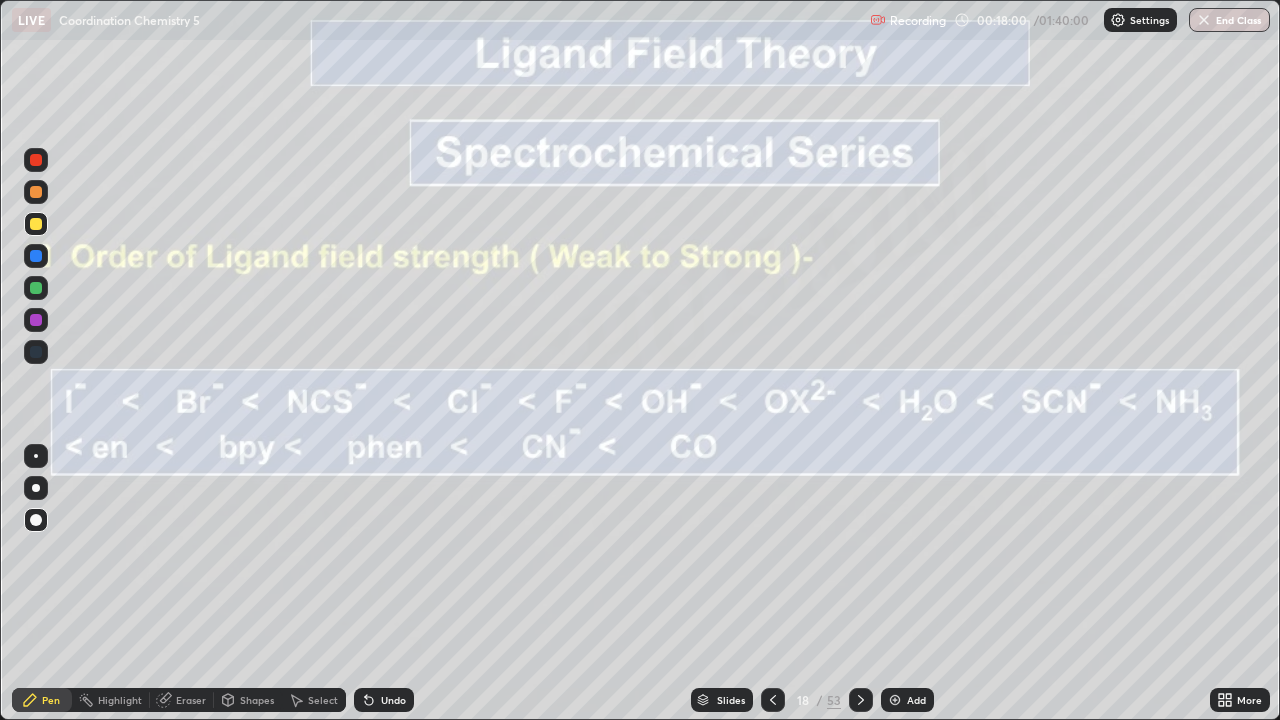 click at bounding box center (861, 700) 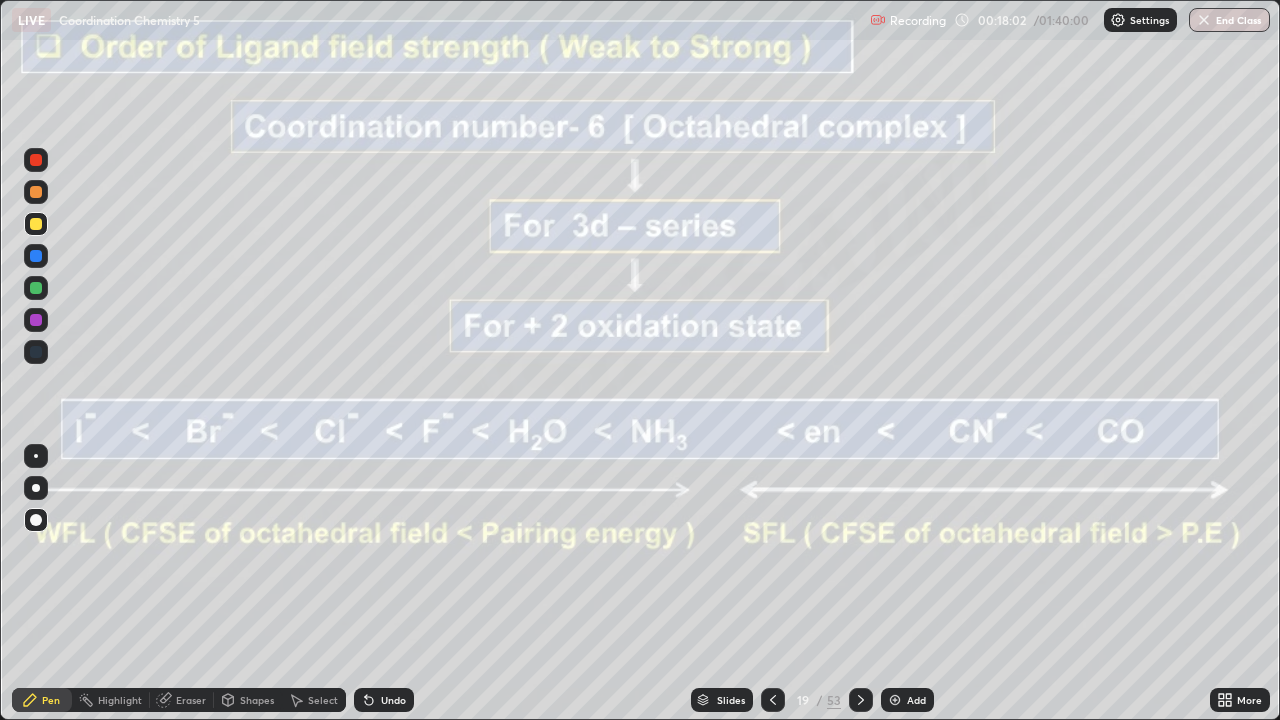 click 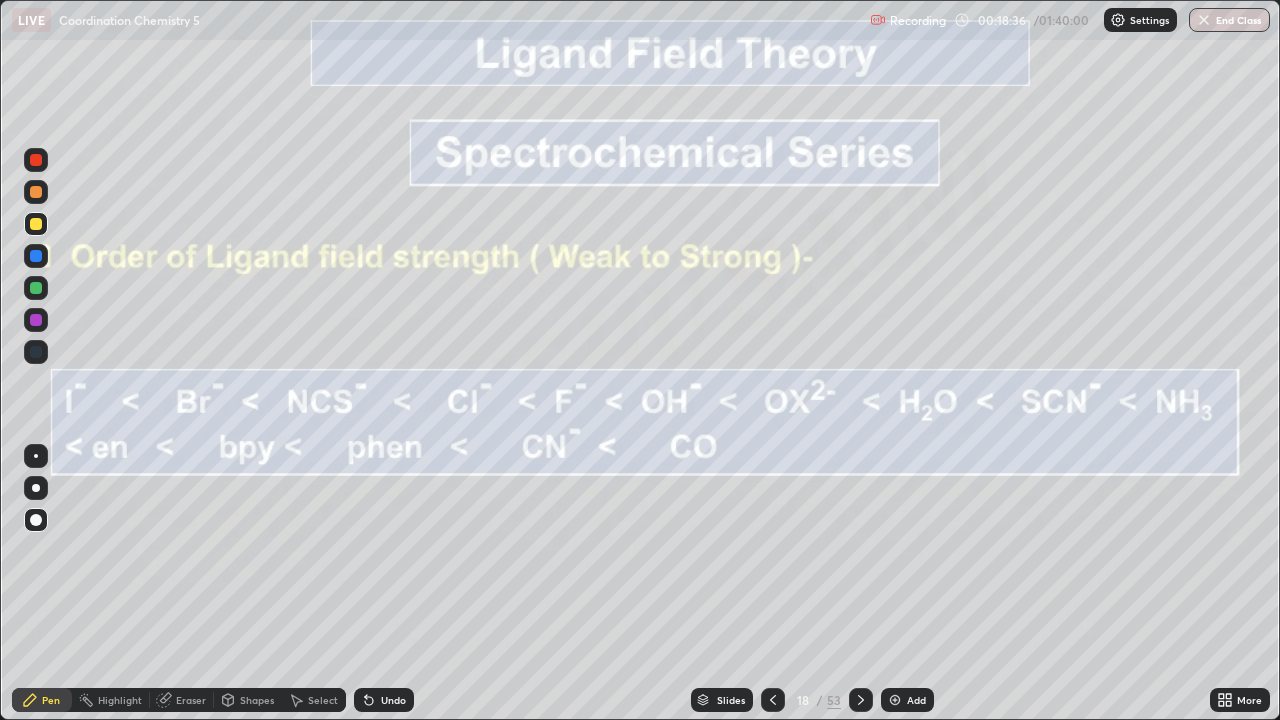 click 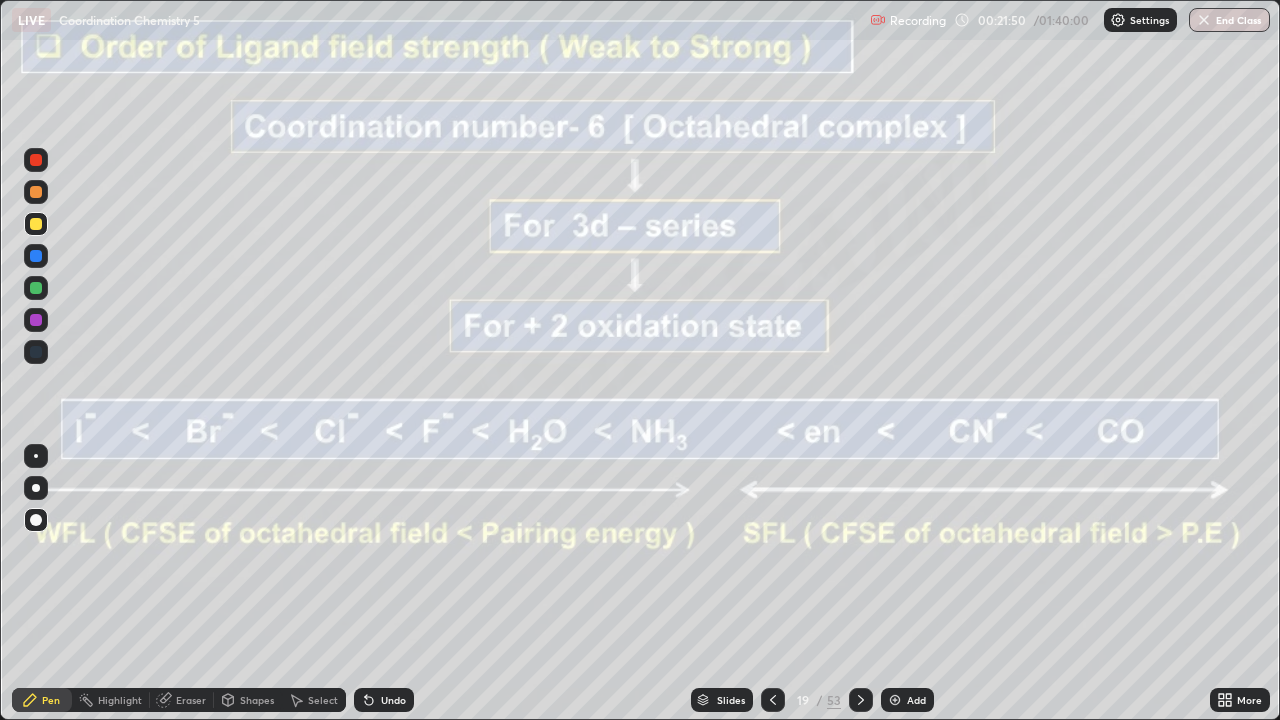 click 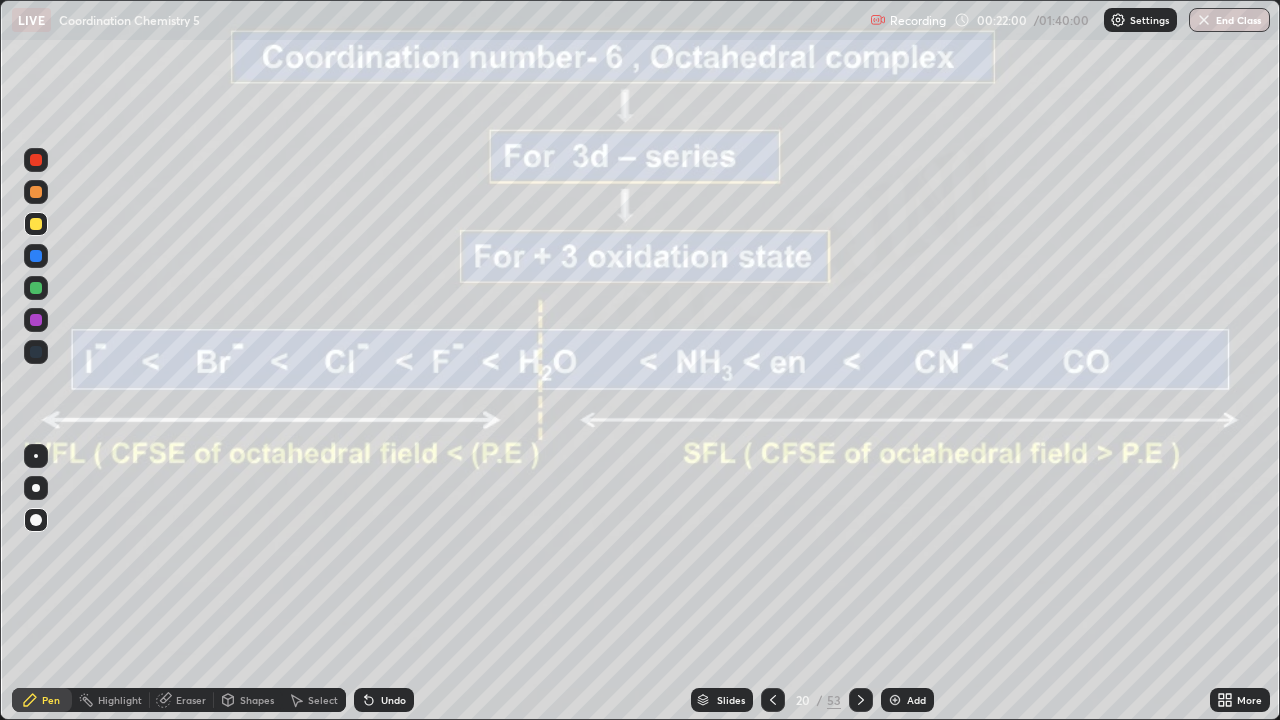 click 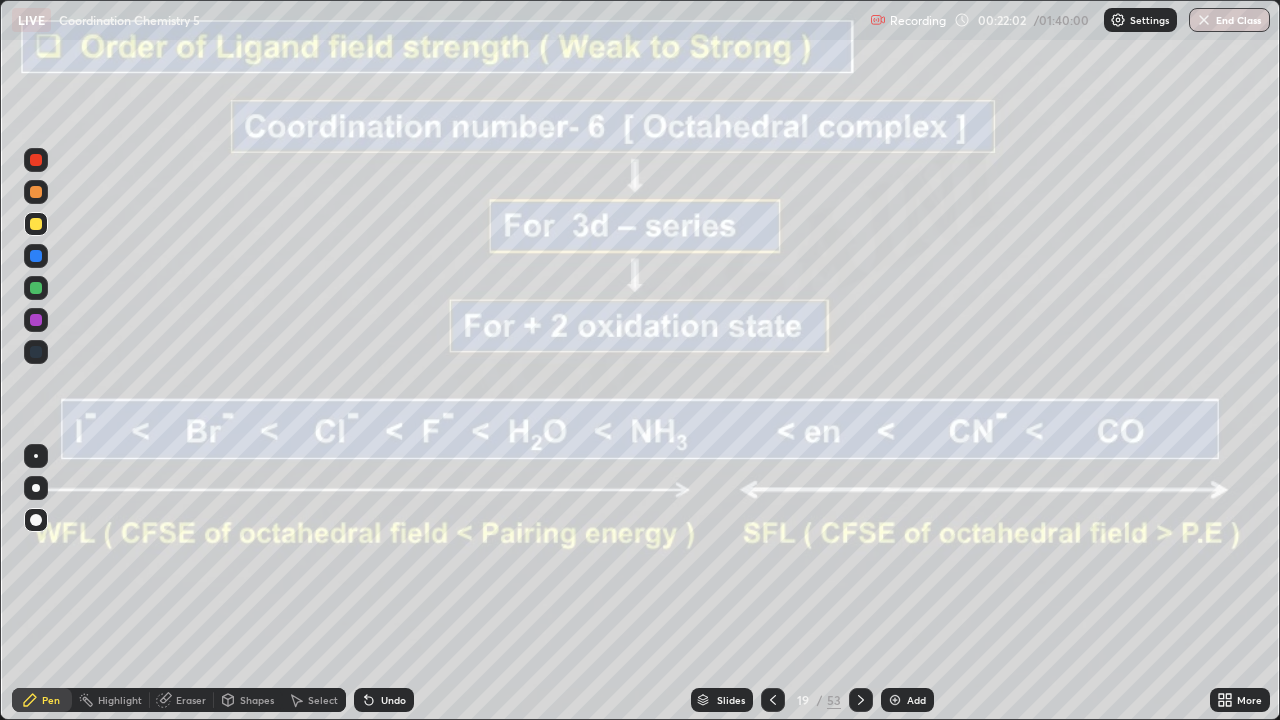 click 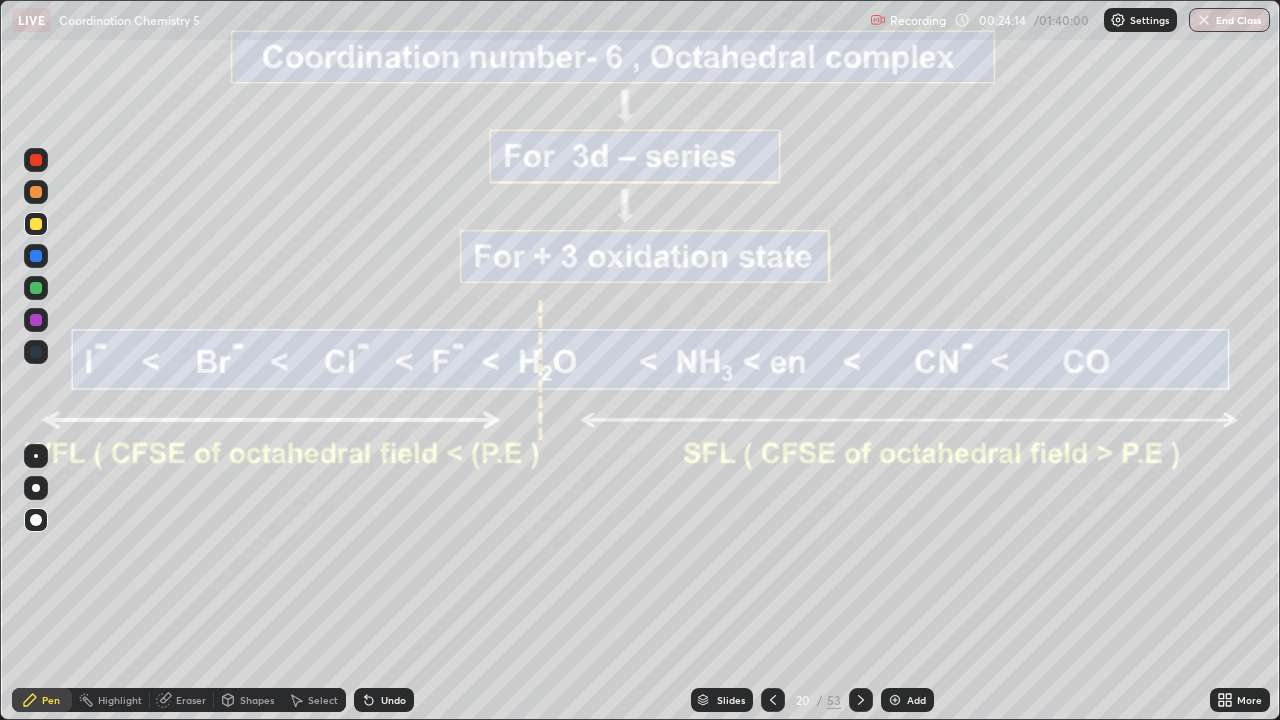 click 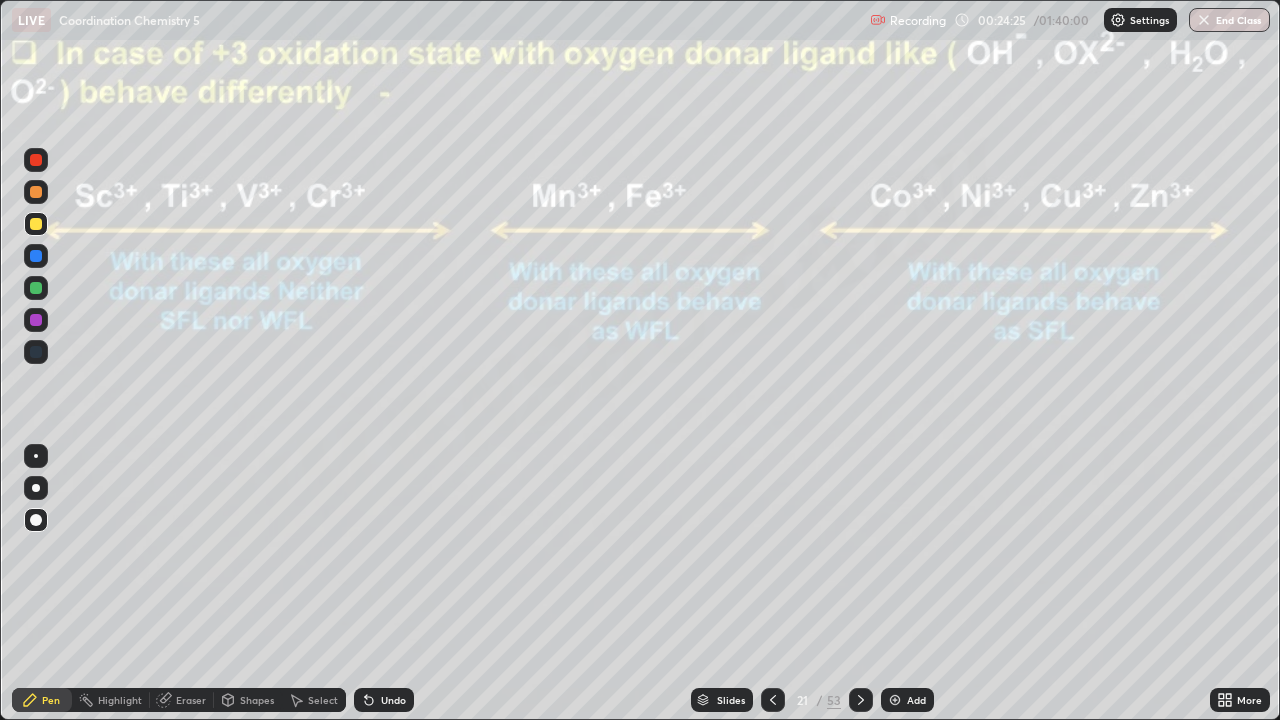 click 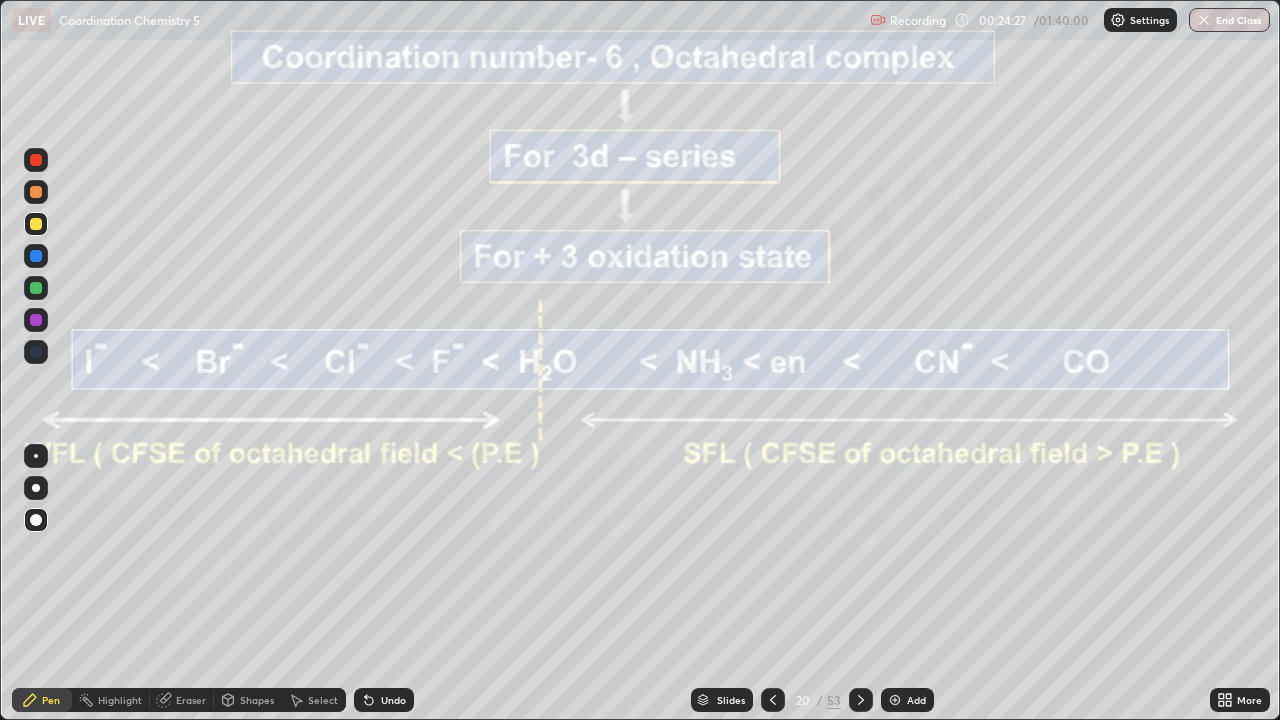 click 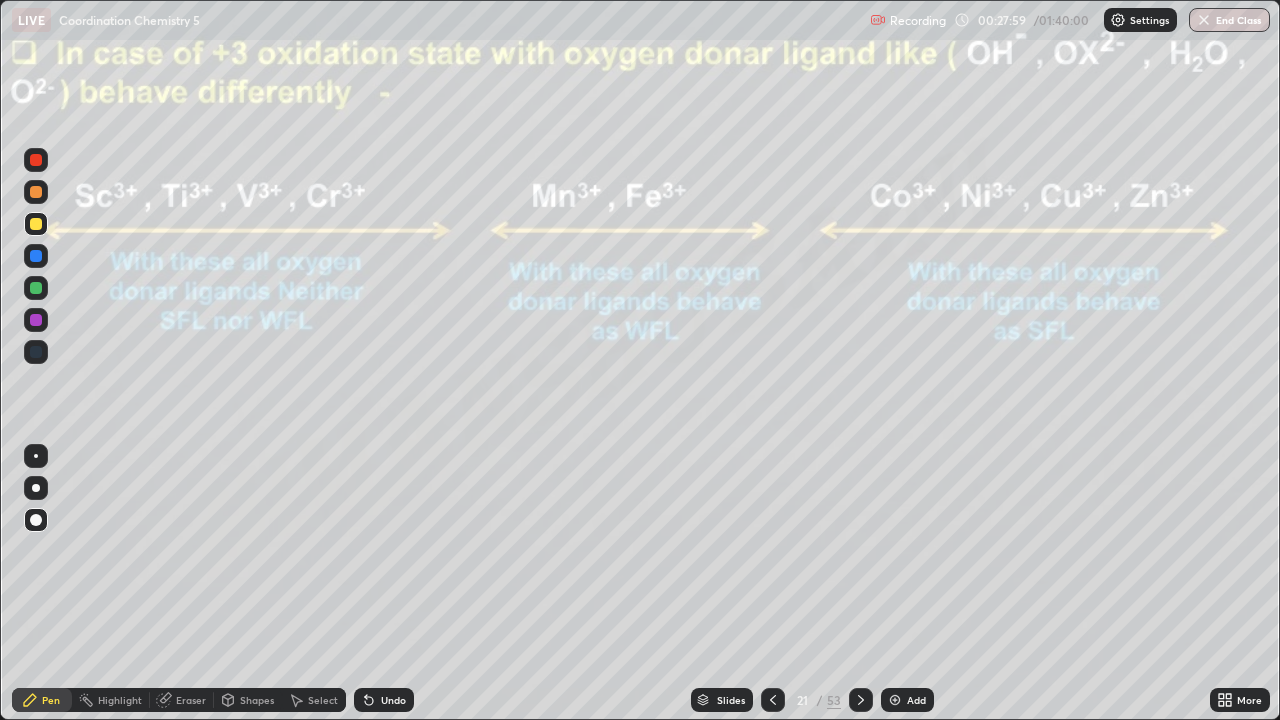 click 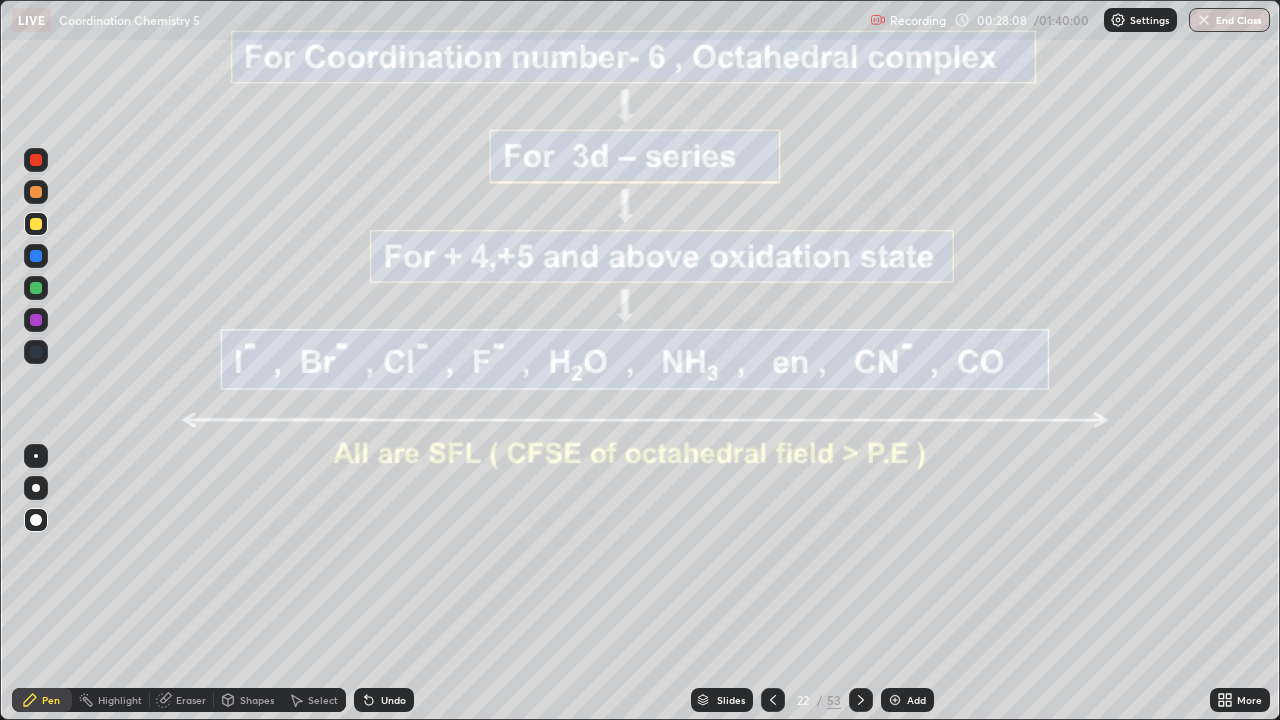 click on "Eraser" at bounding box center (191, 700) 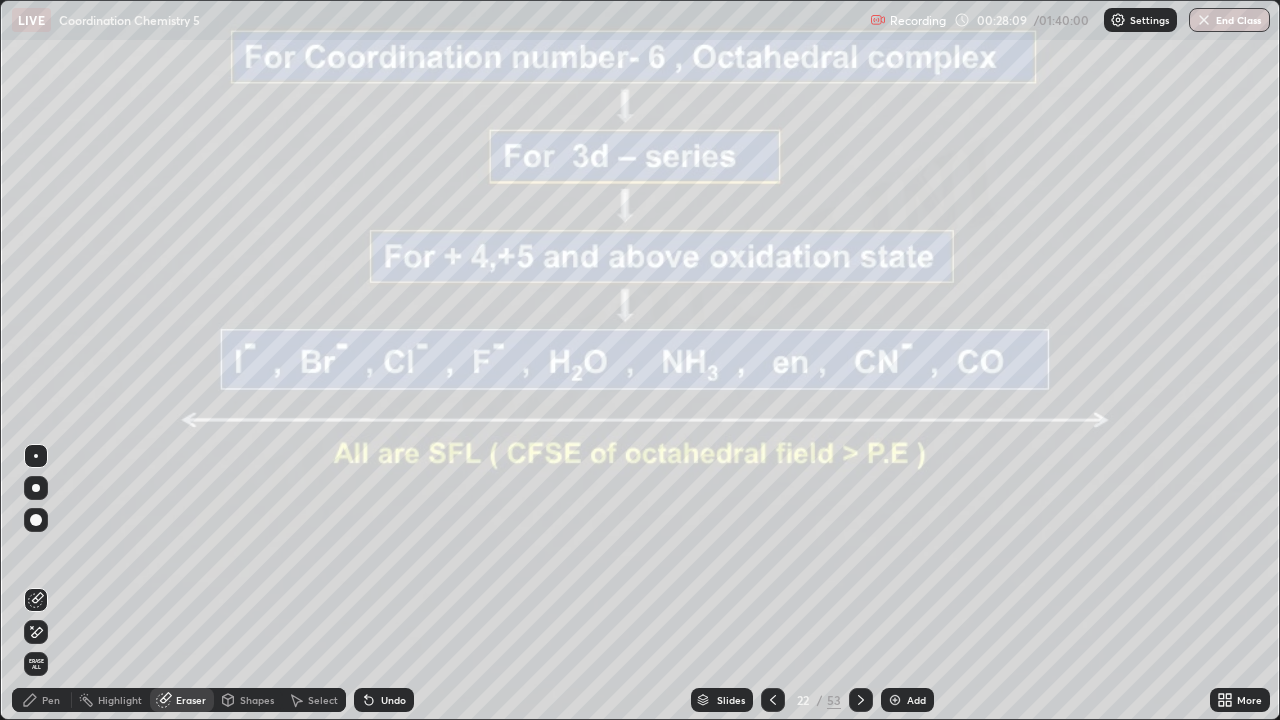 click on "Erase all" at bounding box center (36, 664) 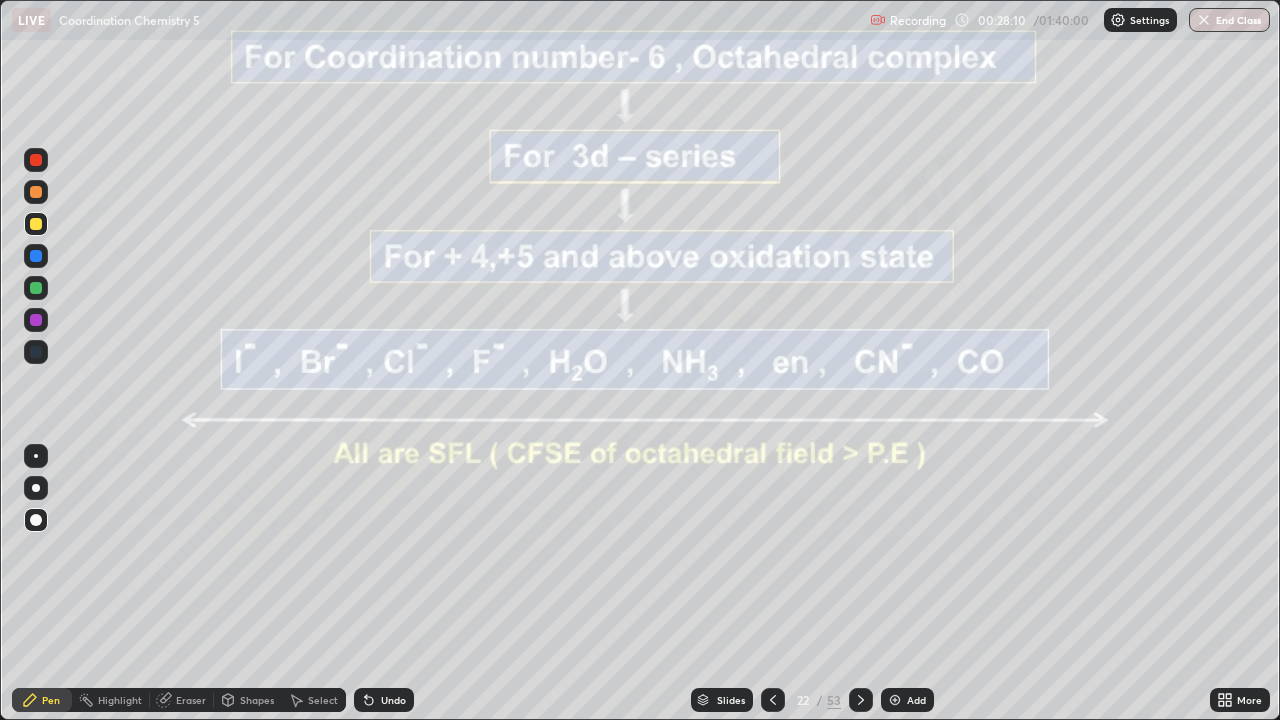 click on "Pen" at bounding box center [51, 700] 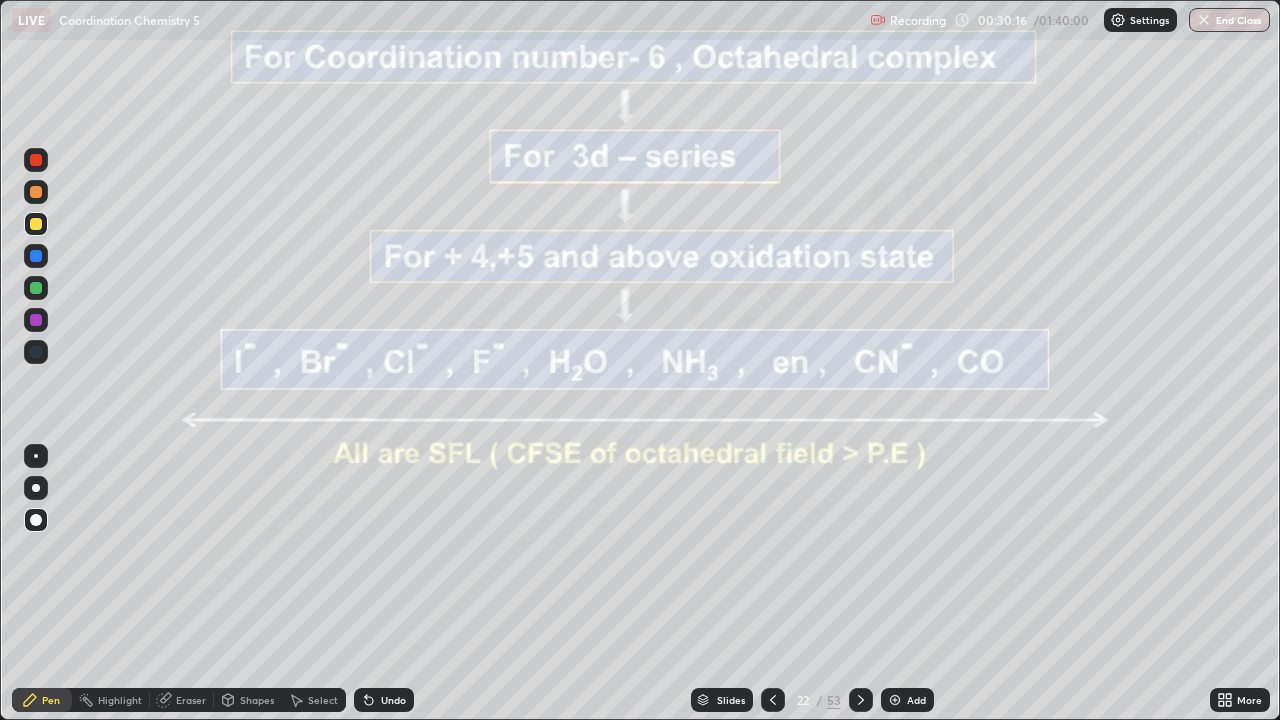 click 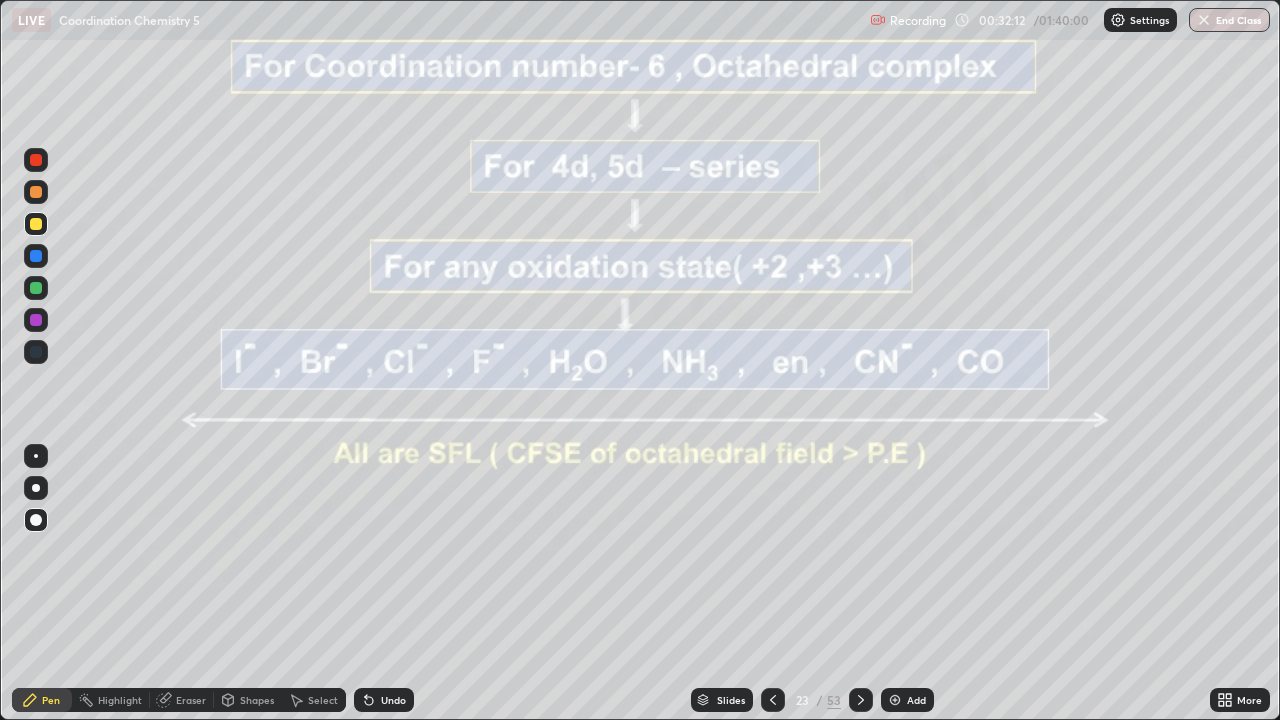 click 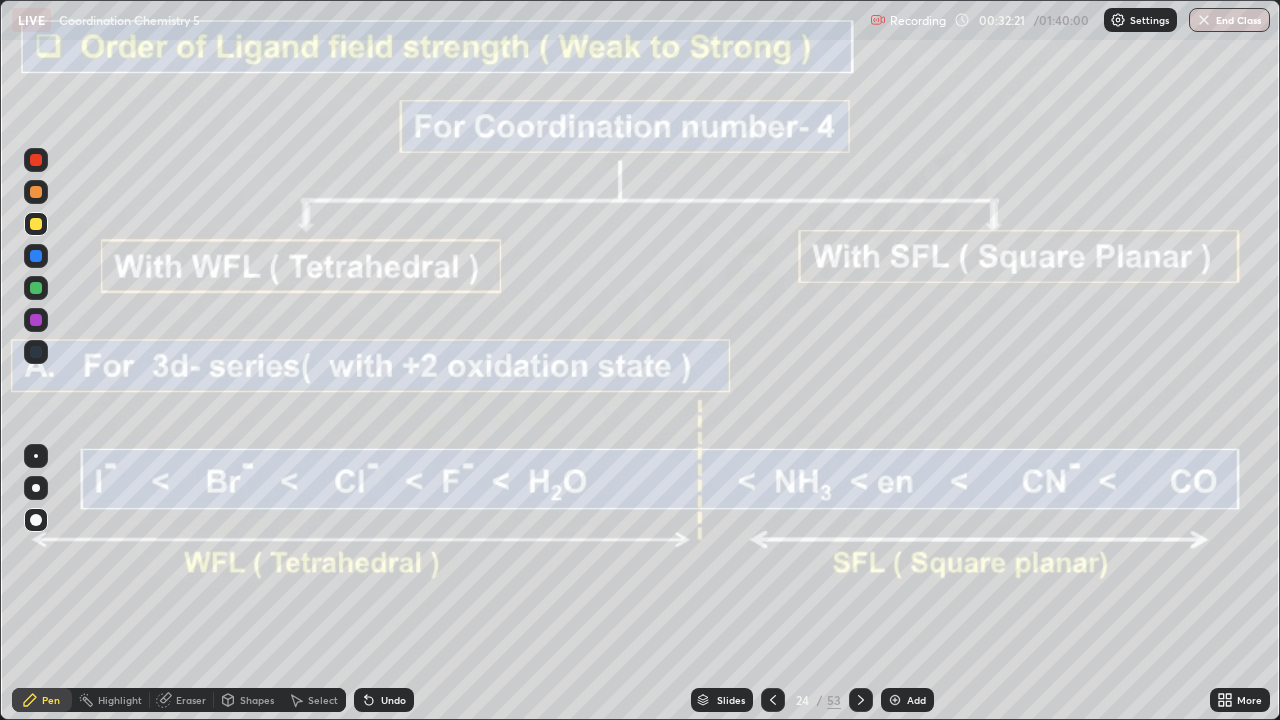 click 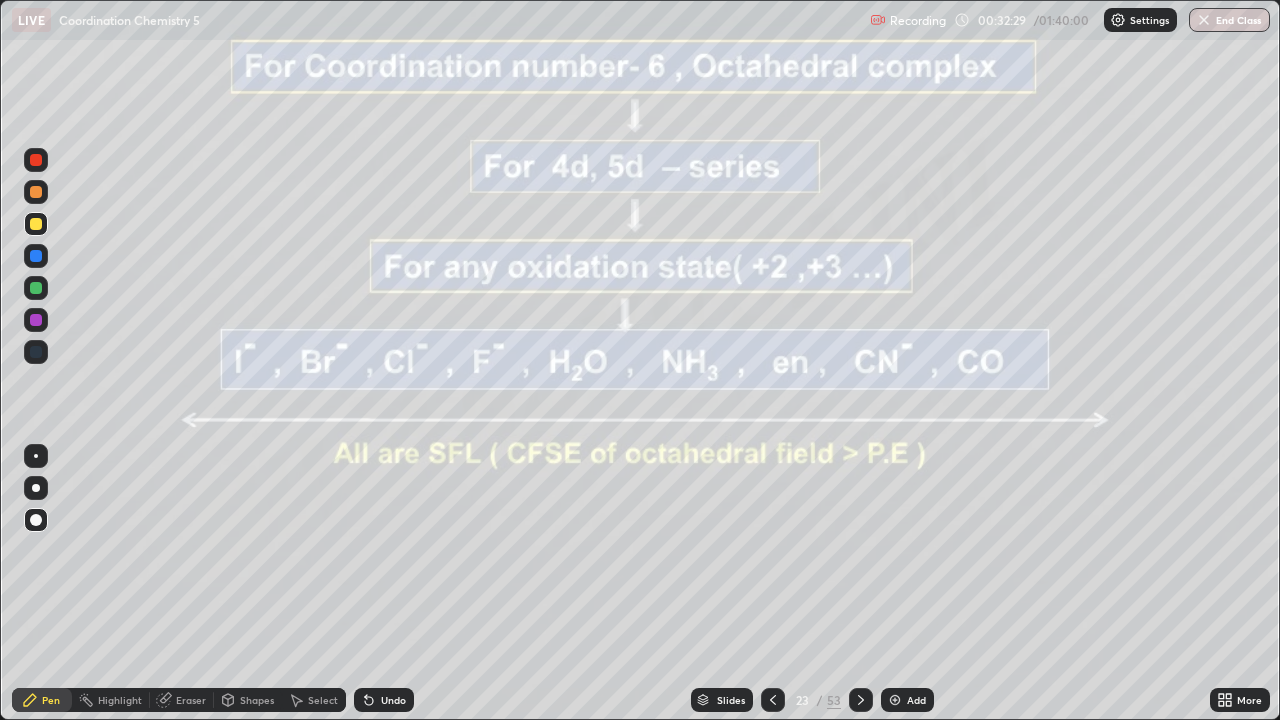 click 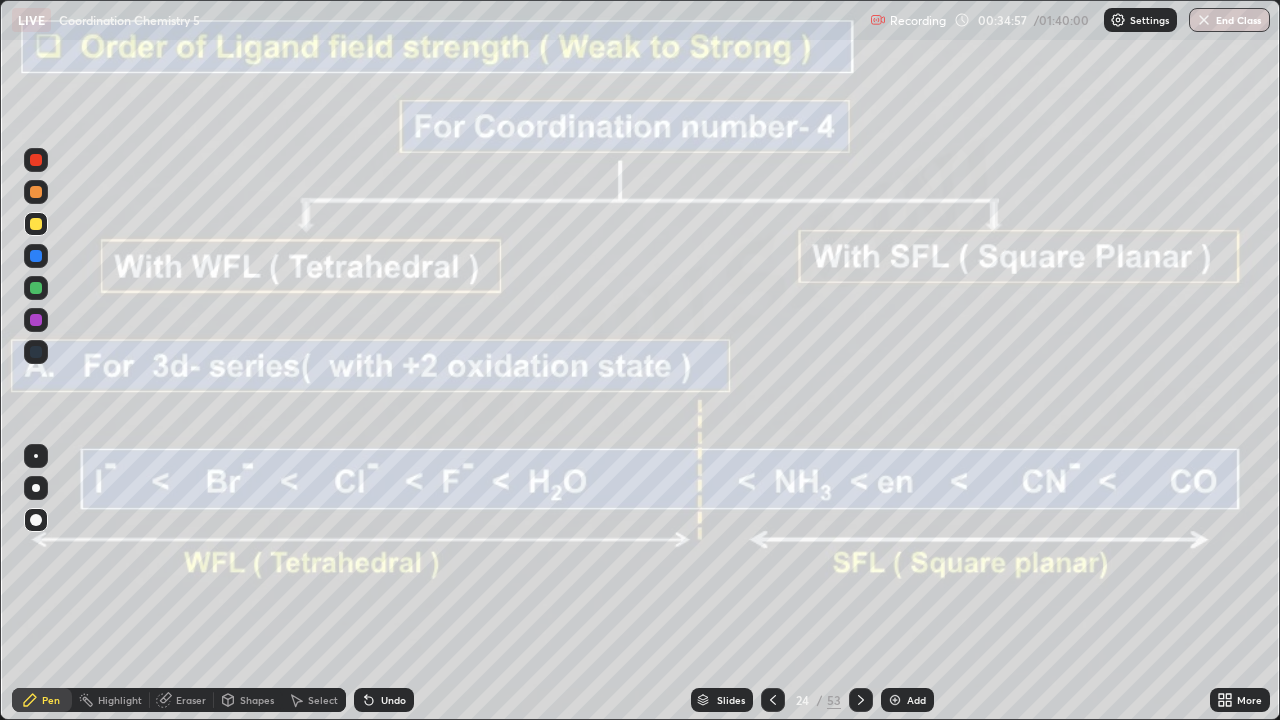 click 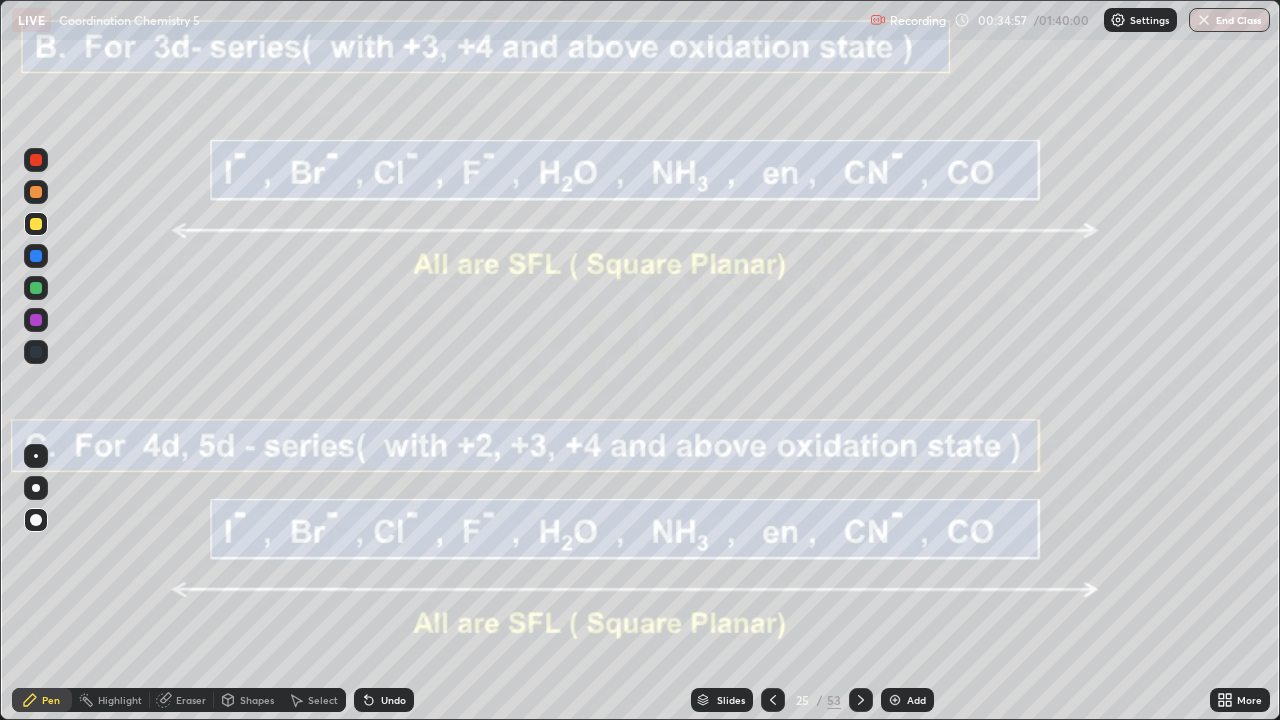 click 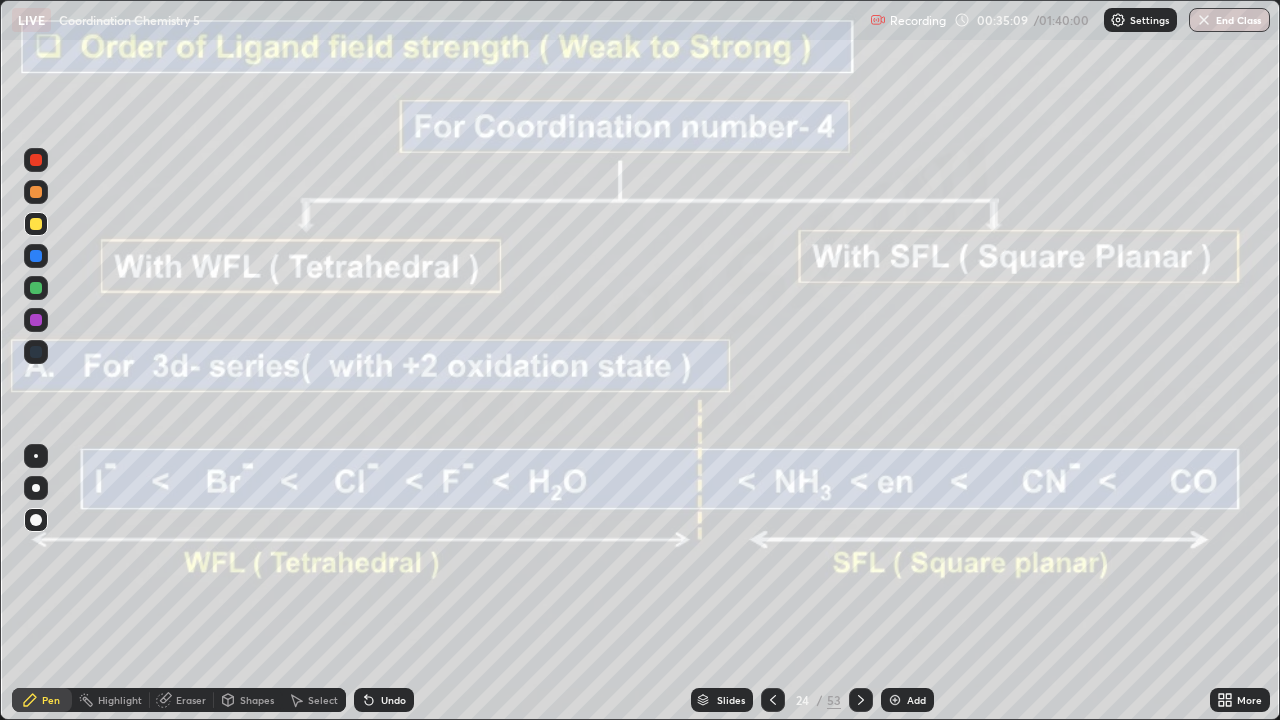 click 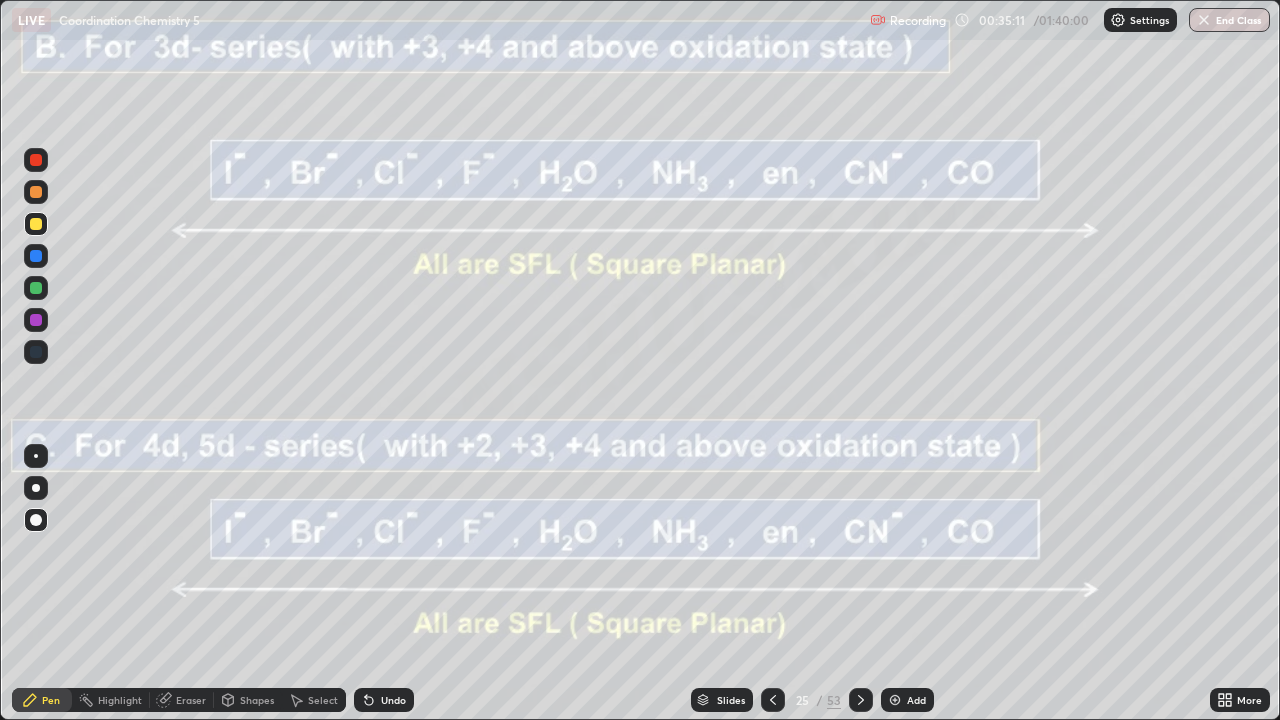 click 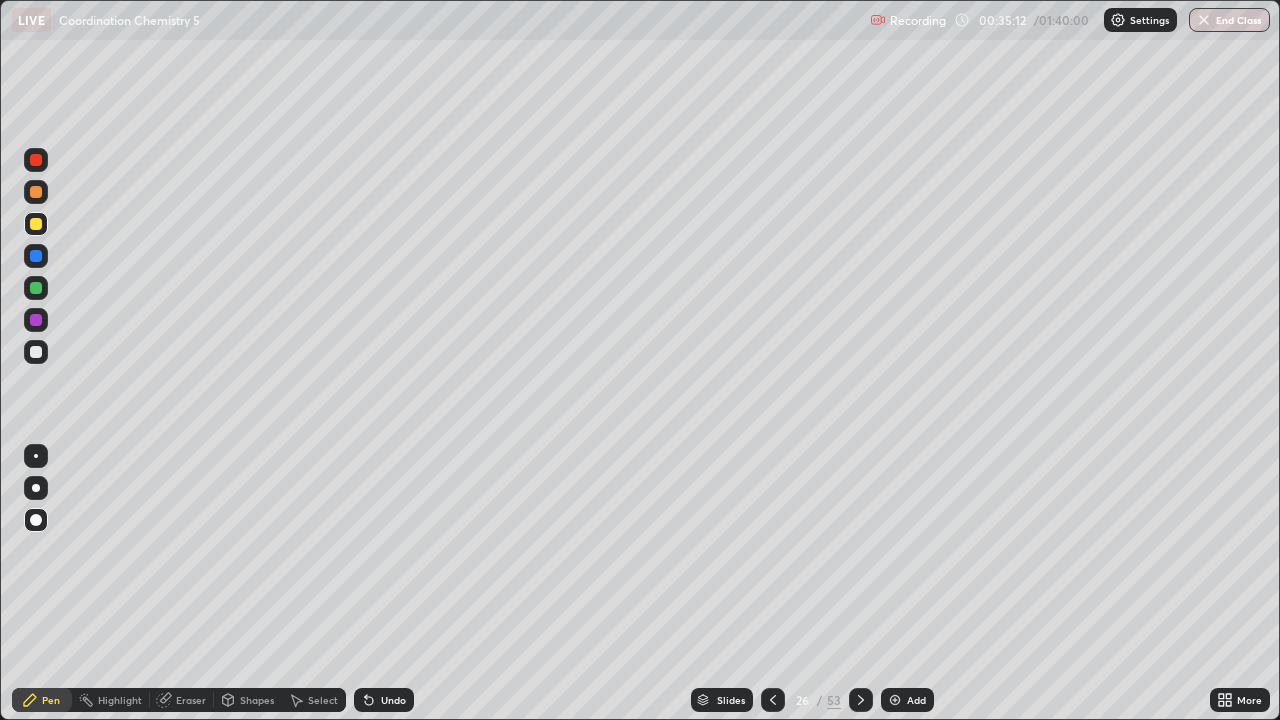 click 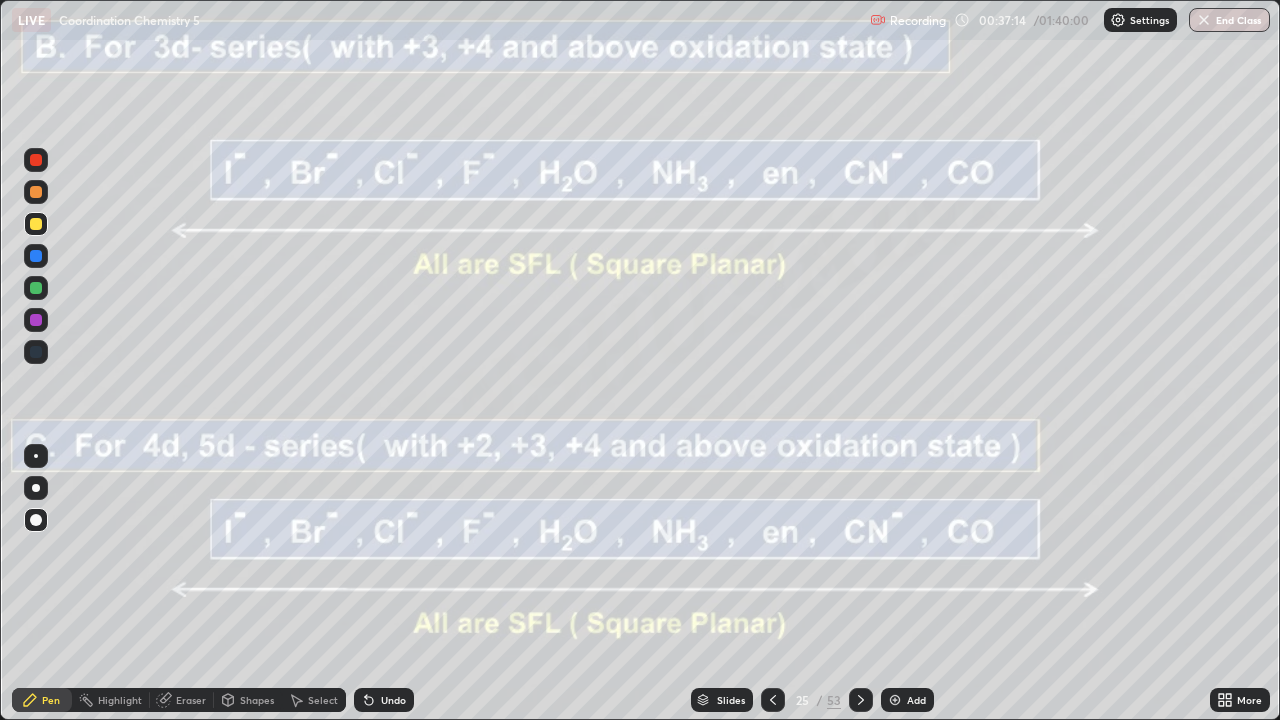 click on "Slides" at bounding box center (731, 700) 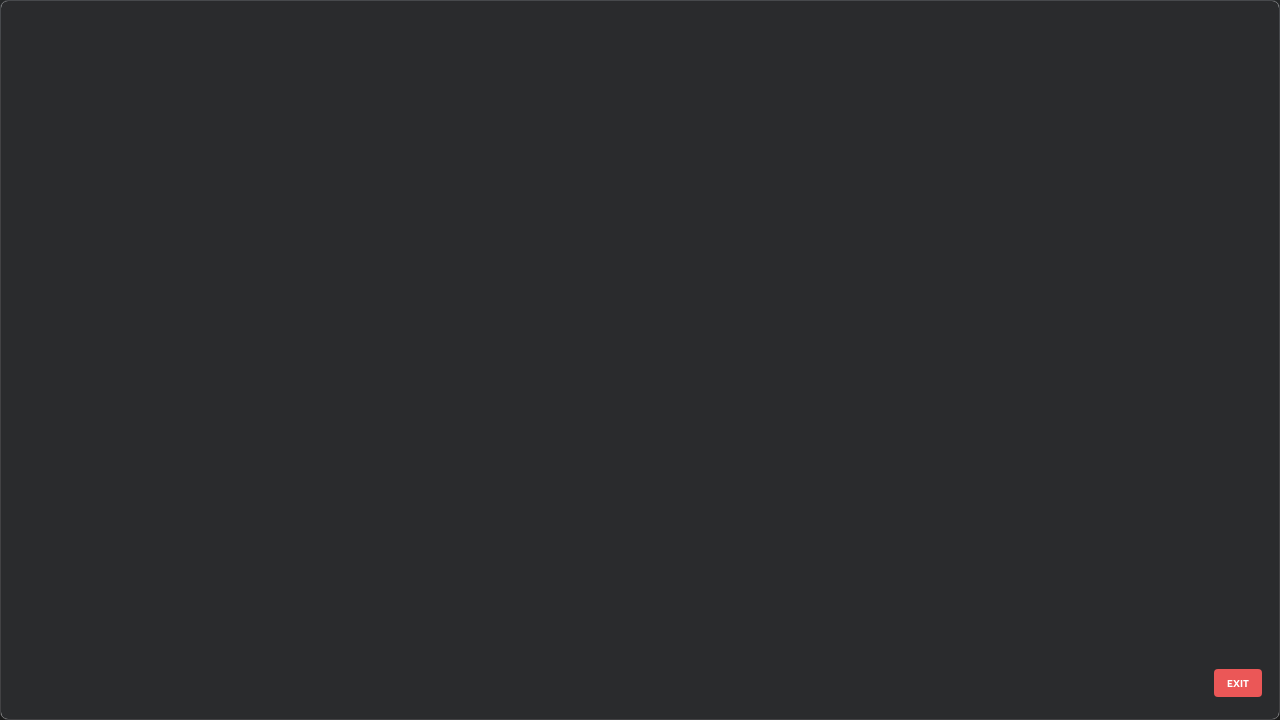 scroll, scrollTop: 1303, scrollLeft: 0, axis: vertical 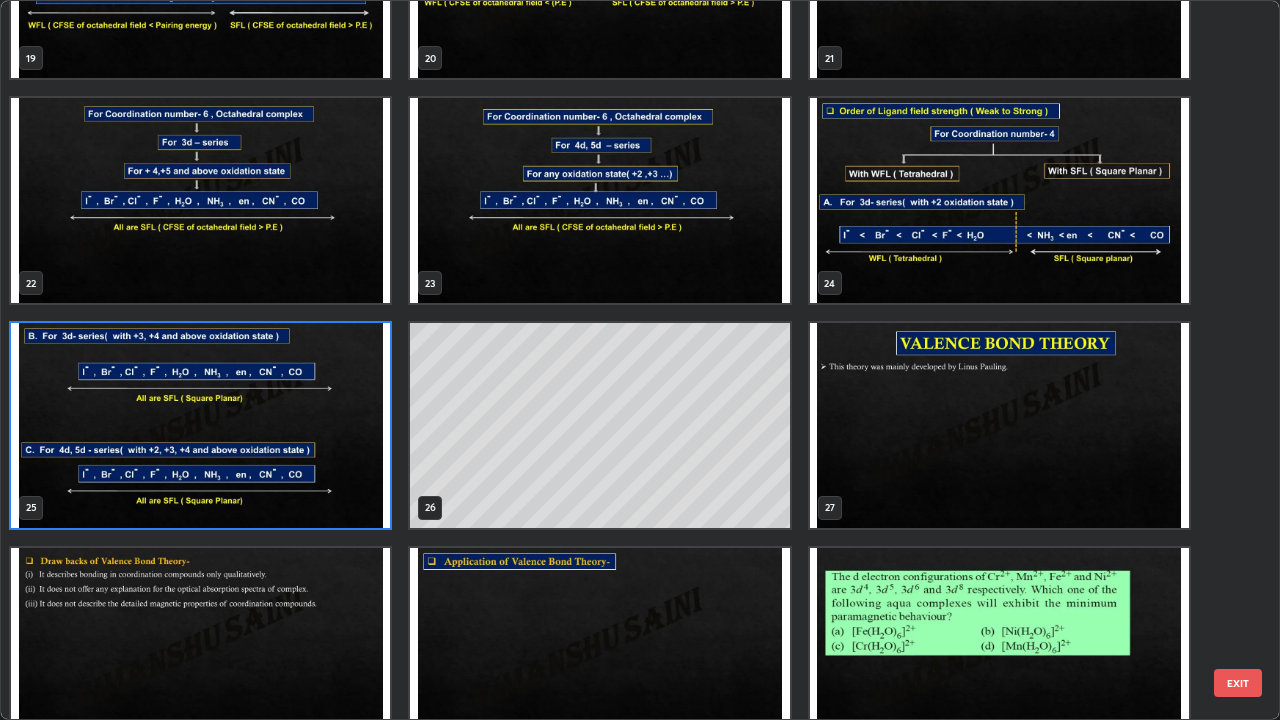 click at bounding box center (200, 425) 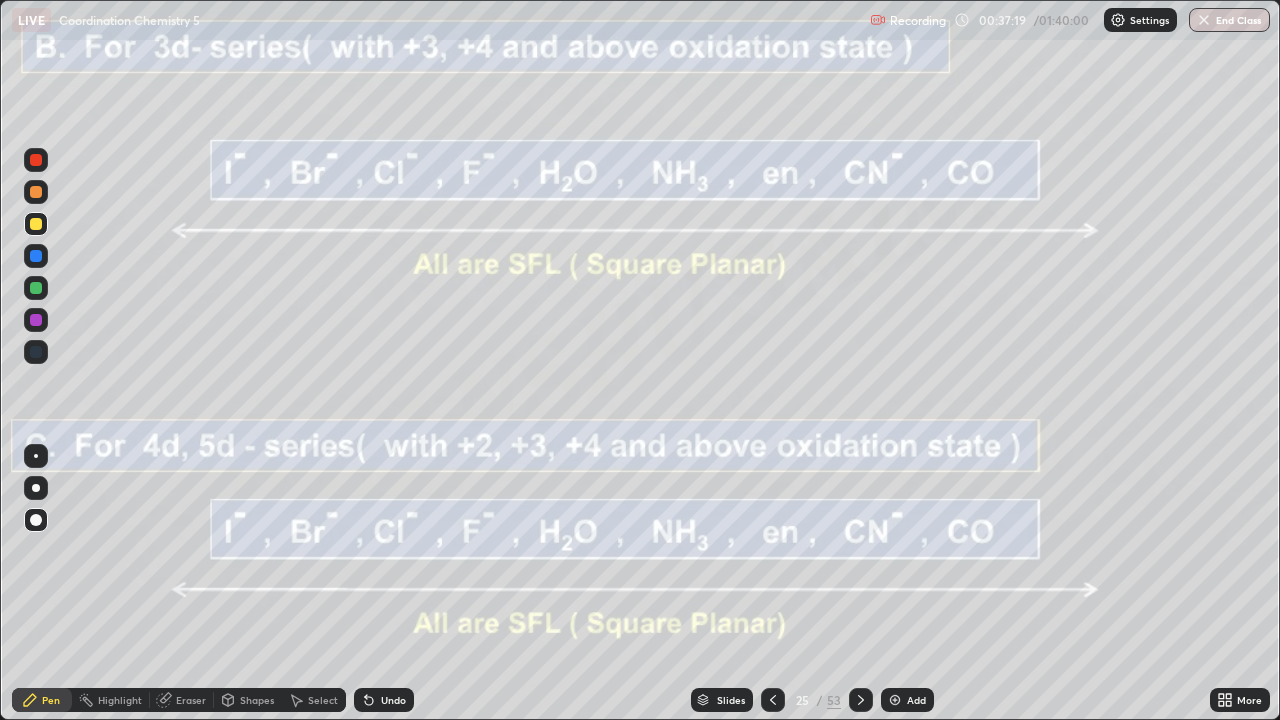 click at bounding box center (200, 425) 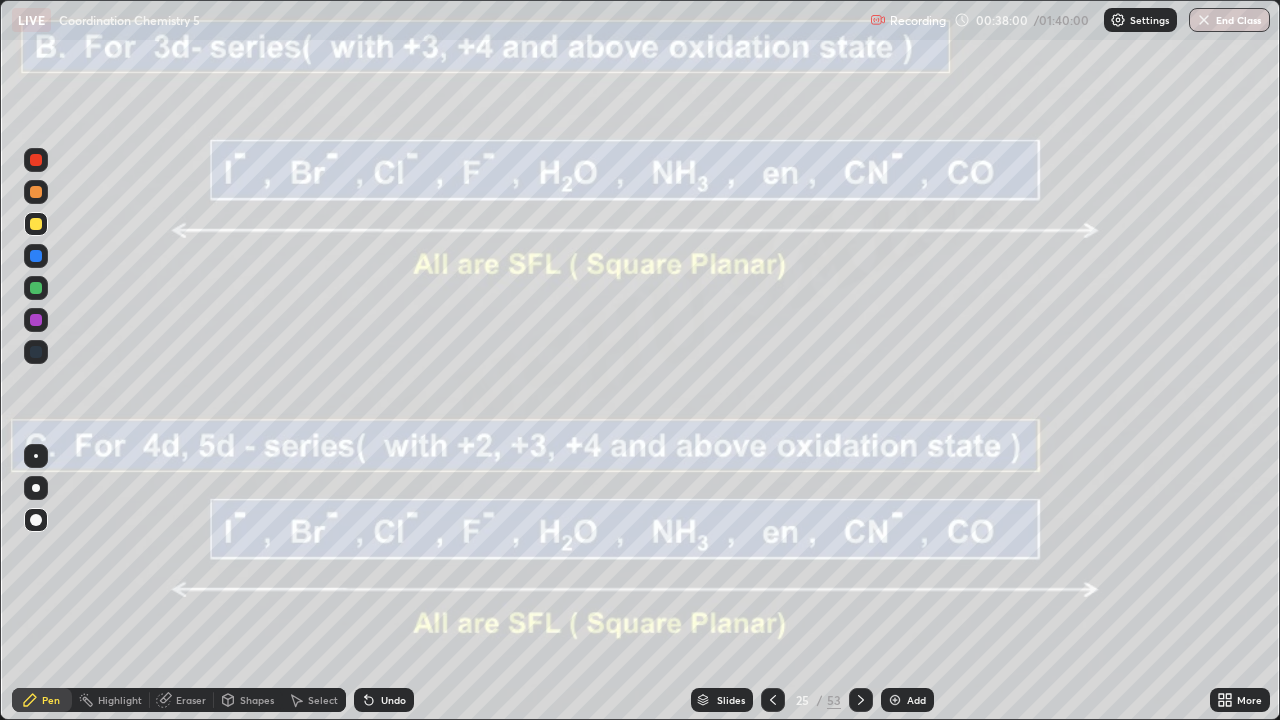 click 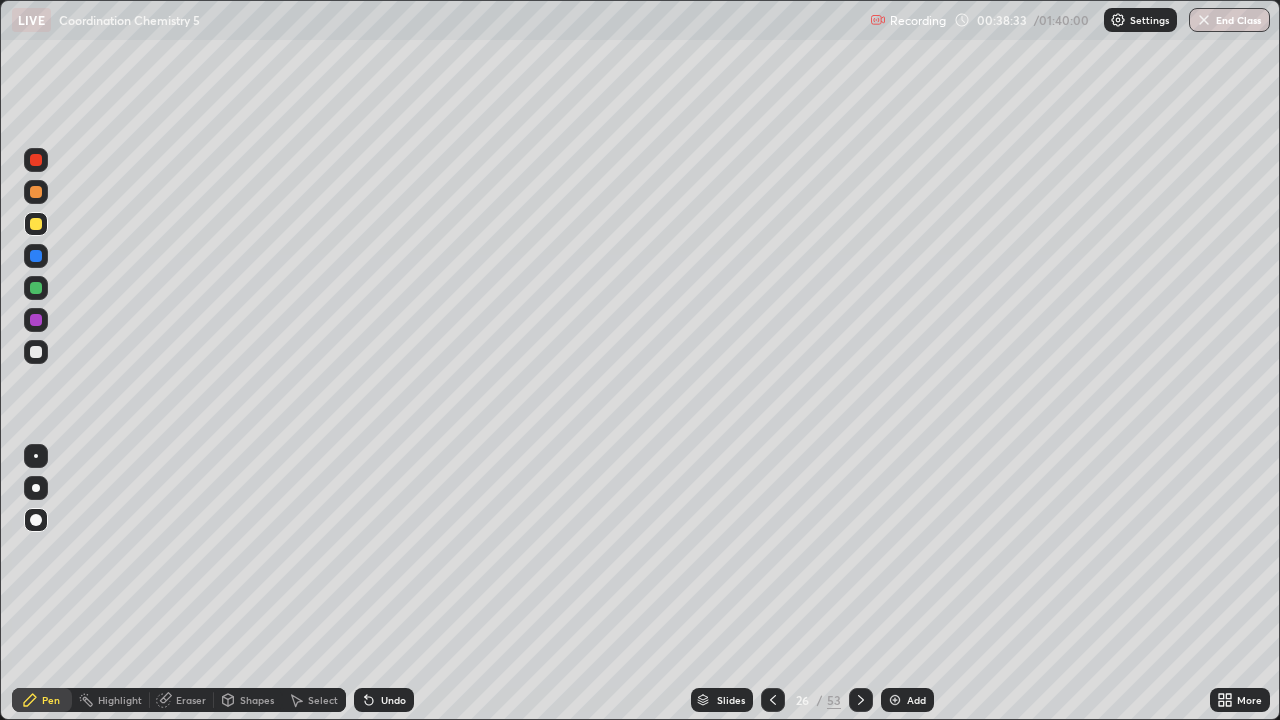 click 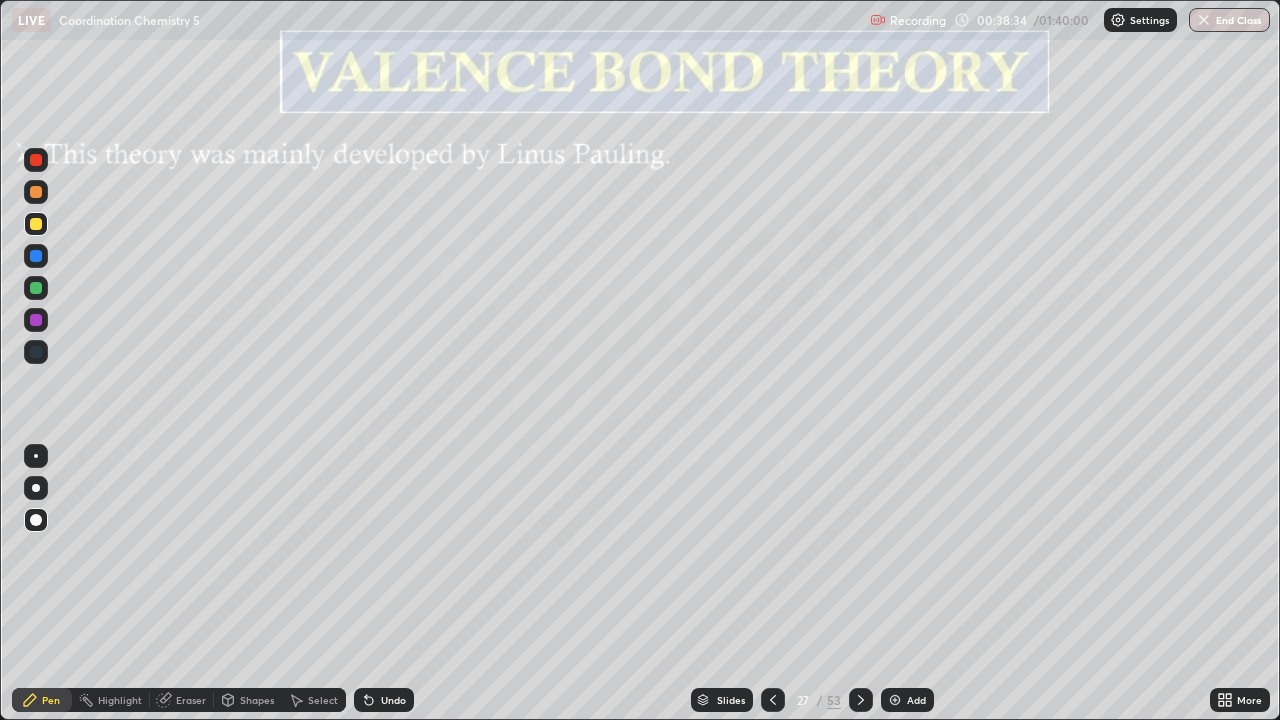 click on "Eraser" at bounding box center (191, 700) 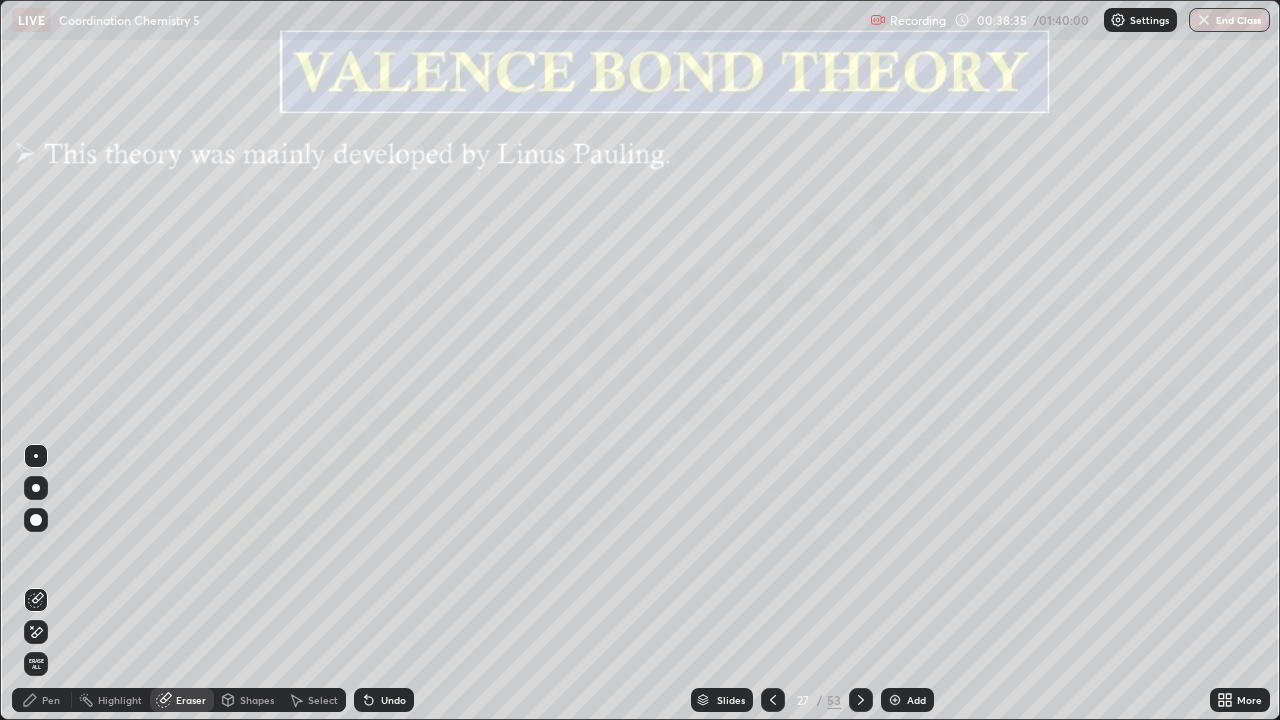 click on "Pen" at bounding box center [51, 700] 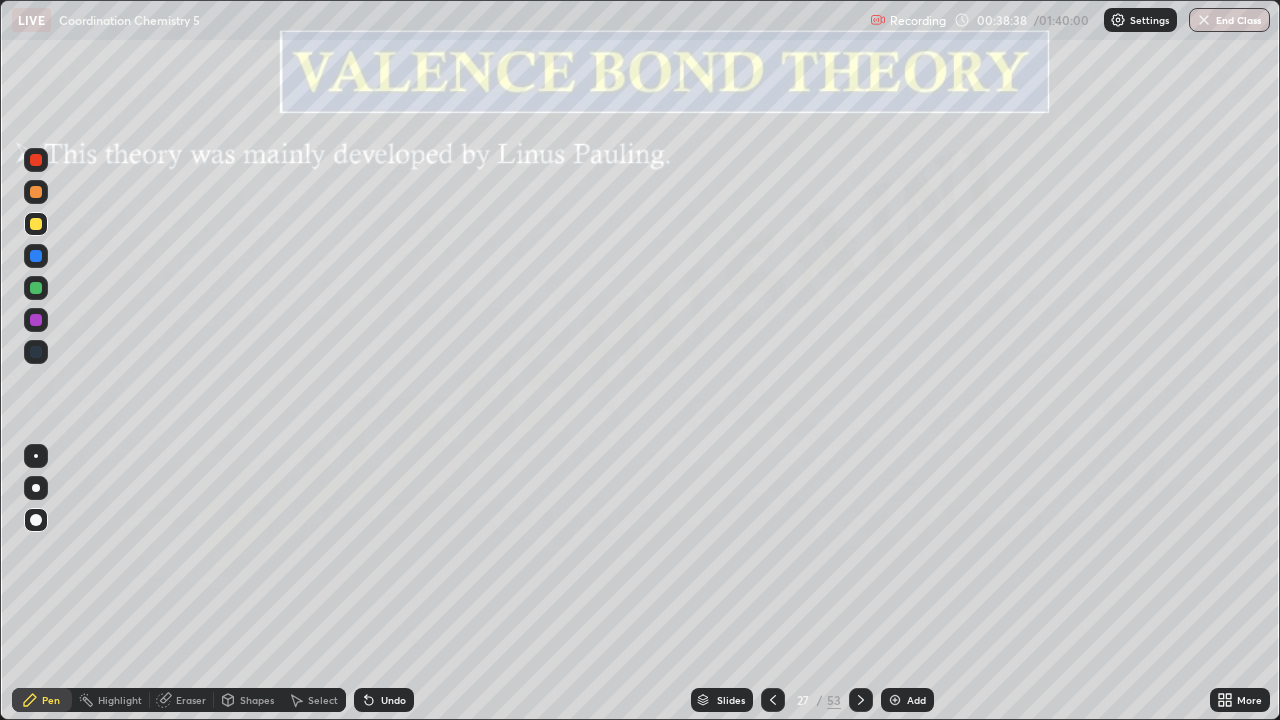 click at bounding box center [36, 192] 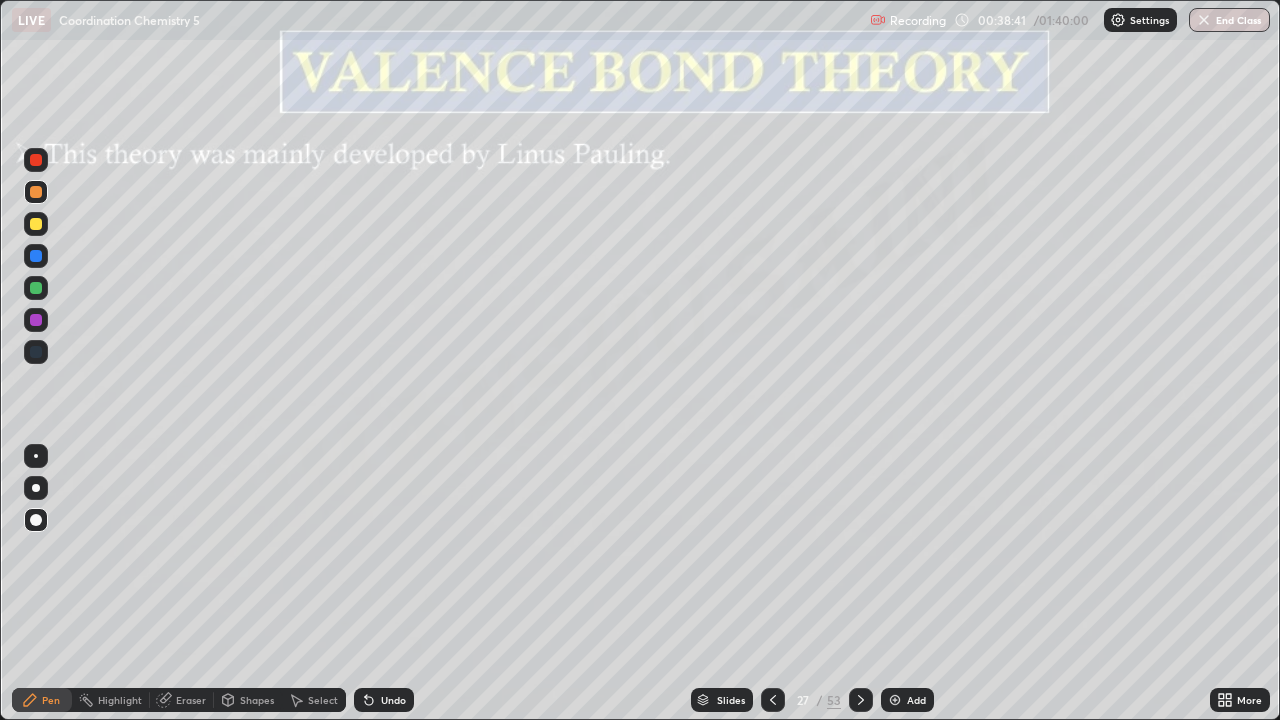 click on "Pen" at bounding box center (42, 700) 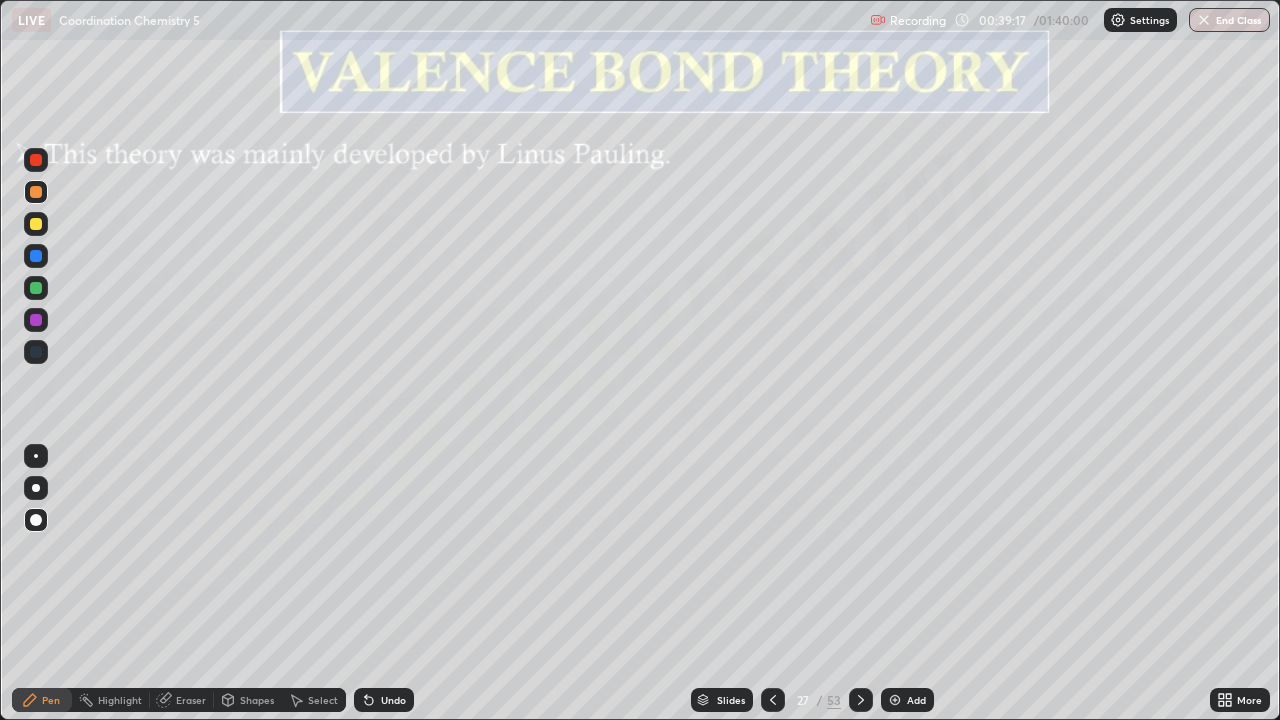 click at bounding box center [36, 320] 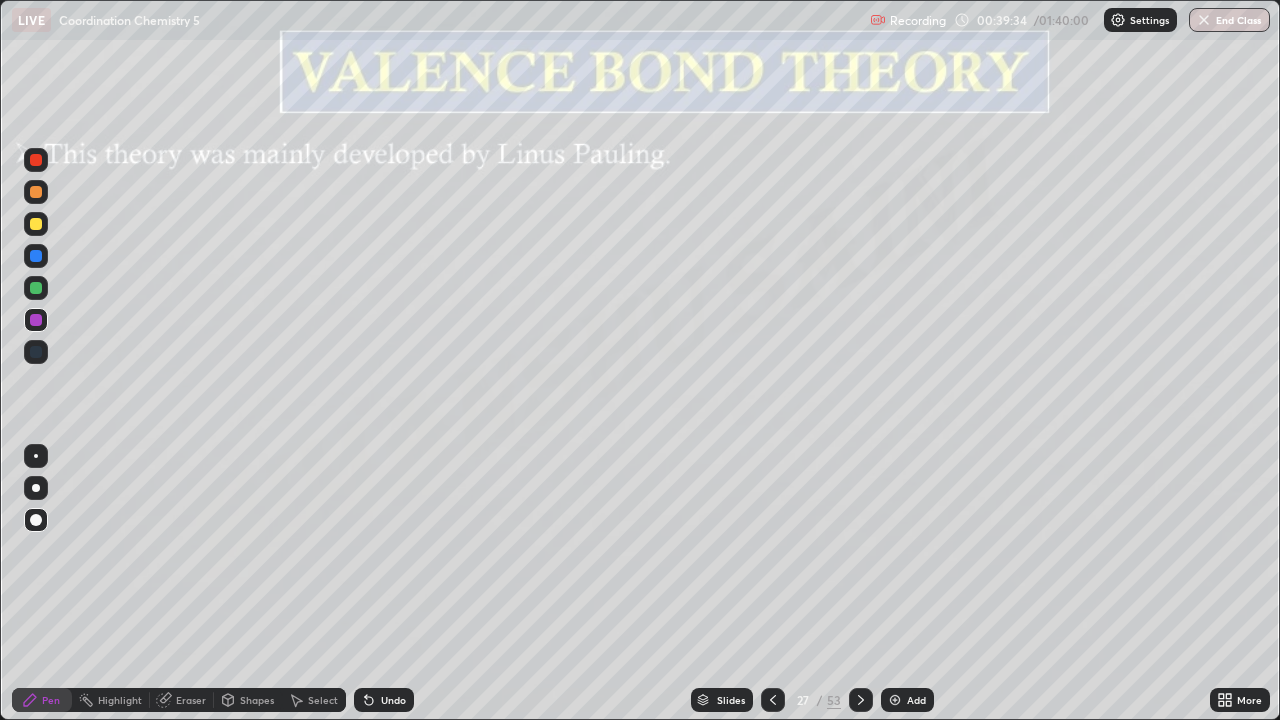 click at bounding box center [36, 288] 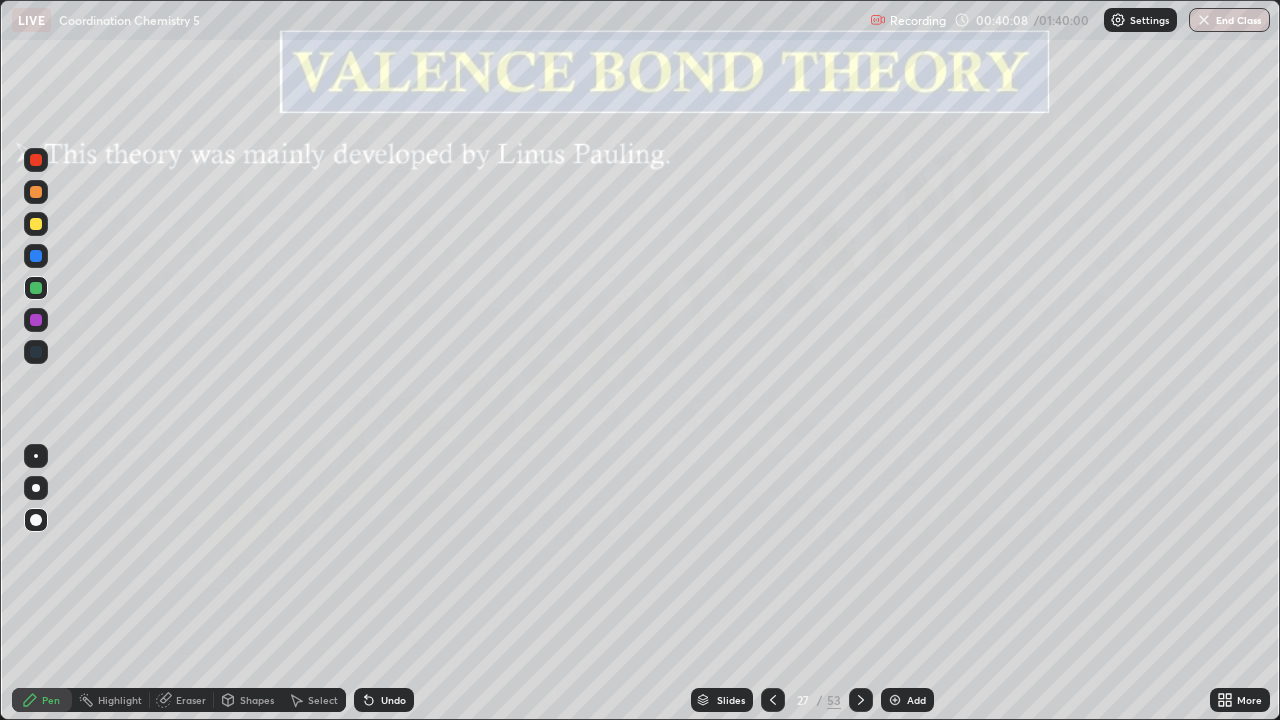 click on "Undo" at bounding box center [393, 700] 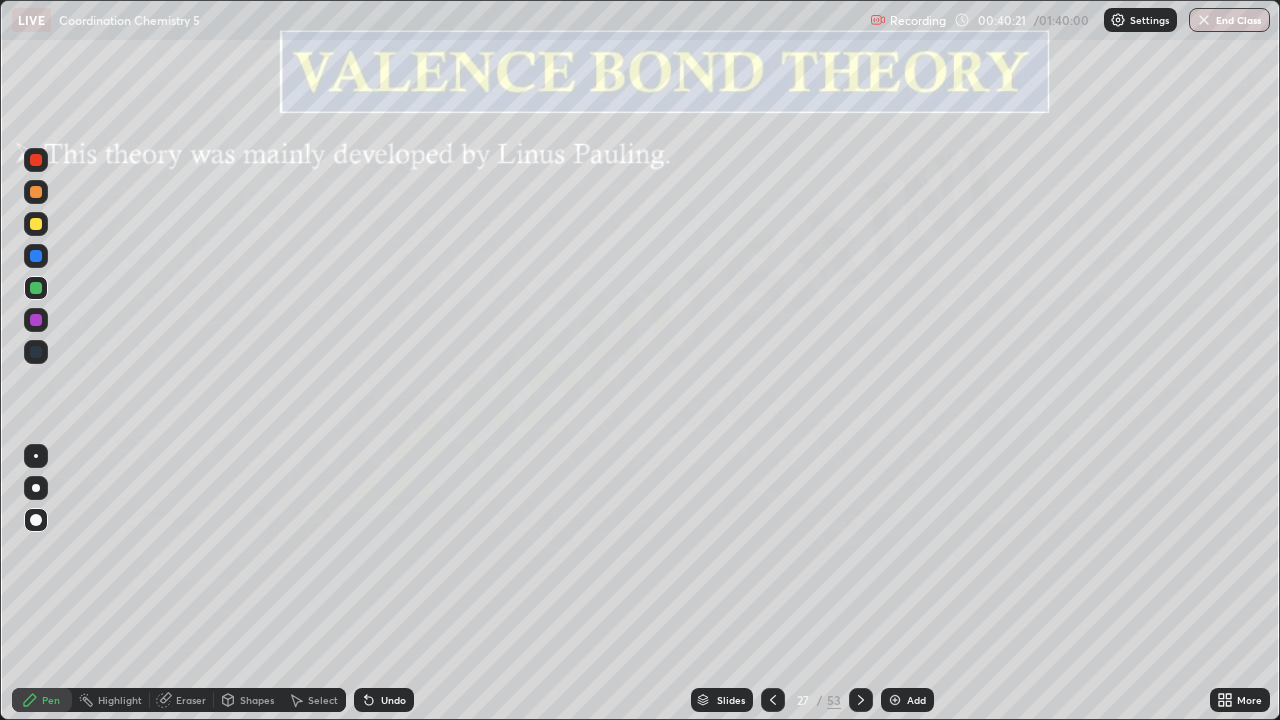 click on "Select" at bounding box center [314, 700] 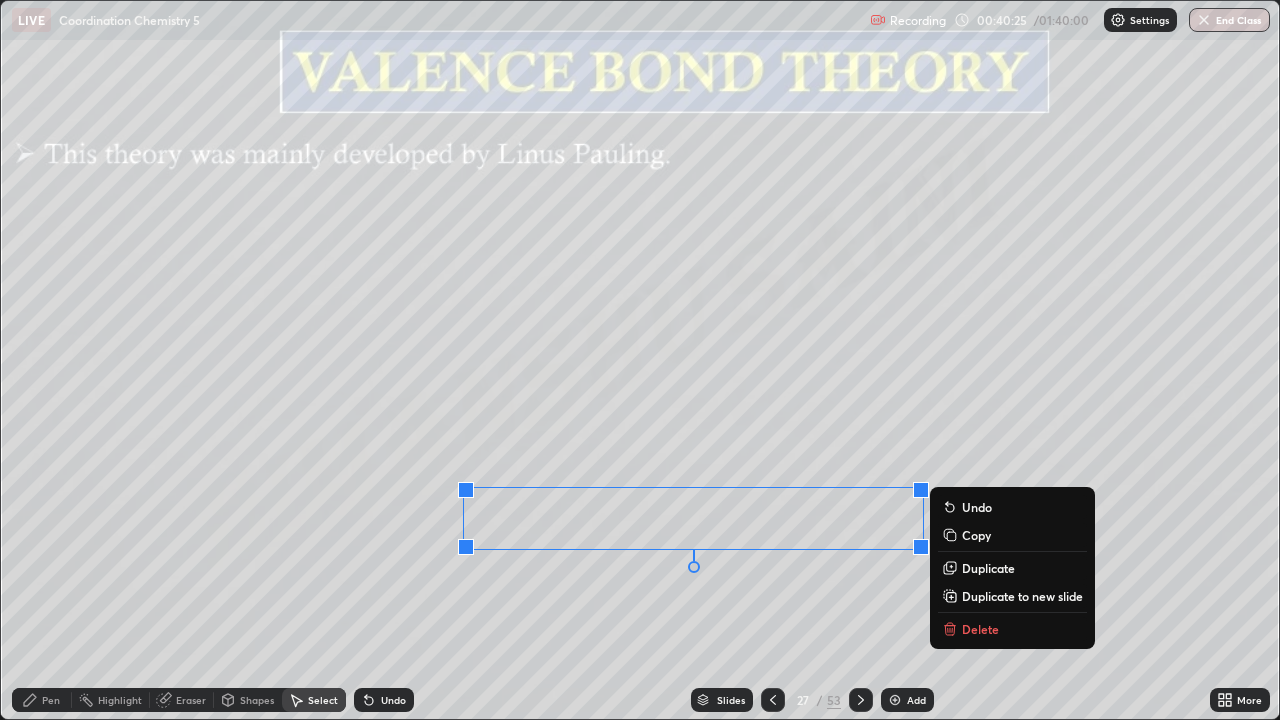 click on "0 ° Undo Copy Duplicate Duplicate to new slide Delete" at bounding box center [640, 360] 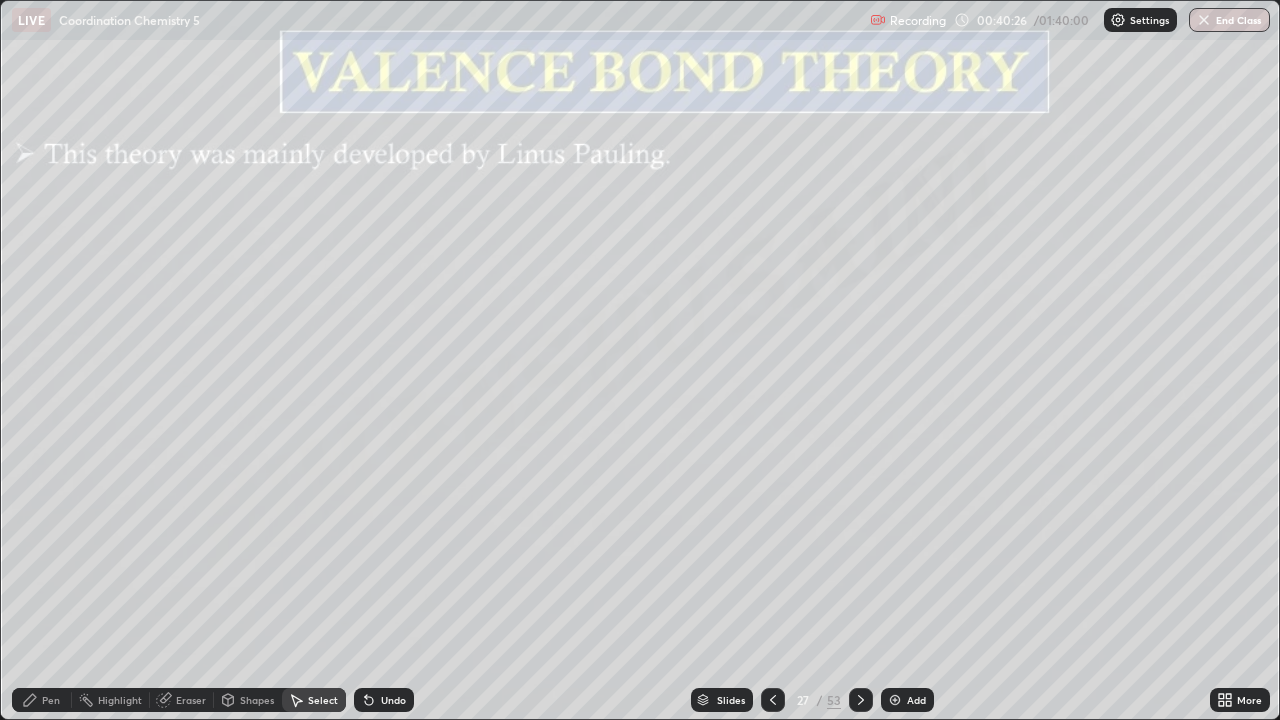 click on "Pen" at bounding box center [51, 700] 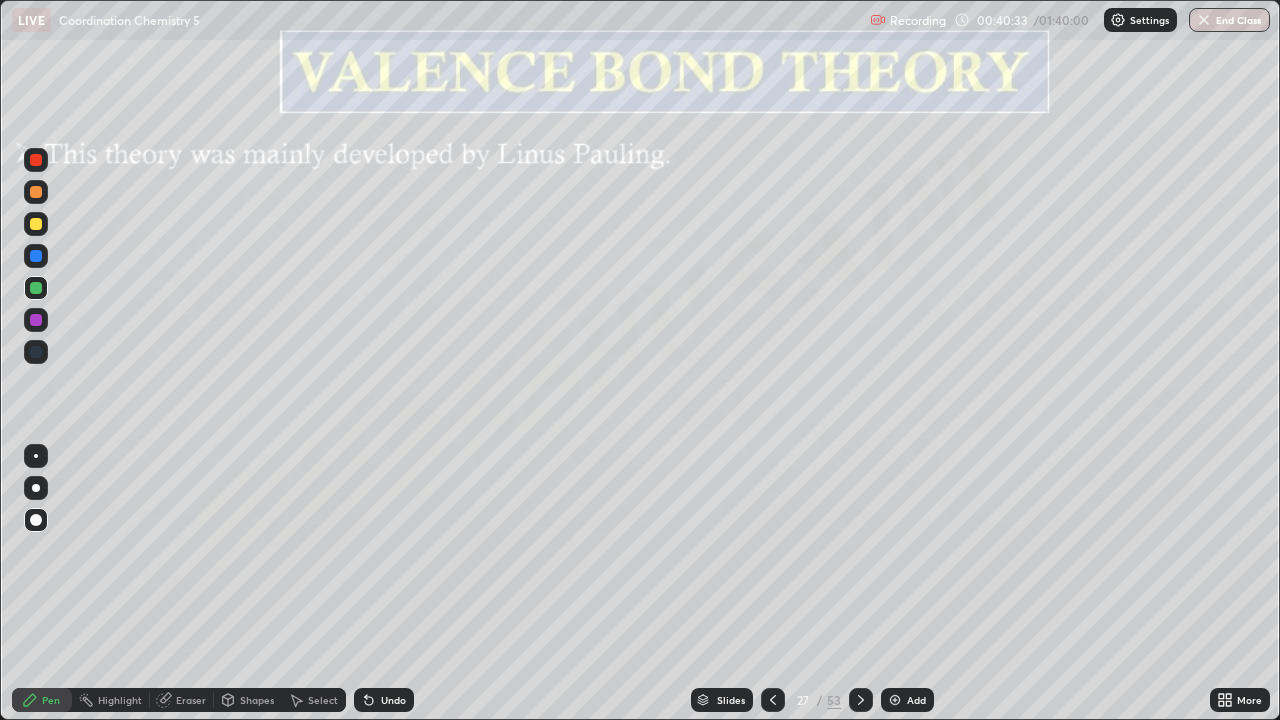 click at bounding box center (36, 224) 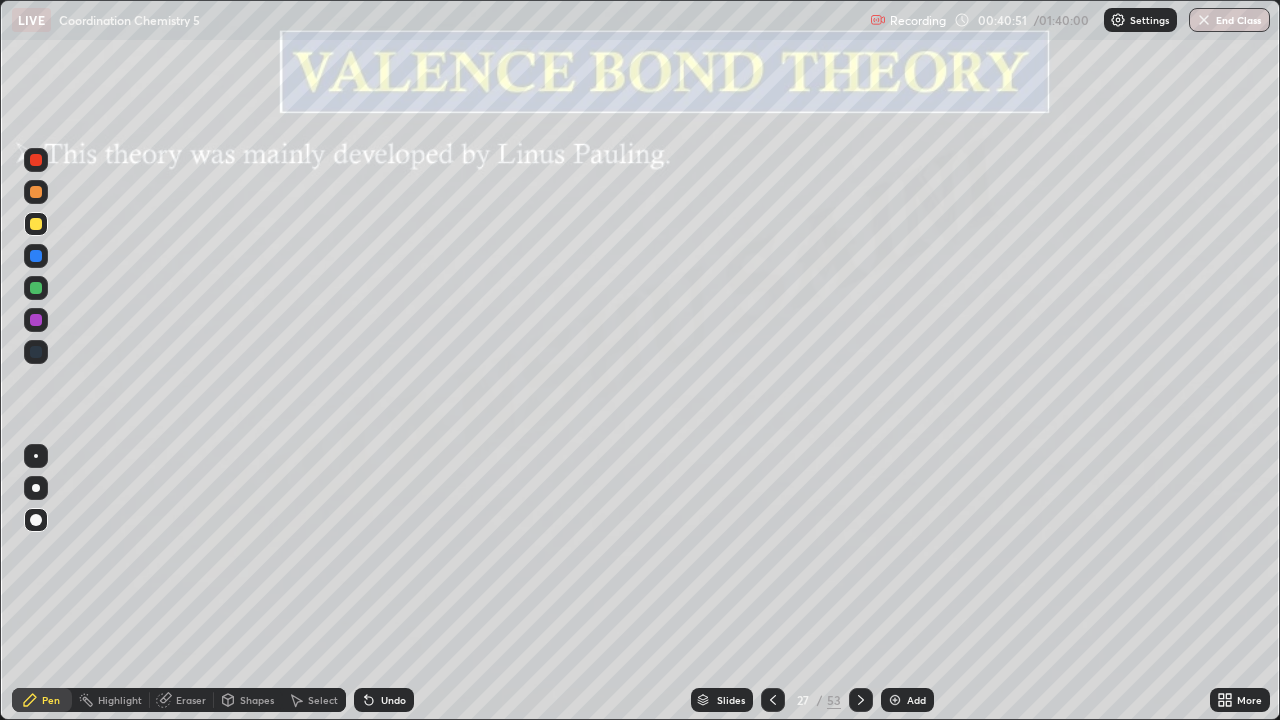 click at bounding box center (36, 256) 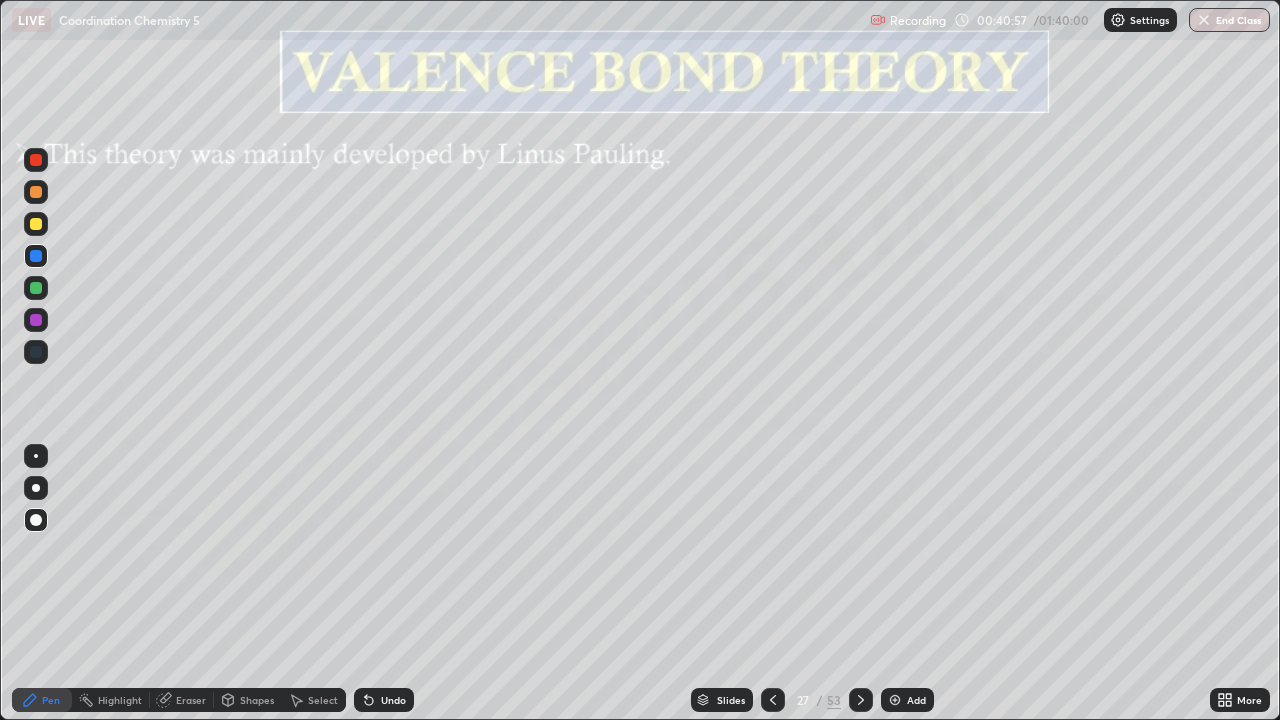 click at bounding box center [36, 320] 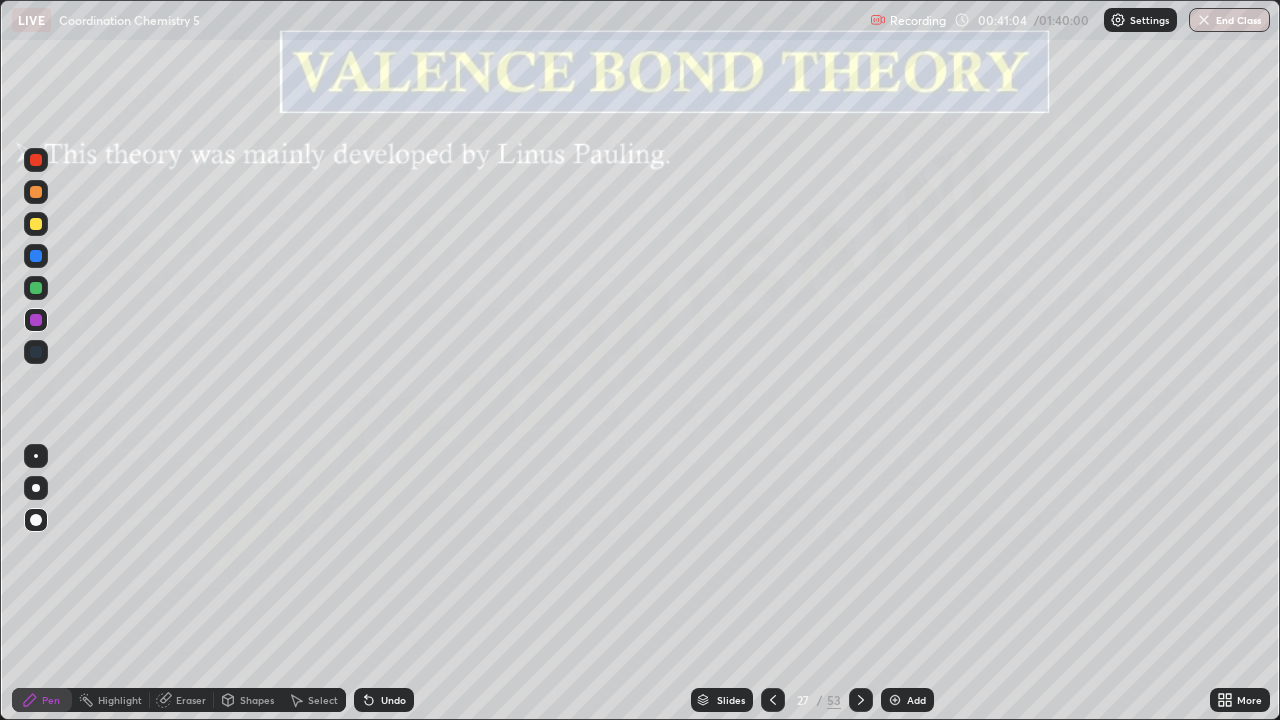 click at bounding box center [36, 224] 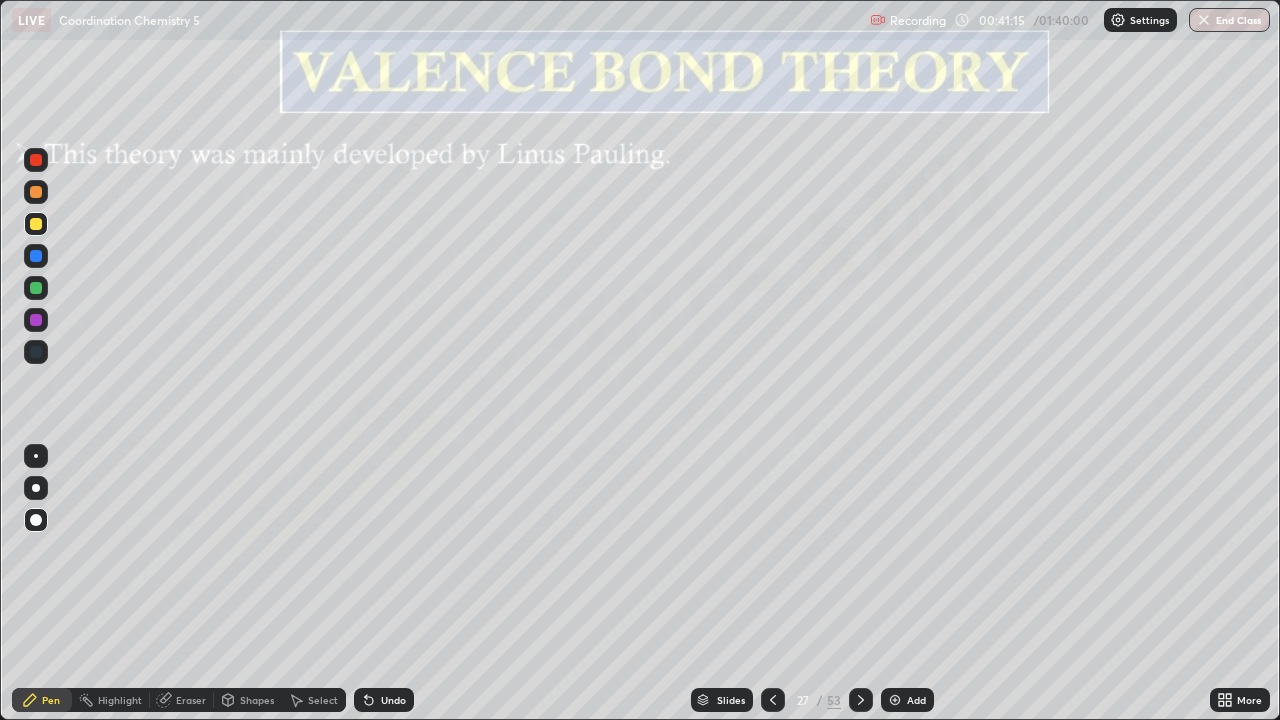 click on "Undo" at bounding box center (393, 700) 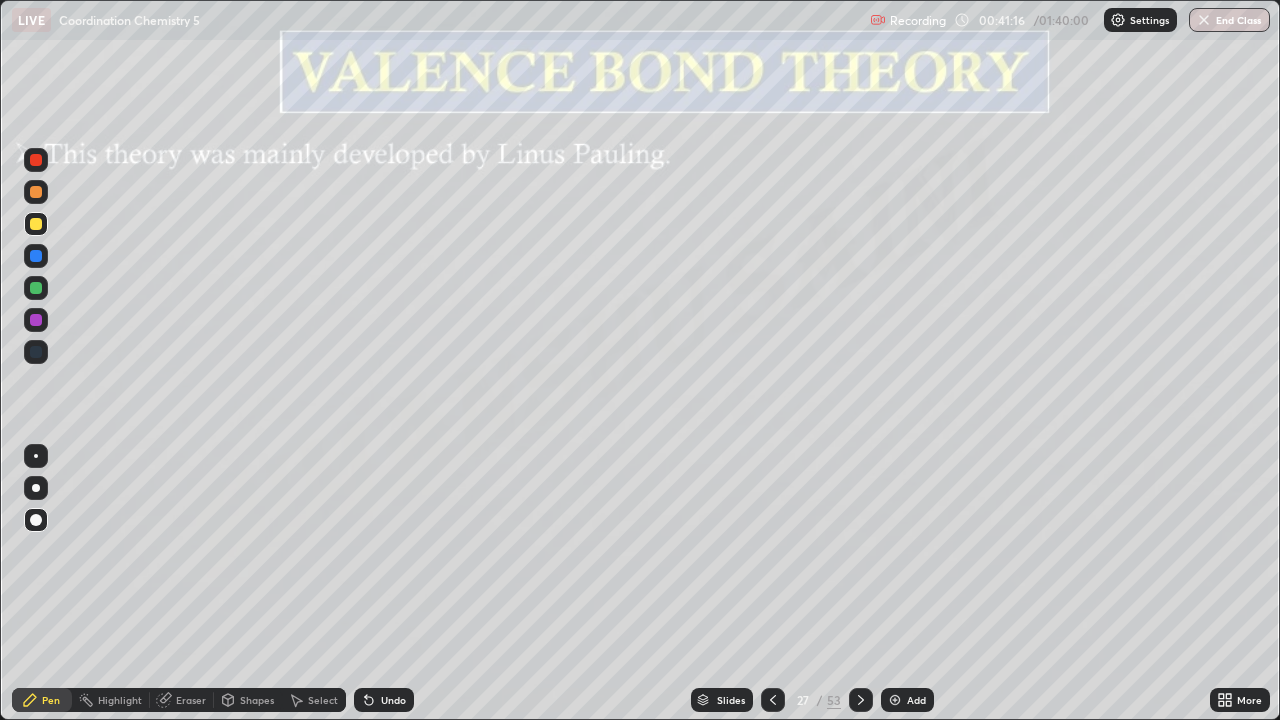 click on "Undo" at bounding box center (393, 700) 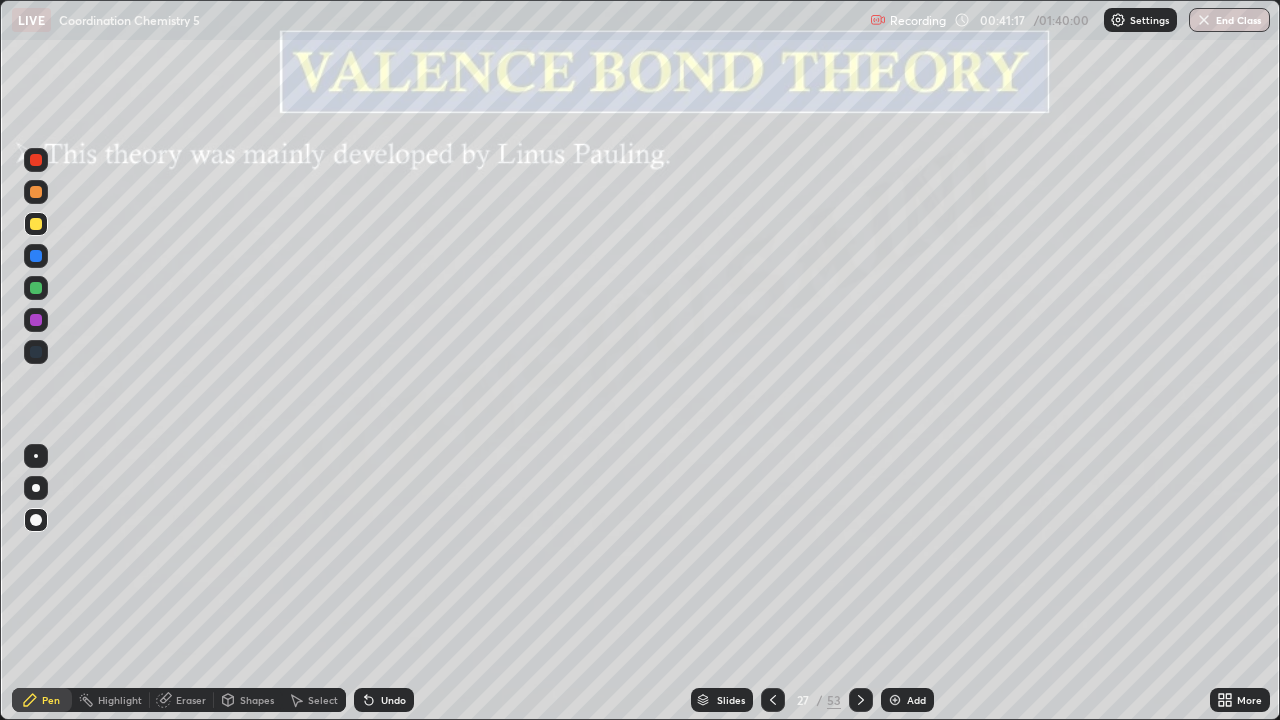 click on "Undo" at bounding box center [393, 700] 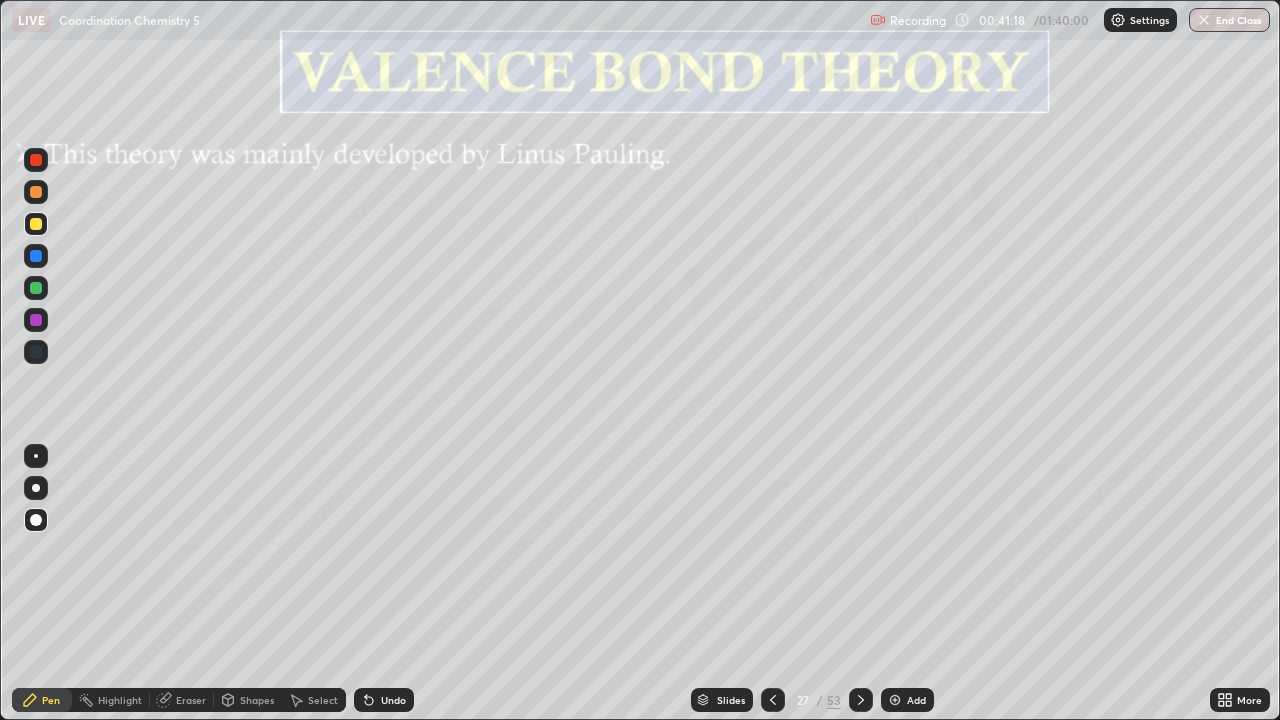 click on "Undo" at bounding box center (393, 700) 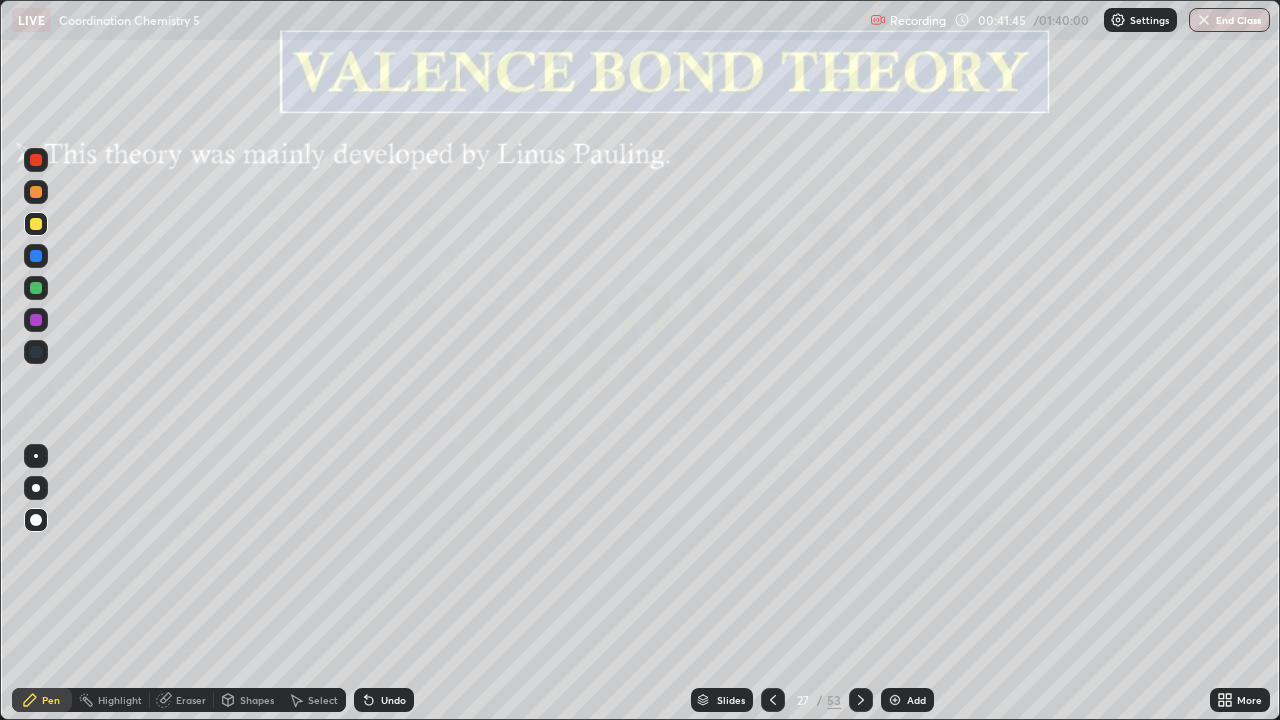 click at bounding box center (36, 320) 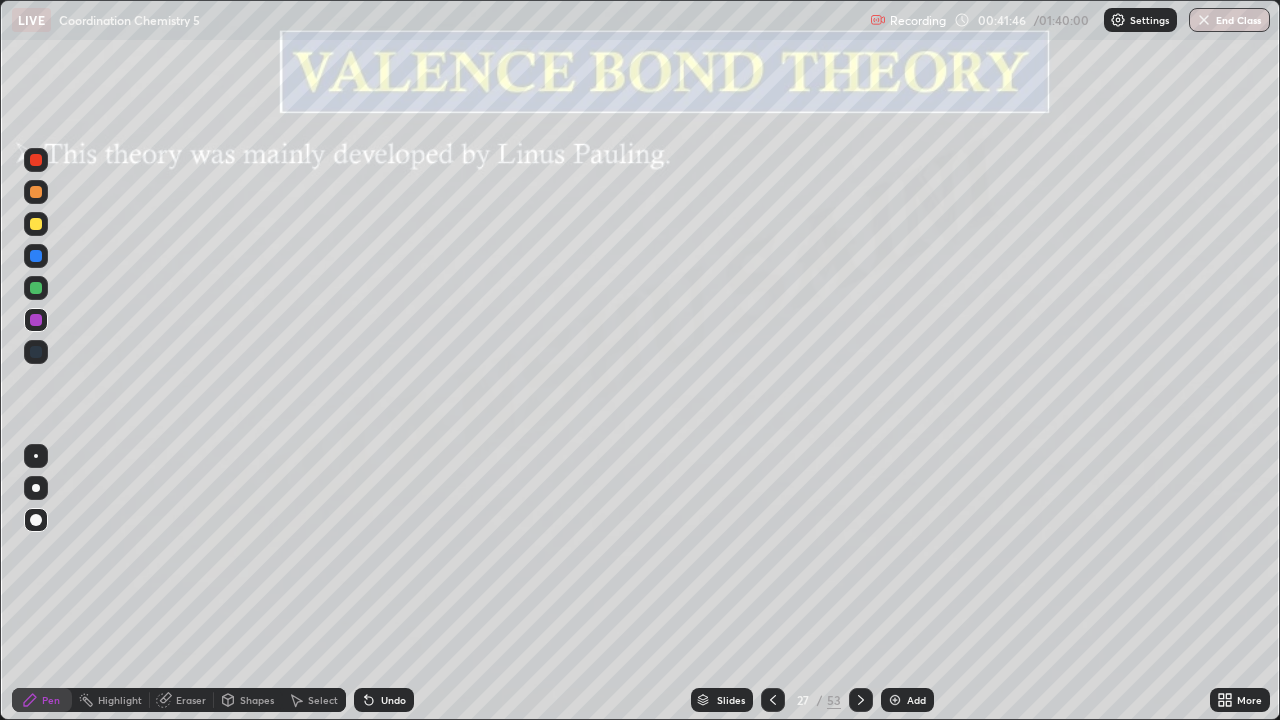 click at bounding box center [36, 224] 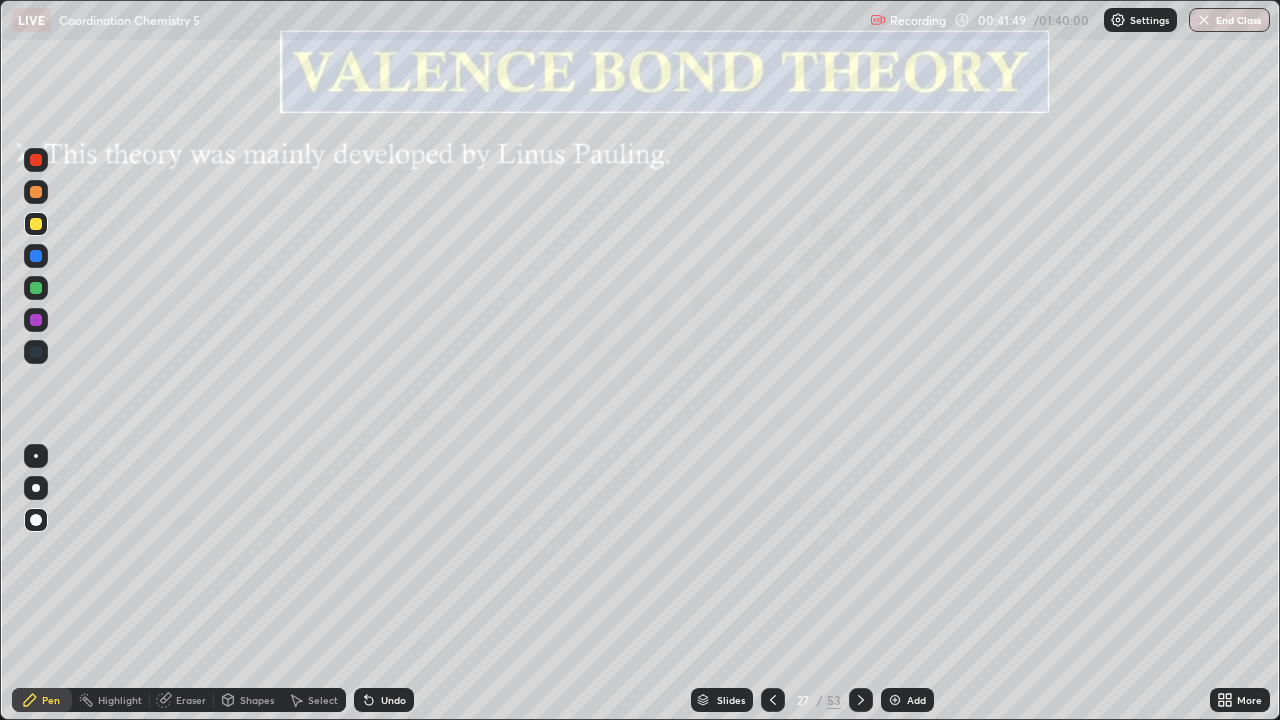click on "Undo" at bounding box center [393, 700] 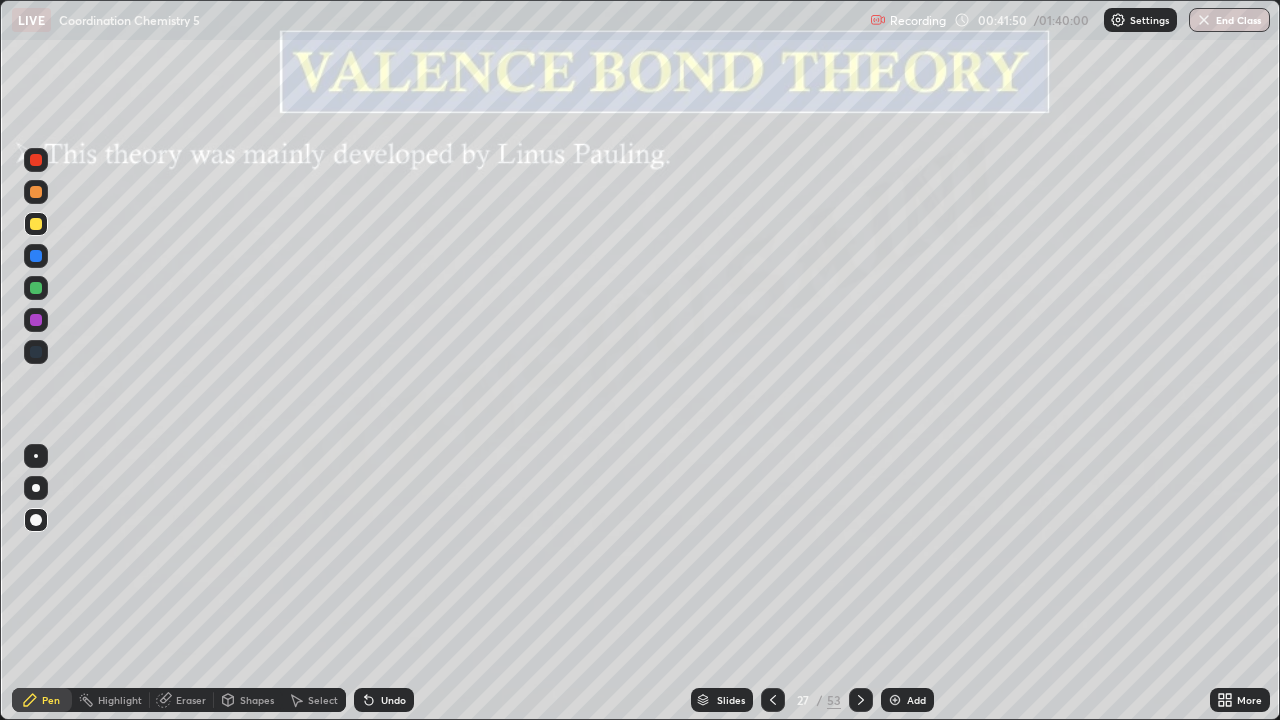click at bounding box center [36, 256] 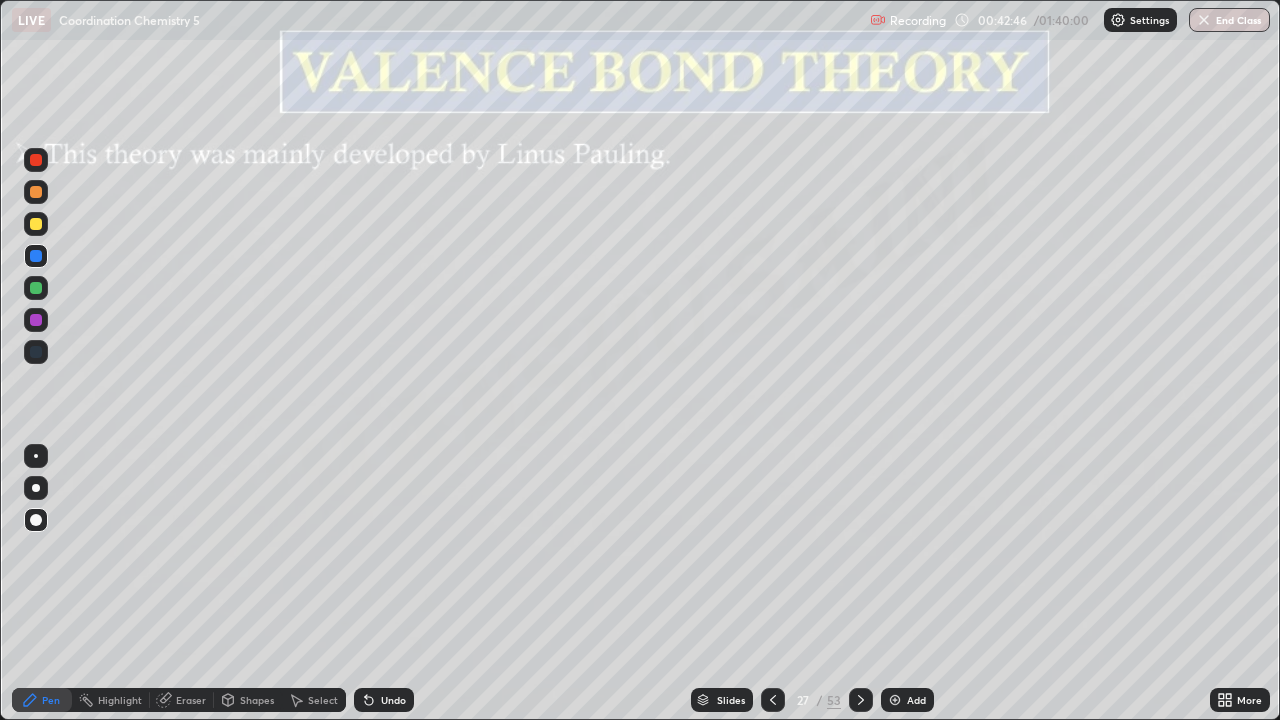 click on "Eraser" at bounding box center [191, 700] 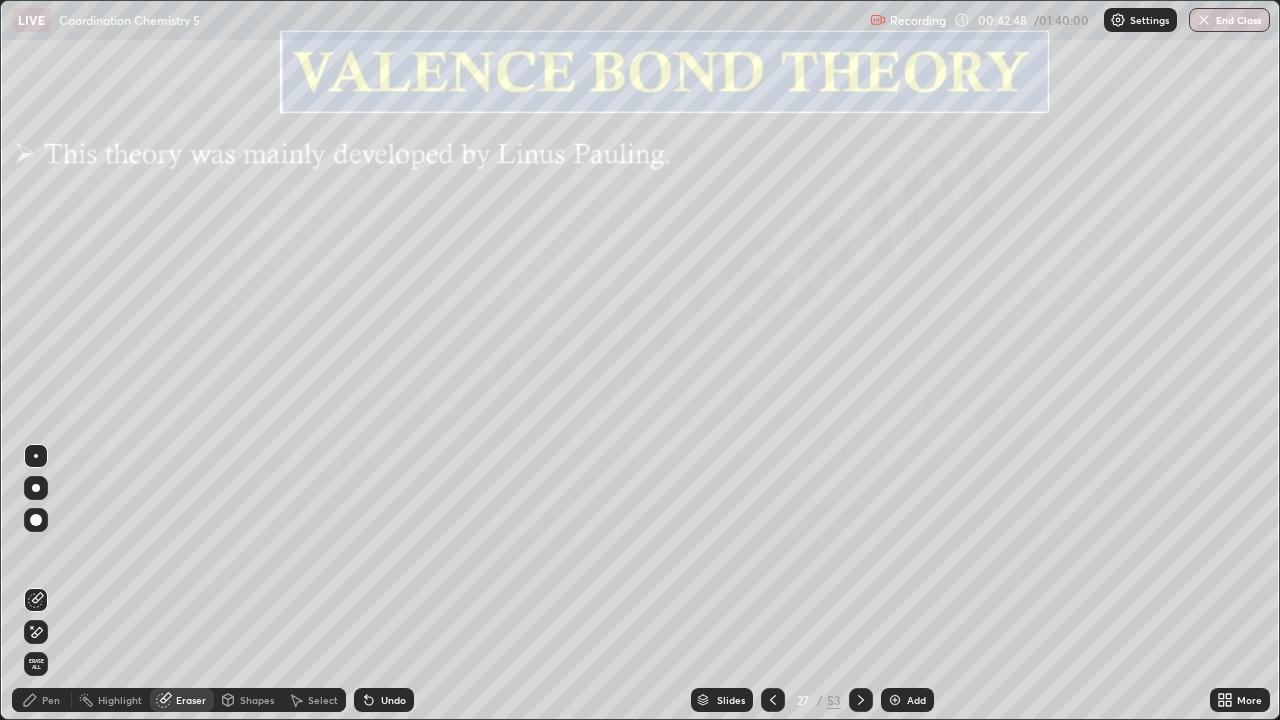 click on "Pen" at bounding box center (51, 700) 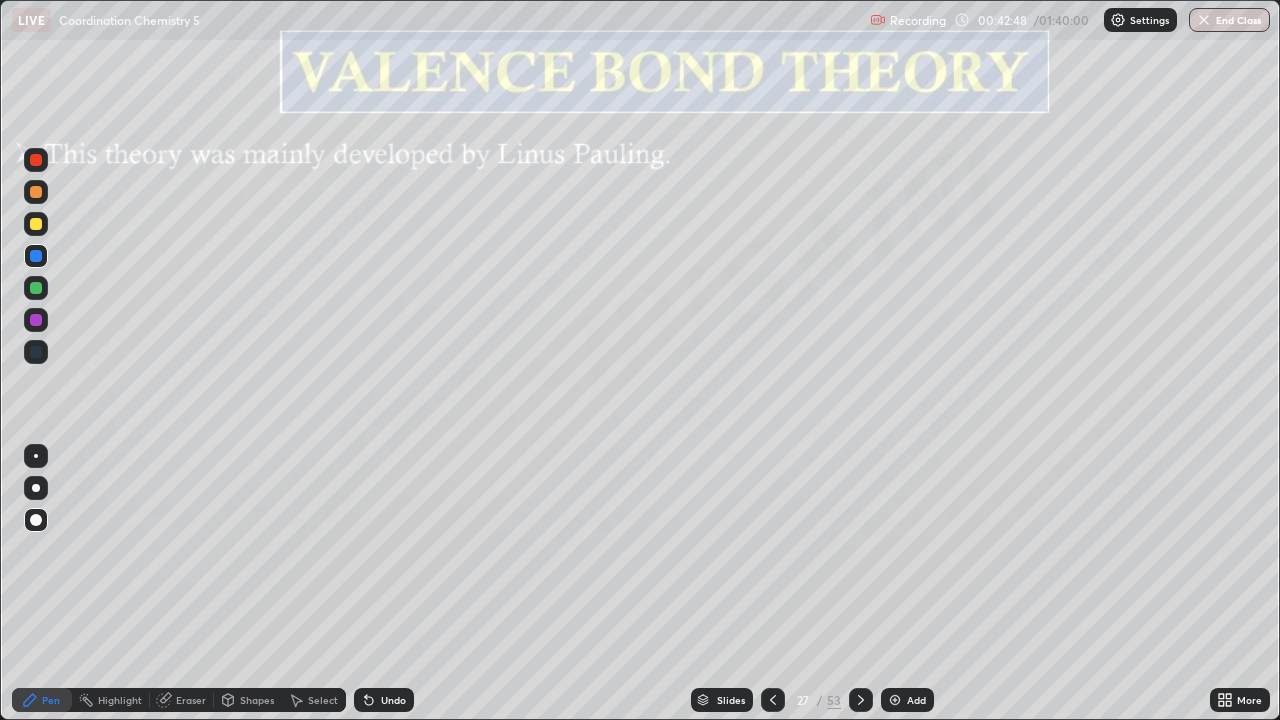 click on "Select" at bounding box center (323, 700) 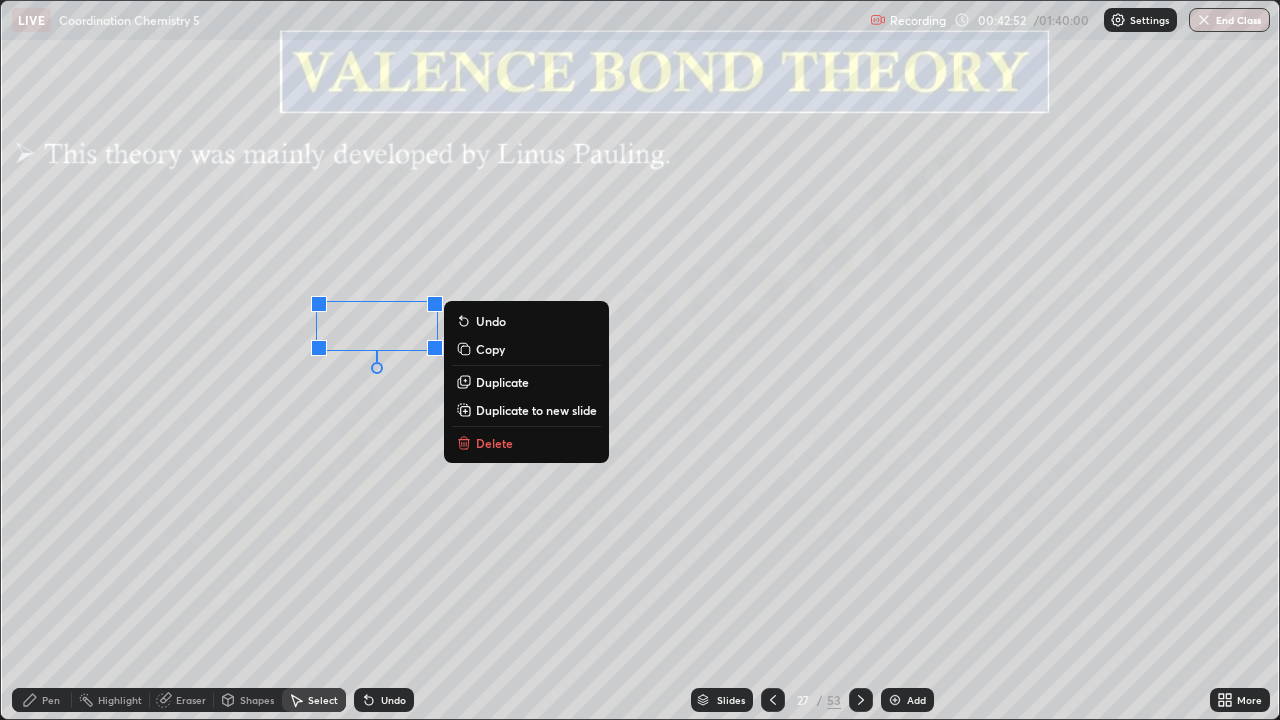 click on "0 ° Undo Copy Duplicate Duplicate to new slide Delete" at bounding box center [640, 360] 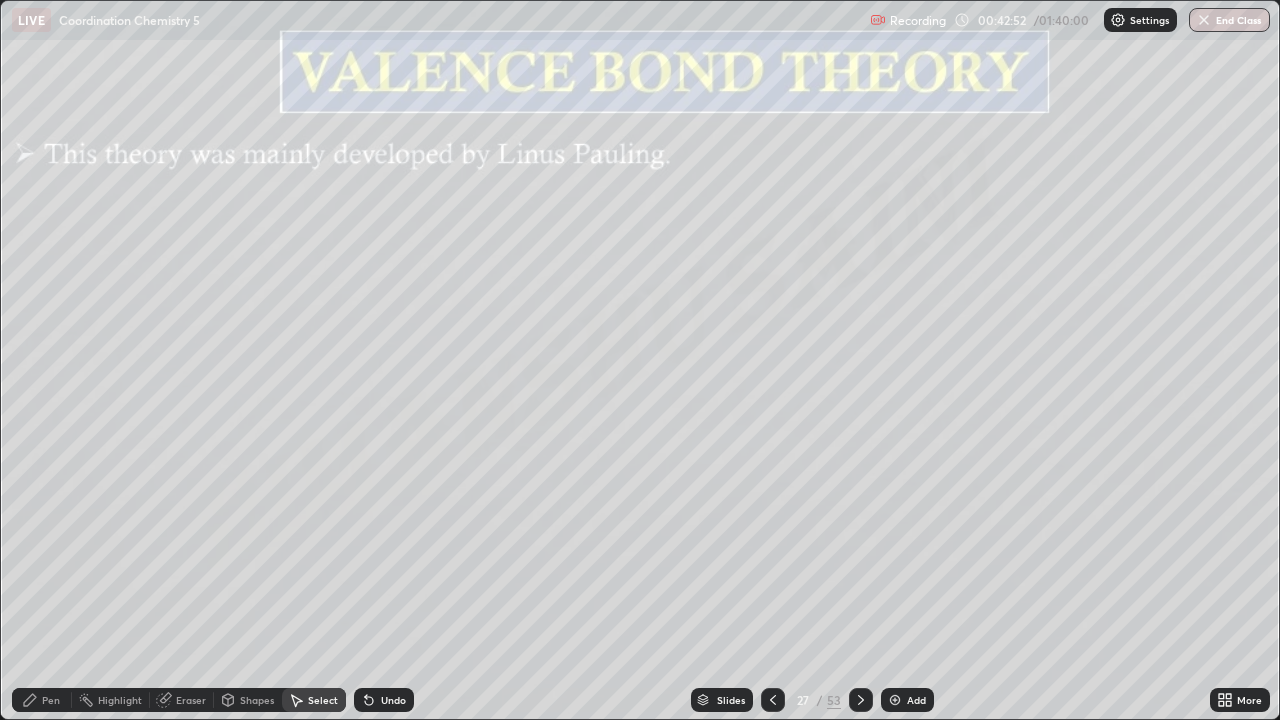 click on "Pen" at bounding box center (51, 700) 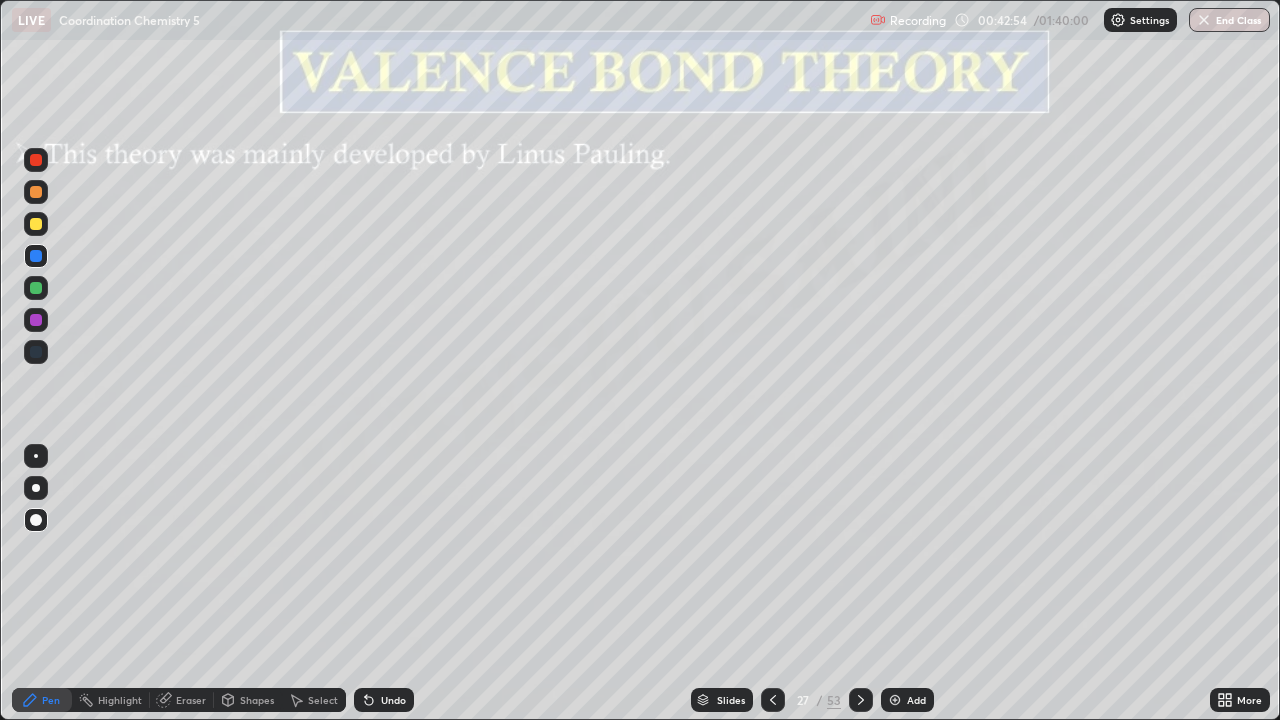 click at bounding box center (36, 288) 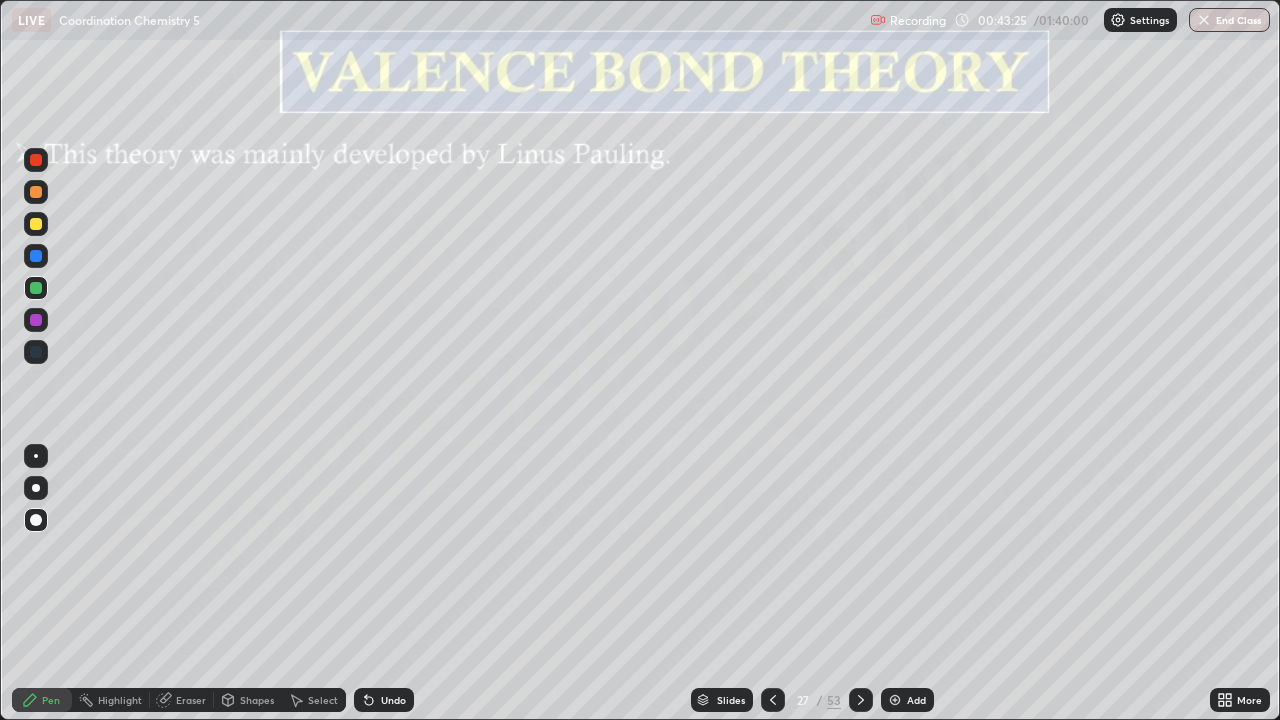 click at bounding box center (36, 256) 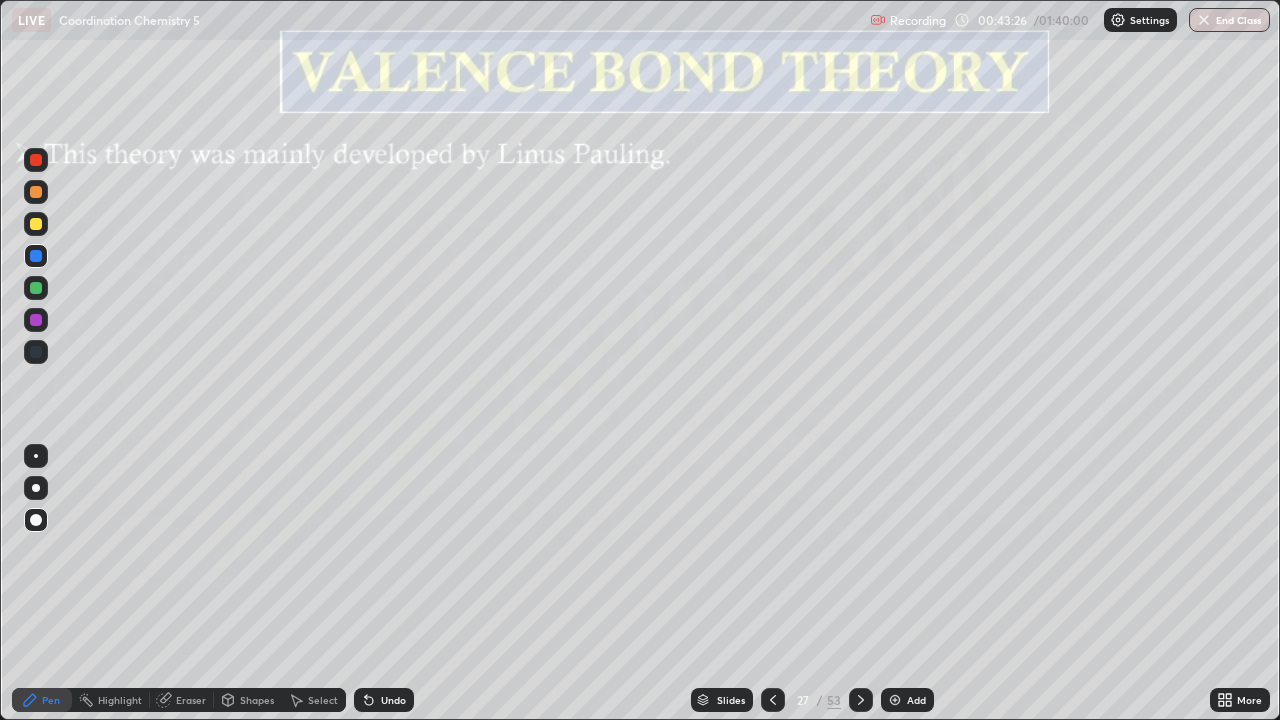 click on "Eraser" at bounding box center [182, 700] 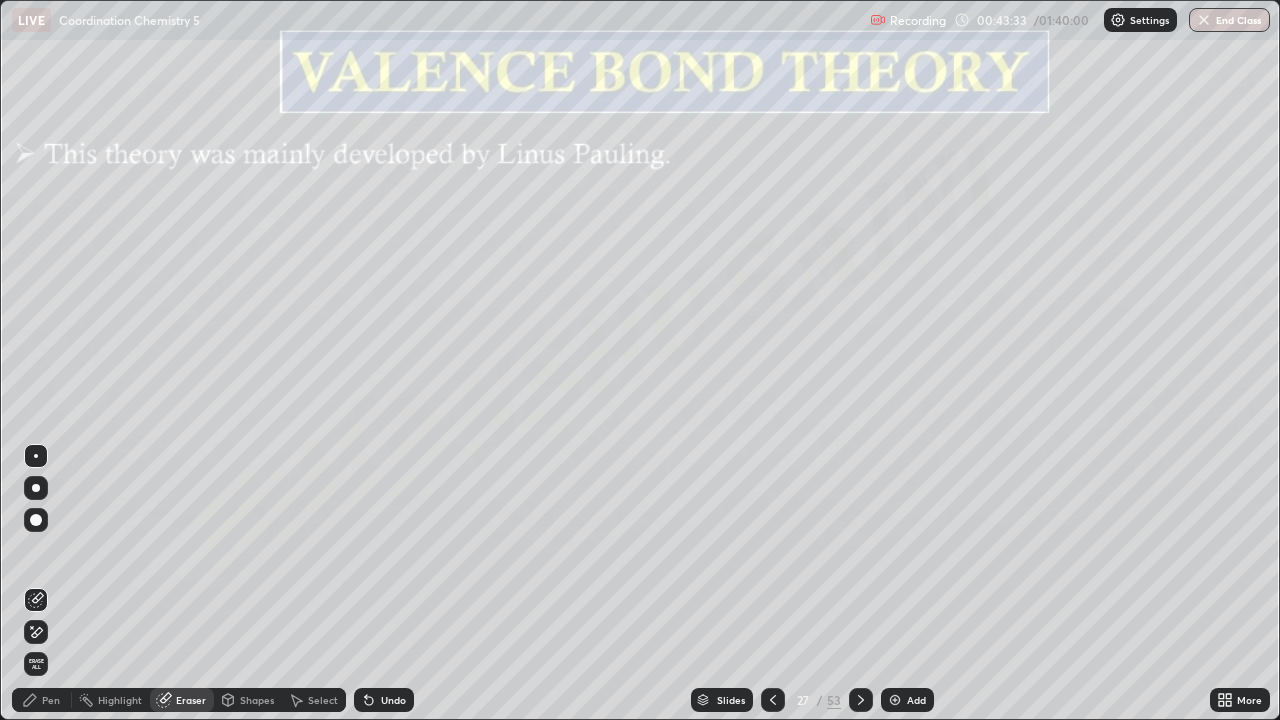 click on "Pen" at bounding box center (51, 700) 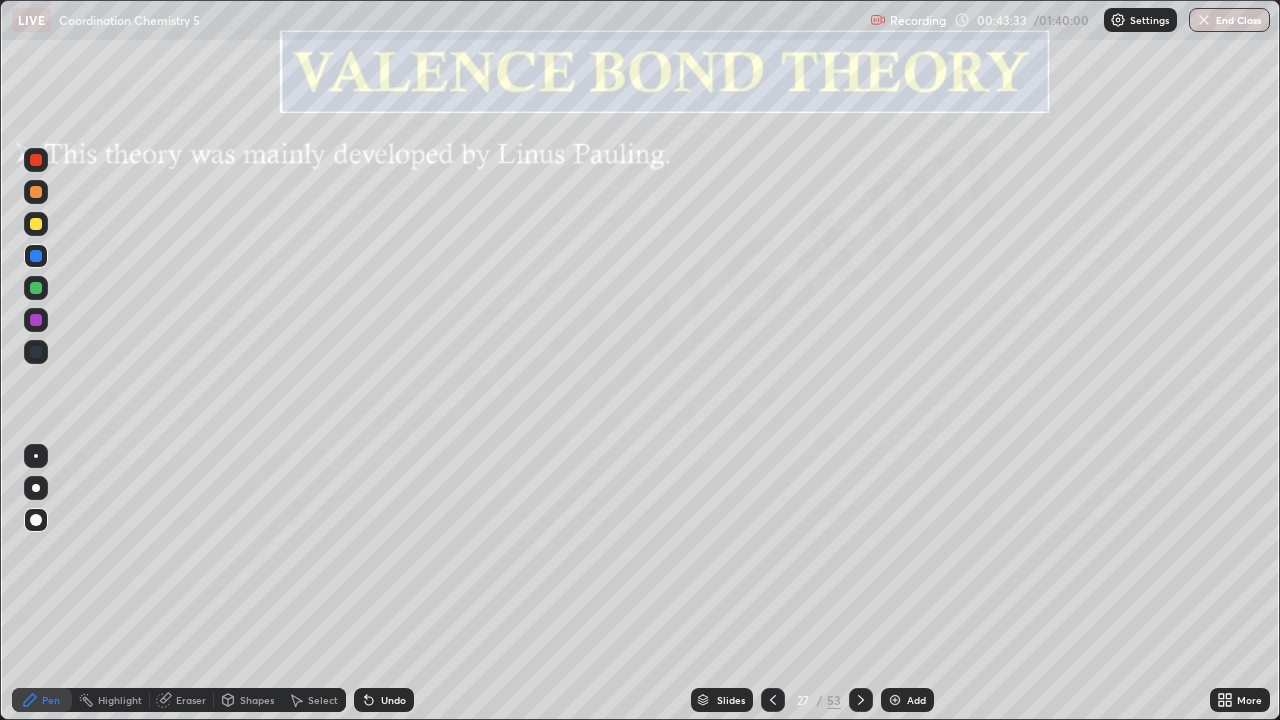 click at bounding box center [36, 320] 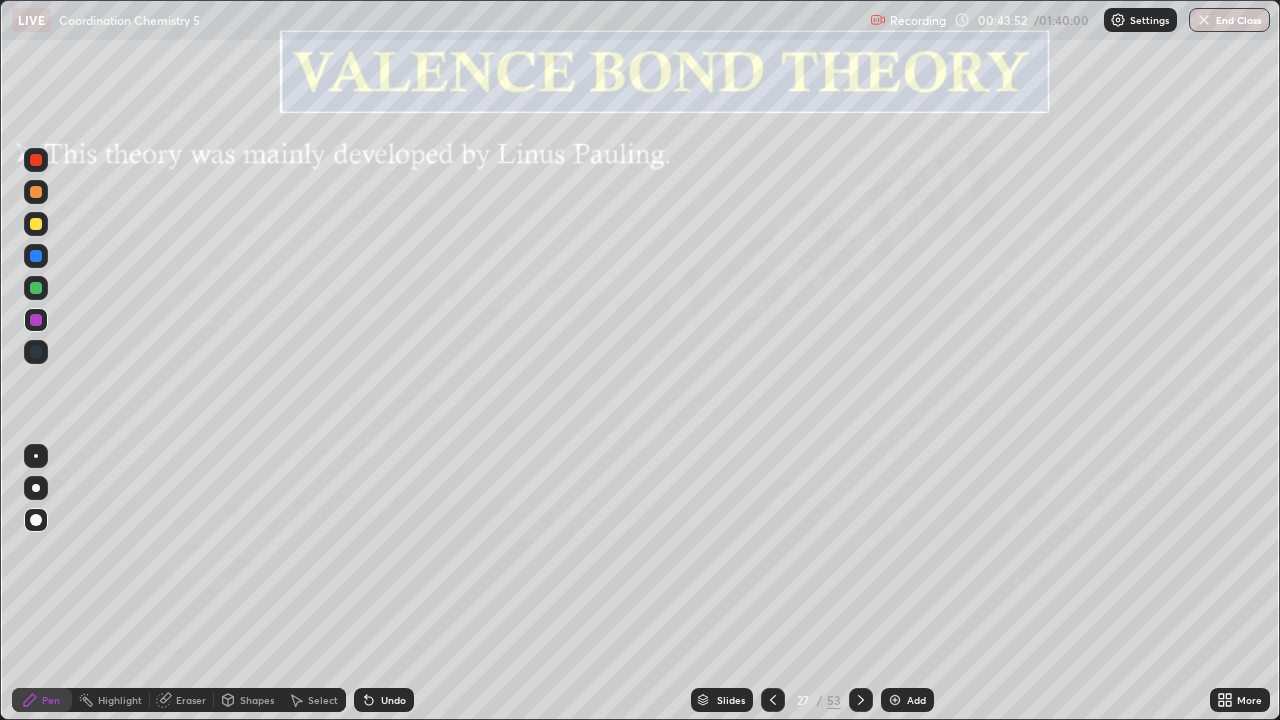 click at bounding box center (36, 224) 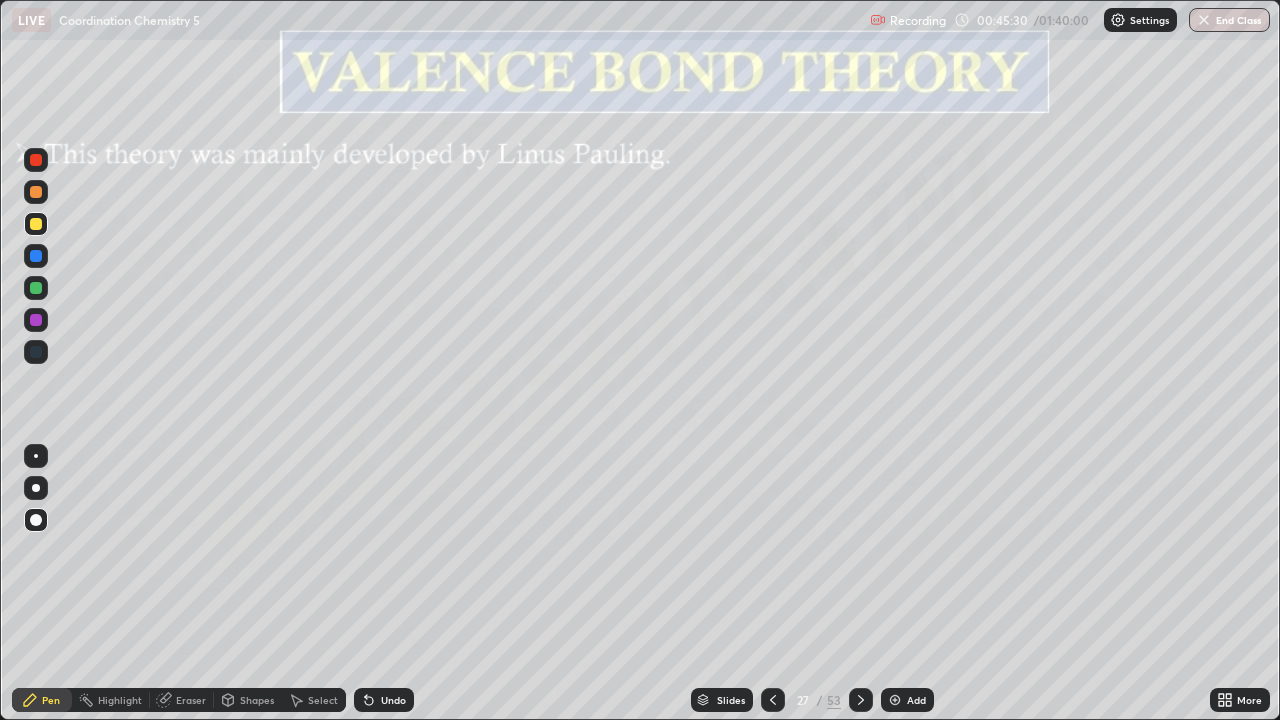 click on "Slides" at bounding box center [731, 700] 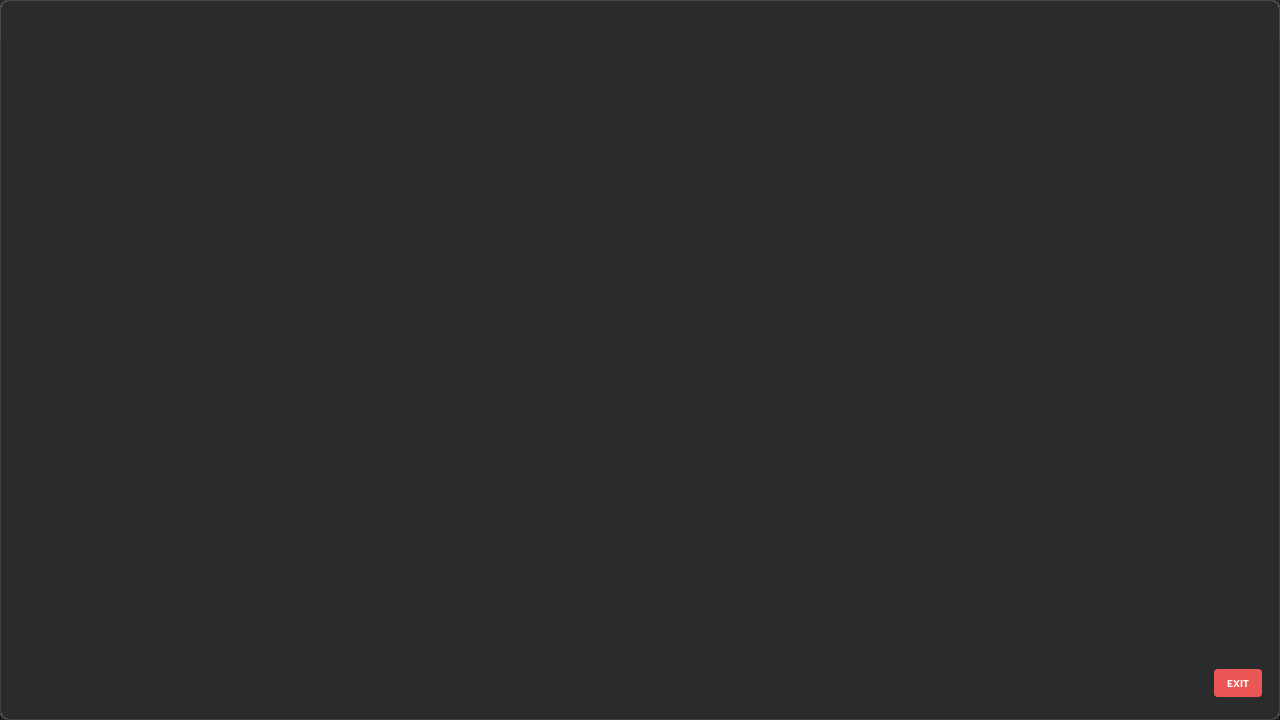scroll, scrollTop: 1303, scrollLeft: 0, axis: vertical 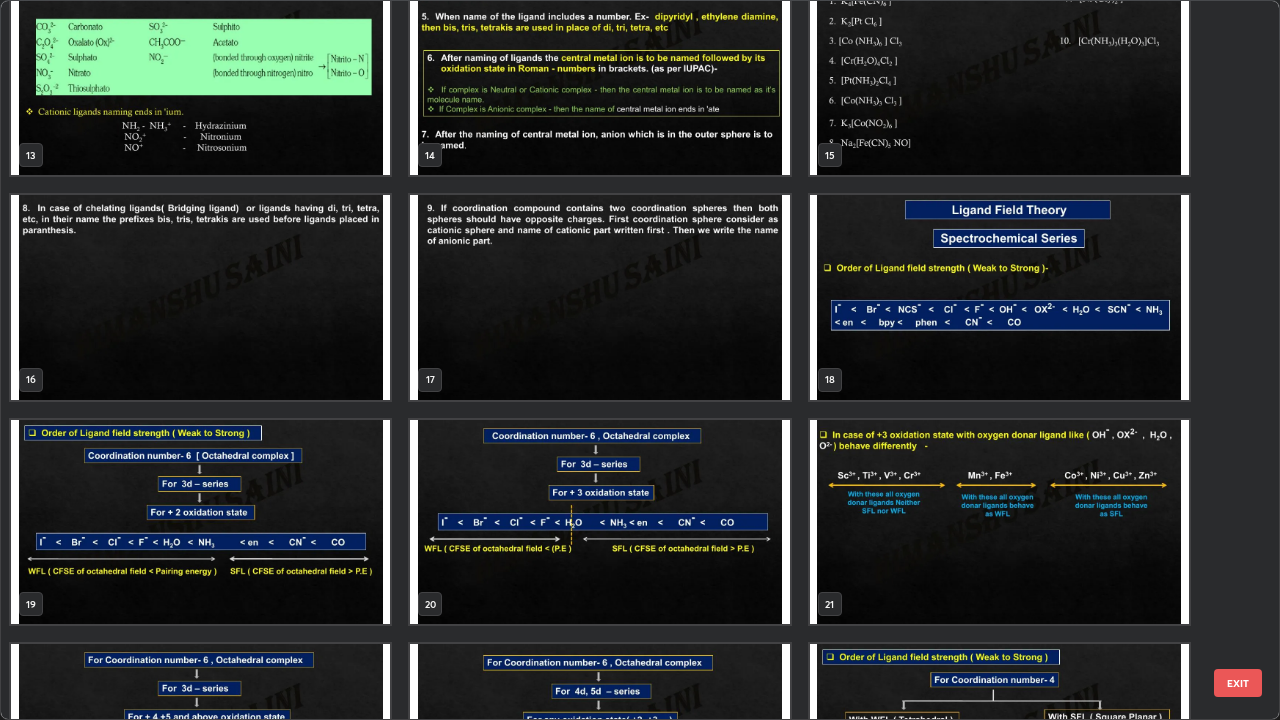 click at bounding box center (999, 522) 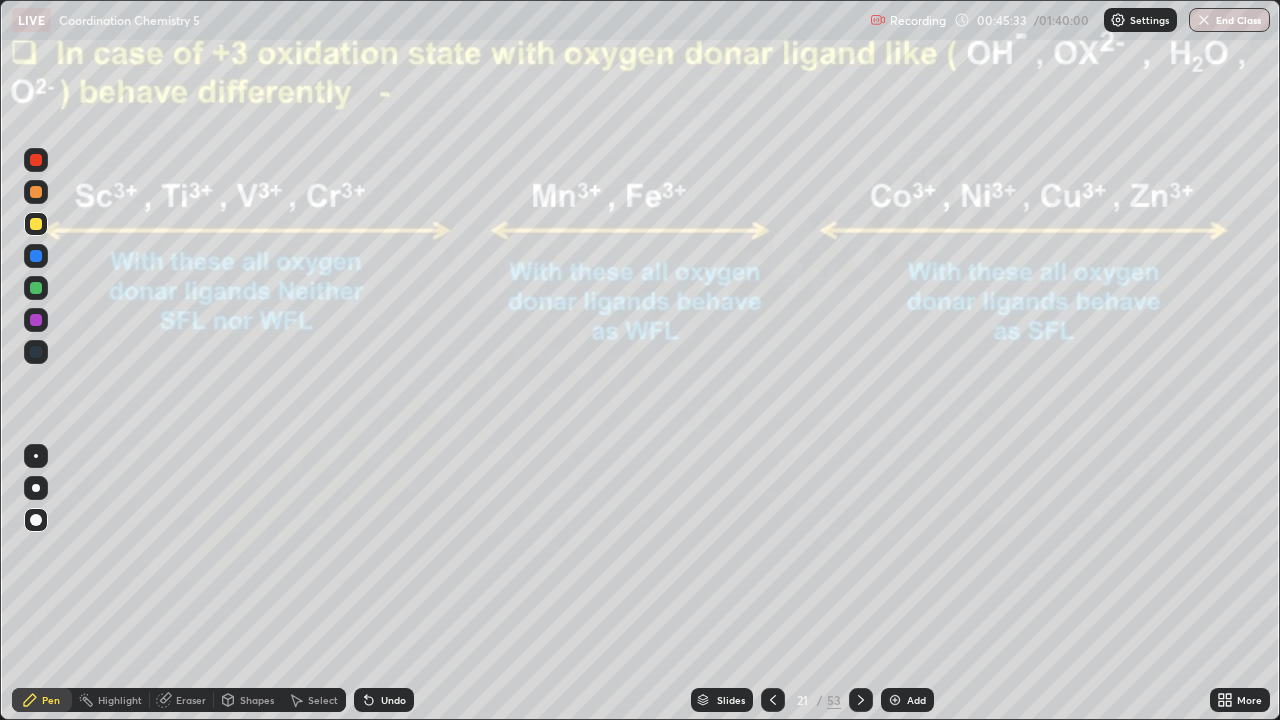 click at bounding box center [999, 522] 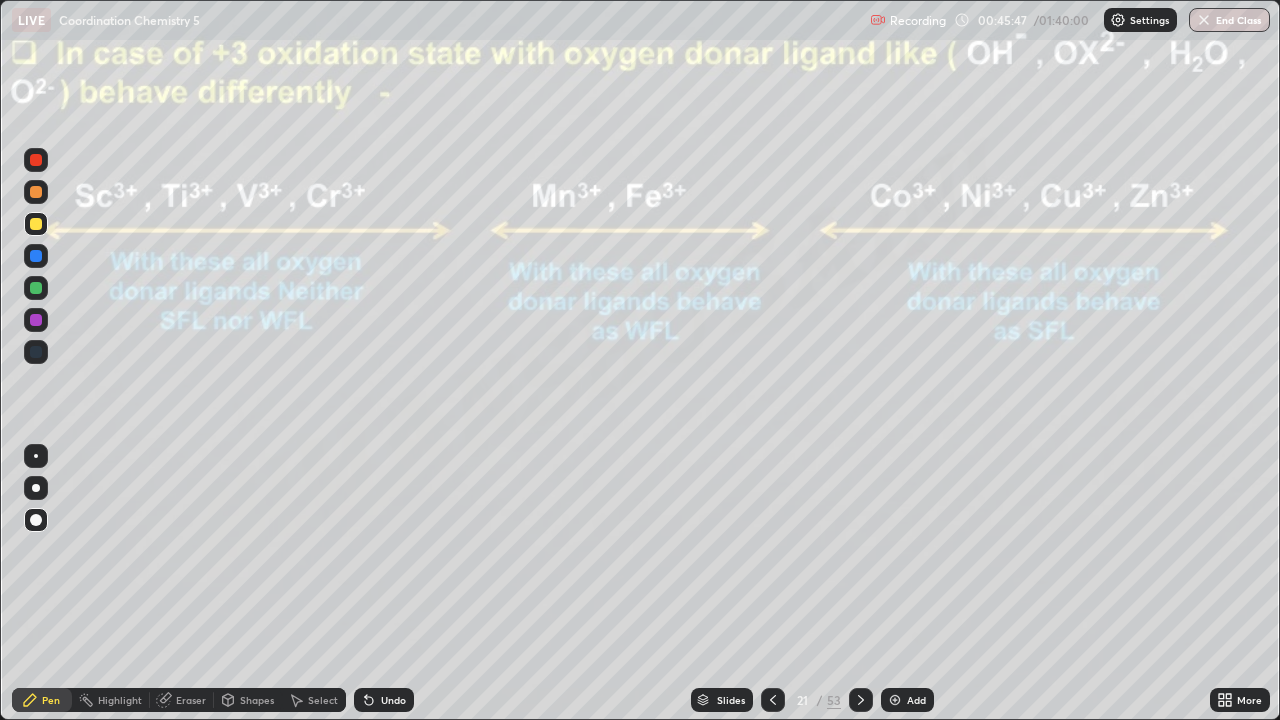 click on "Slides" at bounding box center [731, 700] 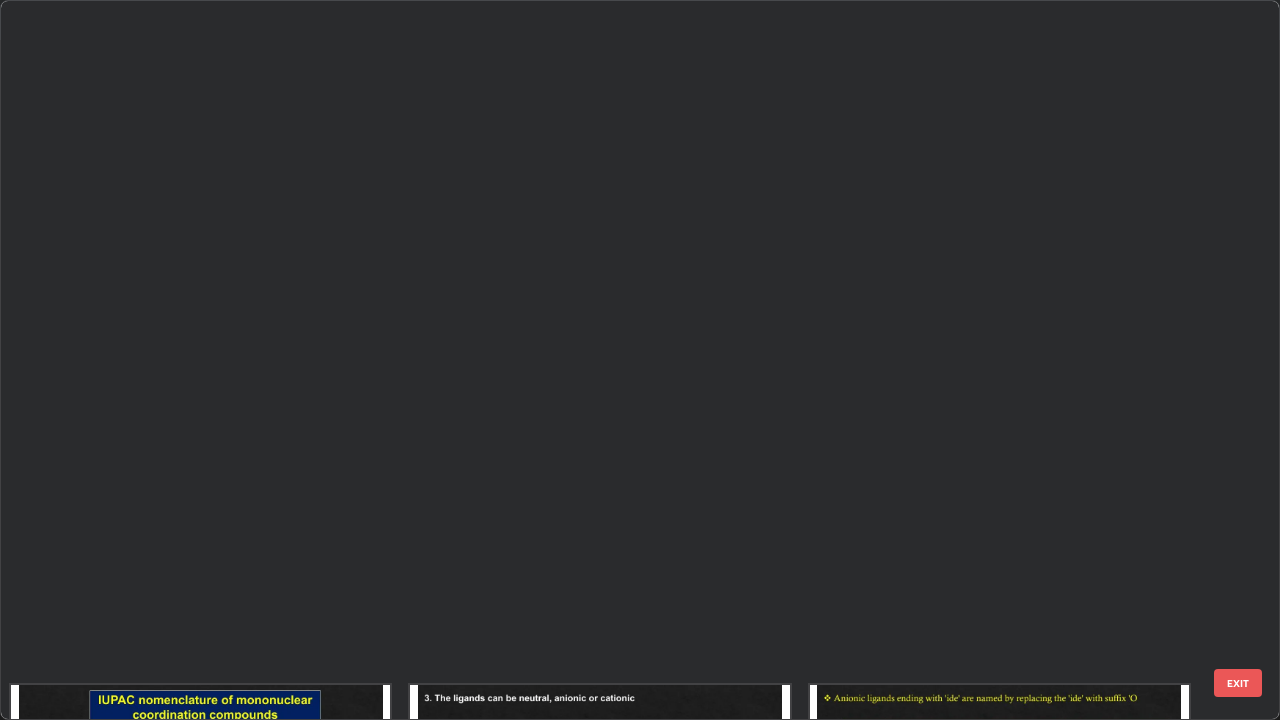 scroll, scrollTop: 712, scrollLeft: 1268, axis: both 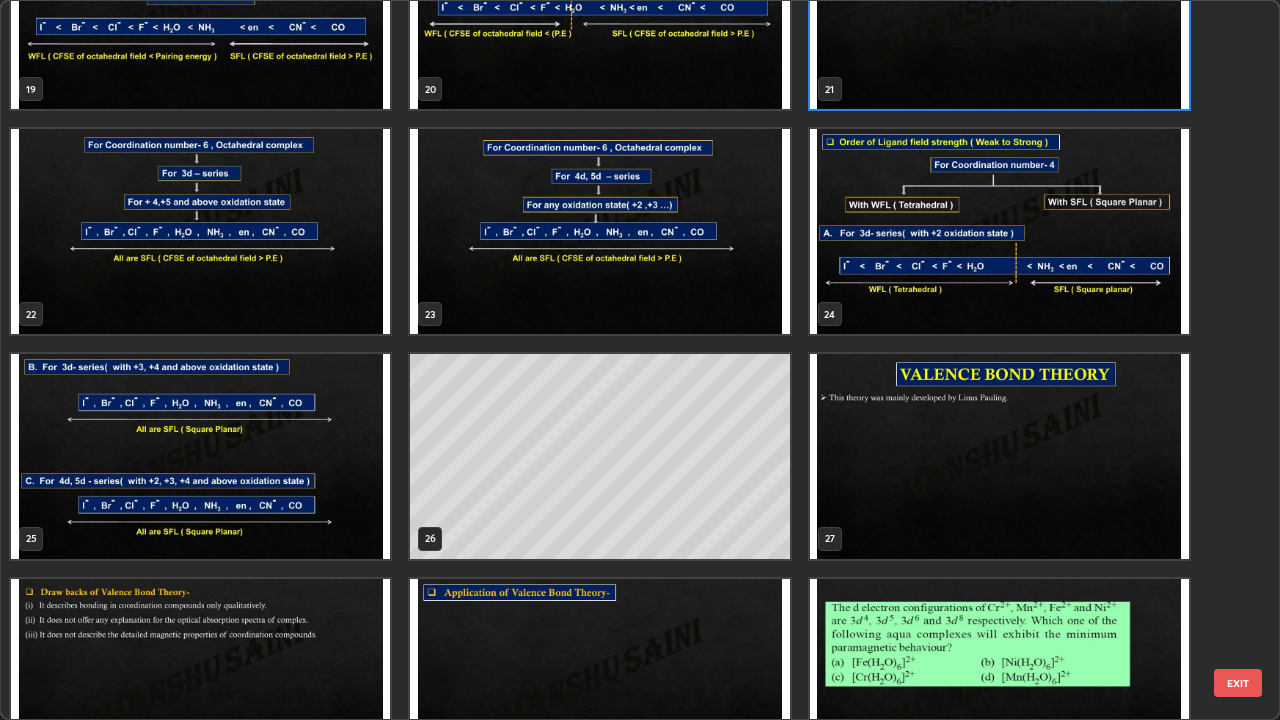 click at bounding box center (999, 456) 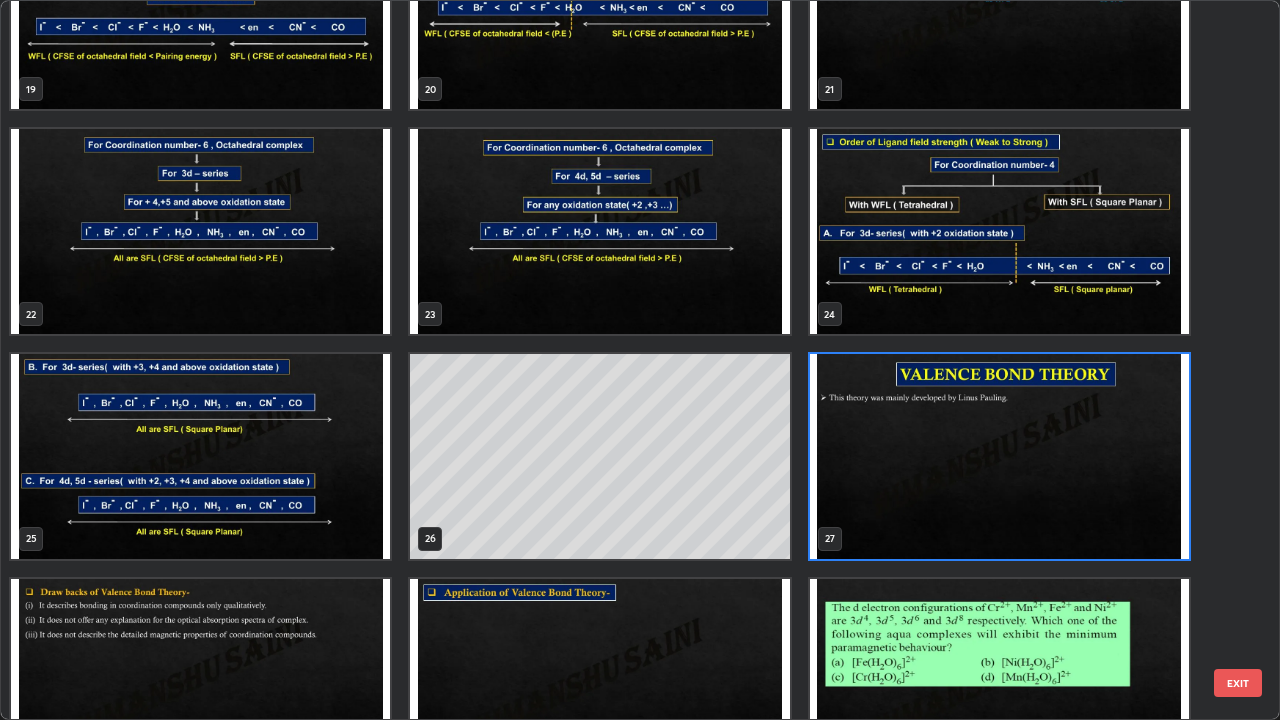 click at bounding box center (999, 456) 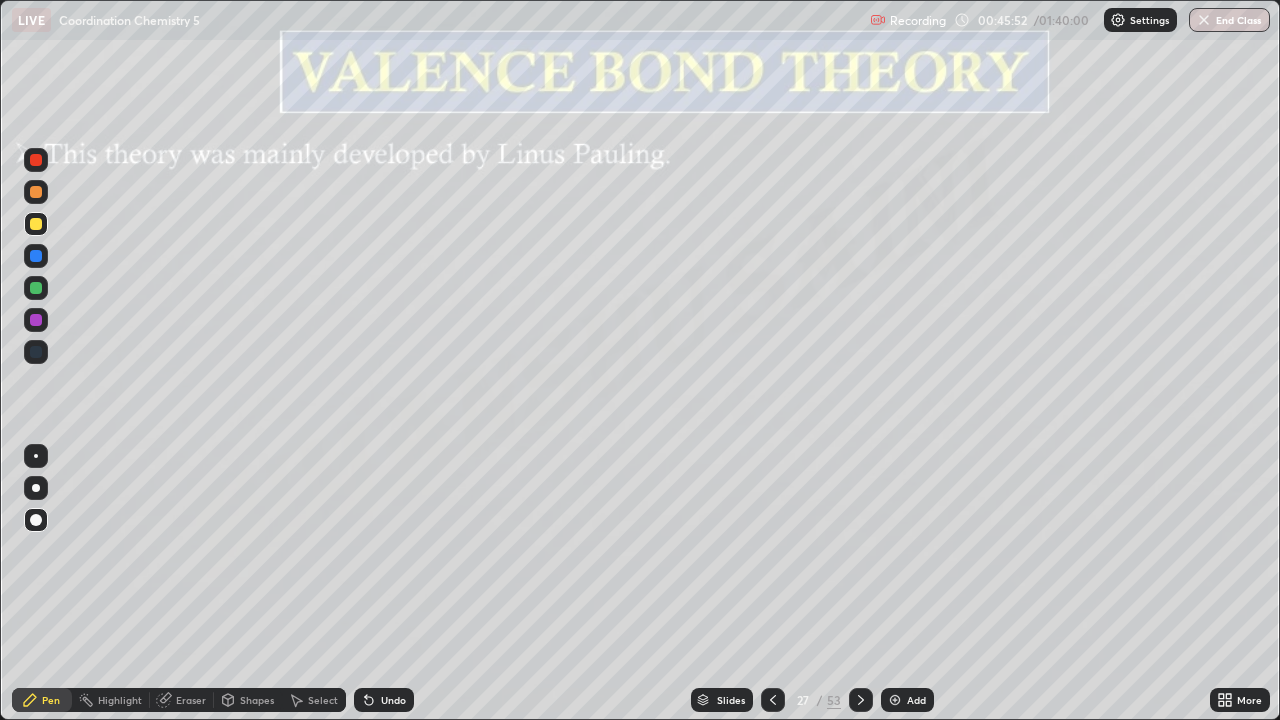 click at bounding box center (999, 456) 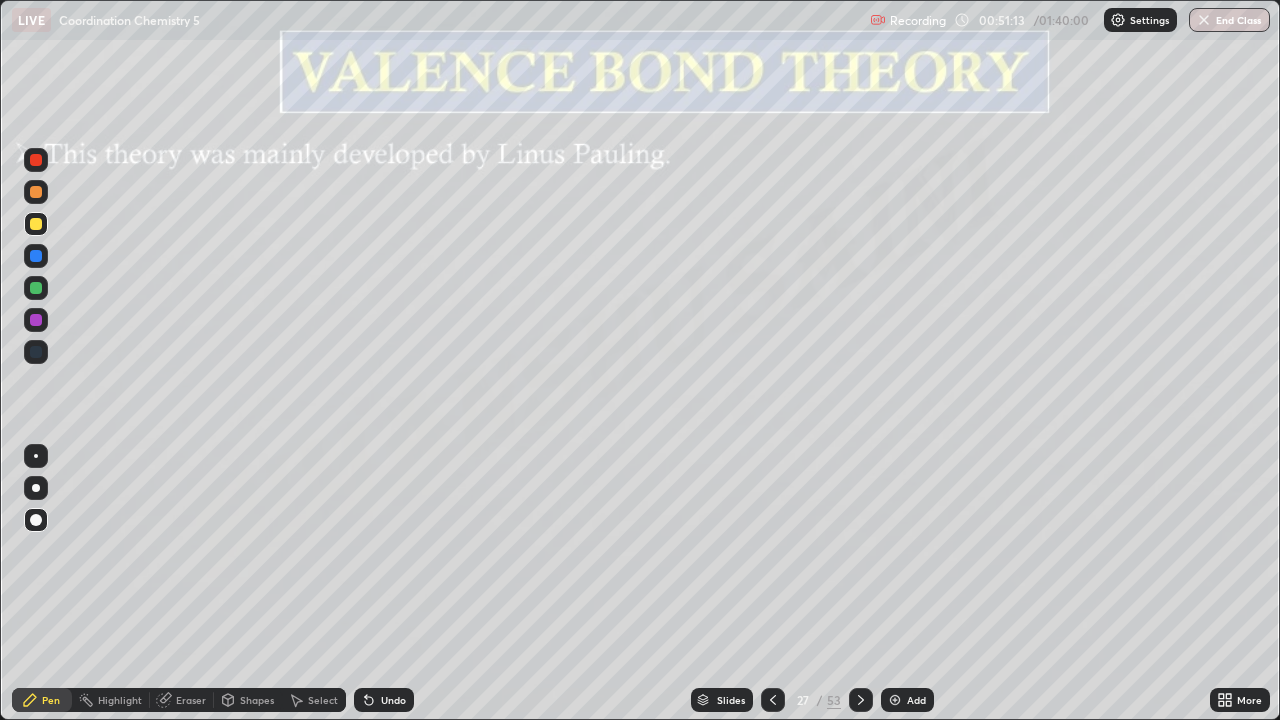 click at bounding box center (895, 700) 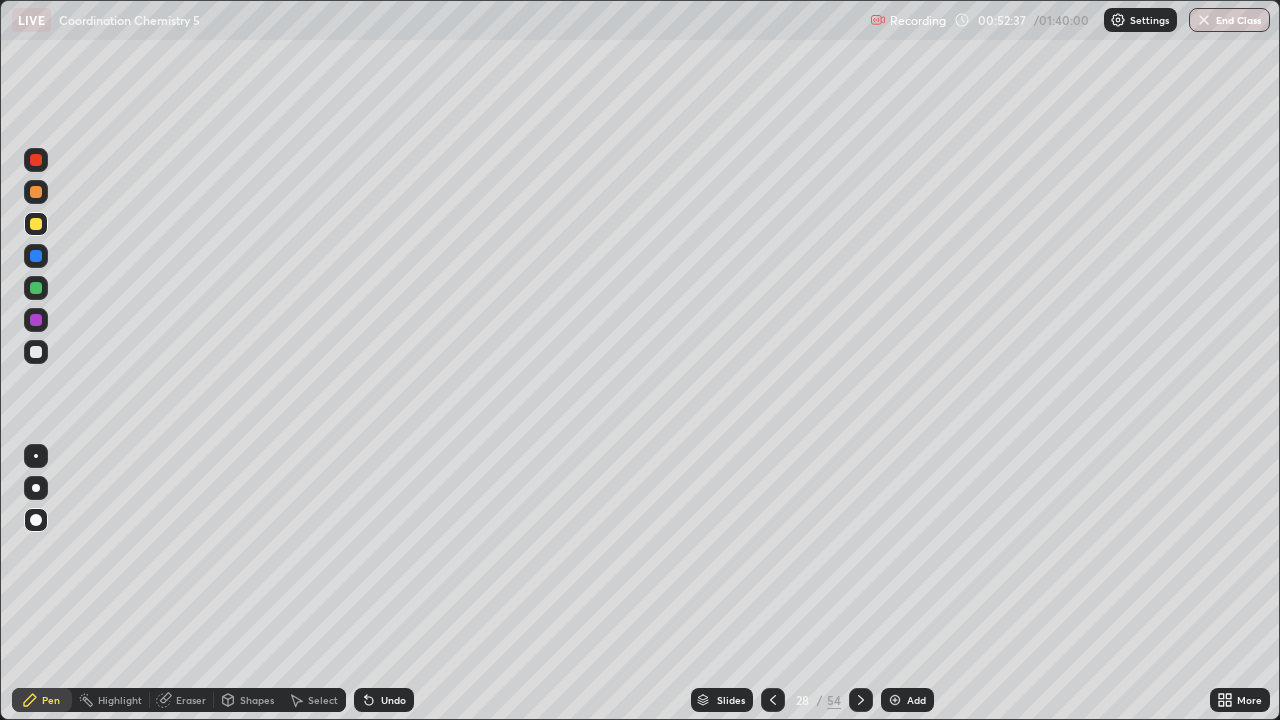 click 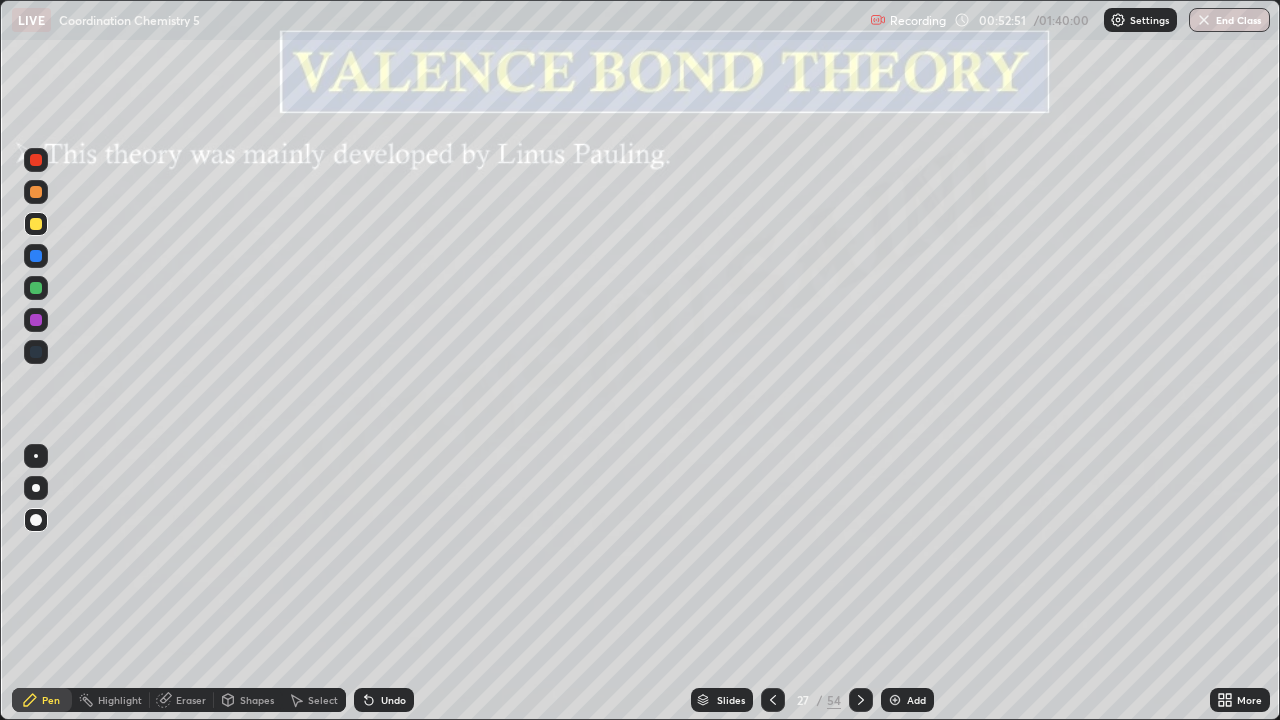 click 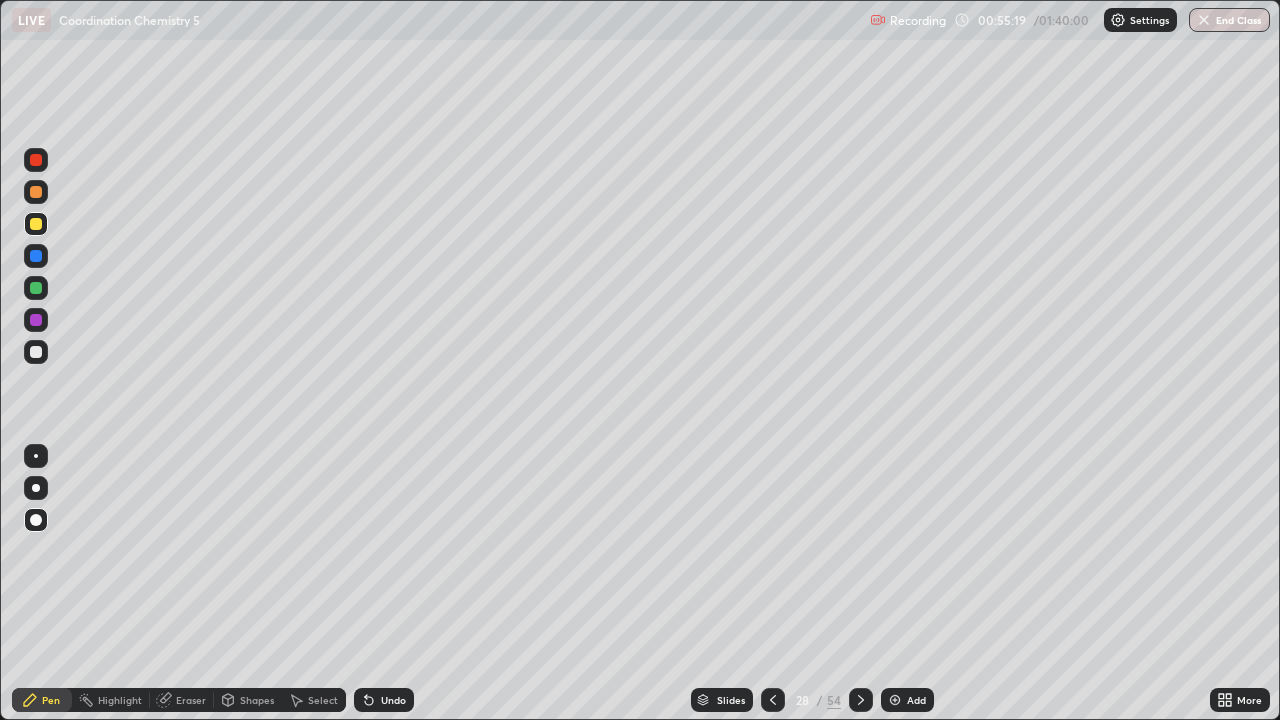 click 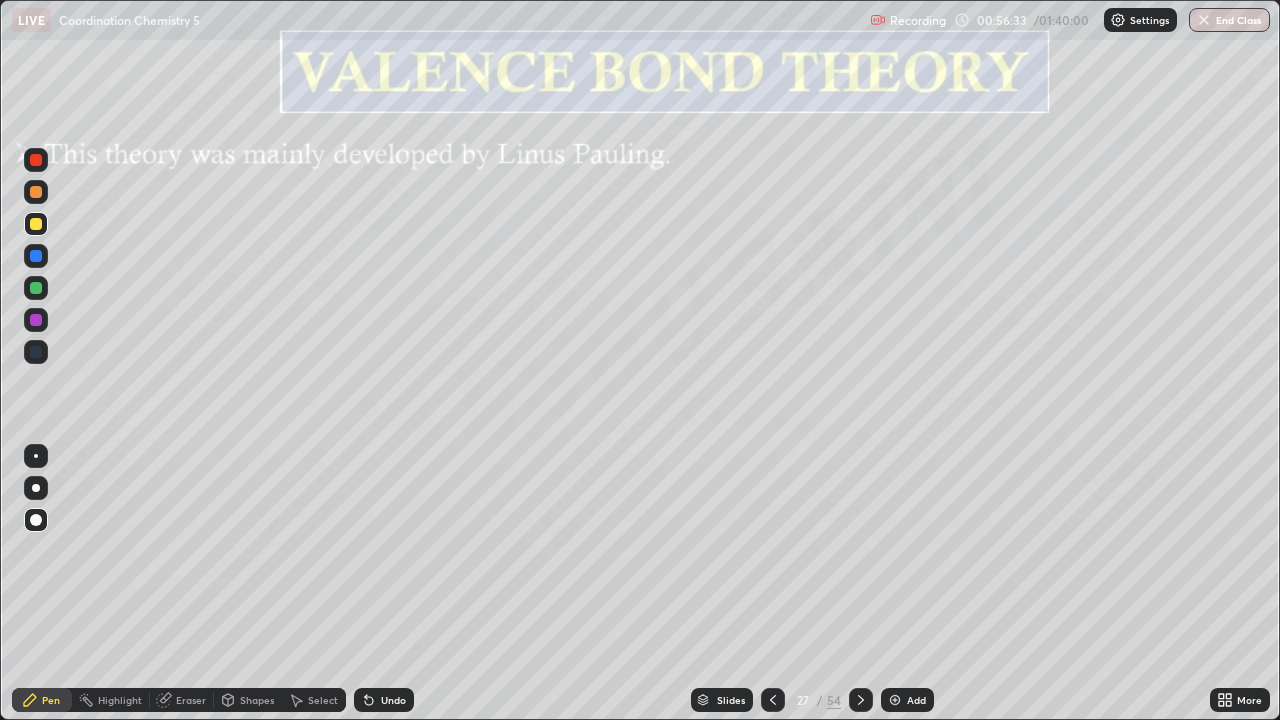 click on "Slides" at bounding box center [731, 700] 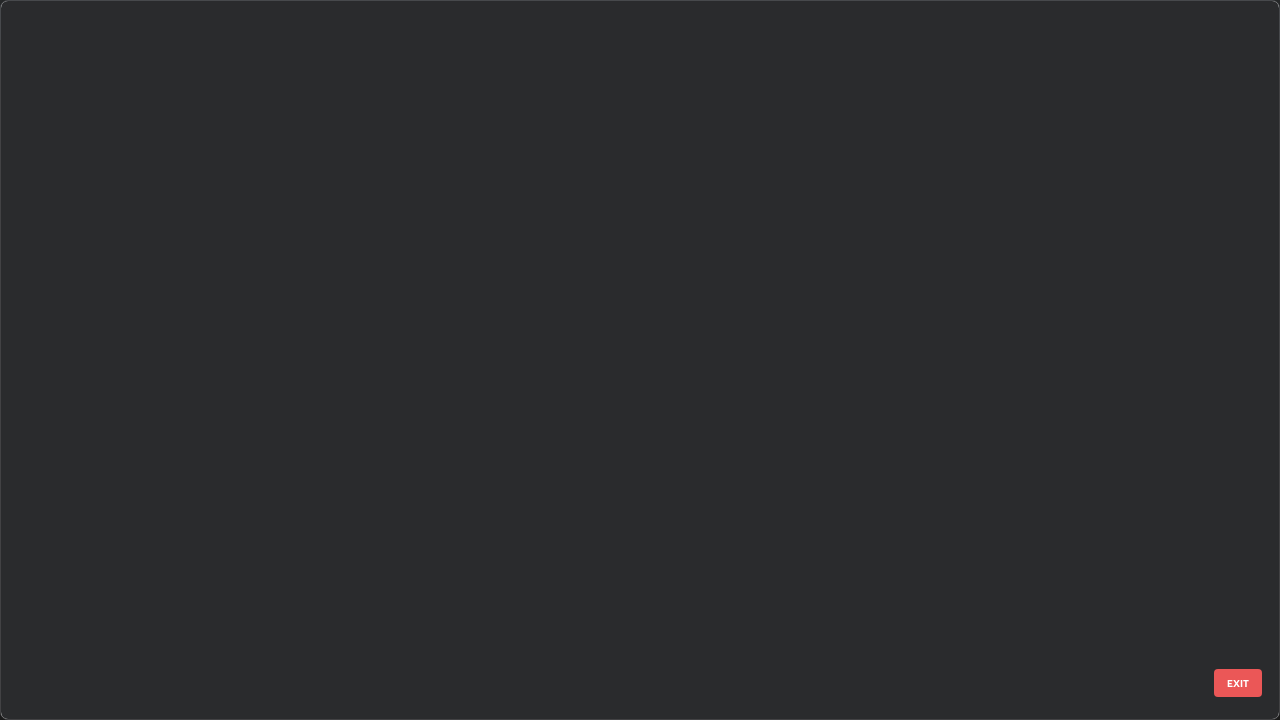 scroll, scrollTop: 1303, scrollLeft: 0, axis: vertical 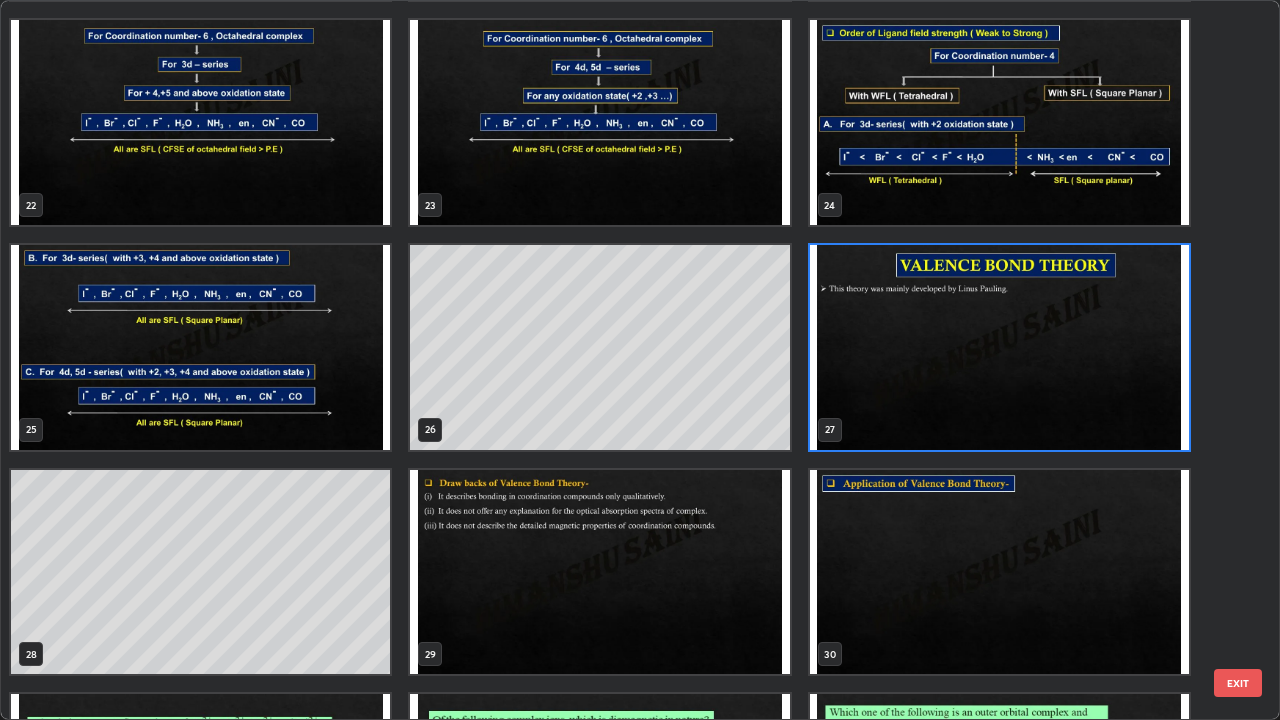 click at bounding box center [999, 347] 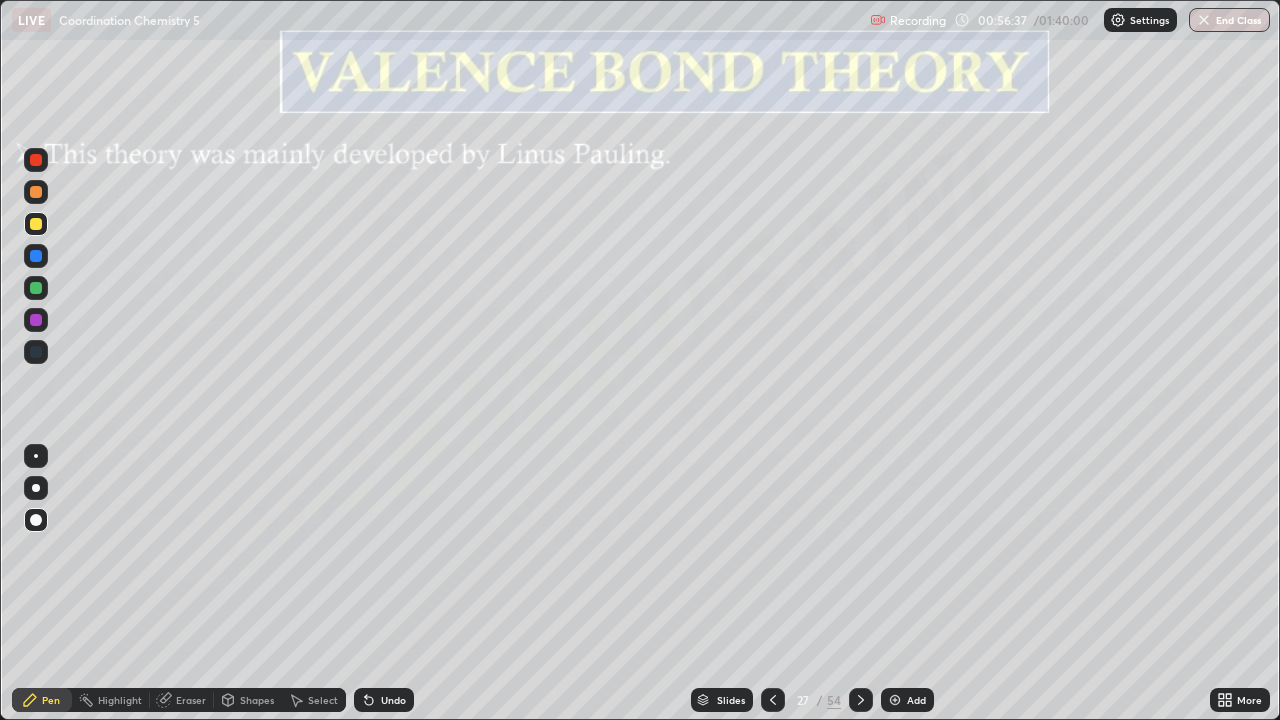 click at bounding box center [999, 347] 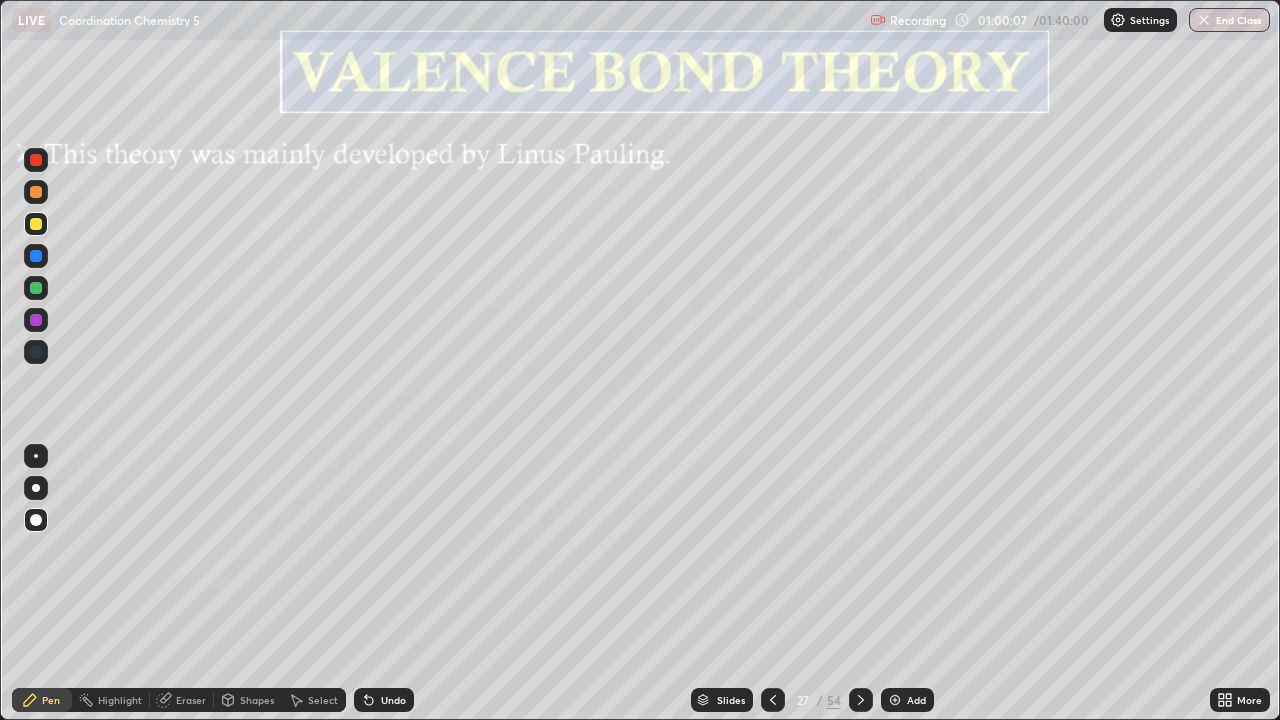 click on "Eraser" at bounding box center [191, 700] 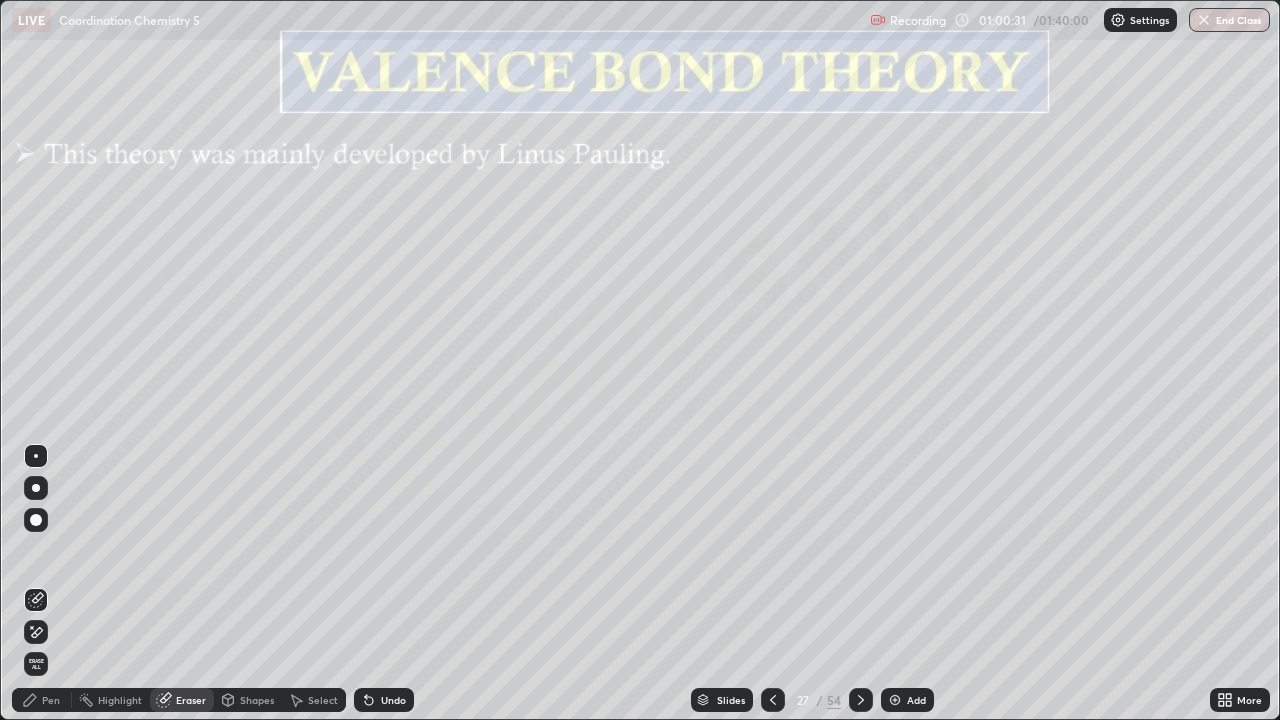 click on "Pen" at bounding box center (51, 700) 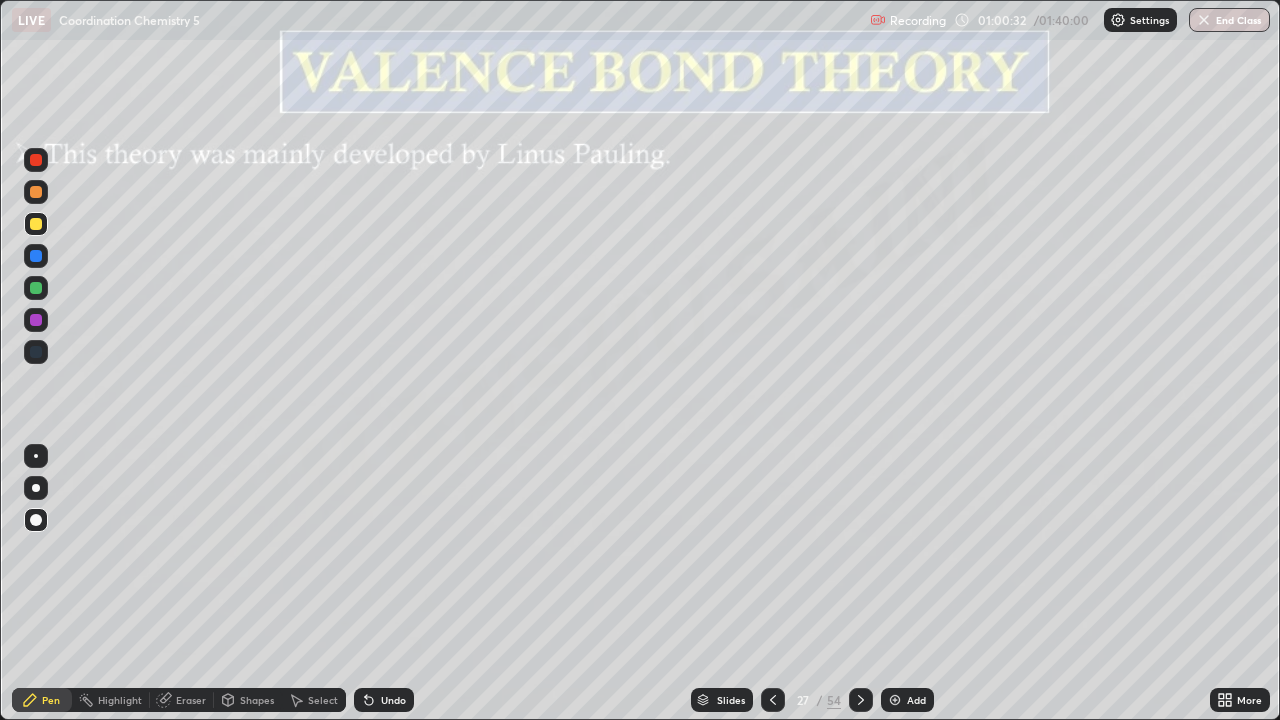 click at bounding box center (36, 320) 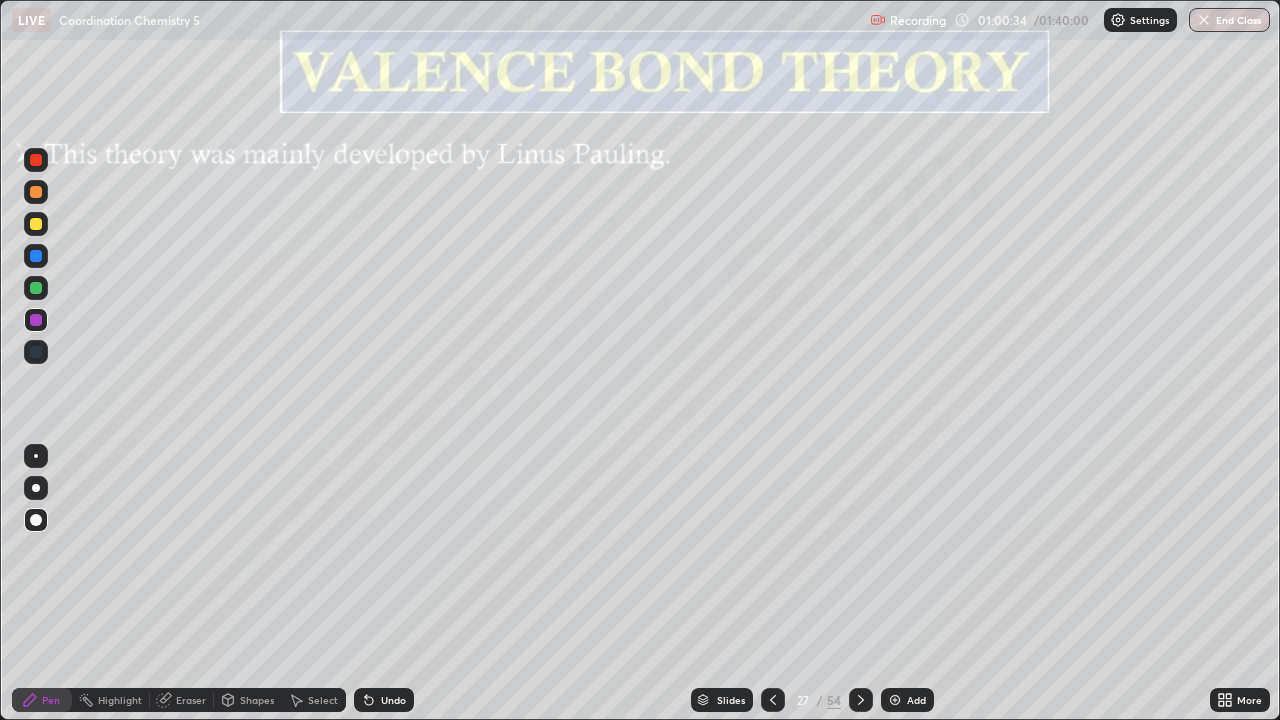 click at bounding box center (36, 288) 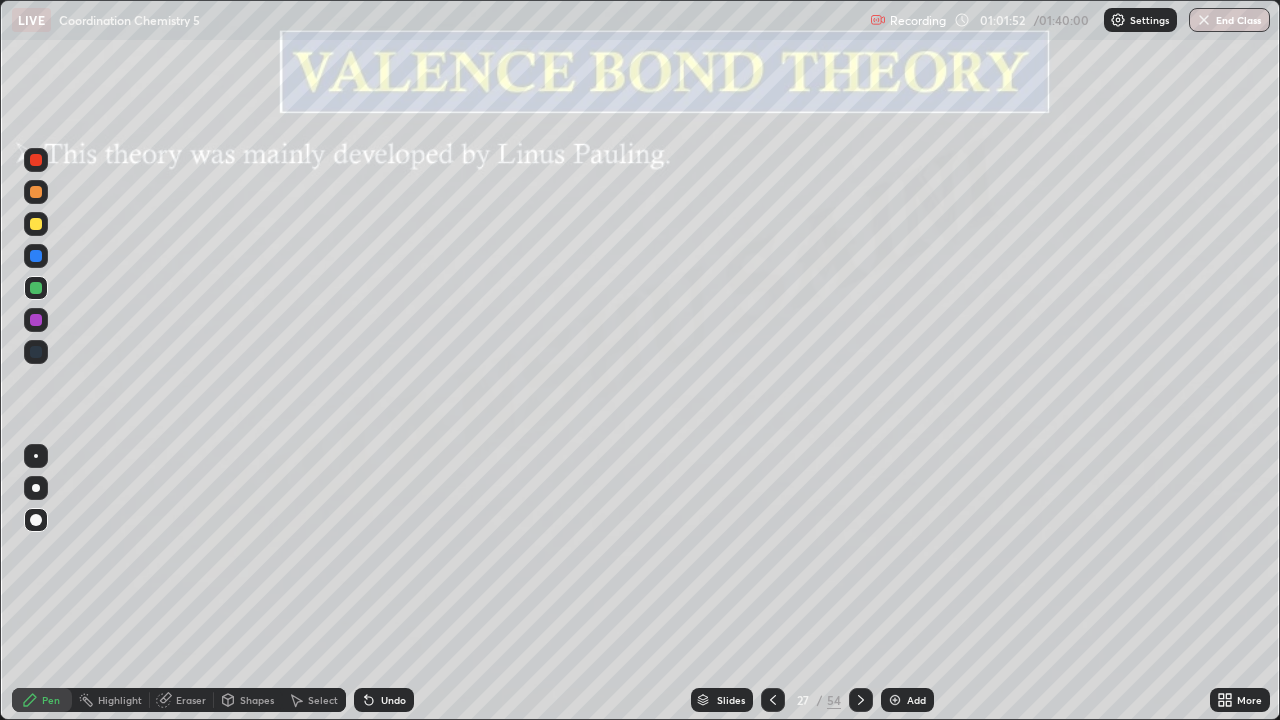 click 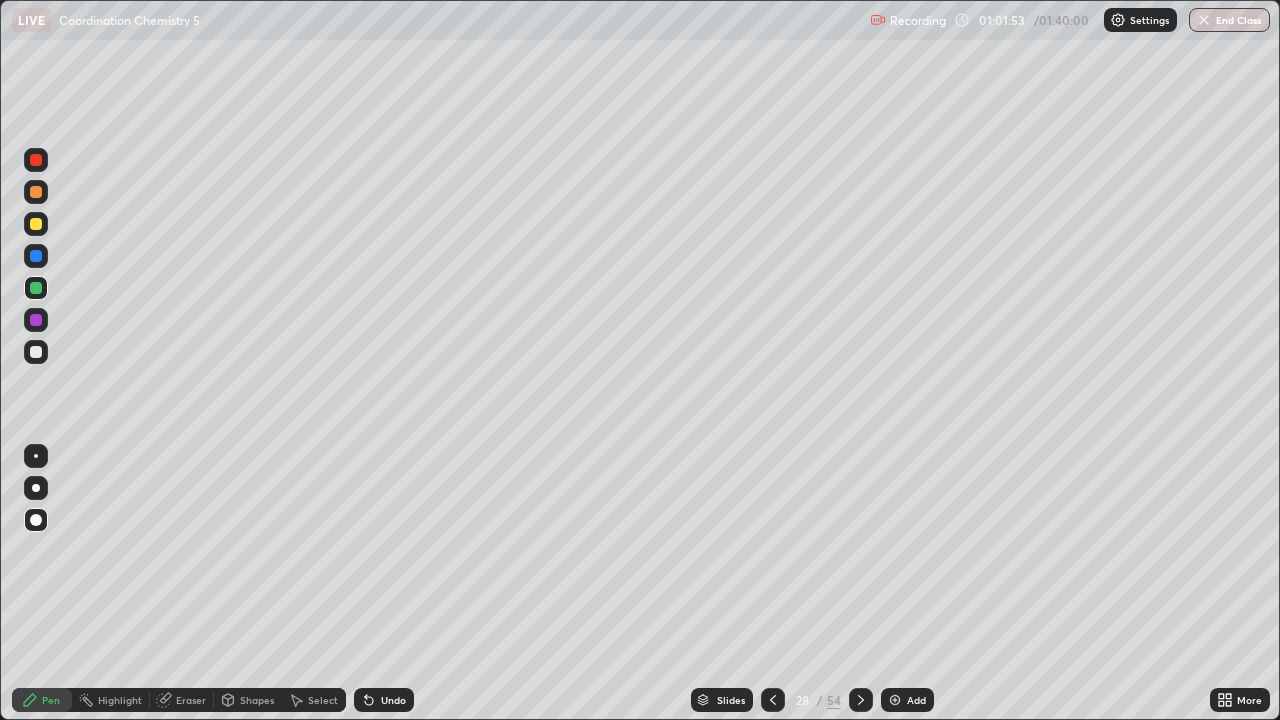 click 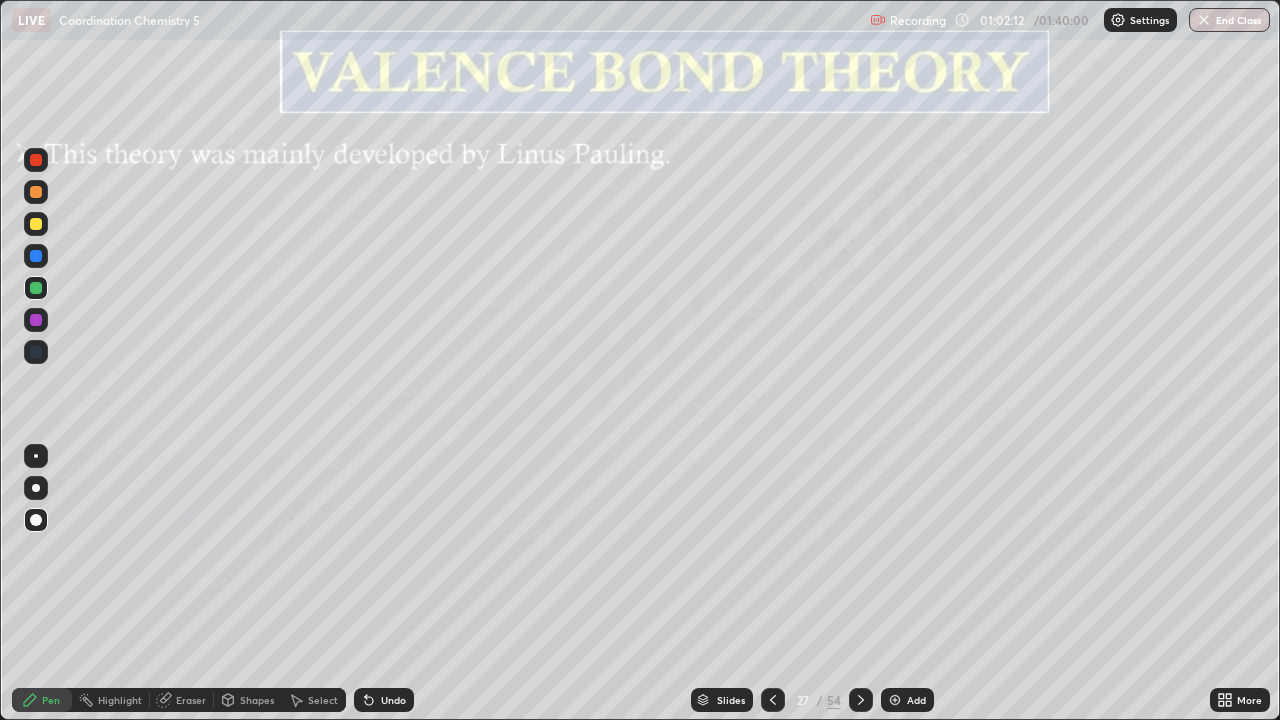 click on "Slides" at bounding box center [731, 700] 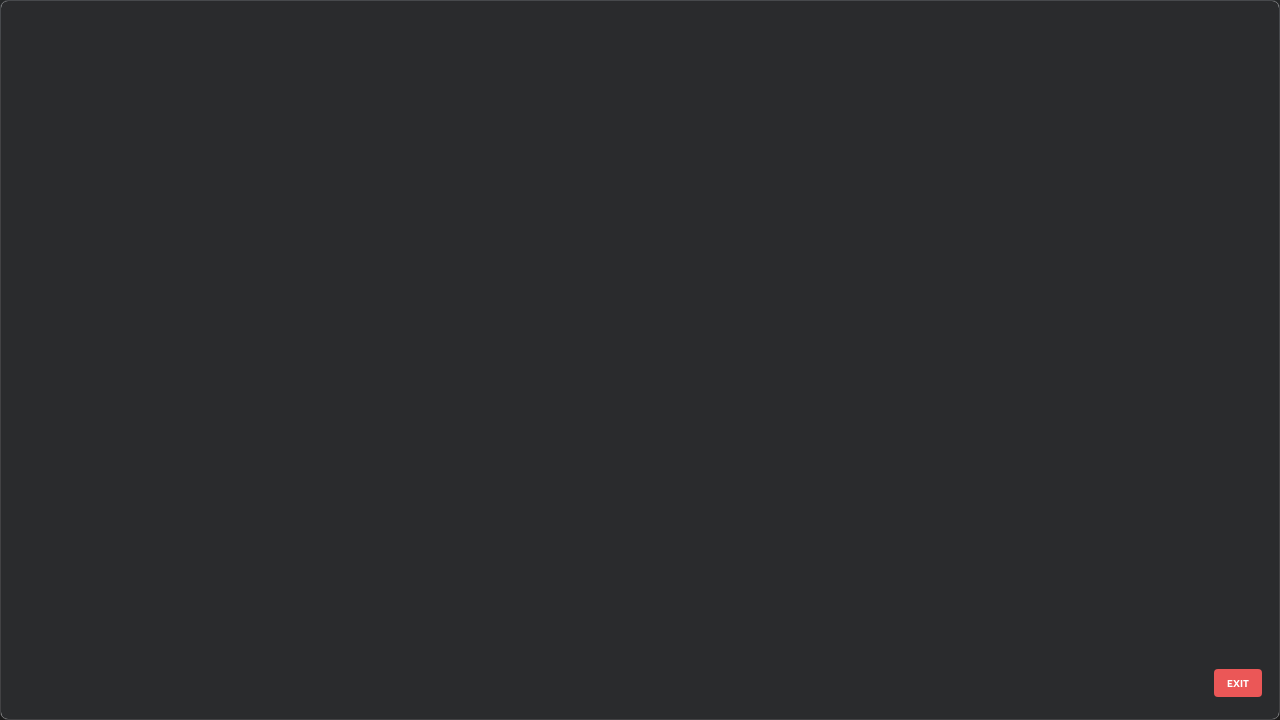 scroll, scrollTop: 1303, scrollLeft: 0, axis: vertical 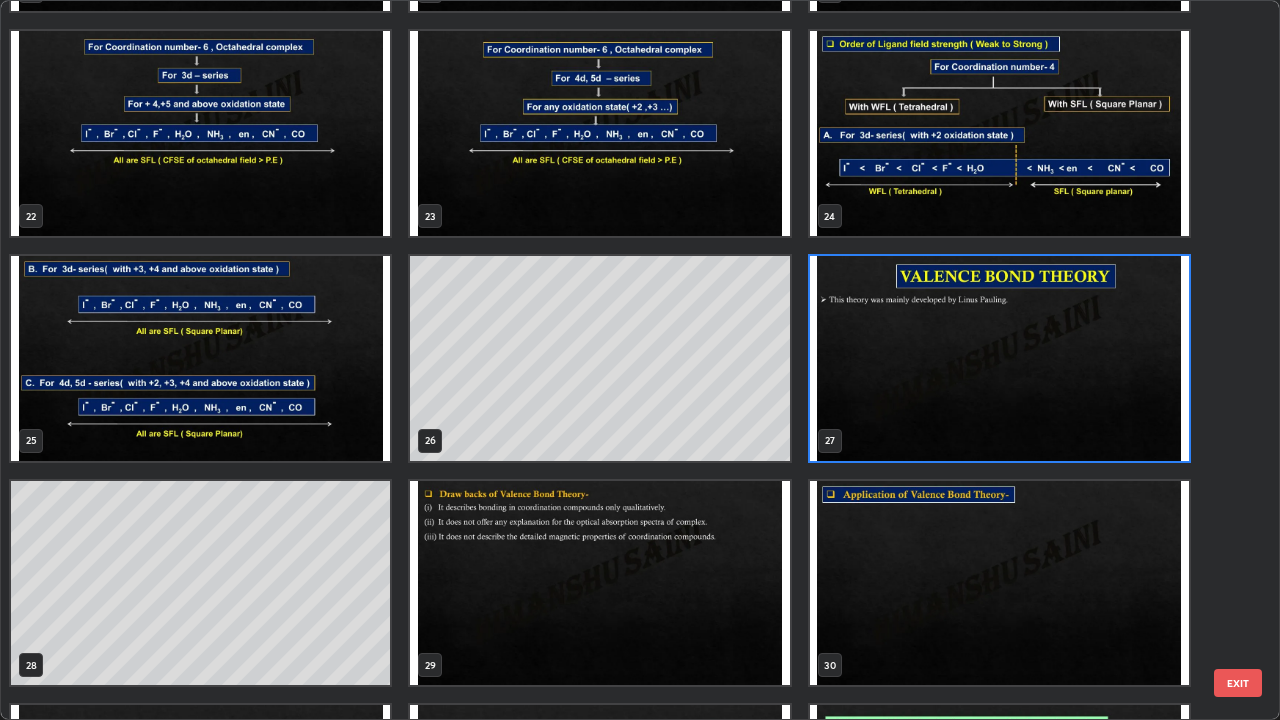 click at bounding box center (999, 358) 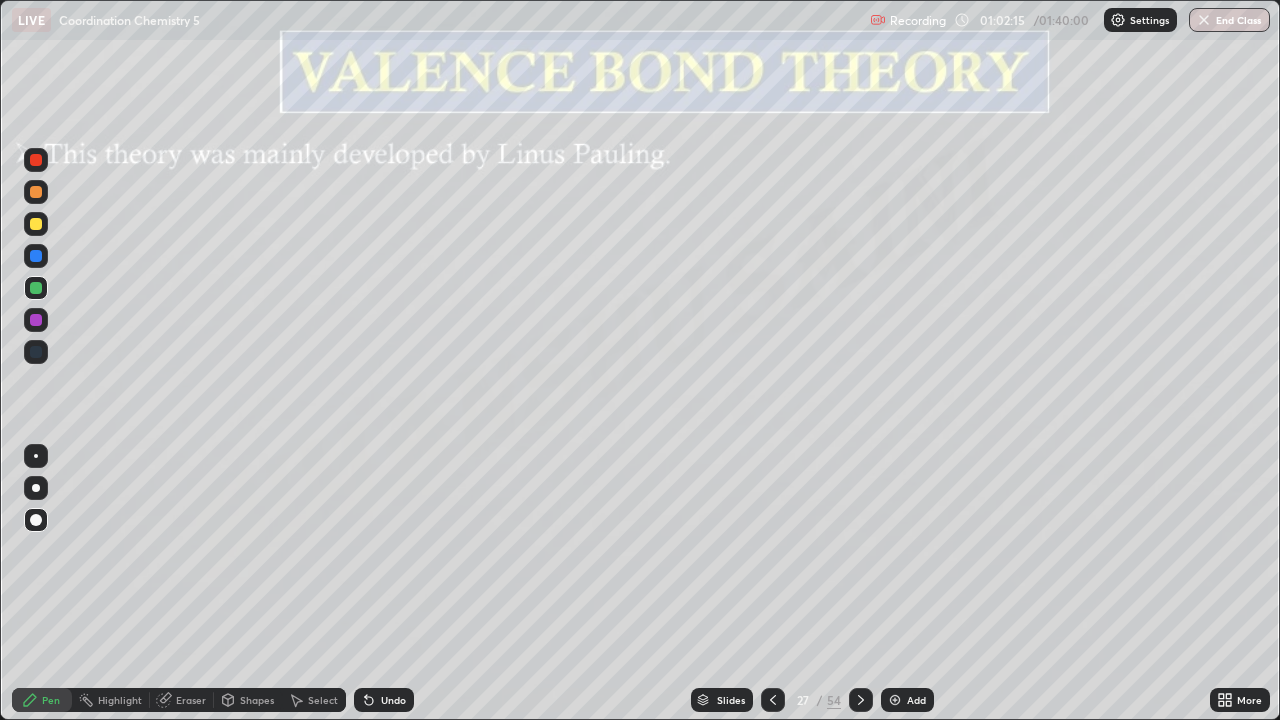 click at bounding box center [999, 358] 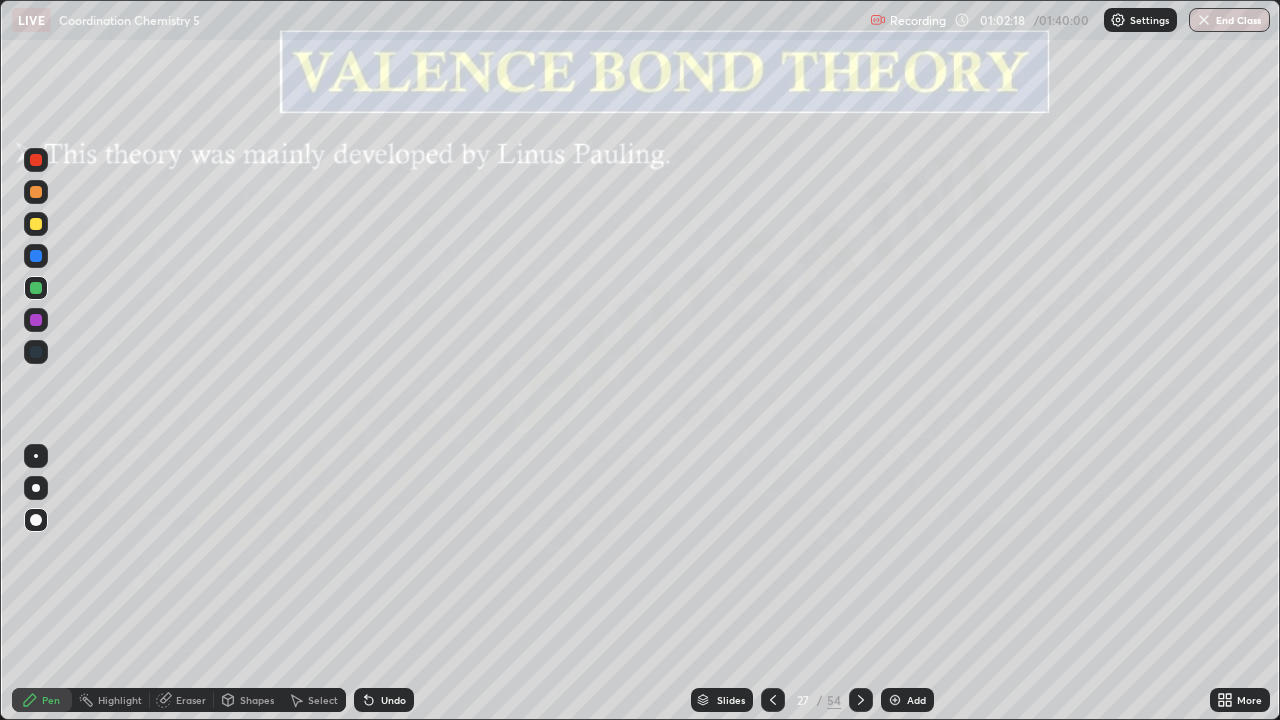 click 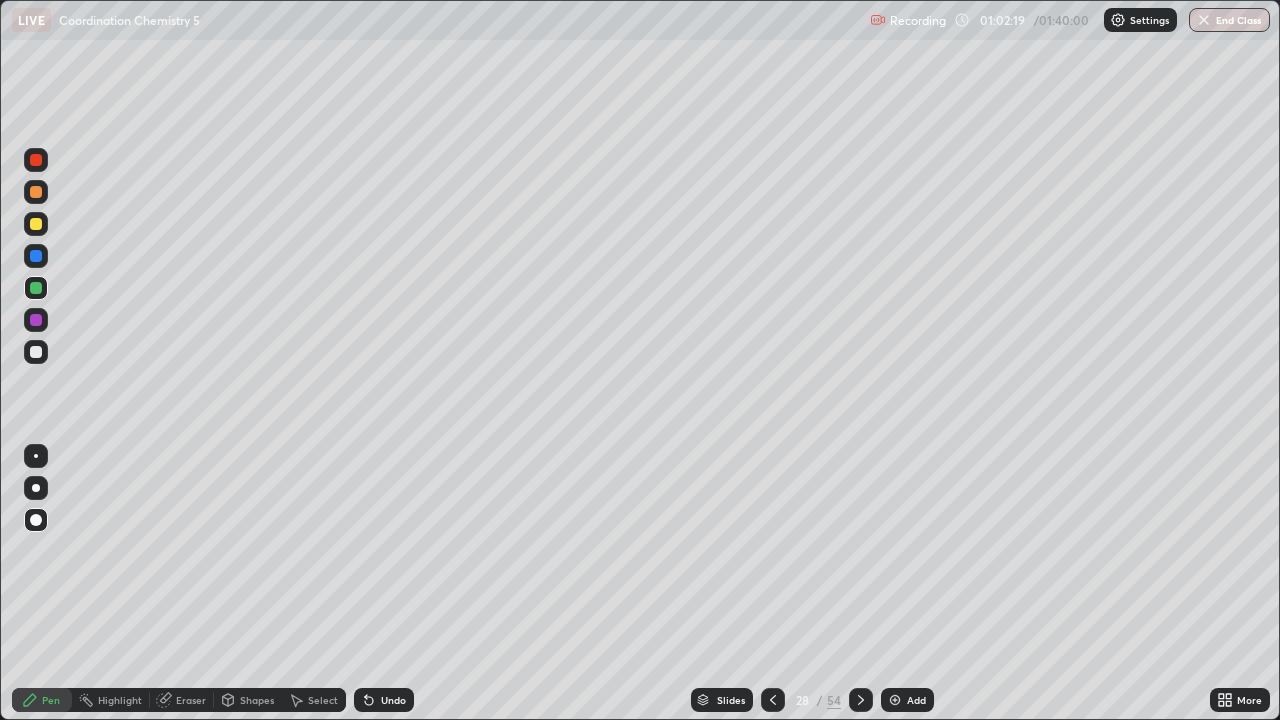 click 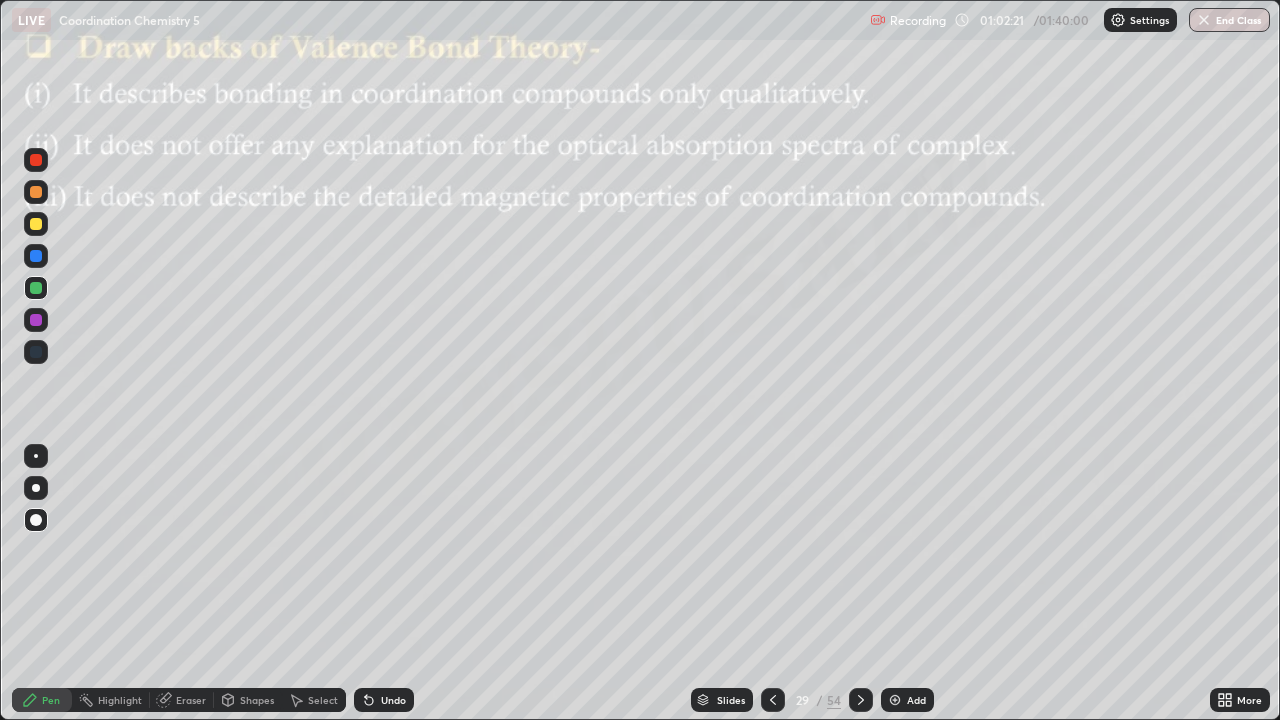 click on "Eraser" at bounding box center [191, 700] 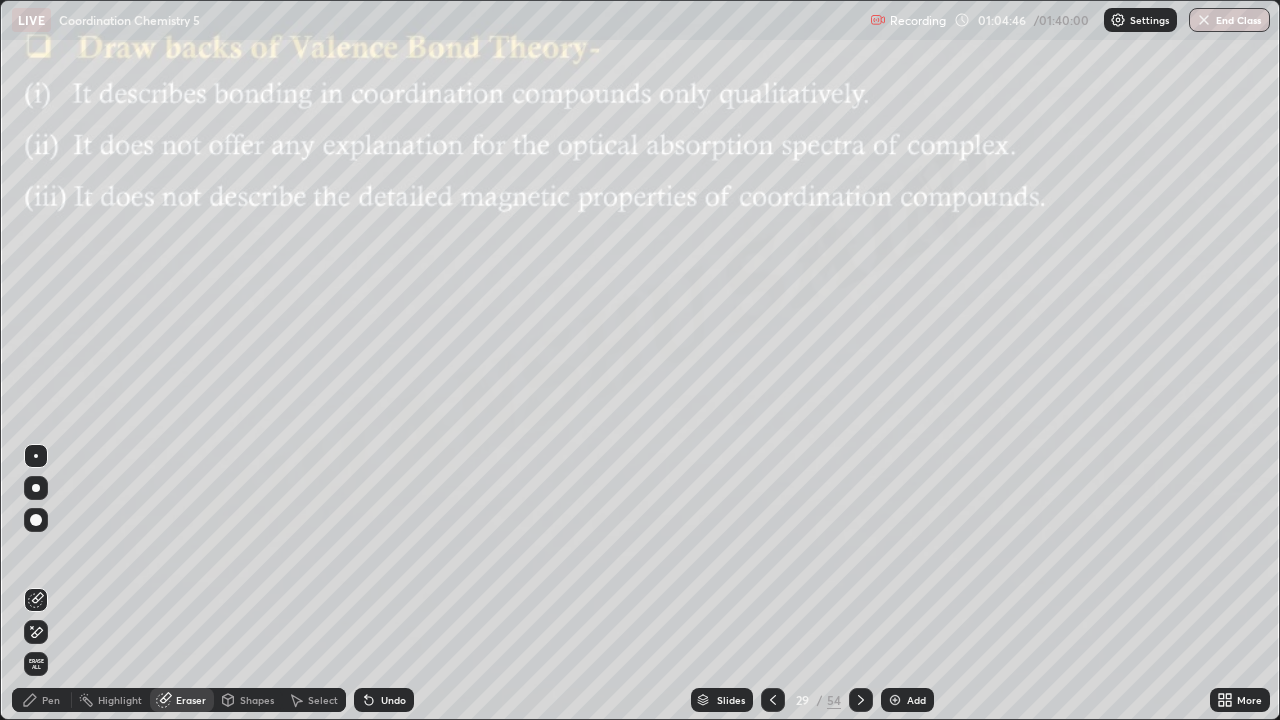 click at bounding box center [861, 700] 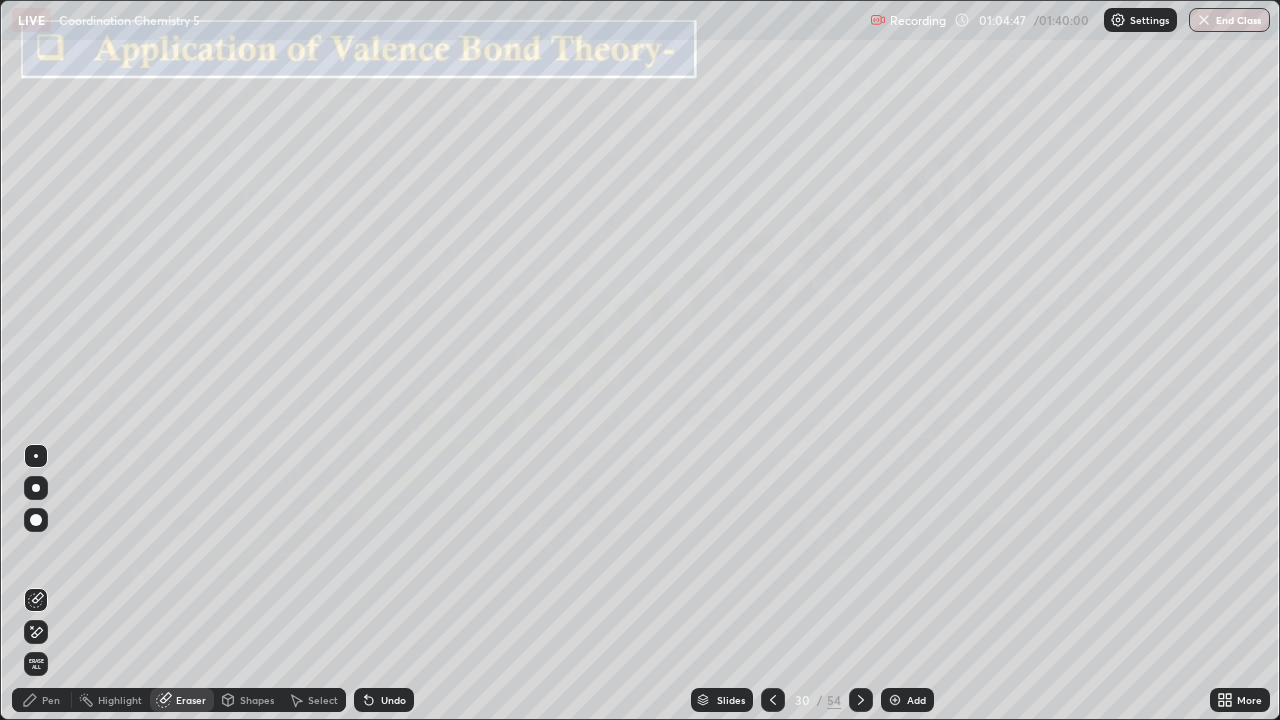 click on "Pen" at bounding box center (51, 700) 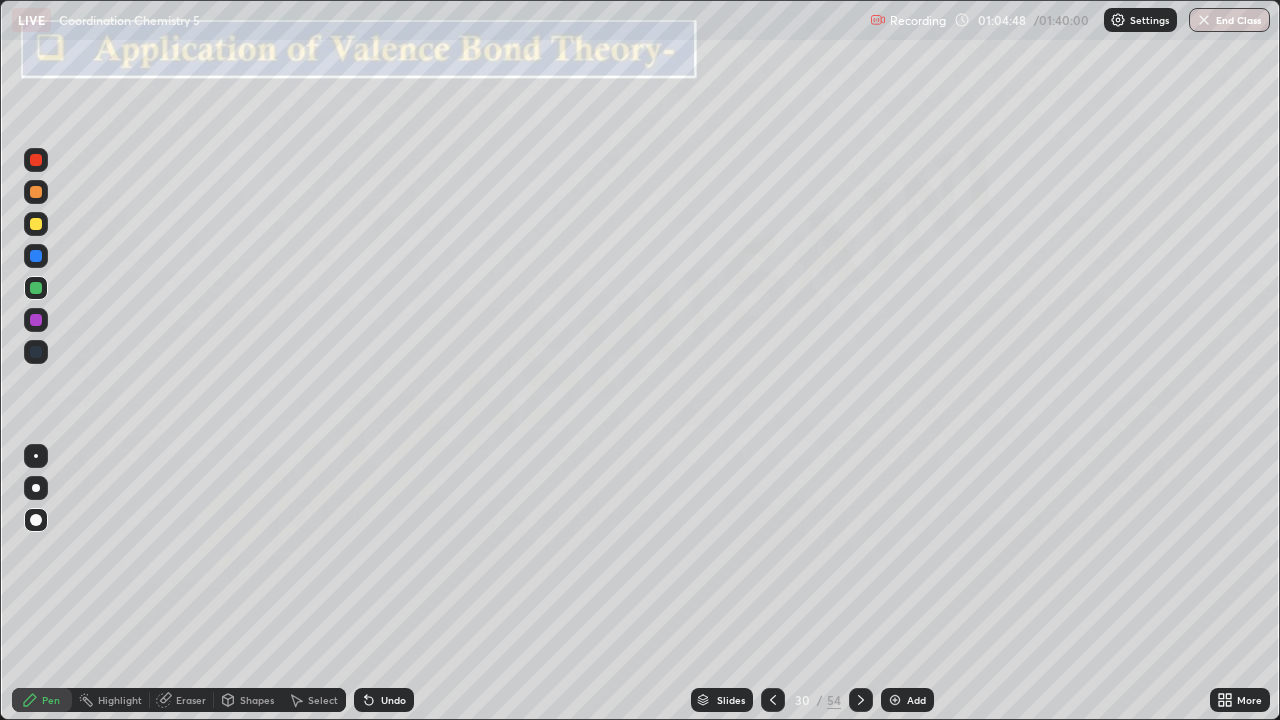 click at bounding box center [36, 224] 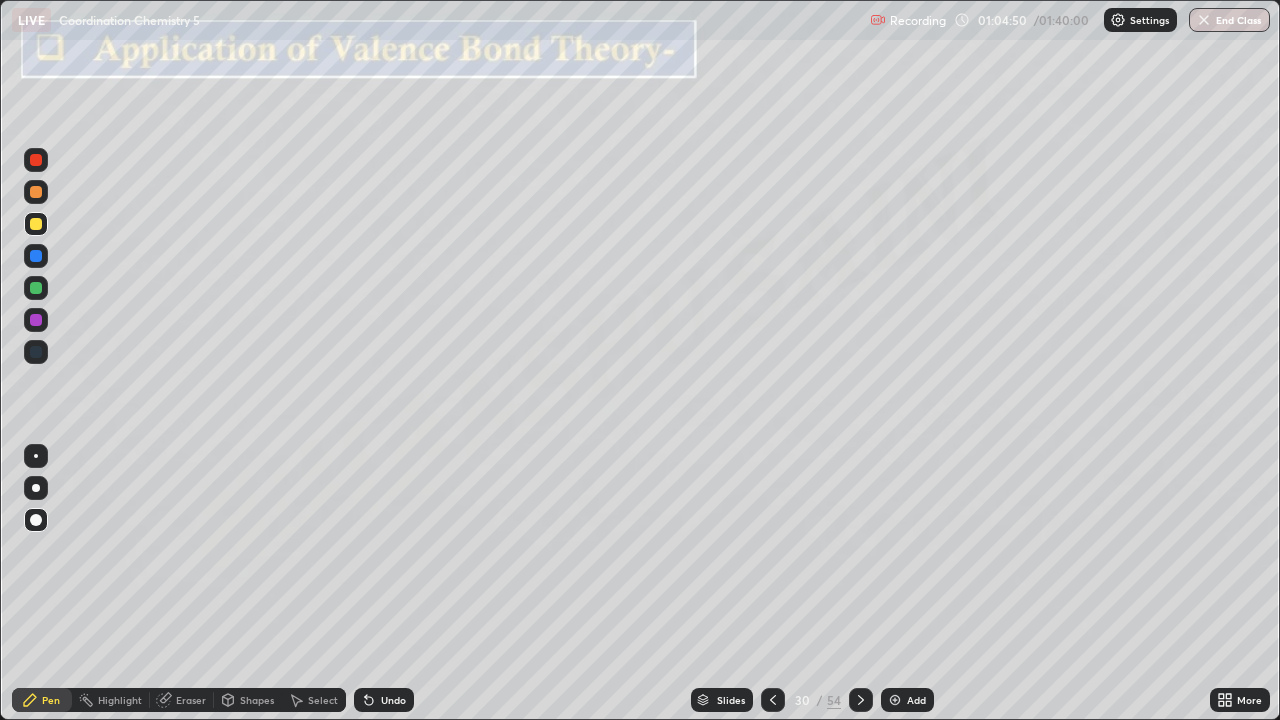 click on "Shapes" at bounding box center [248, 700] 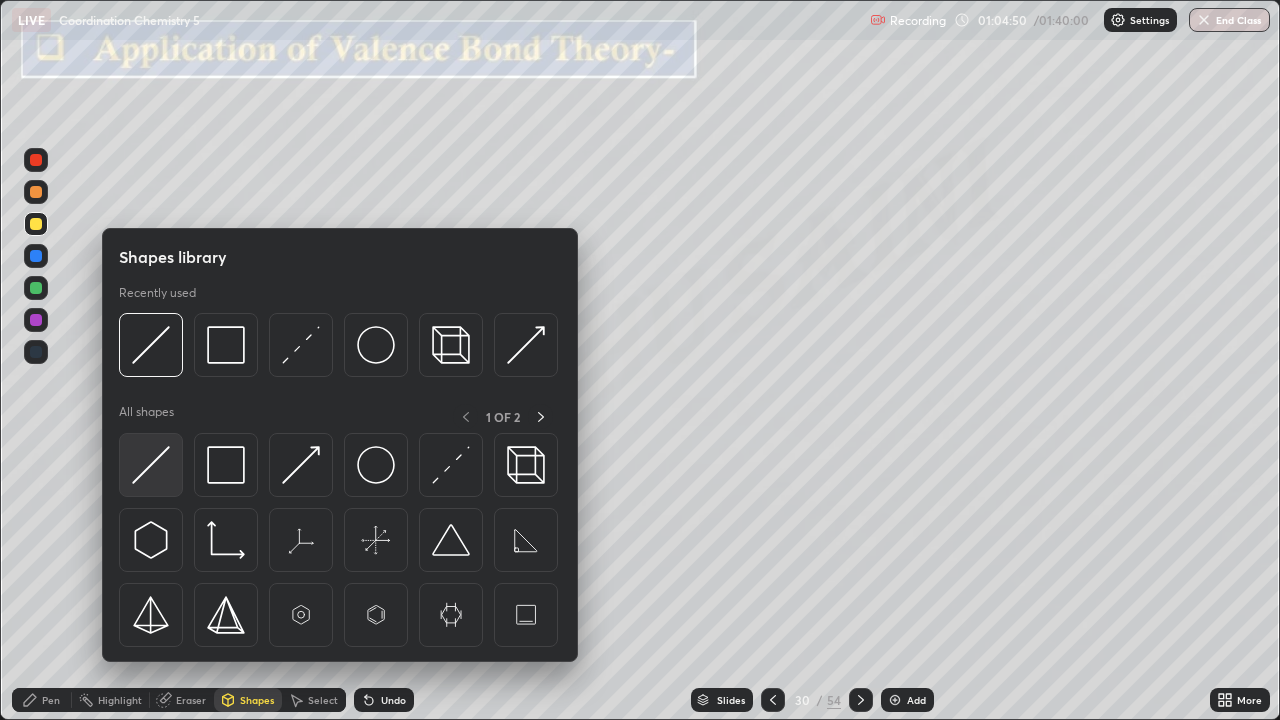 click at bounding box center (151, 465) 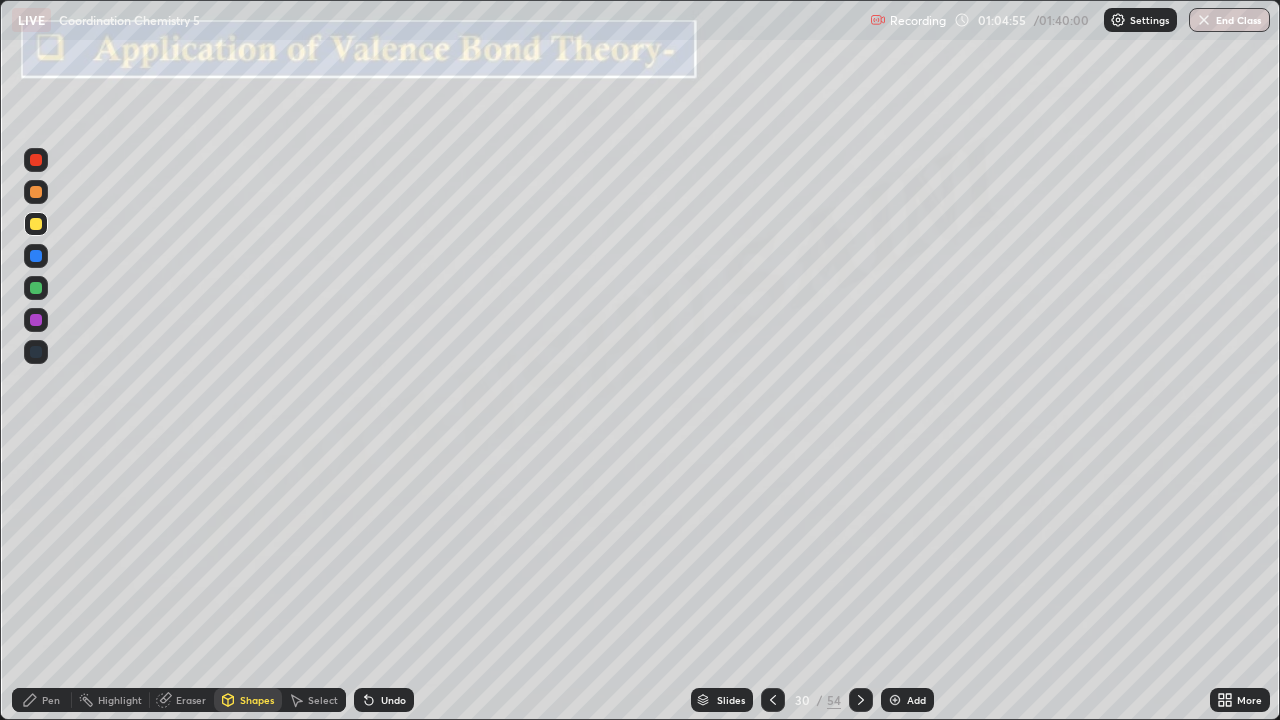 click on "Pen" at bounding box center [51, 700] 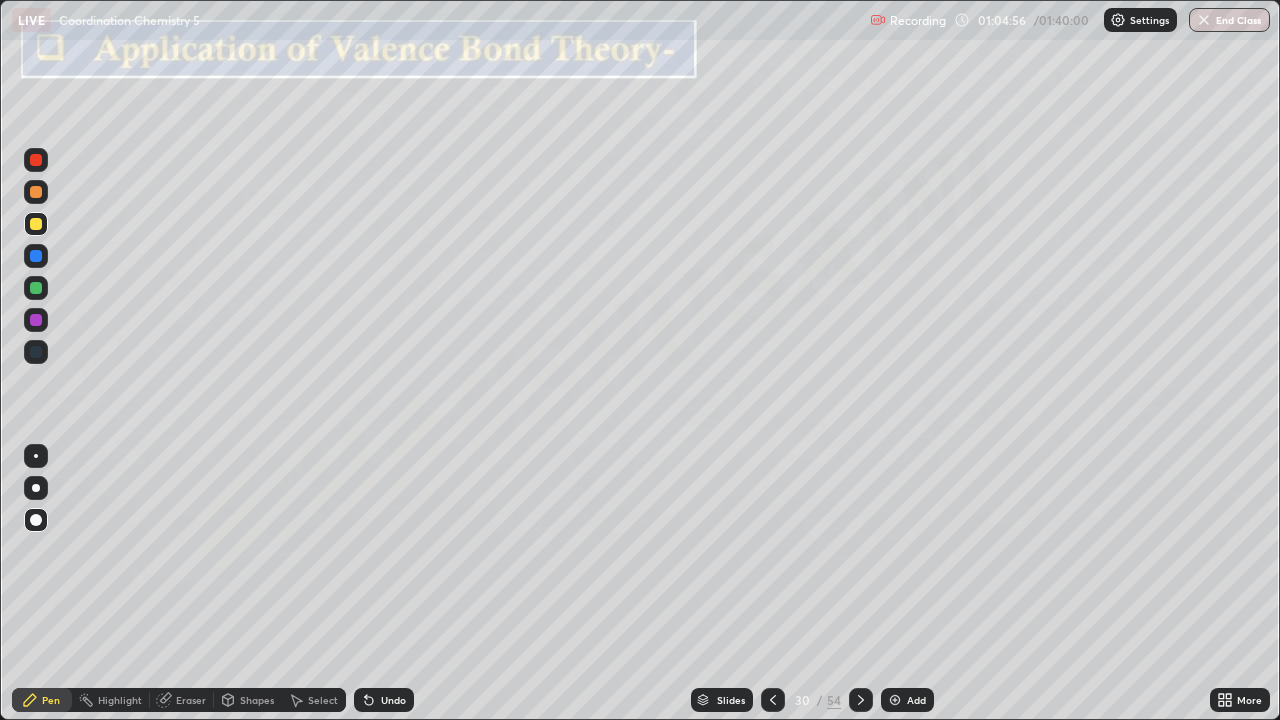 click at bounding box center [36, 320] 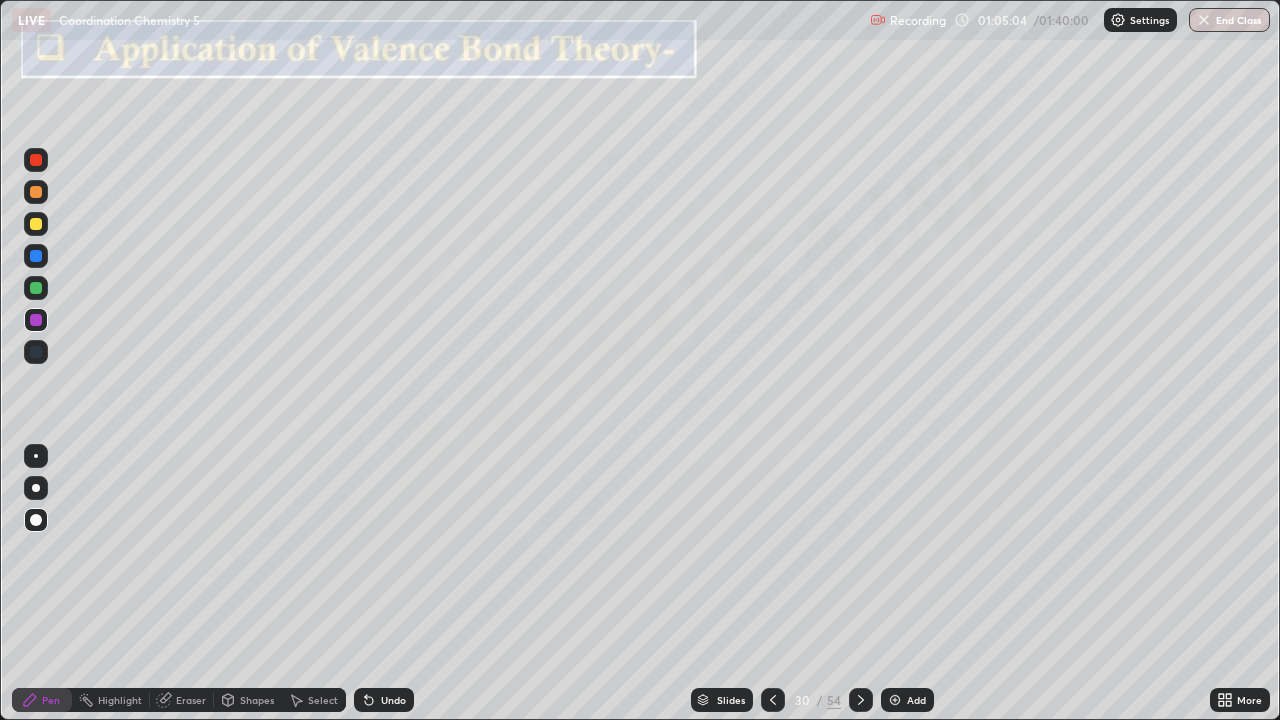 click at bounding box center [36, 224] 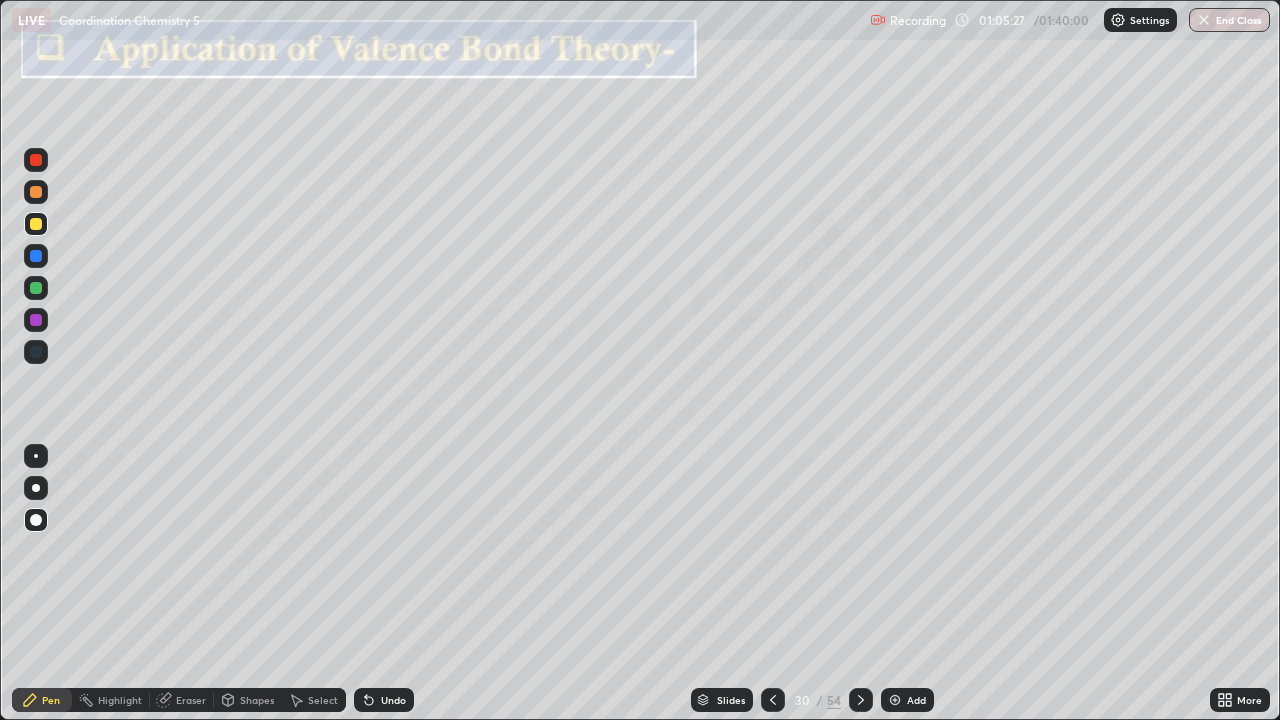 click 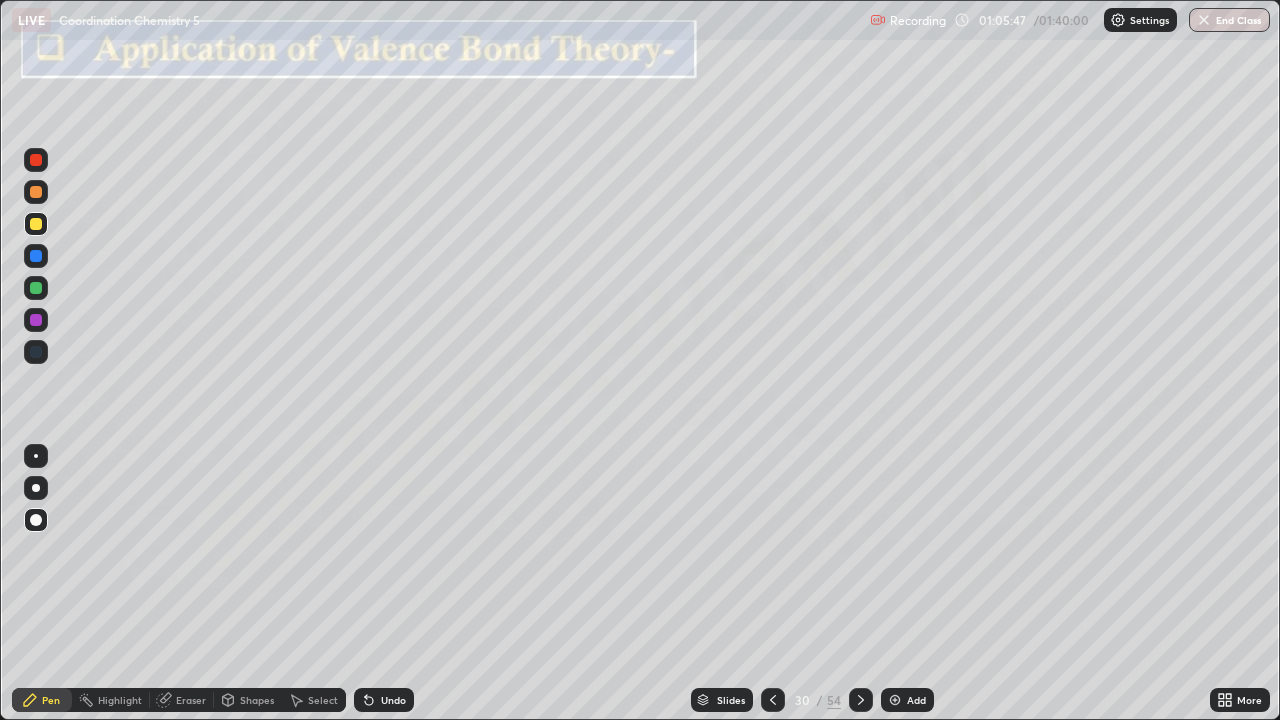 click at bounding box center (36, 320) 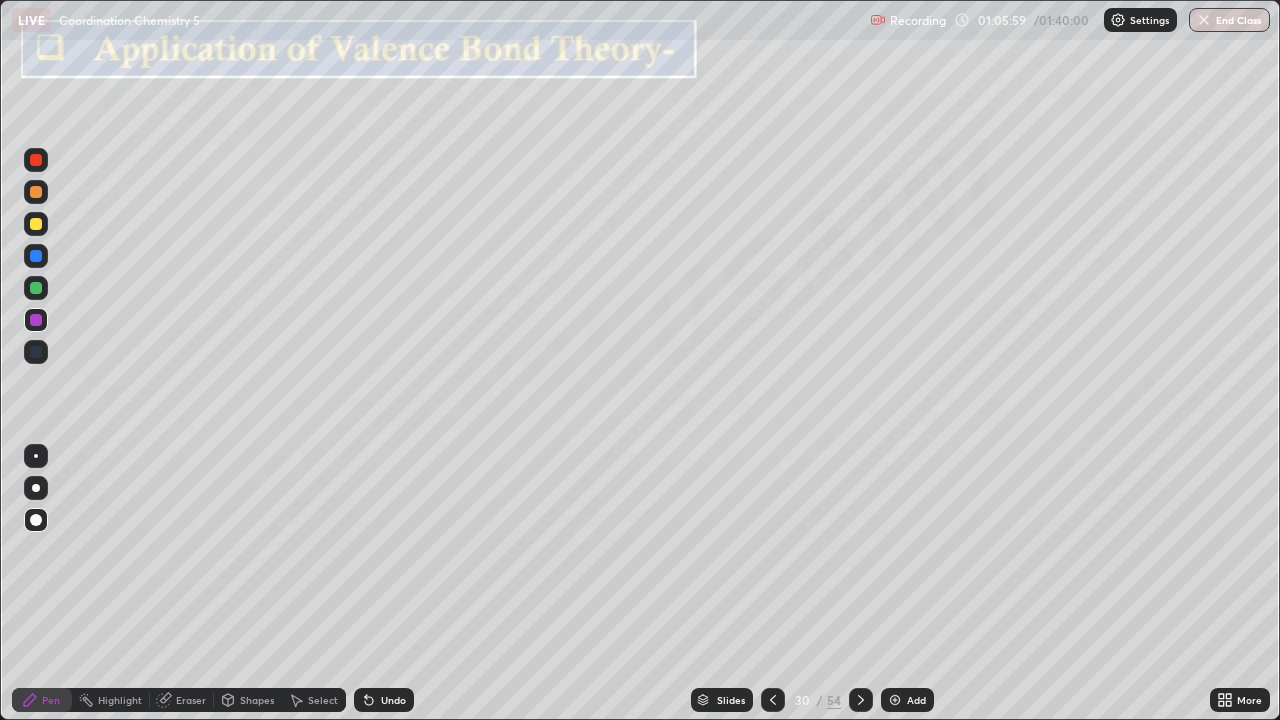 click at bounding box center (36, 288) 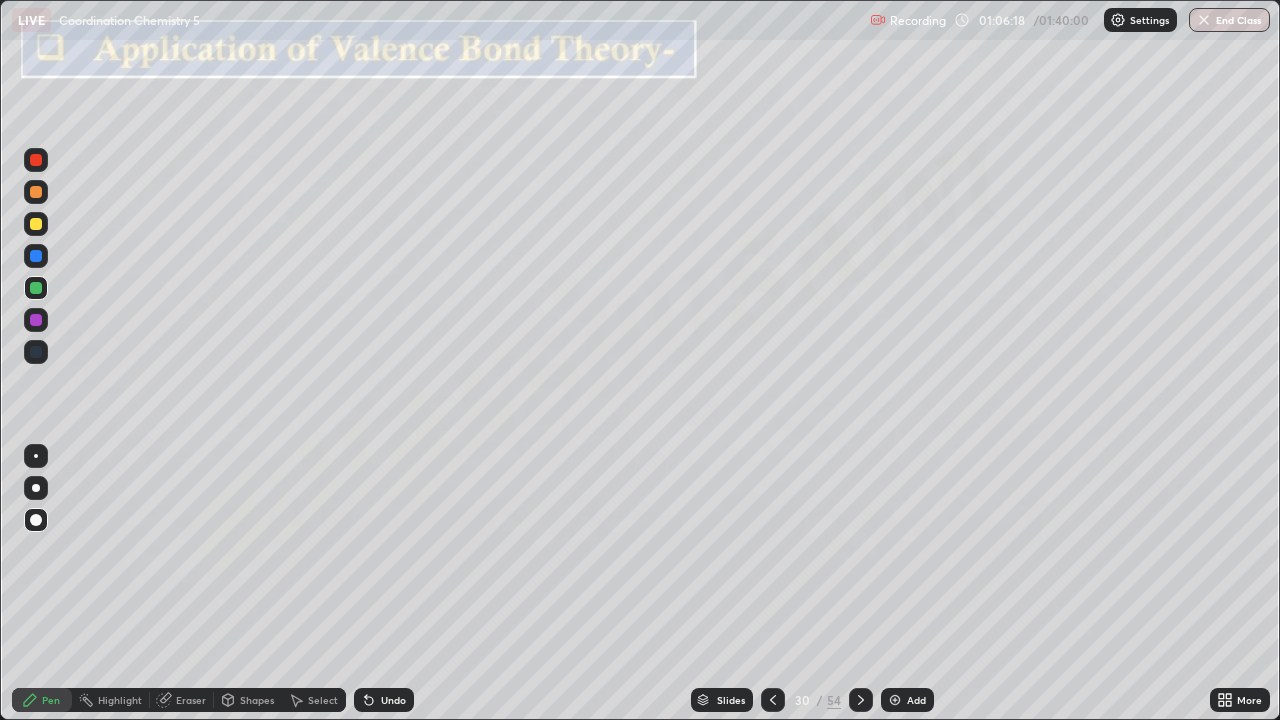 click at bounding box center (36, 320) 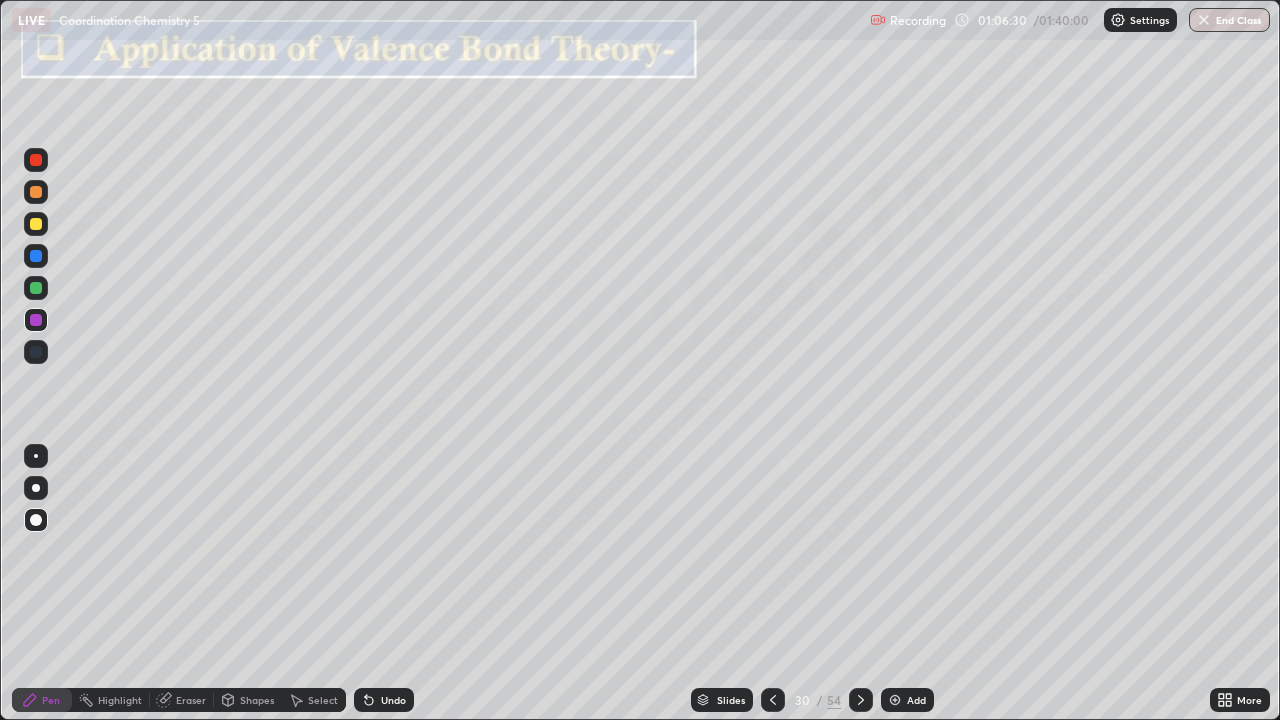 click at bounding box center (36, 224) 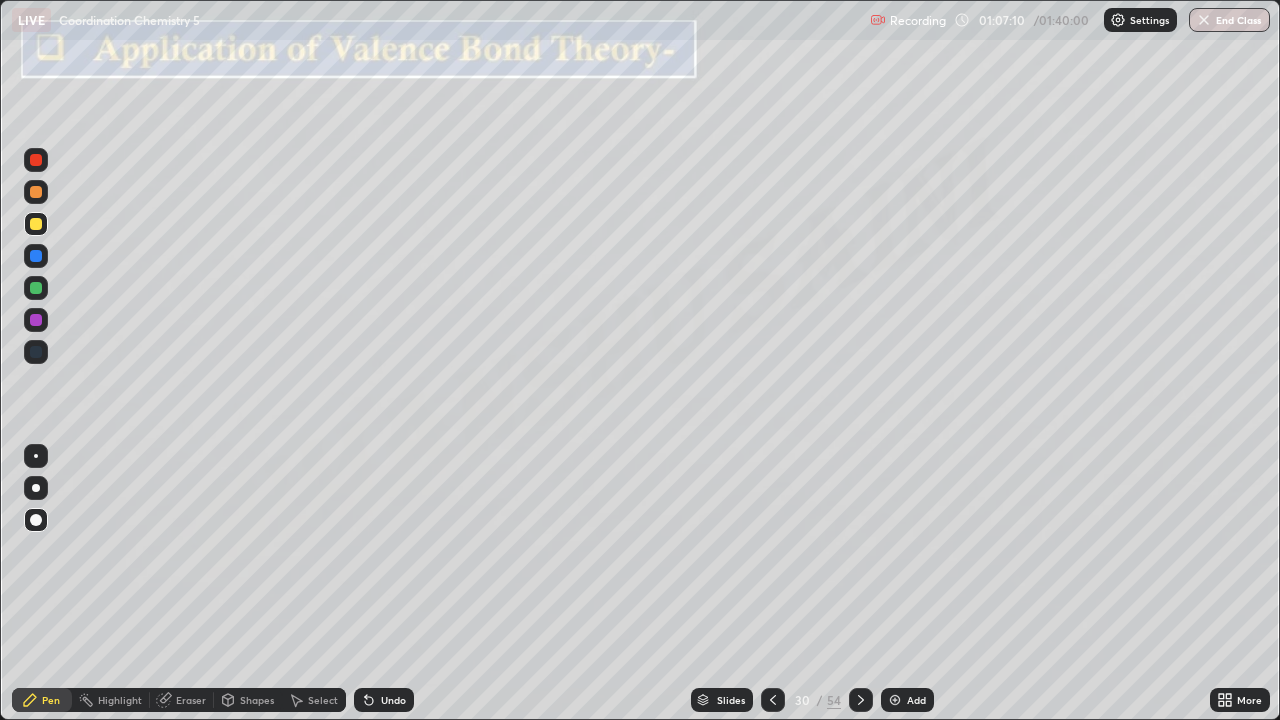 click at bounding box center (36, 192) 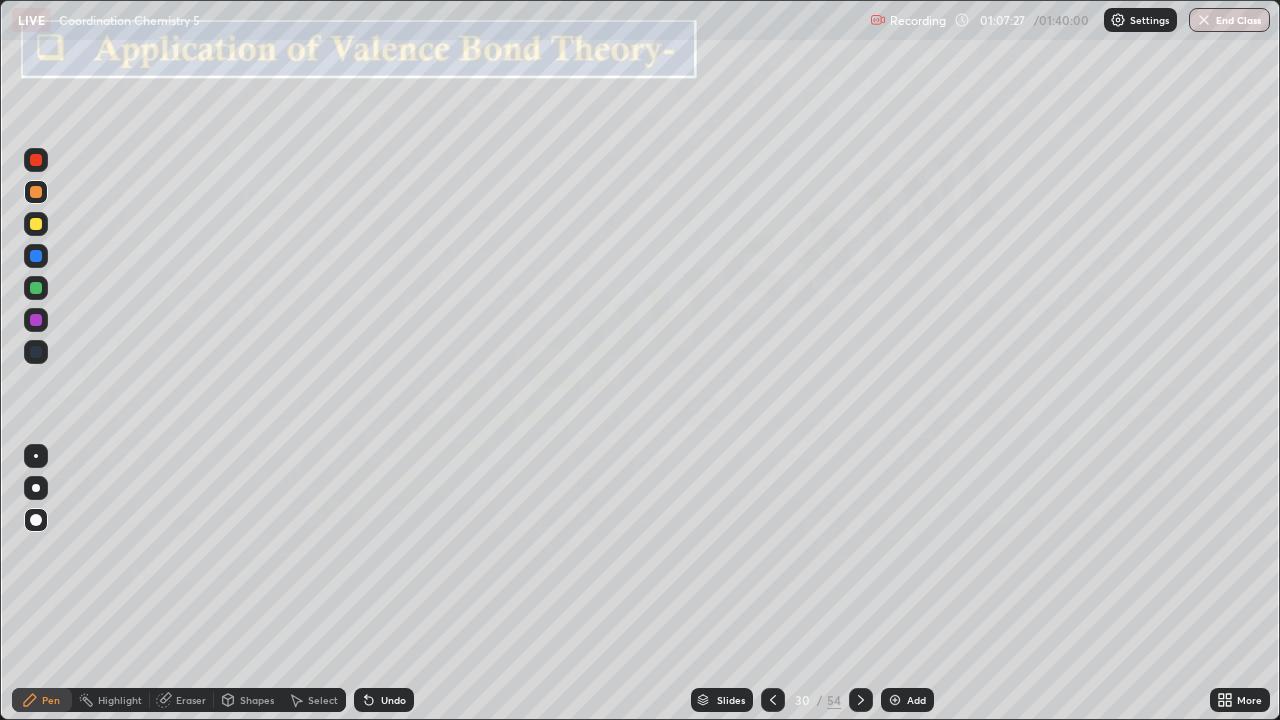 click at bounding box center (36, 320) 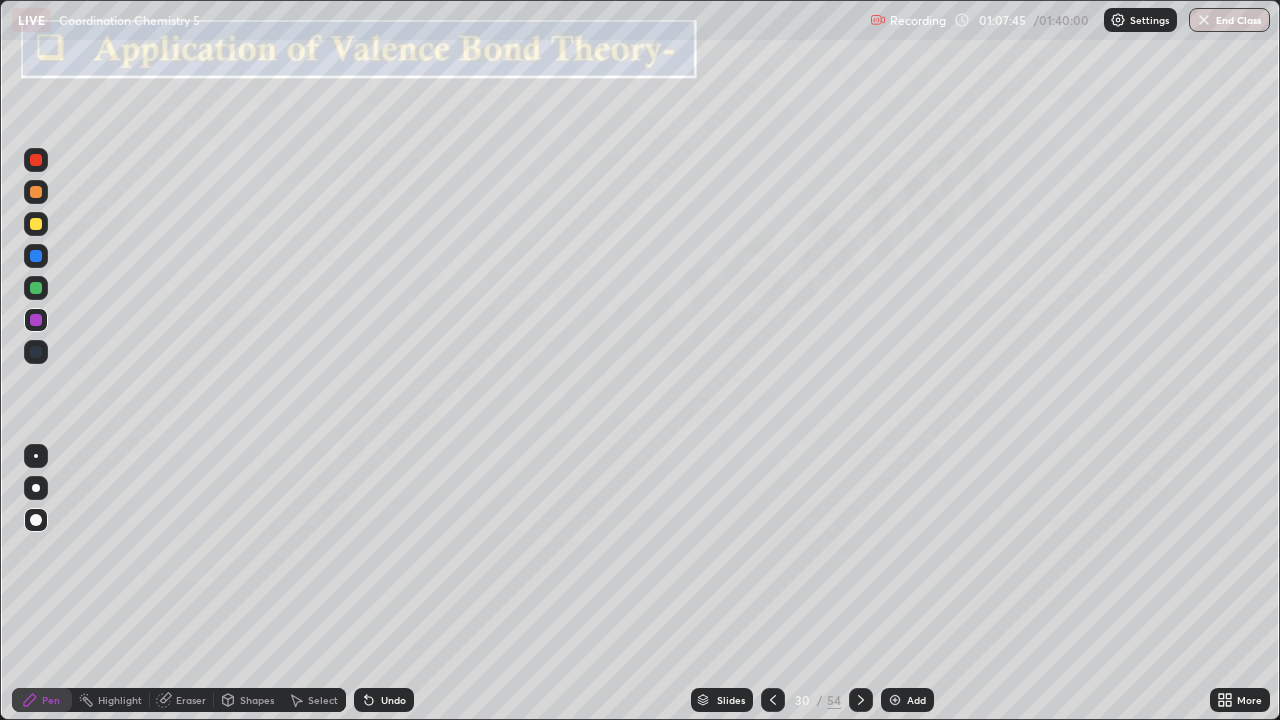 click at bounding box center (36, 288) 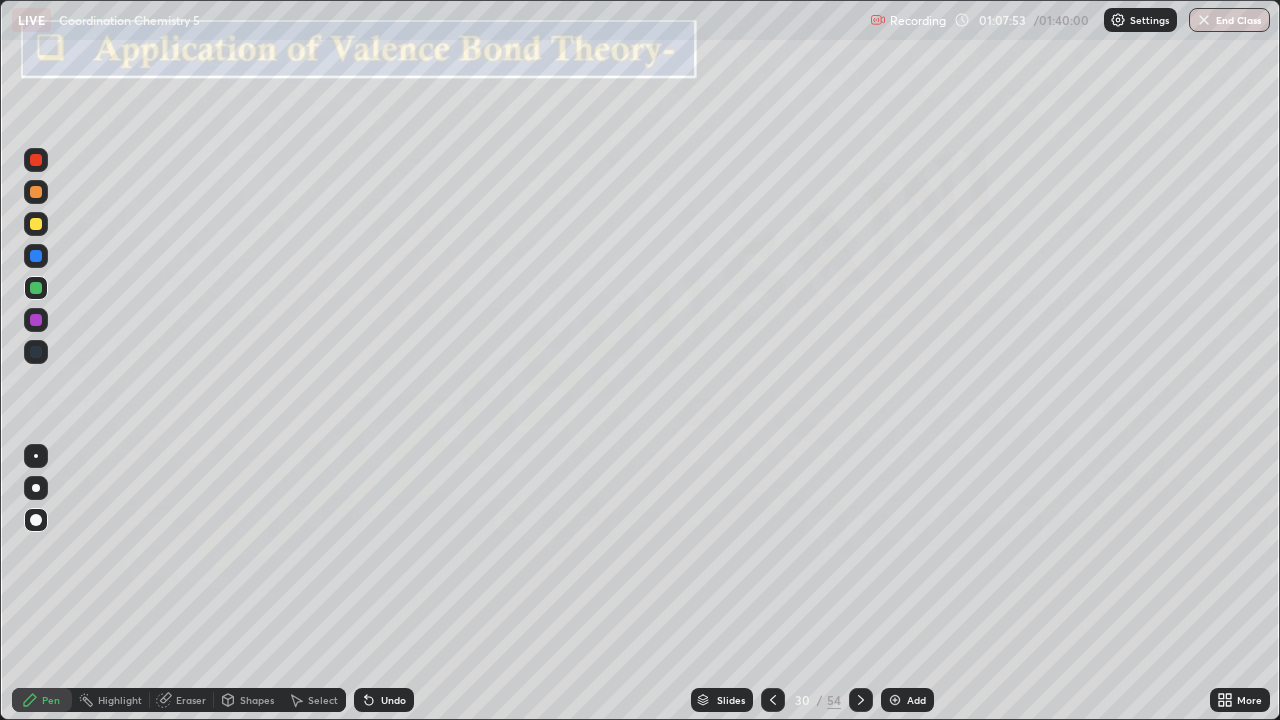 click at bounding box center (36, 224) 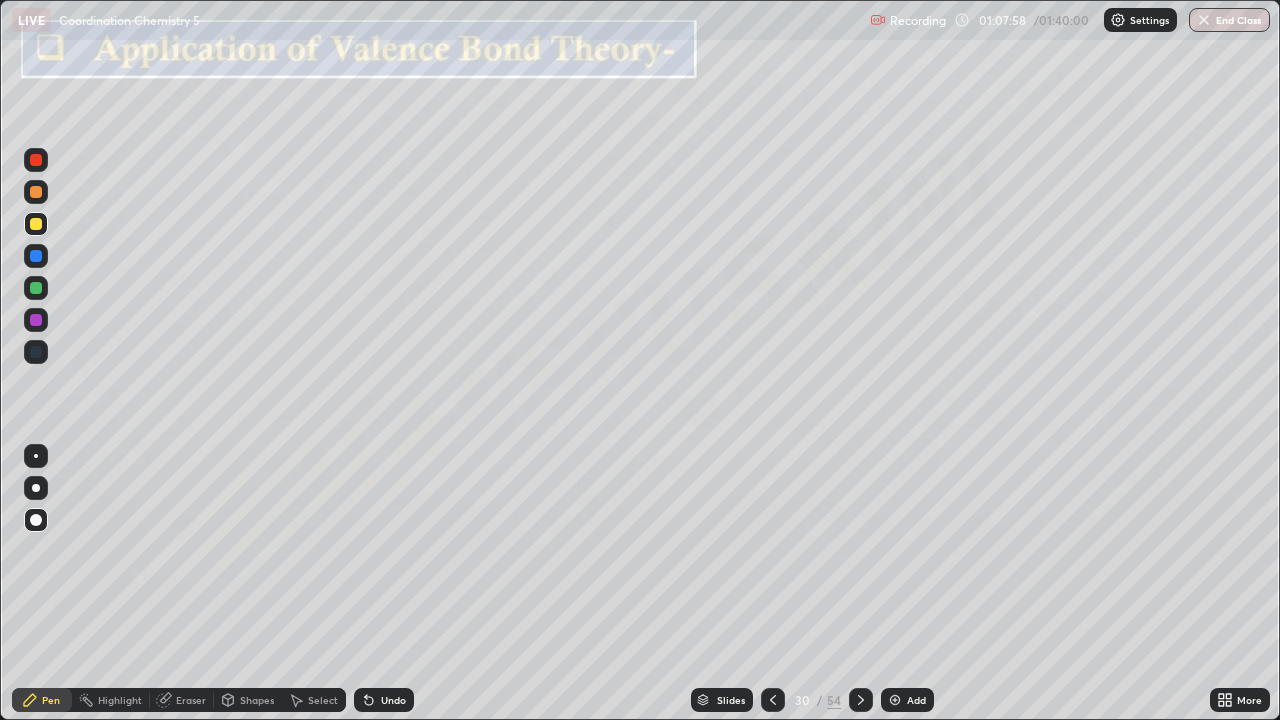 click at bounding box center (36, 192) 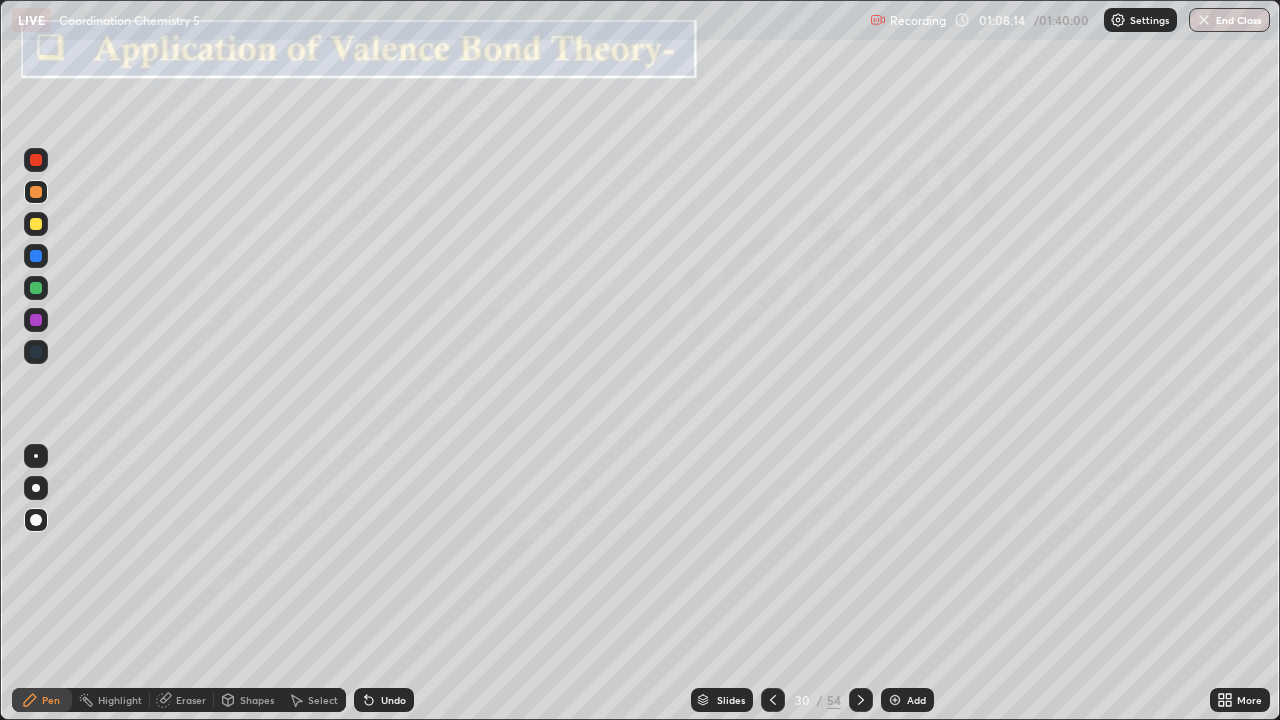 click on "Undo" at bounding box center (393, 700) 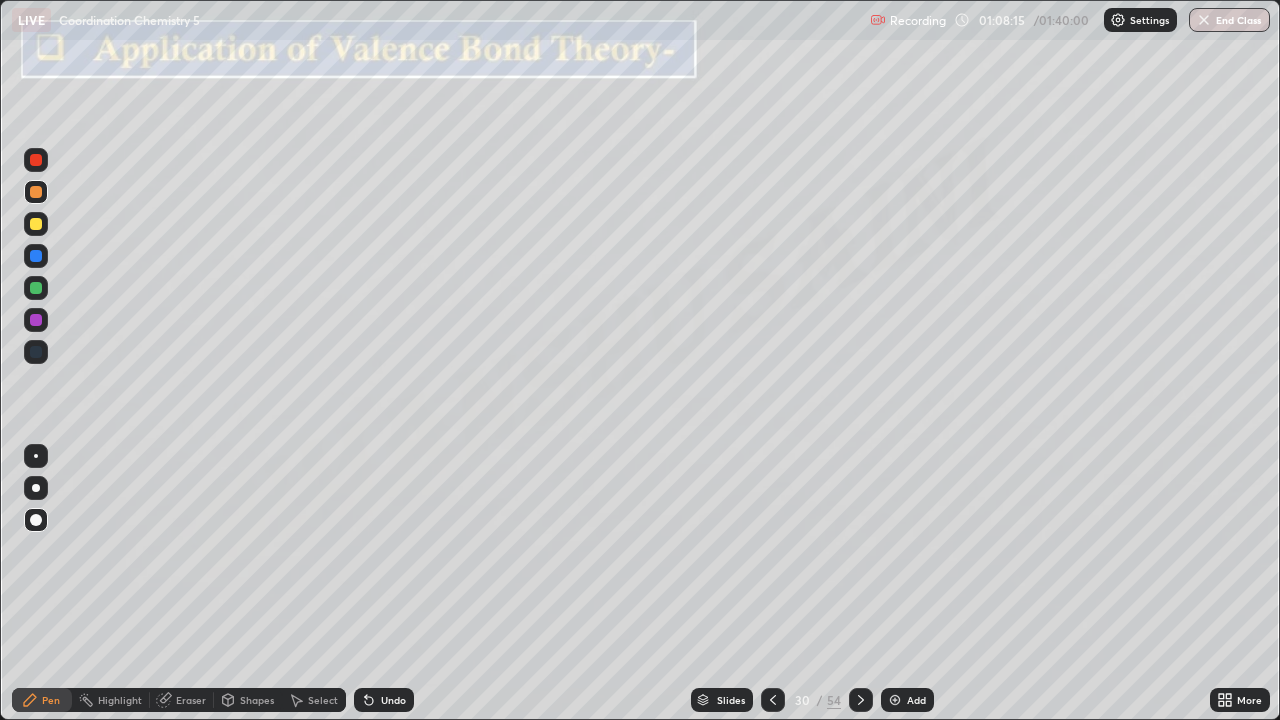 click on "Undo" at bounding box center (393, 700) 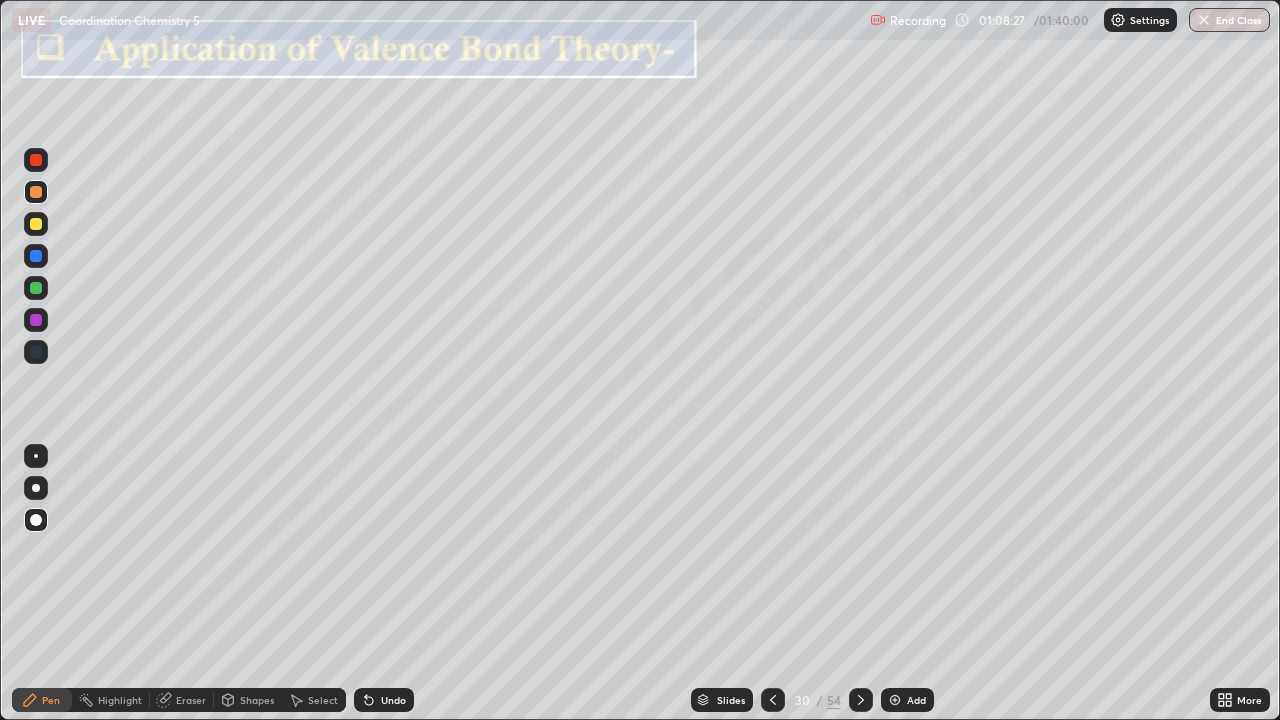 click on "Undo" at bounding box center [393, 700] 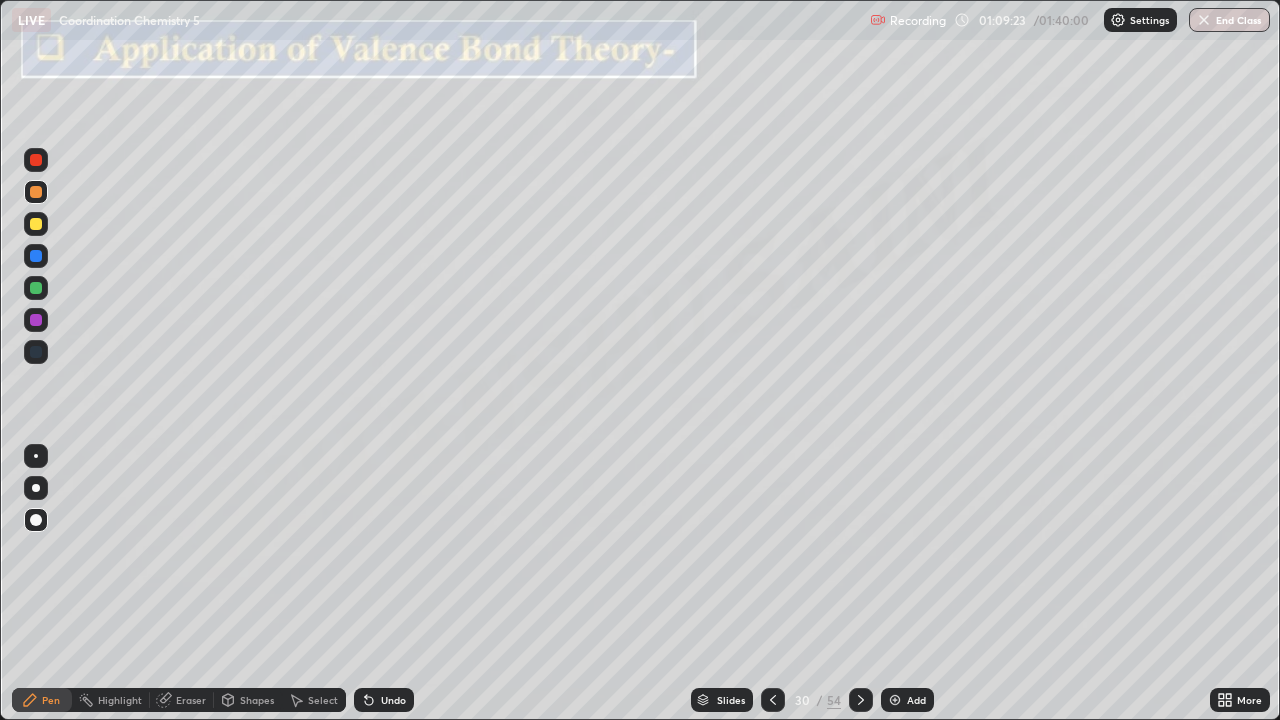 click on "Add" at bounding box center (916, 700) 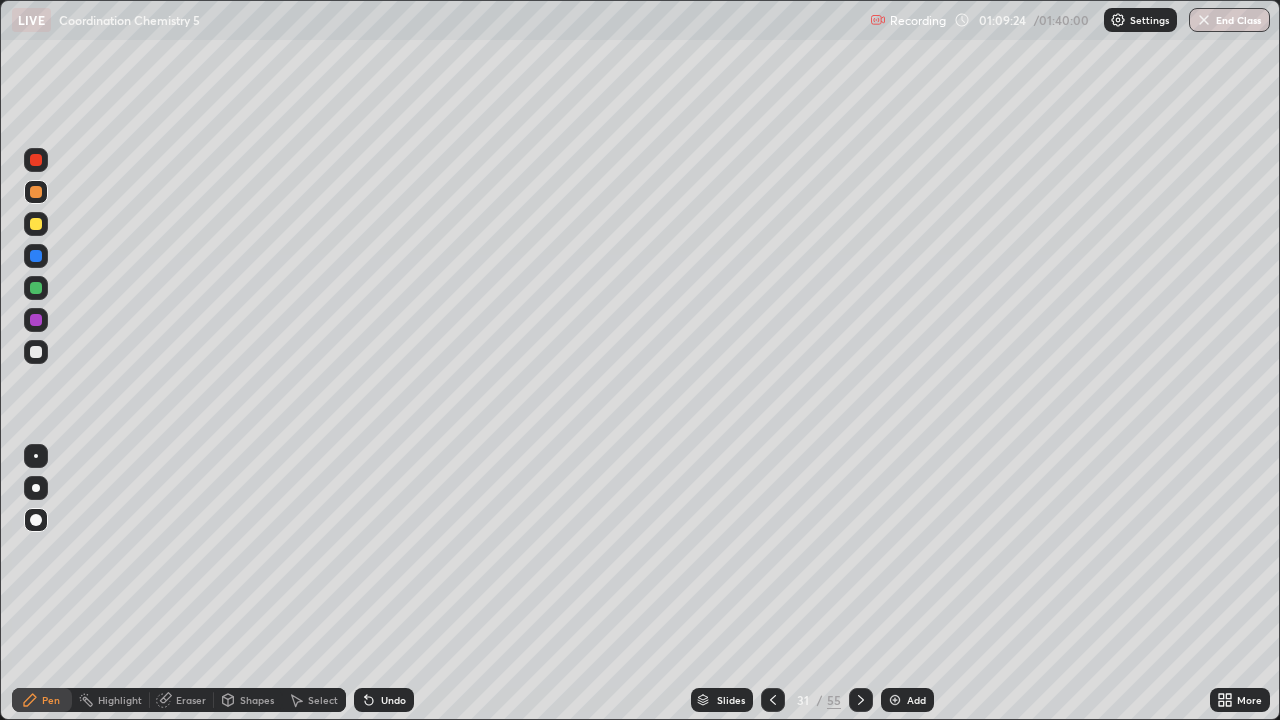 click at bounding box center [36, 352] 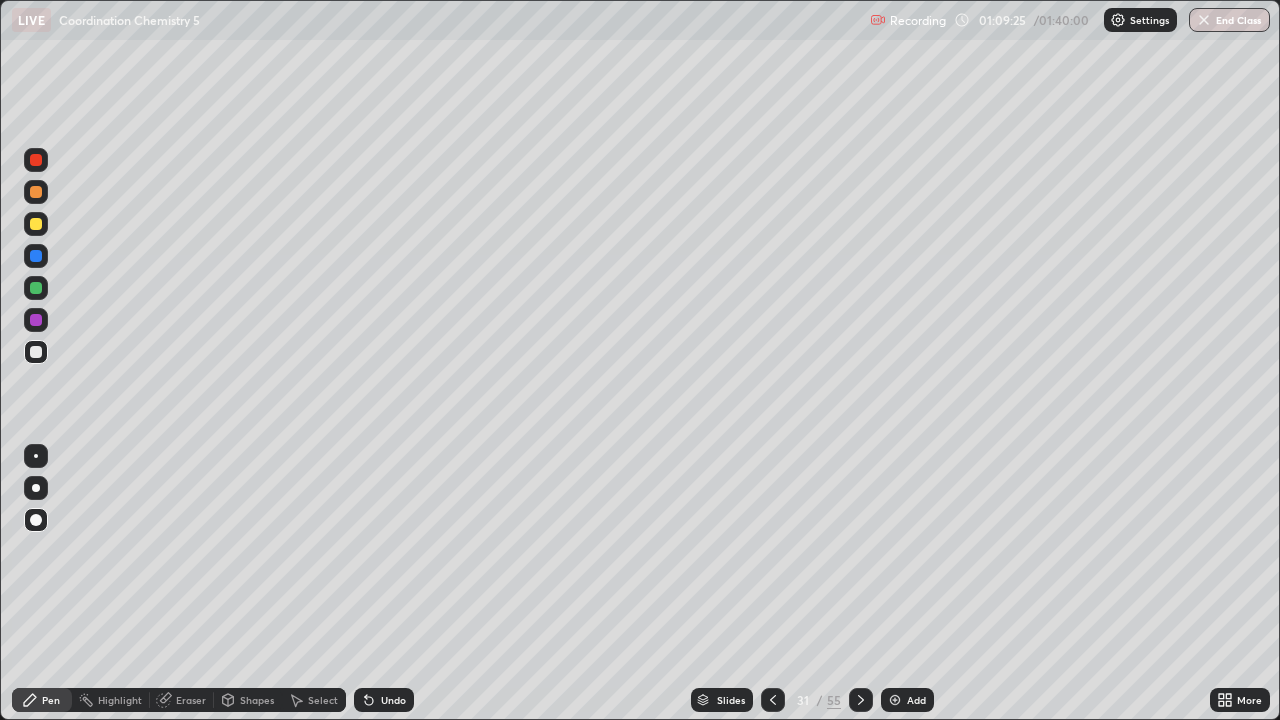 click on "Shapes" at bounding box center [248, 700] 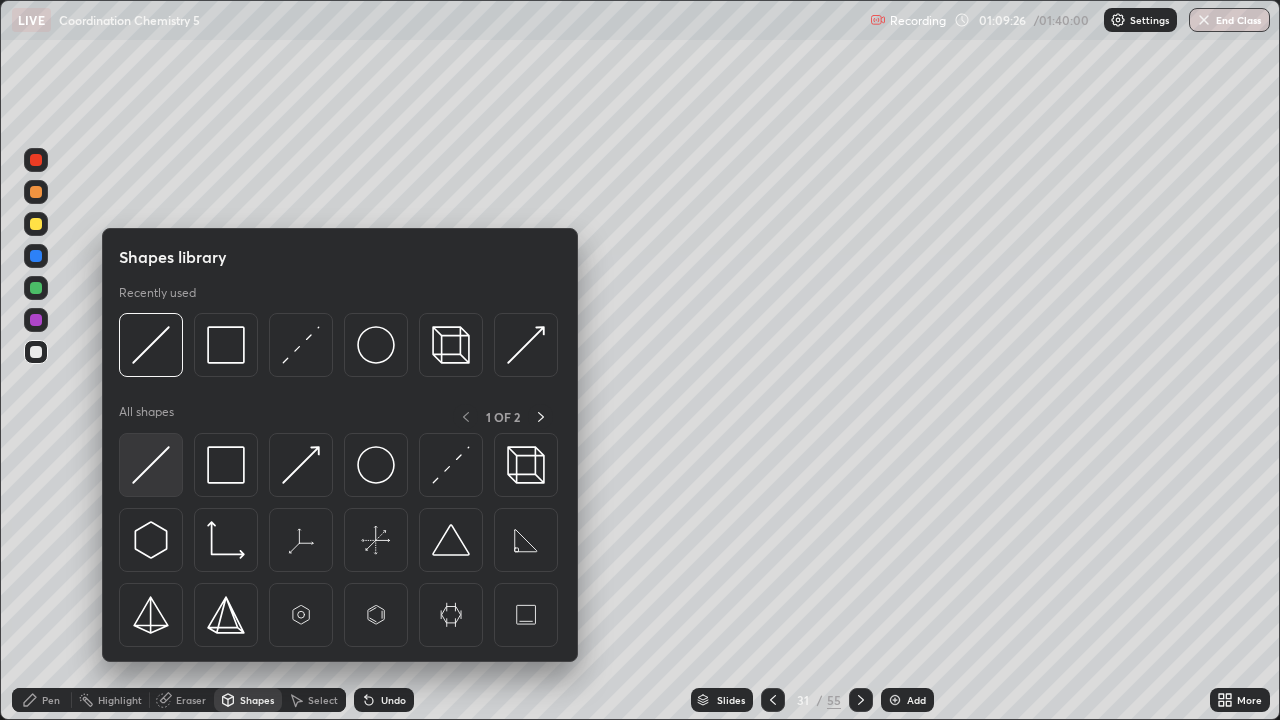 click at bounding box center (151, 465) 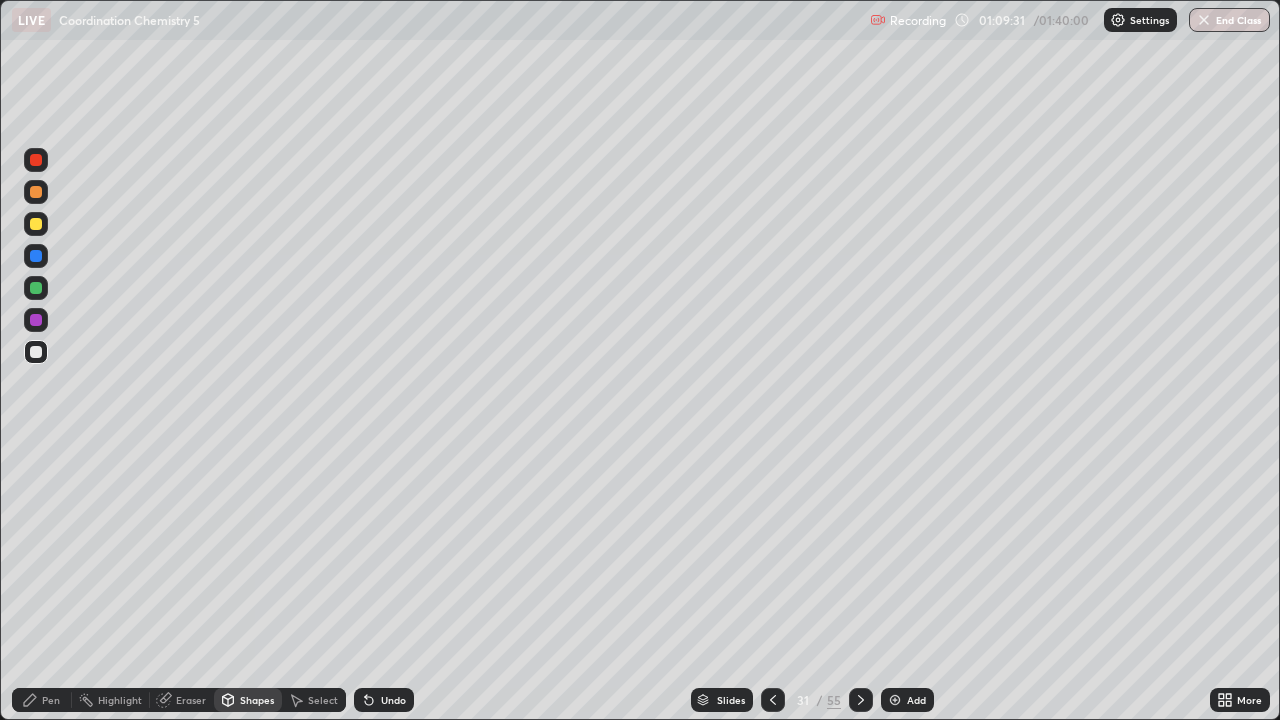 click on "Pen" at bounding box center (42, 700) 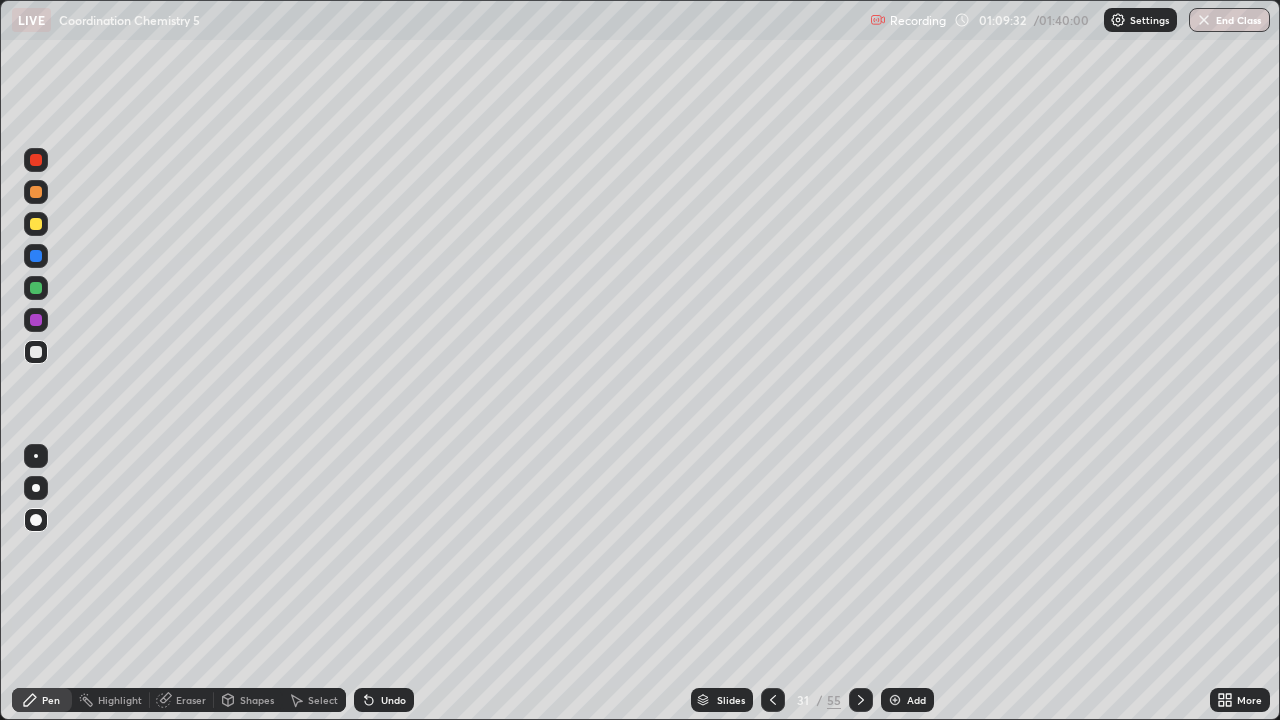 click at bounding box center (36, 224) 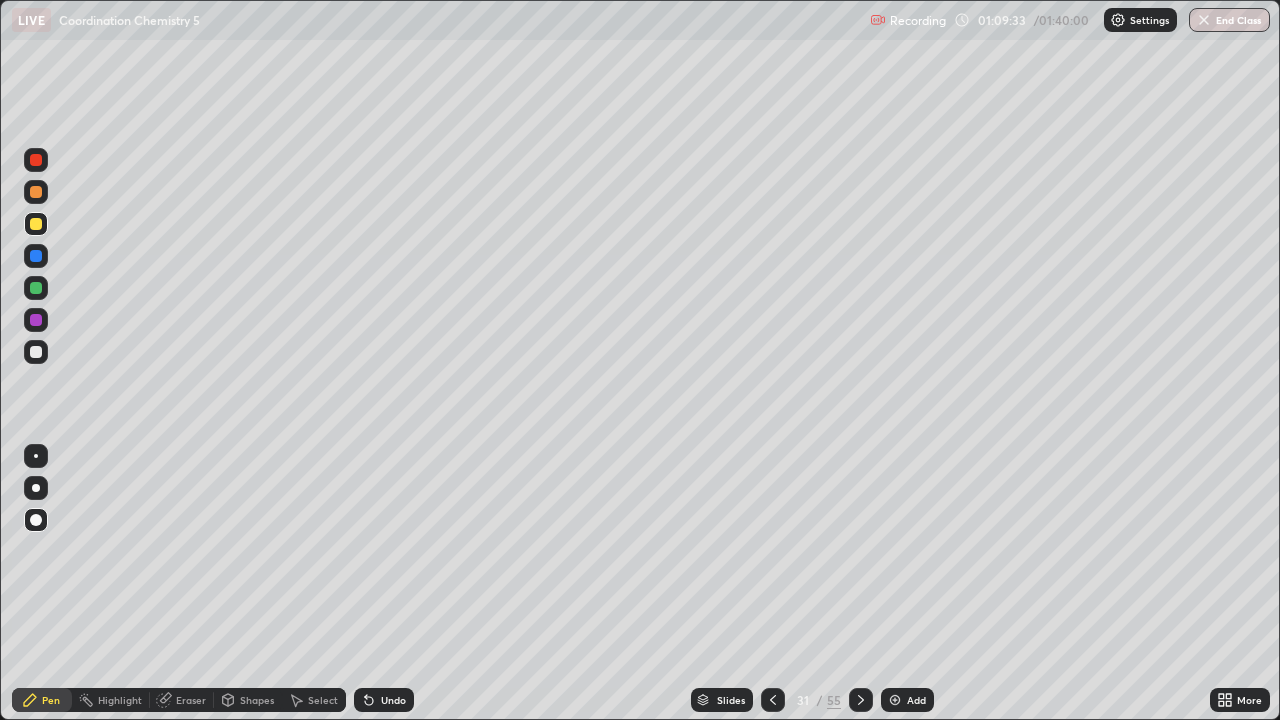click 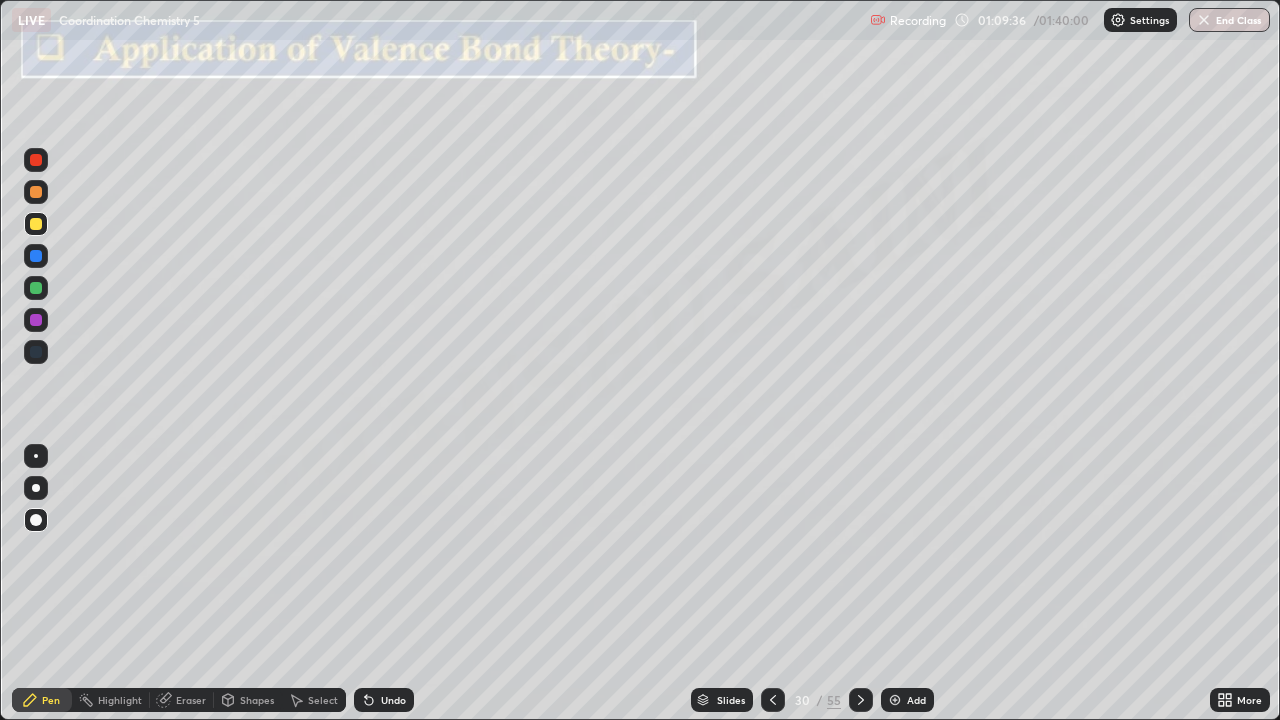 click 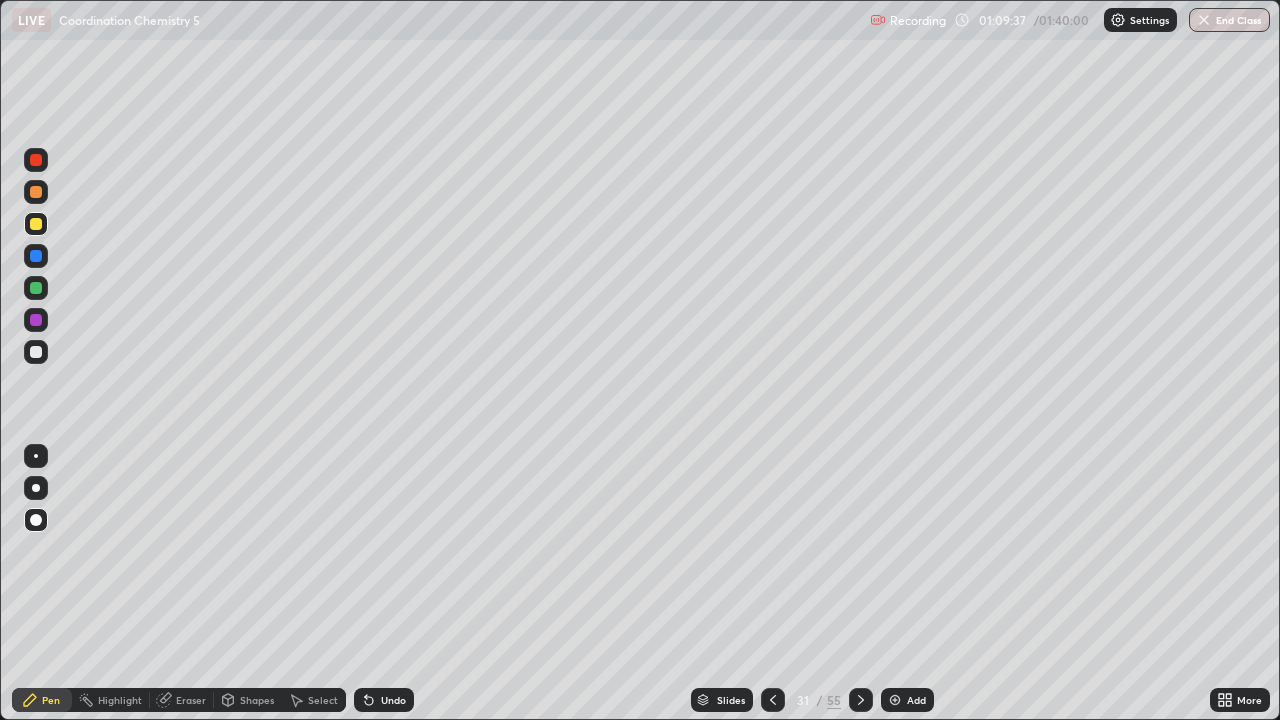 click at bounding box center [36, 192] 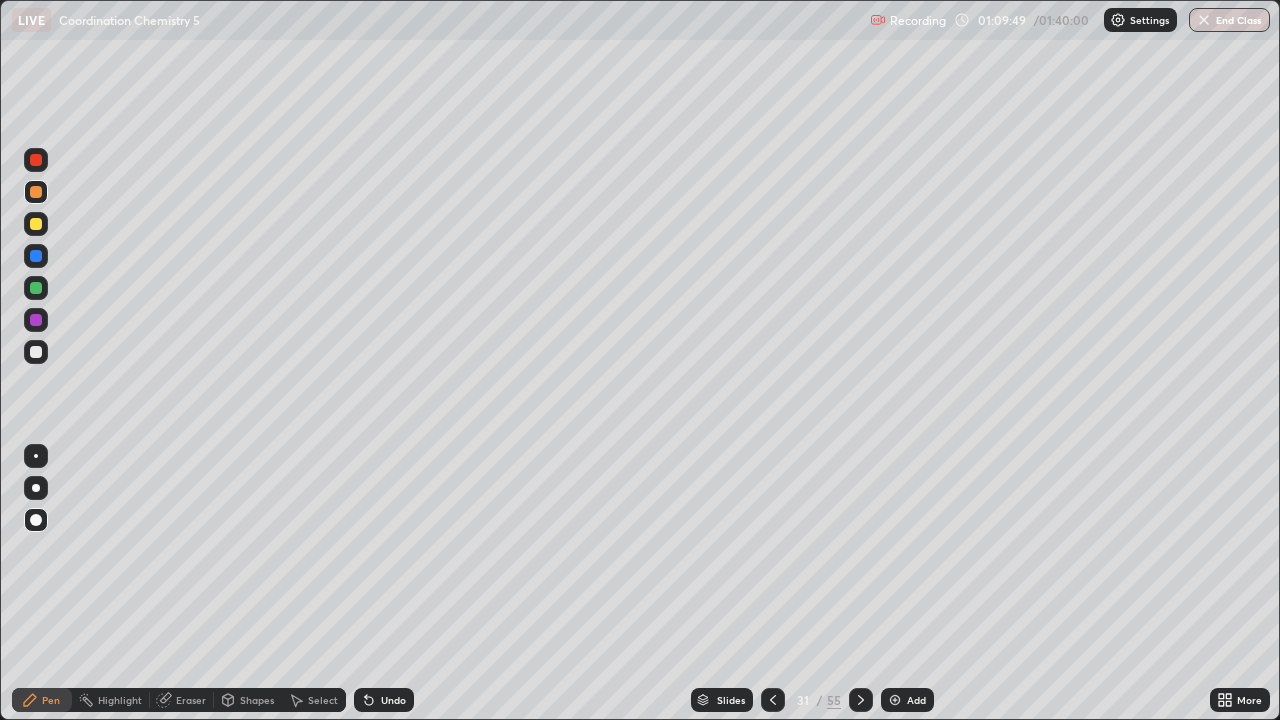 click on "Undo" at bounding box center [393, 700] 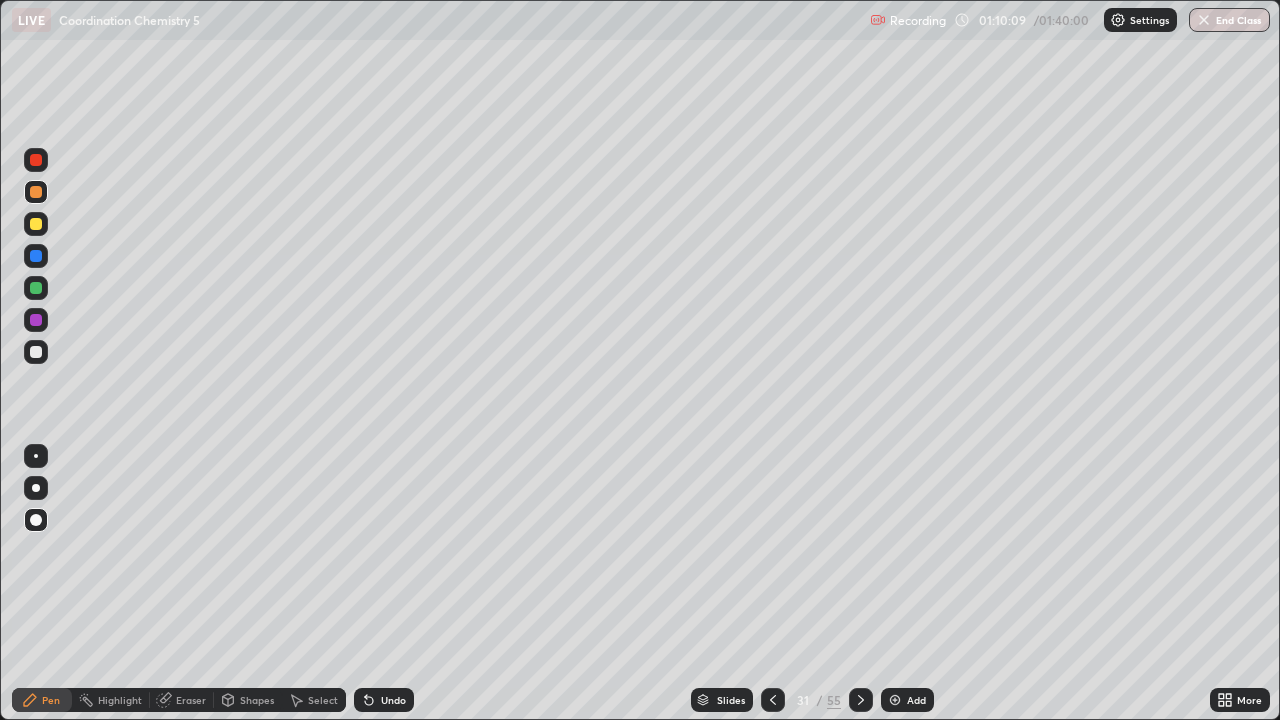 click at bounding box center [36, 320] 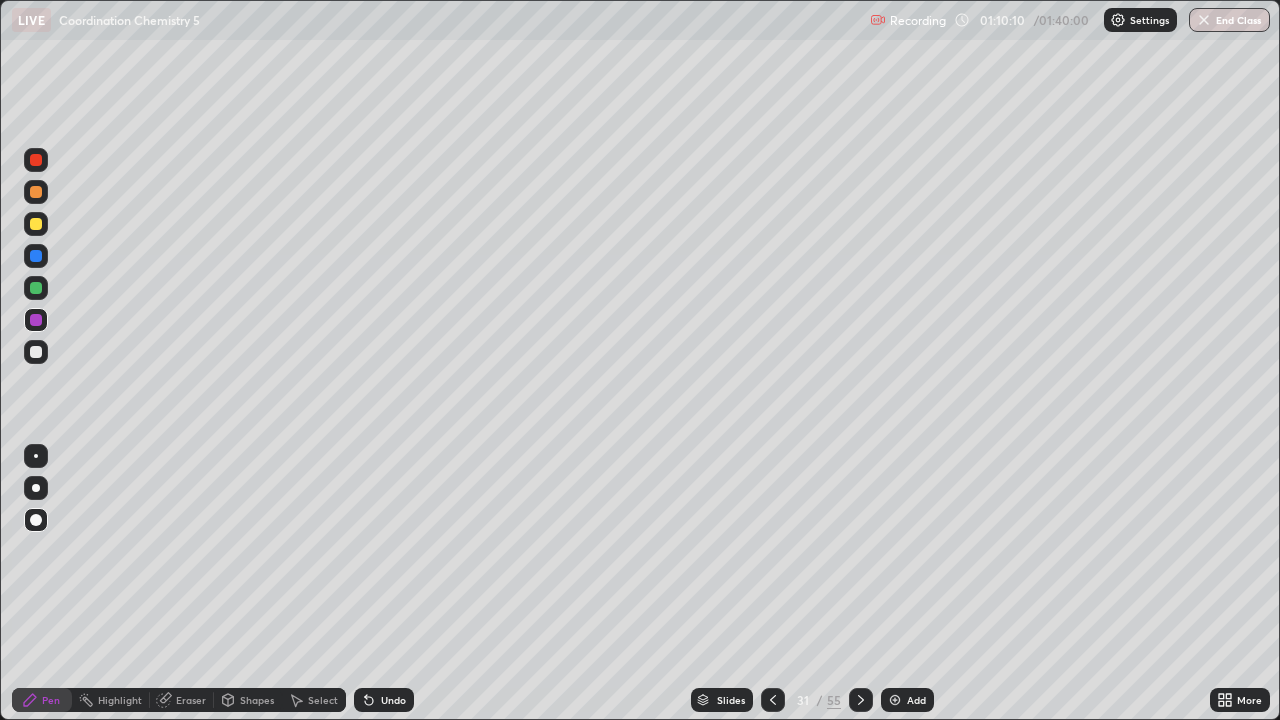 click 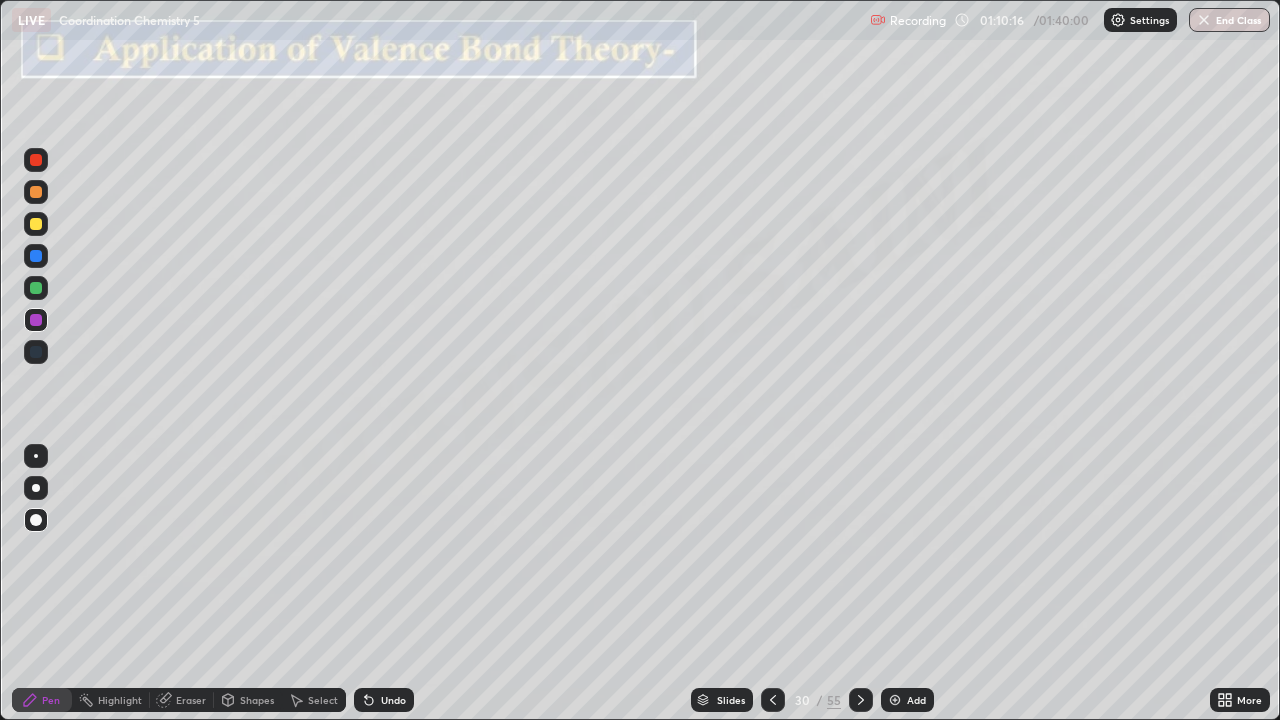 click 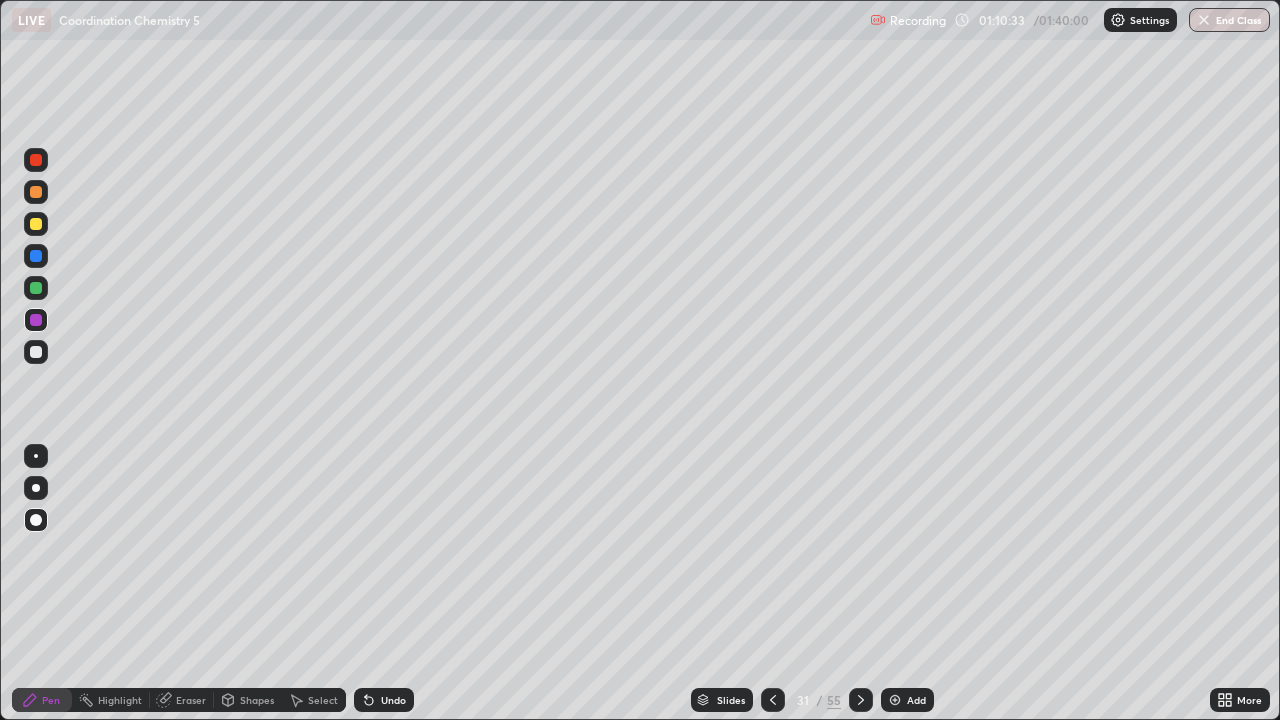 click at bounding box center (36, 288) 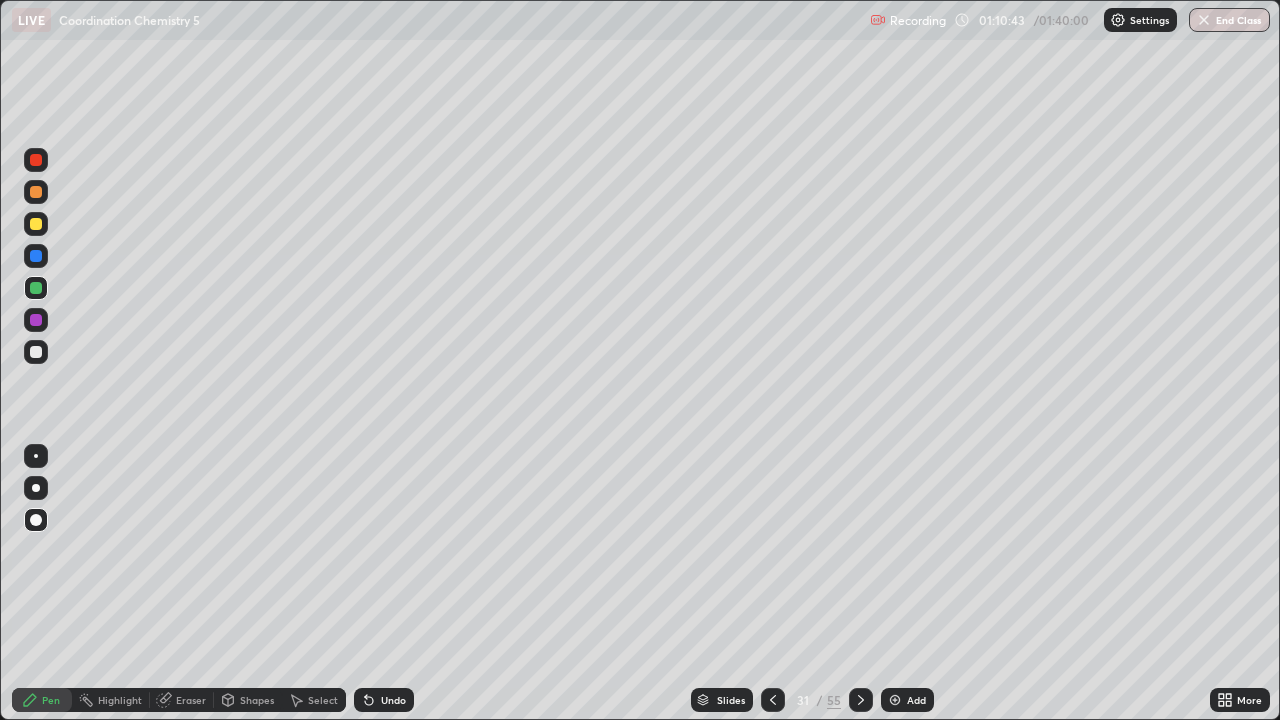 click 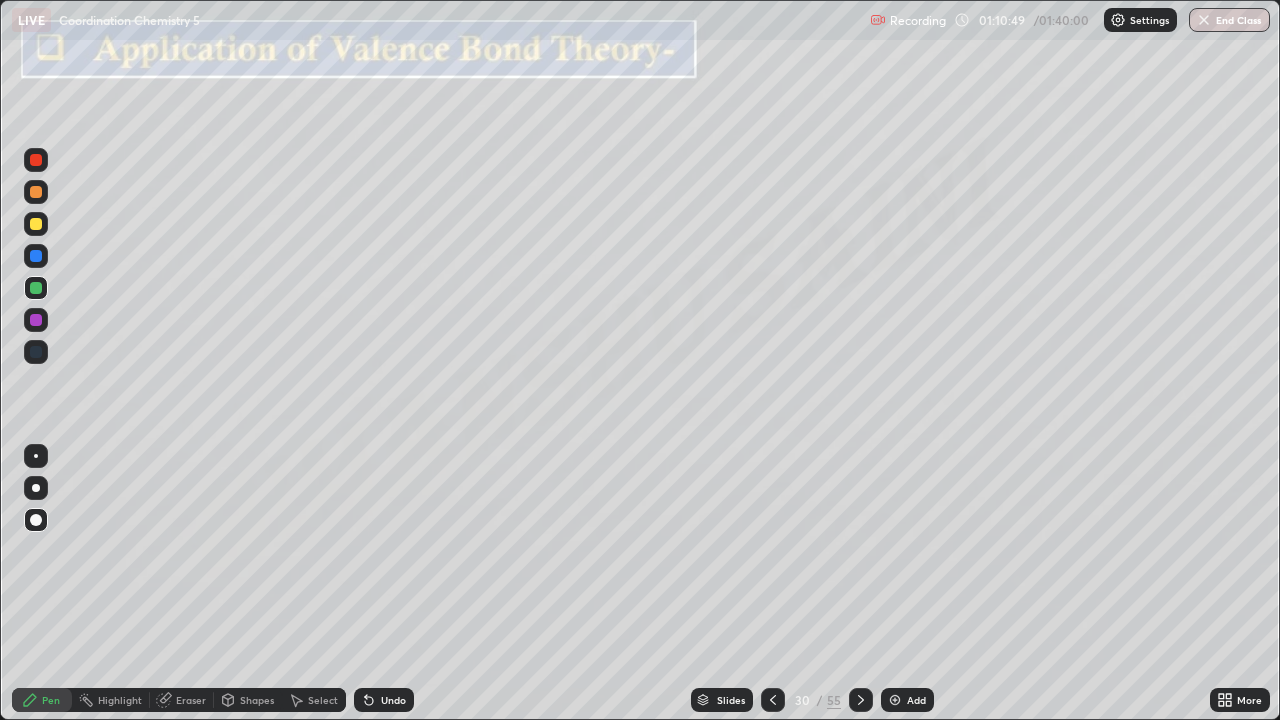click 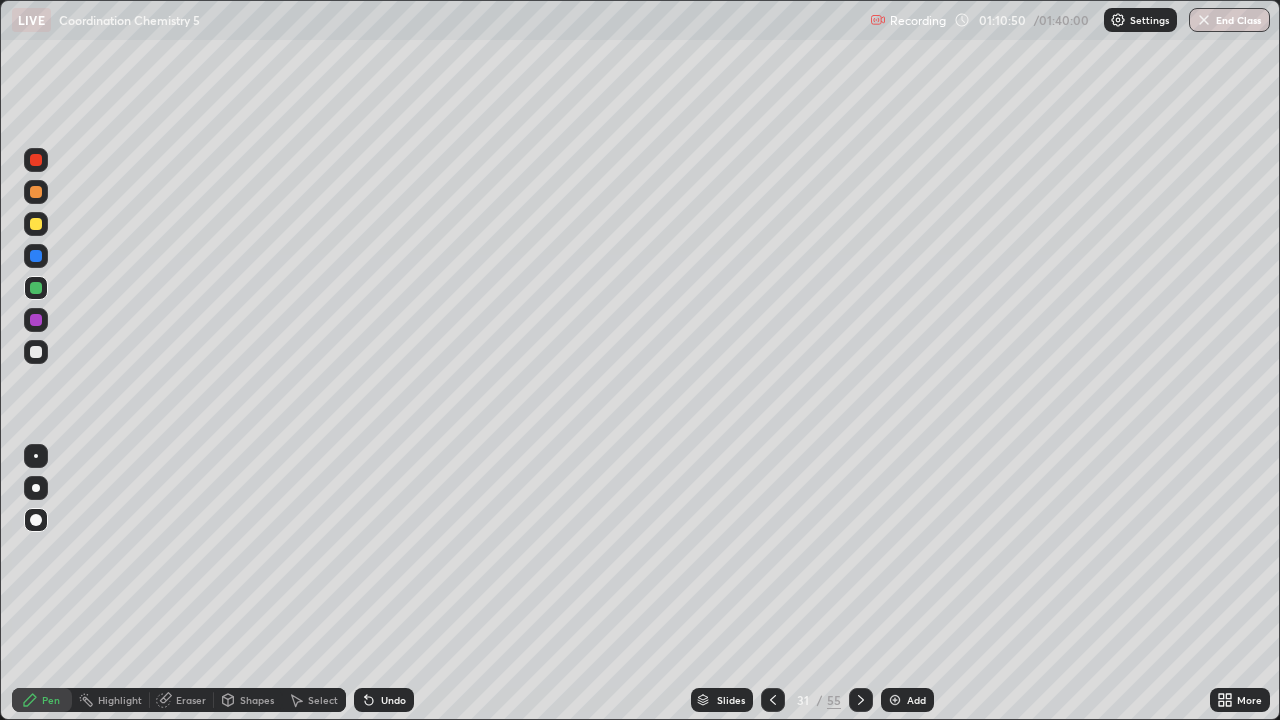 click at bounding box center [36, 256] 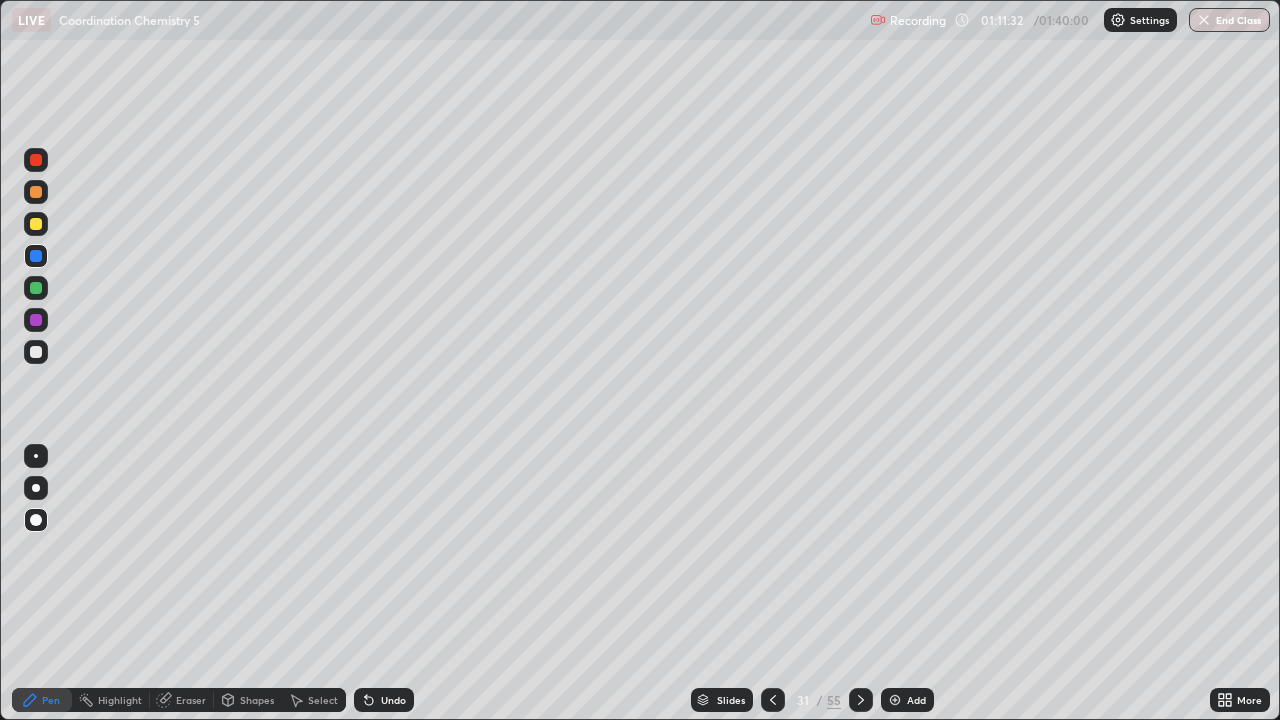 click on "Undo" at bounding box center [393, 700] 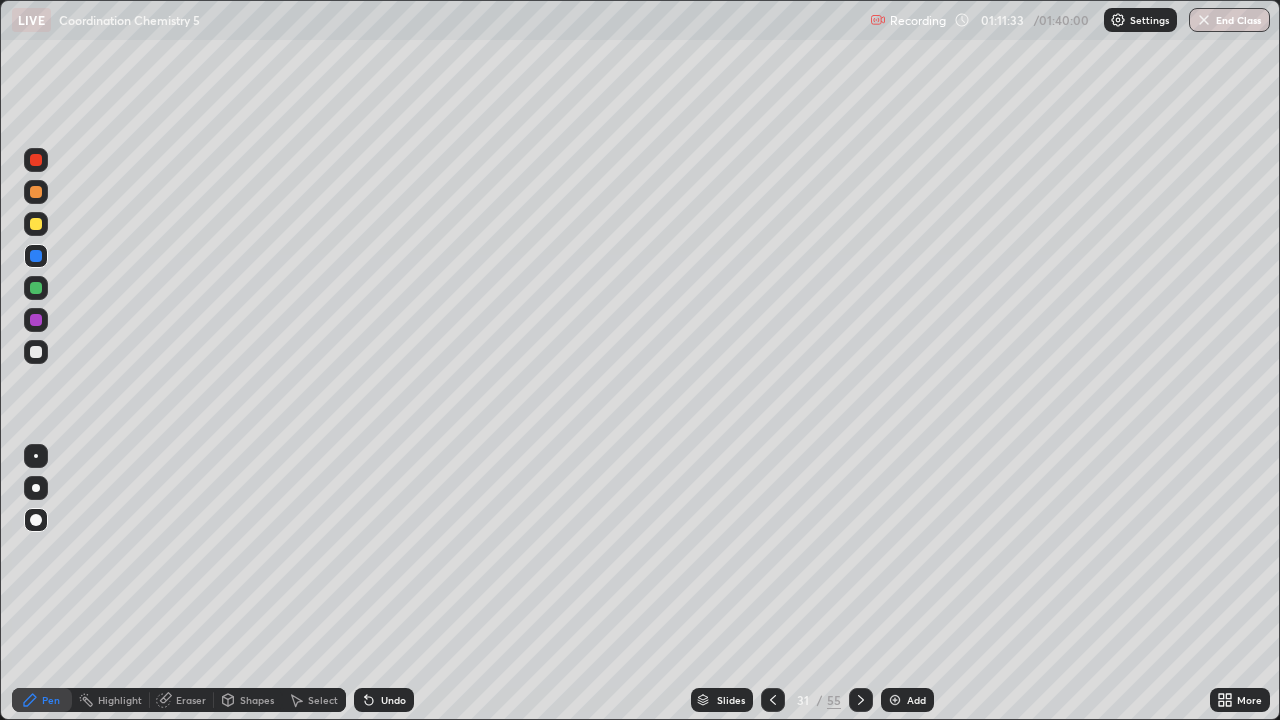 click at bounding box center [36, 288] 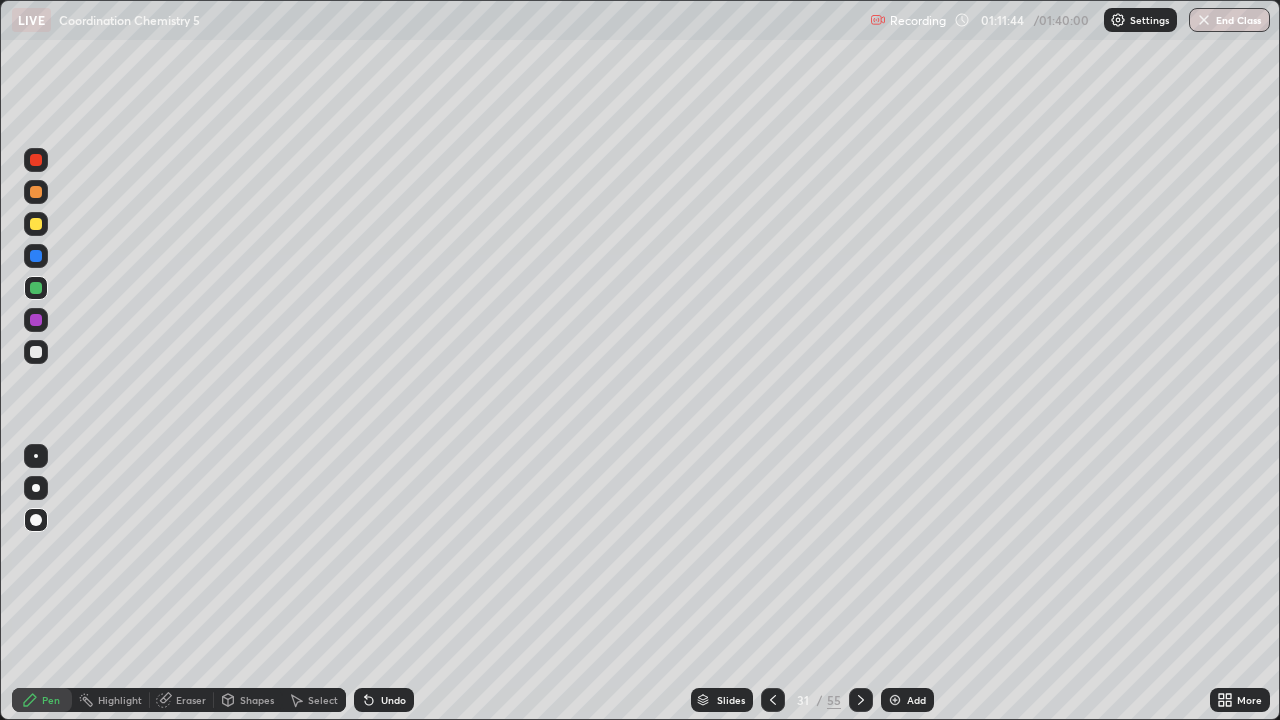click at bounding box center [36, 320] 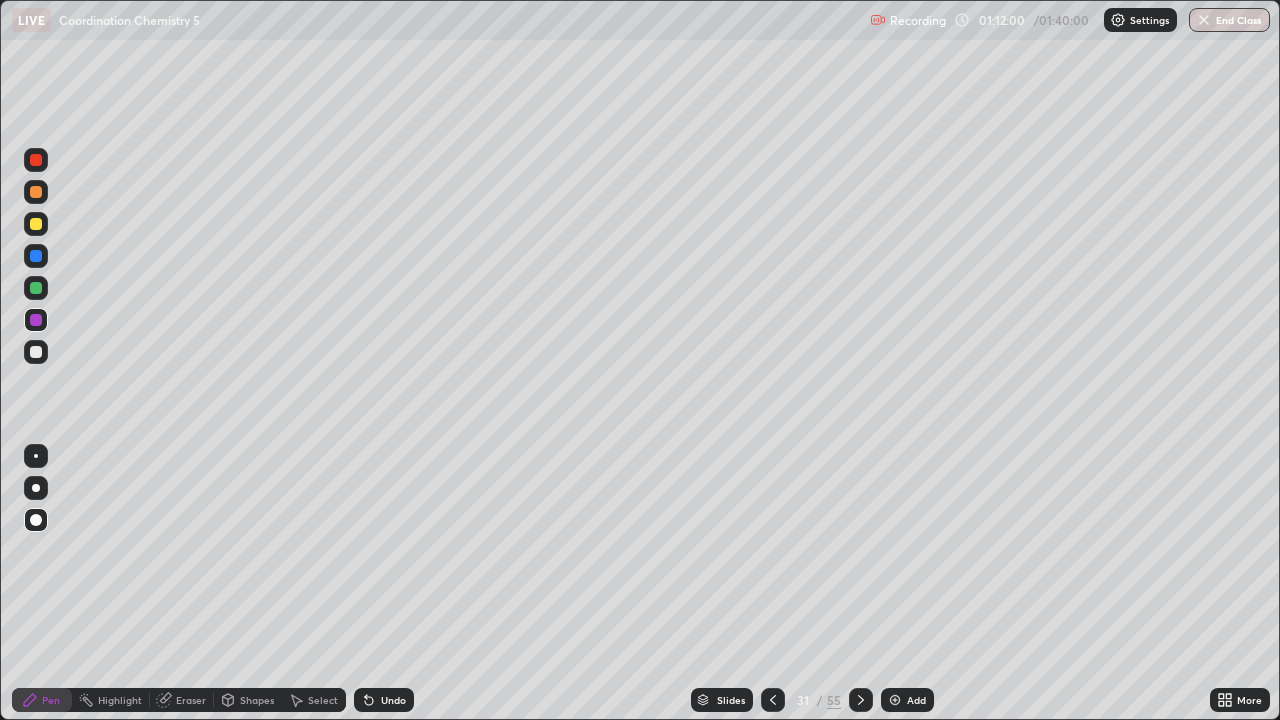 click at bounding box center [36, 256] 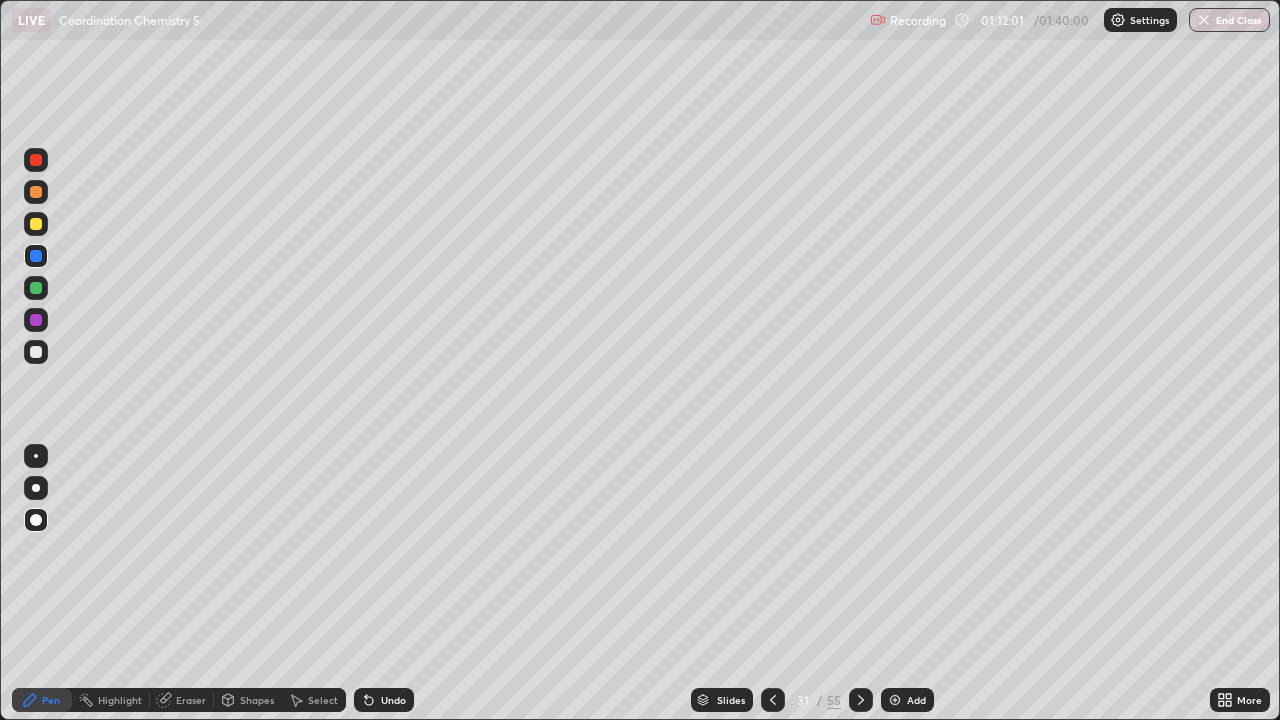 click at bounding box center [36, 352] 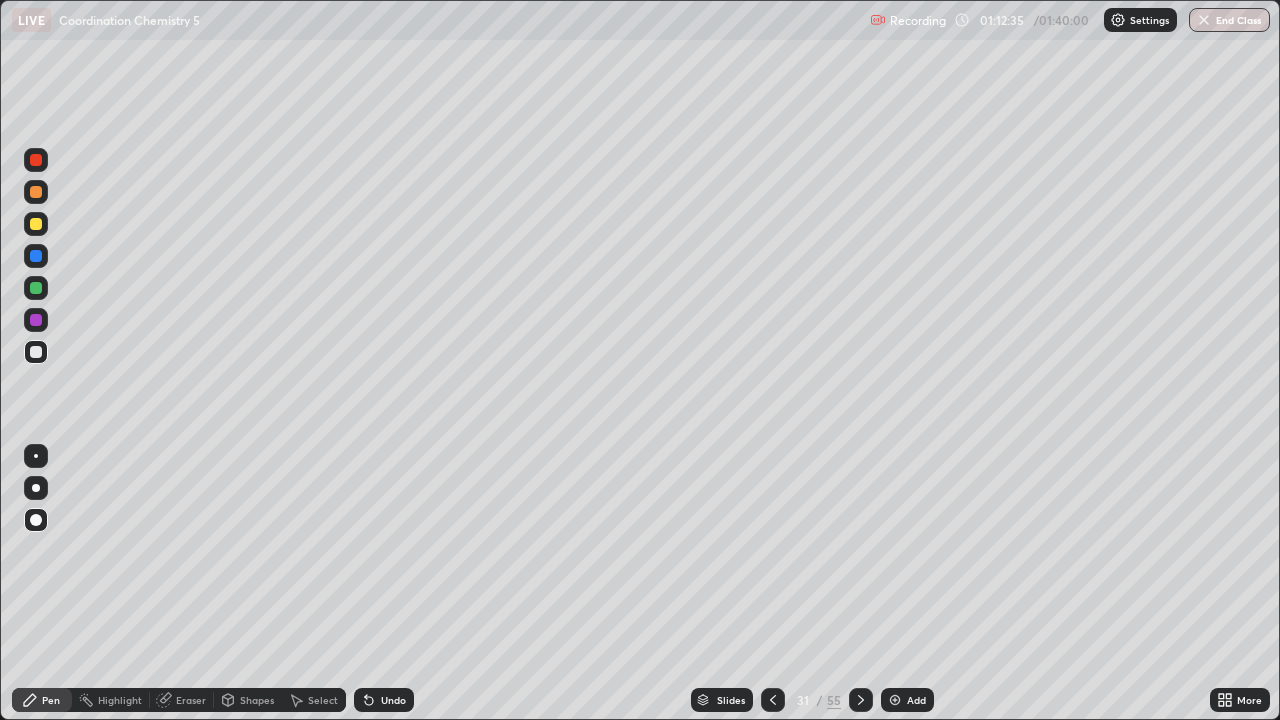 click at bounding box center (36, 320) 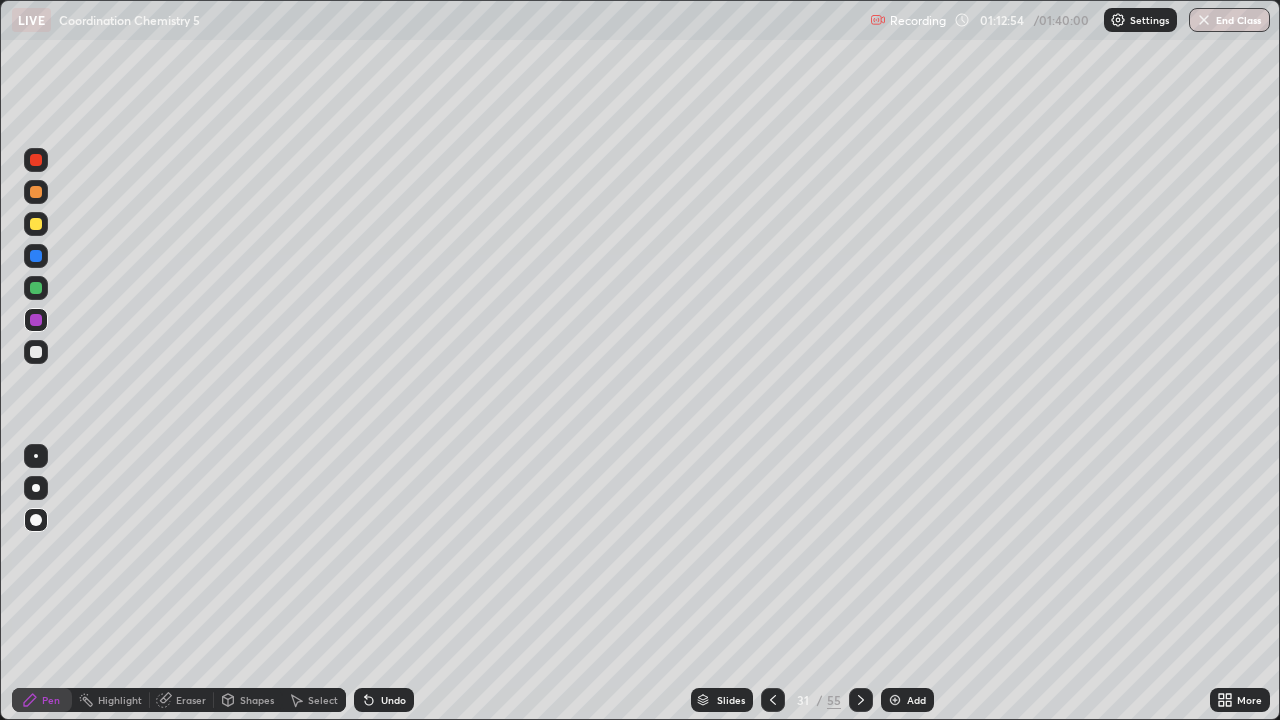 click on "Add" at bounding box center (907, 700) 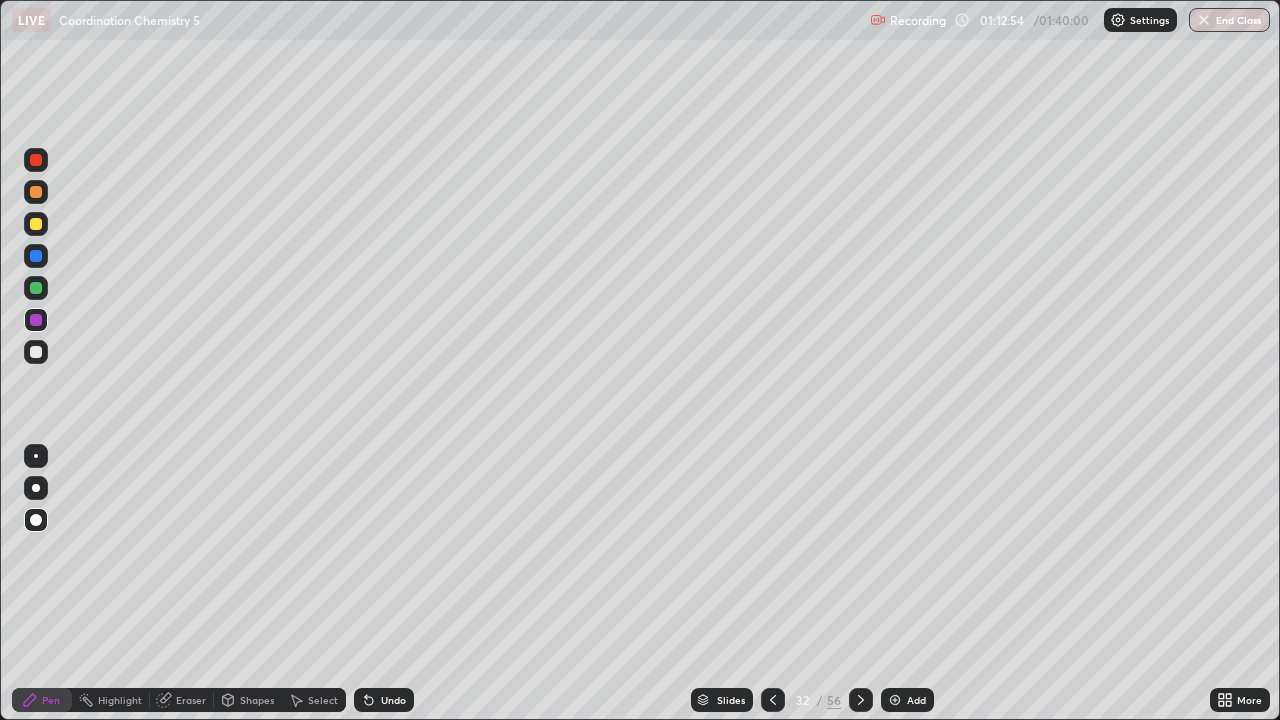 click on "Shapes" at bounding box center [248, 700] 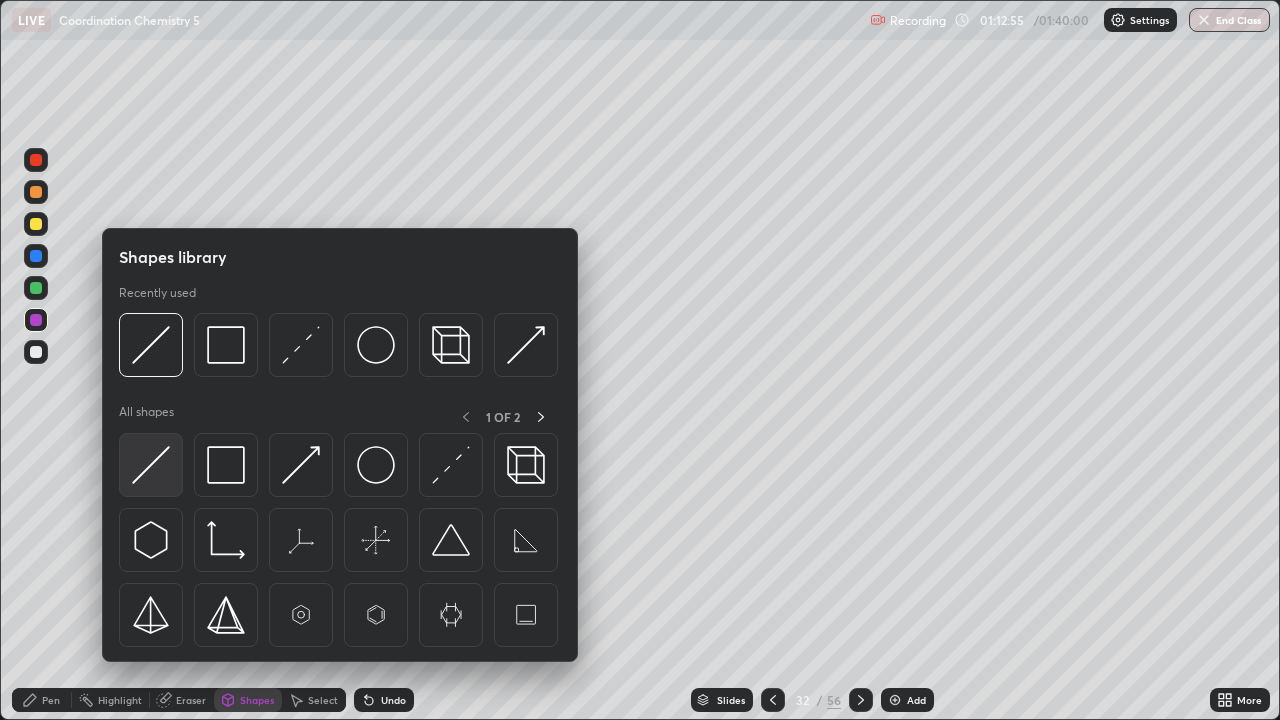 click at bounding box center (151, 465) 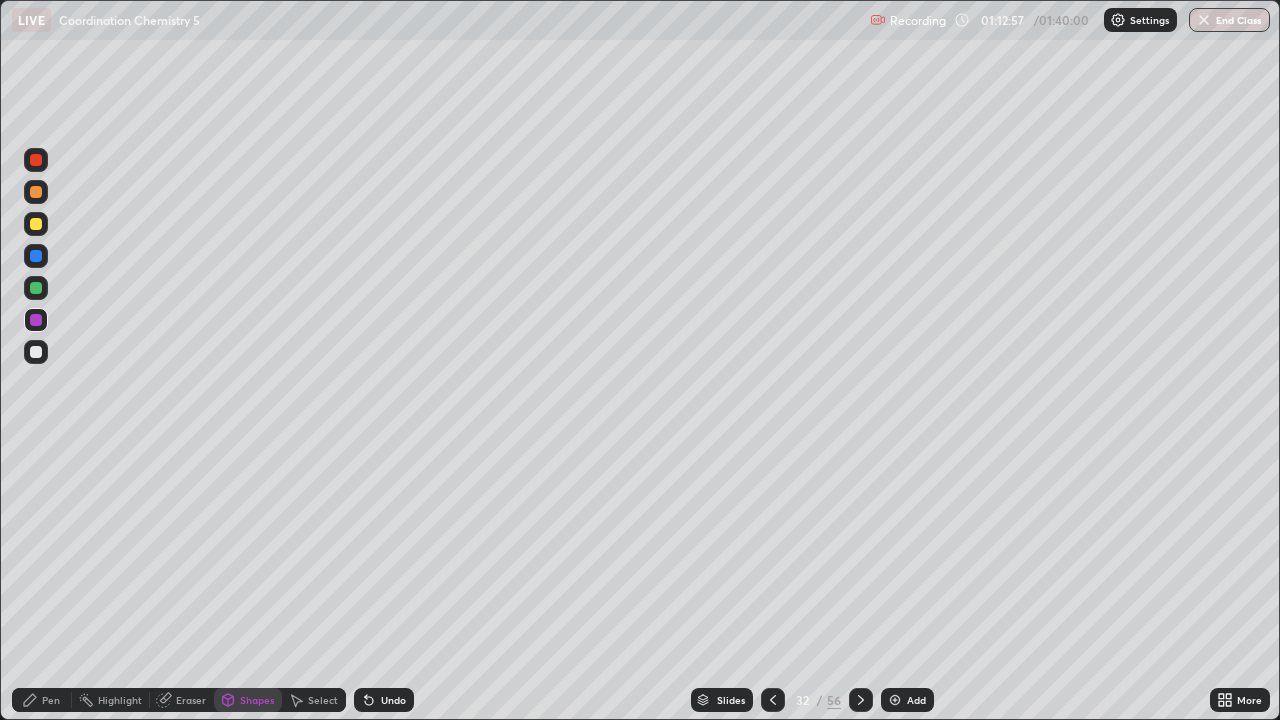click on "Pen" at bounding box center [51, 700] 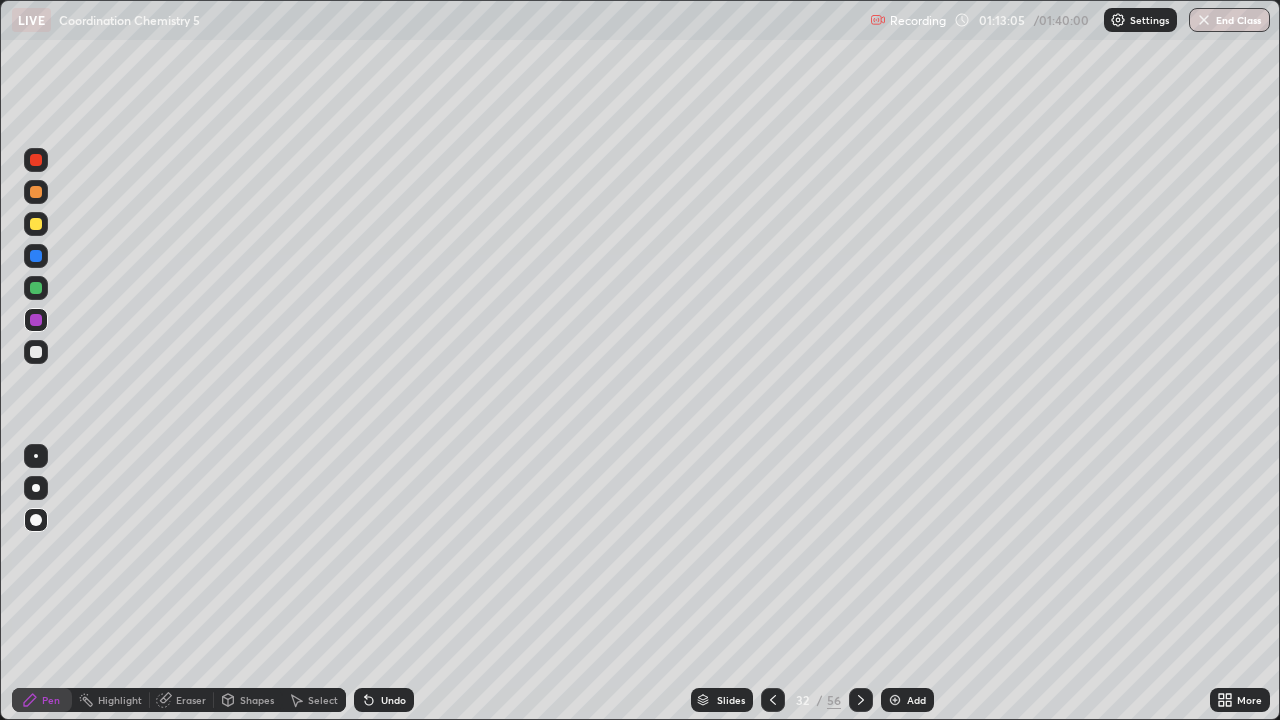 click at bounding box center [36, 320] 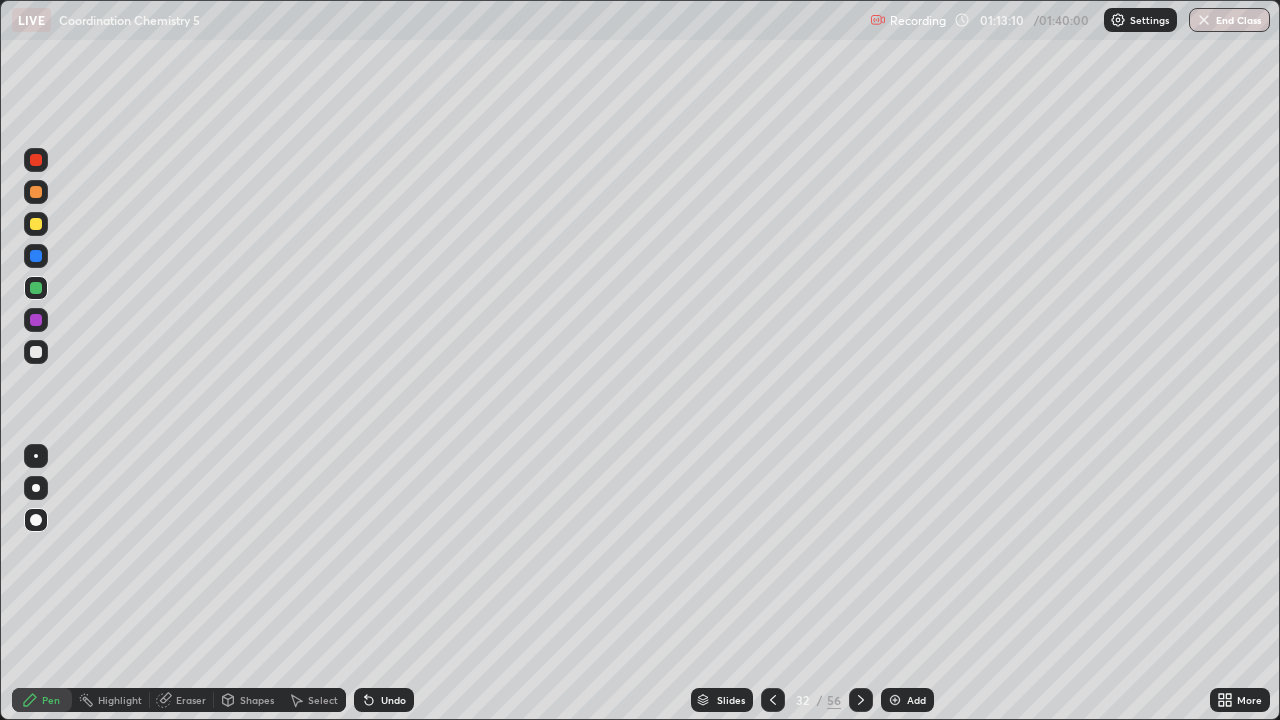 click on "Slides 32 / 56 Add" at bounding box center (812, 700) 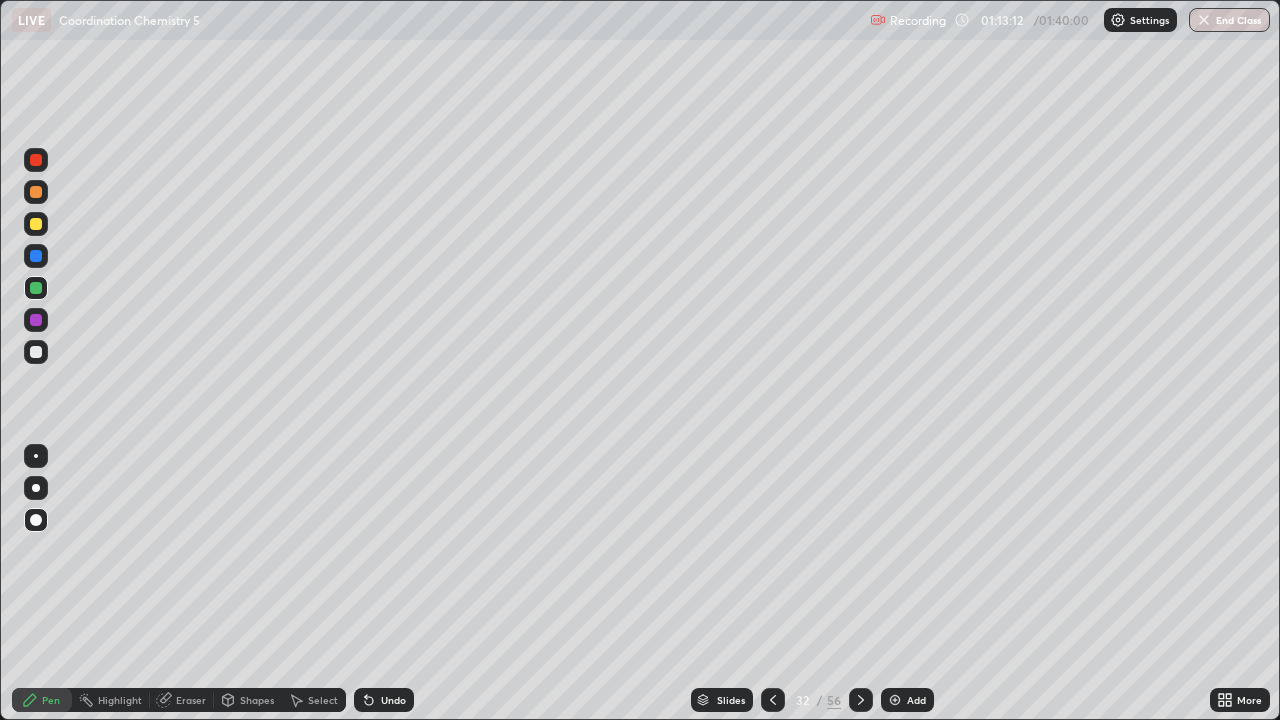 click 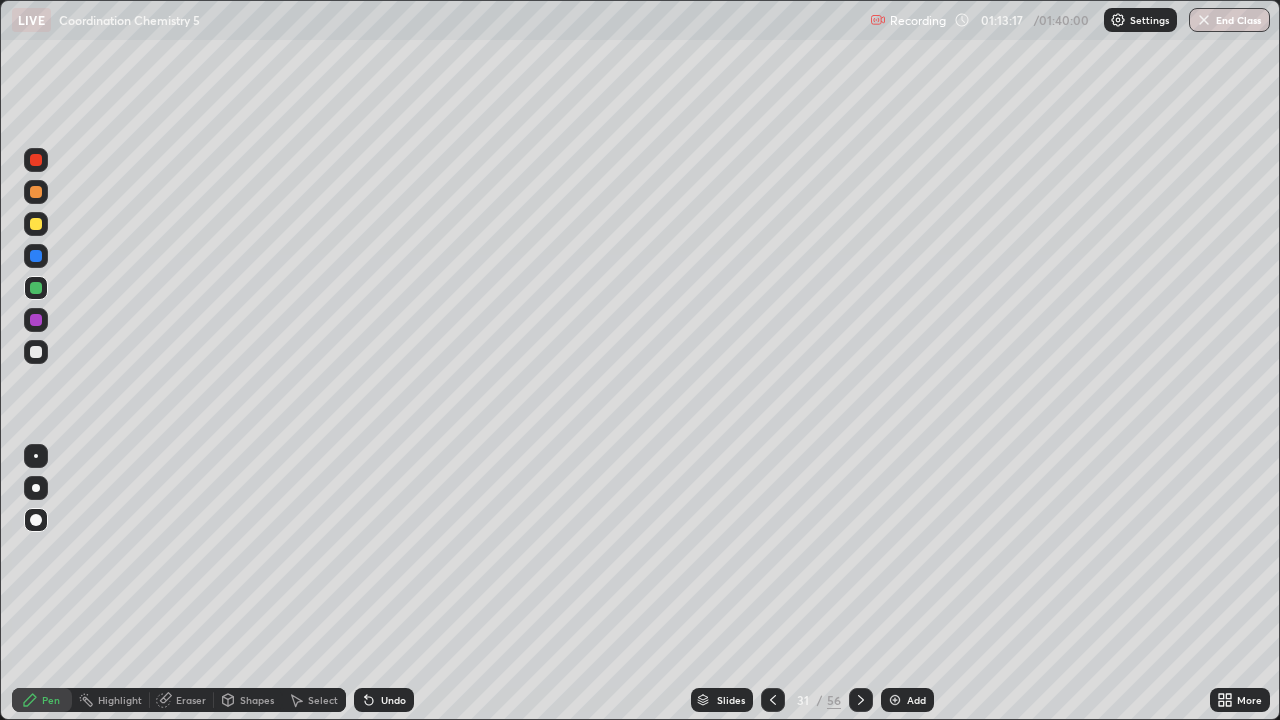 click 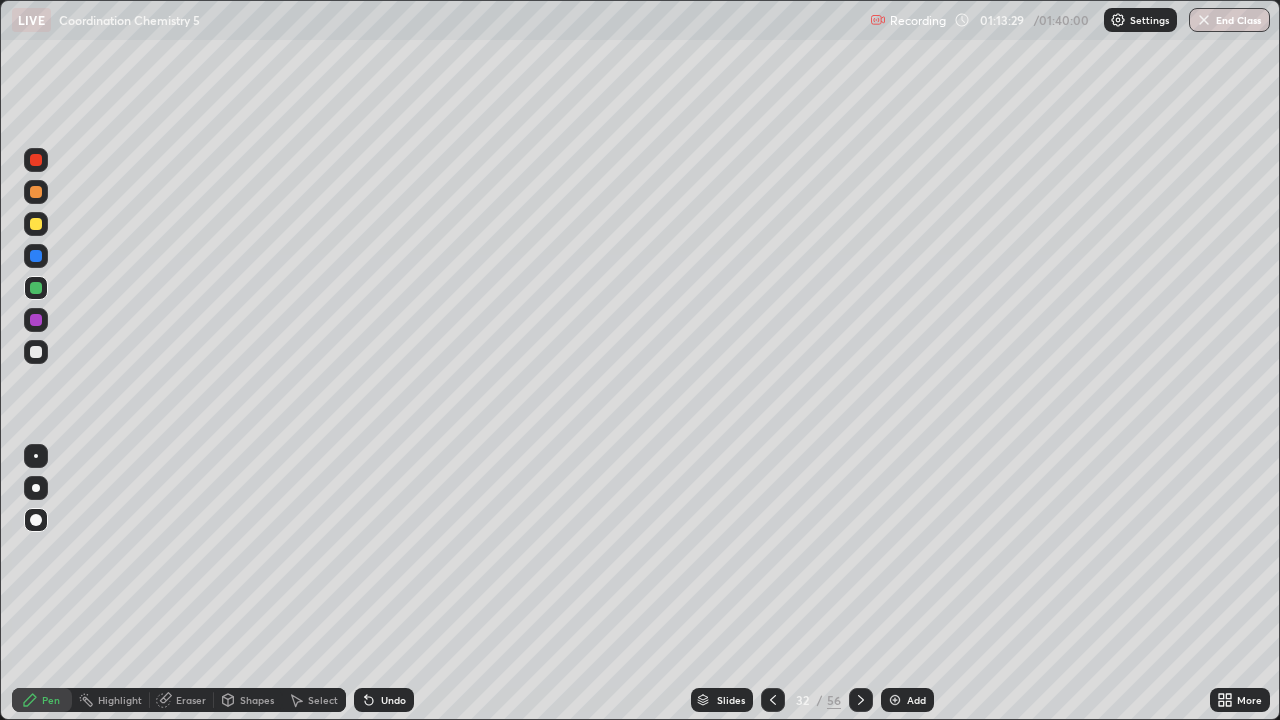 click 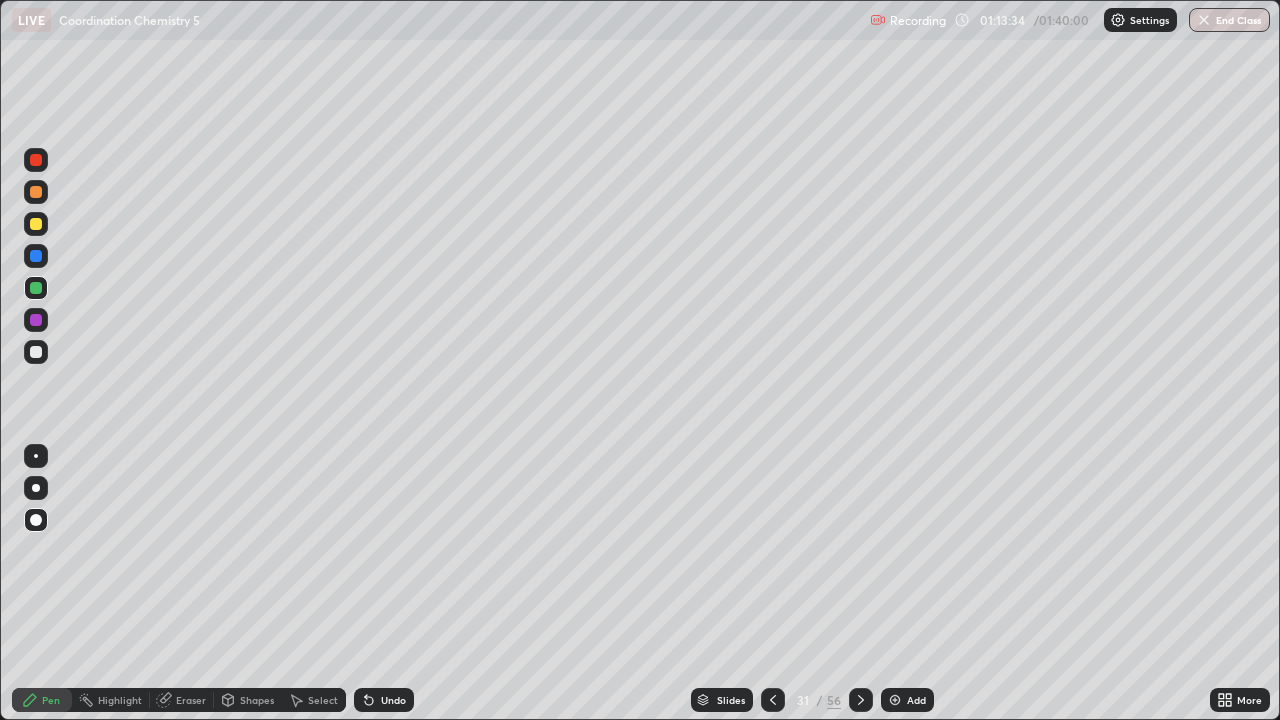 click 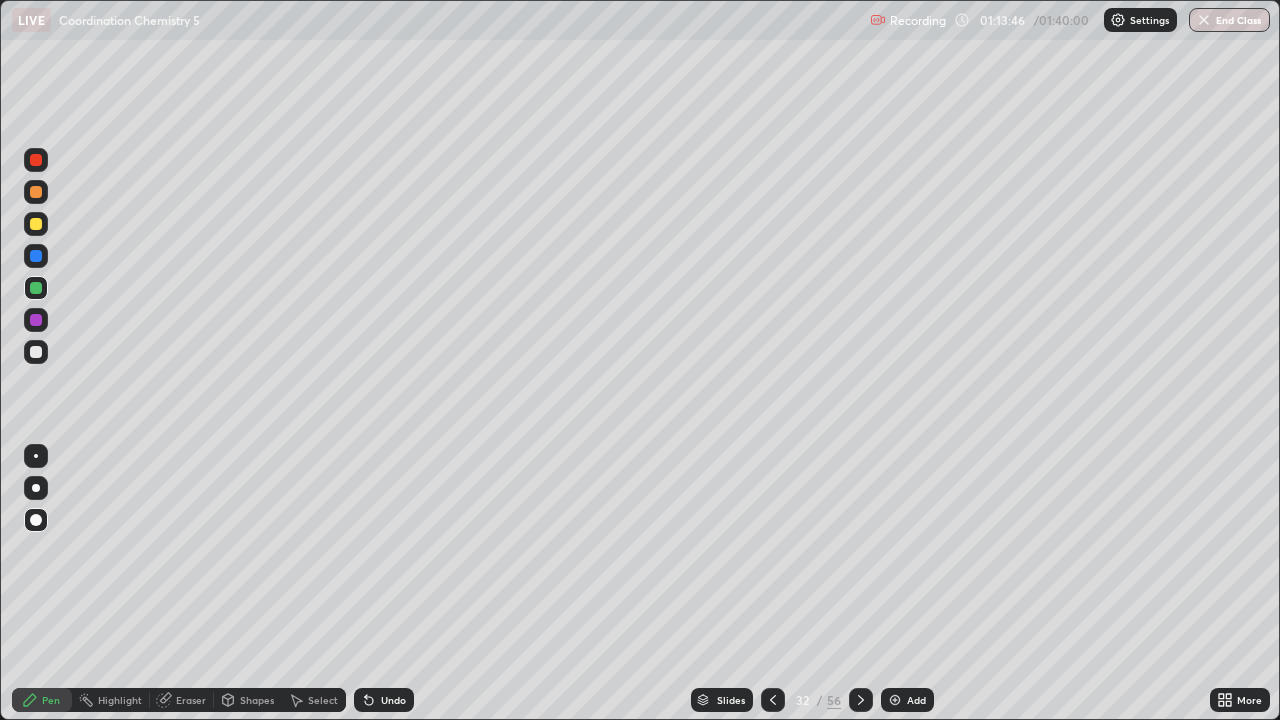 click 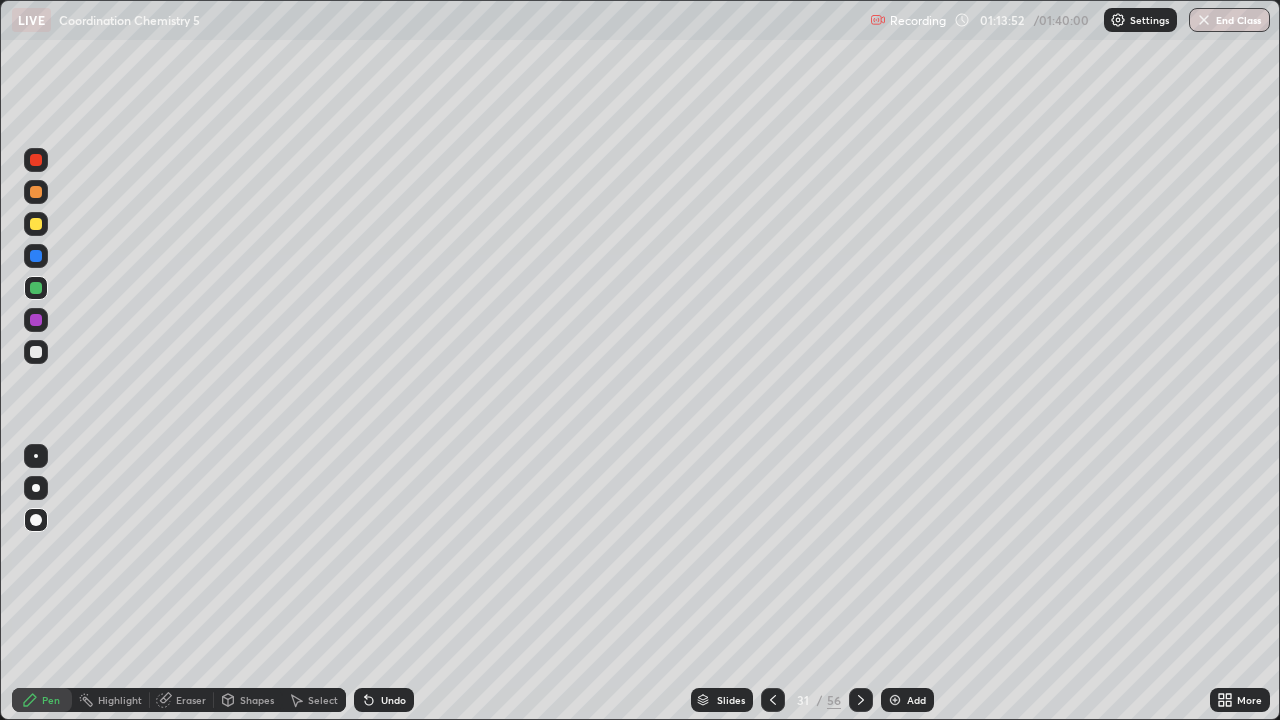 click 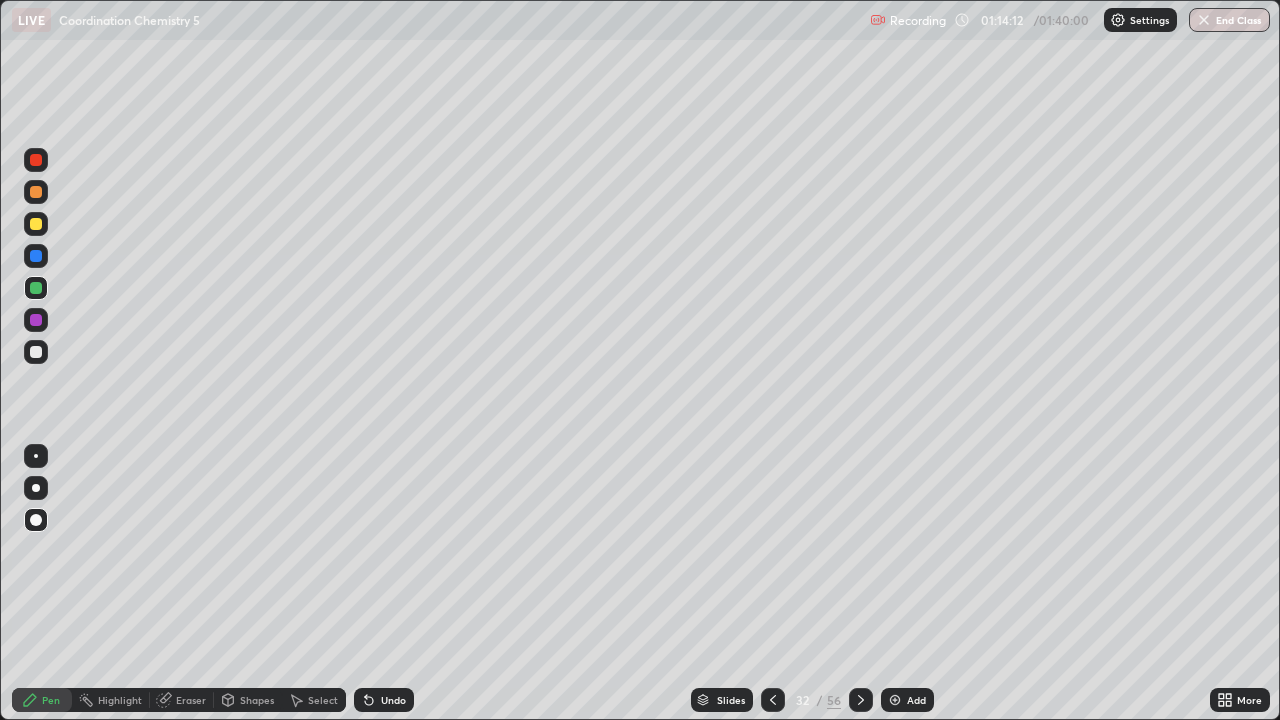 click 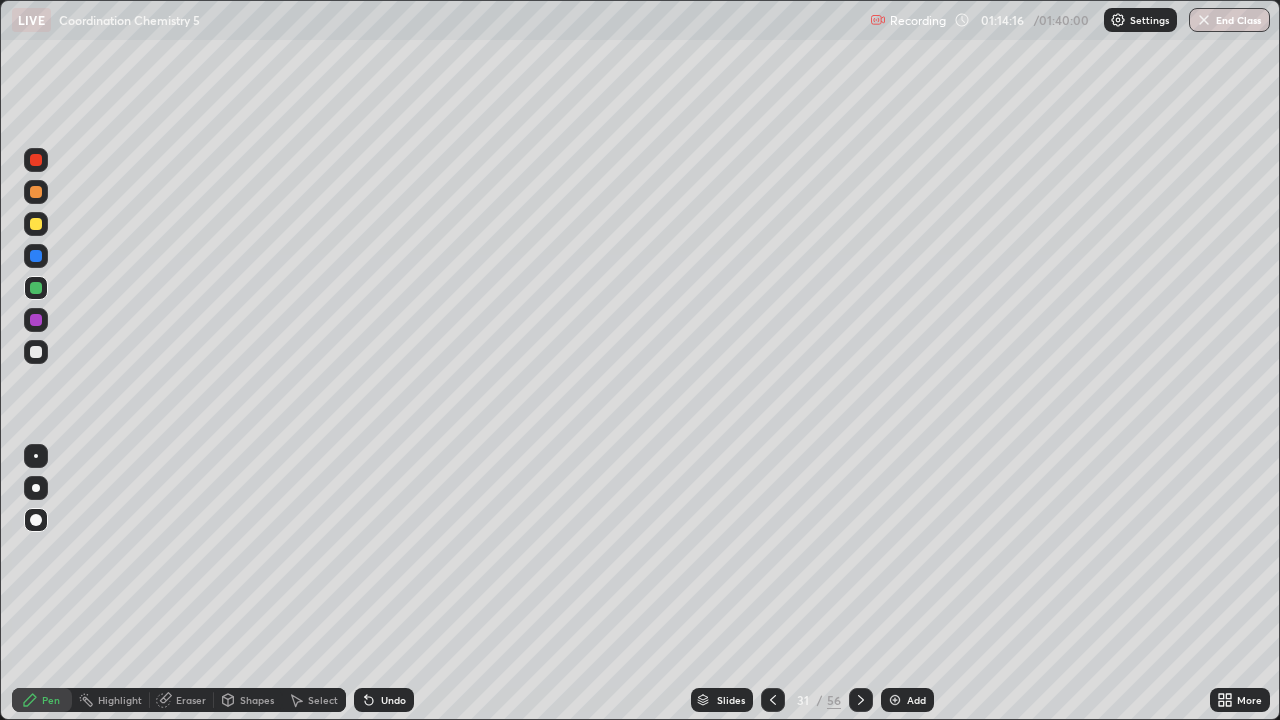 click 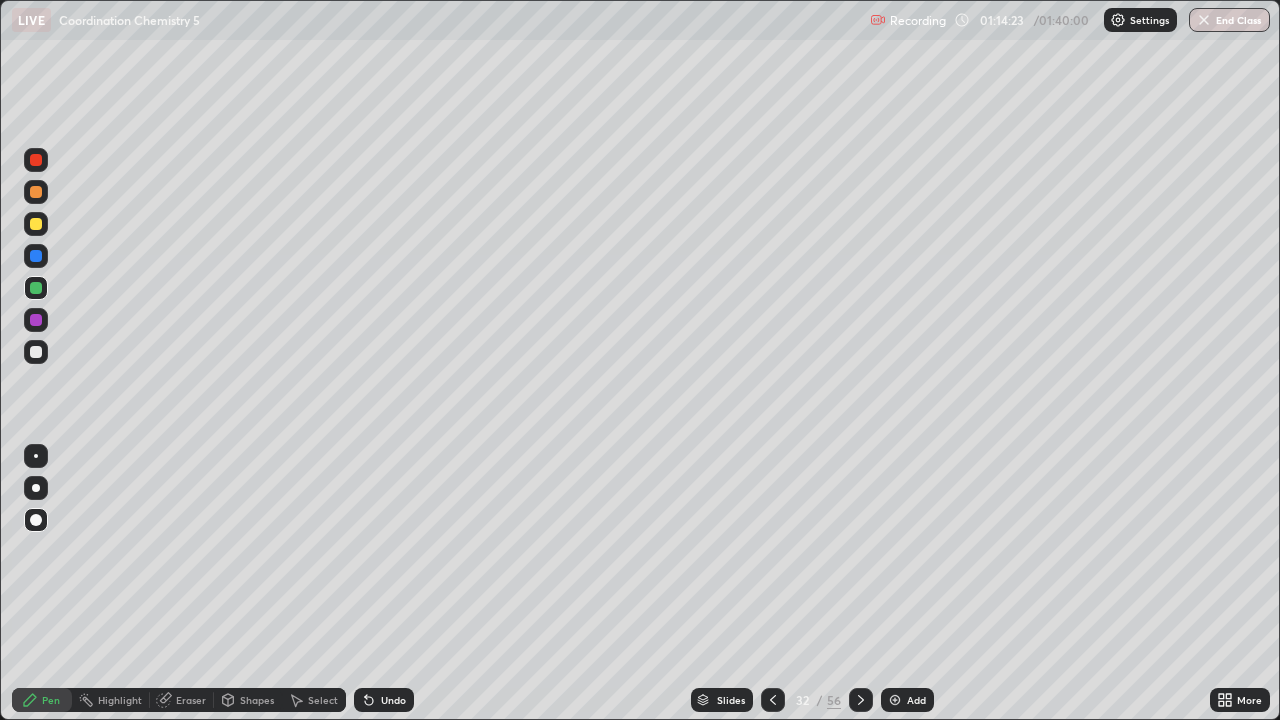 click 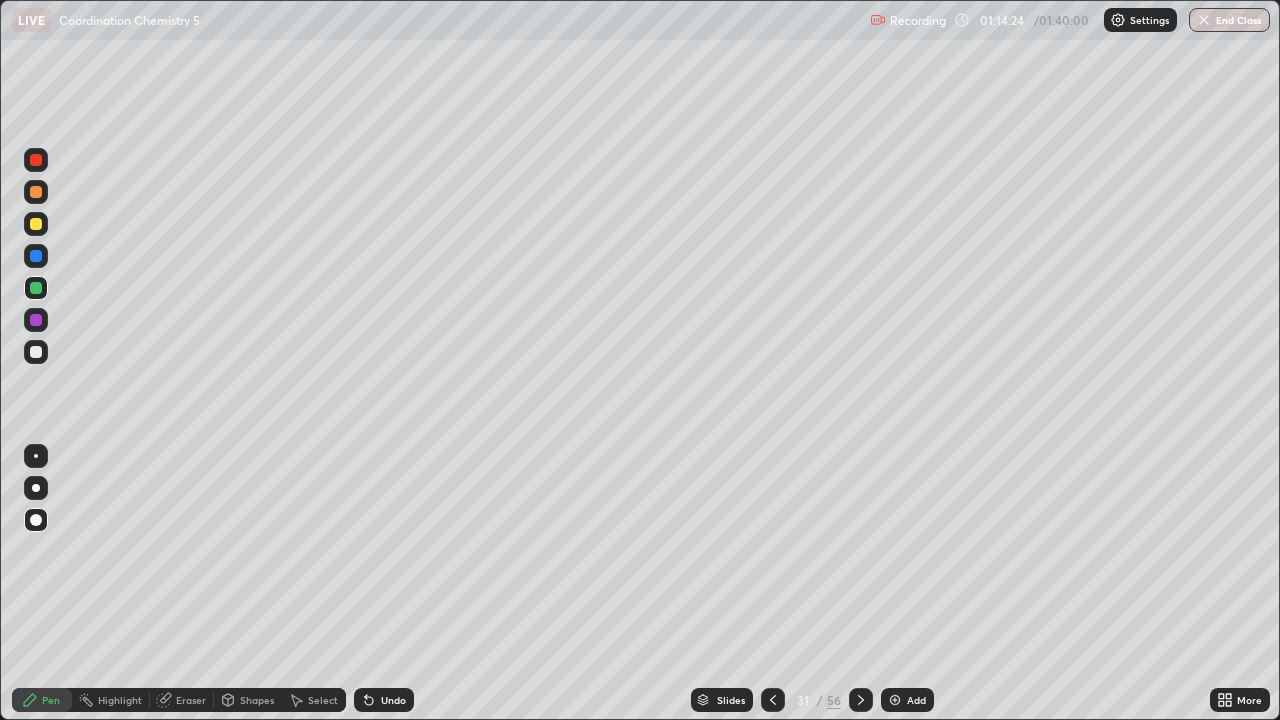 click at bounding box center (773, 700) 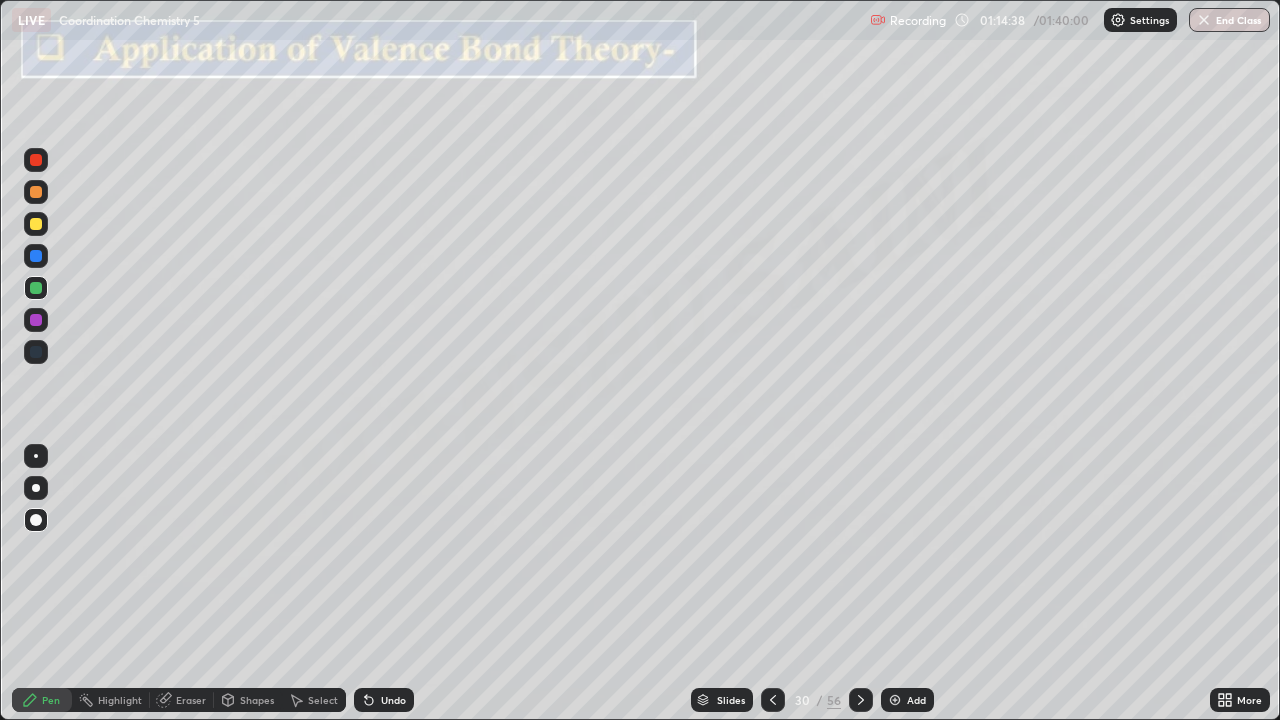 click 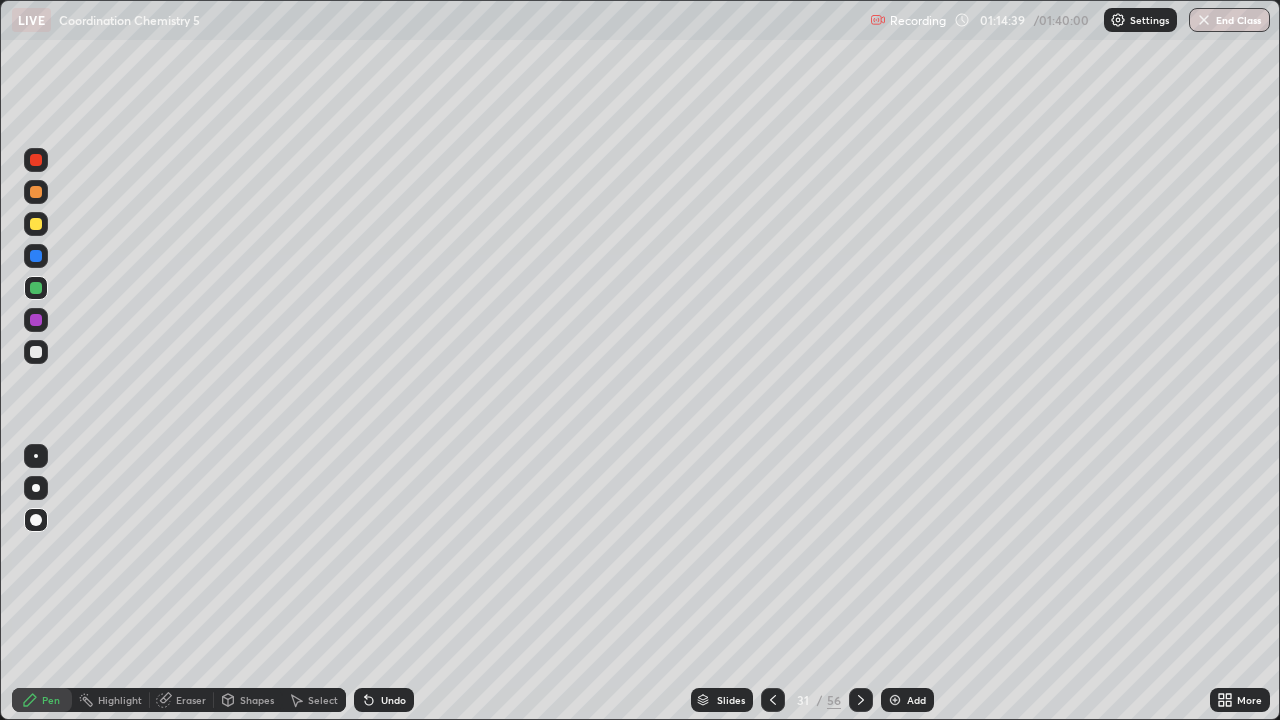 click 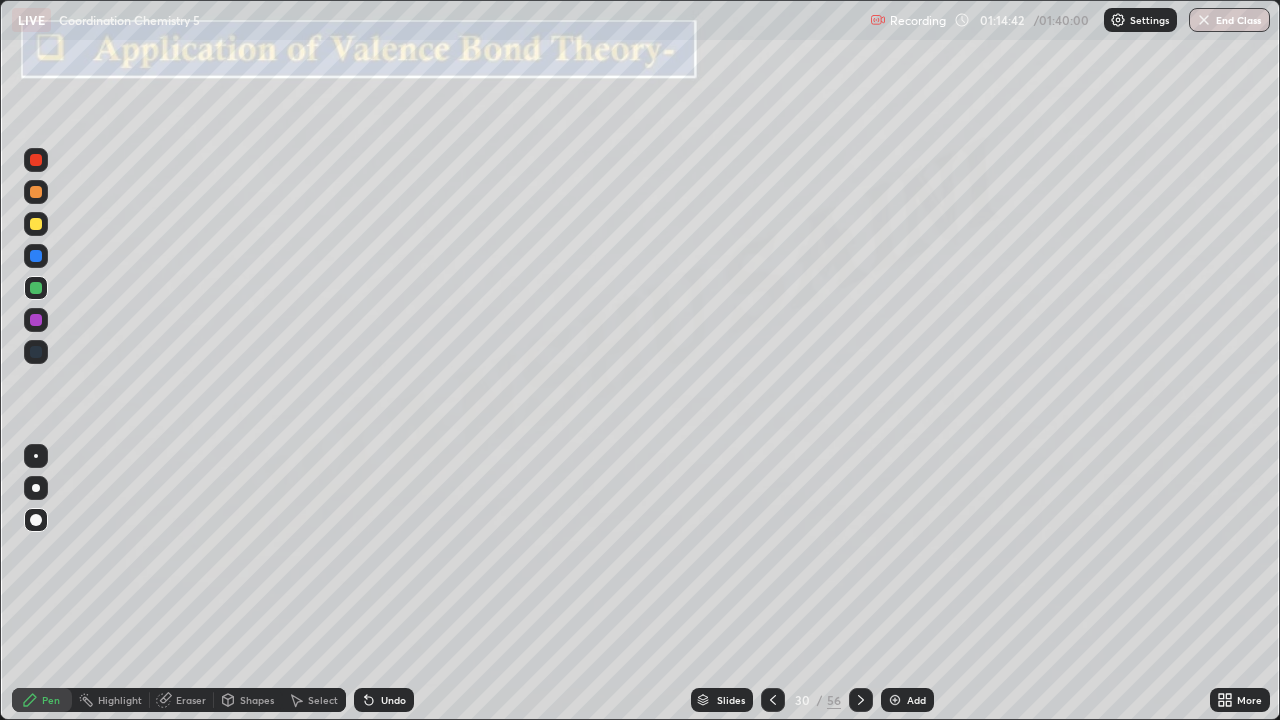 click 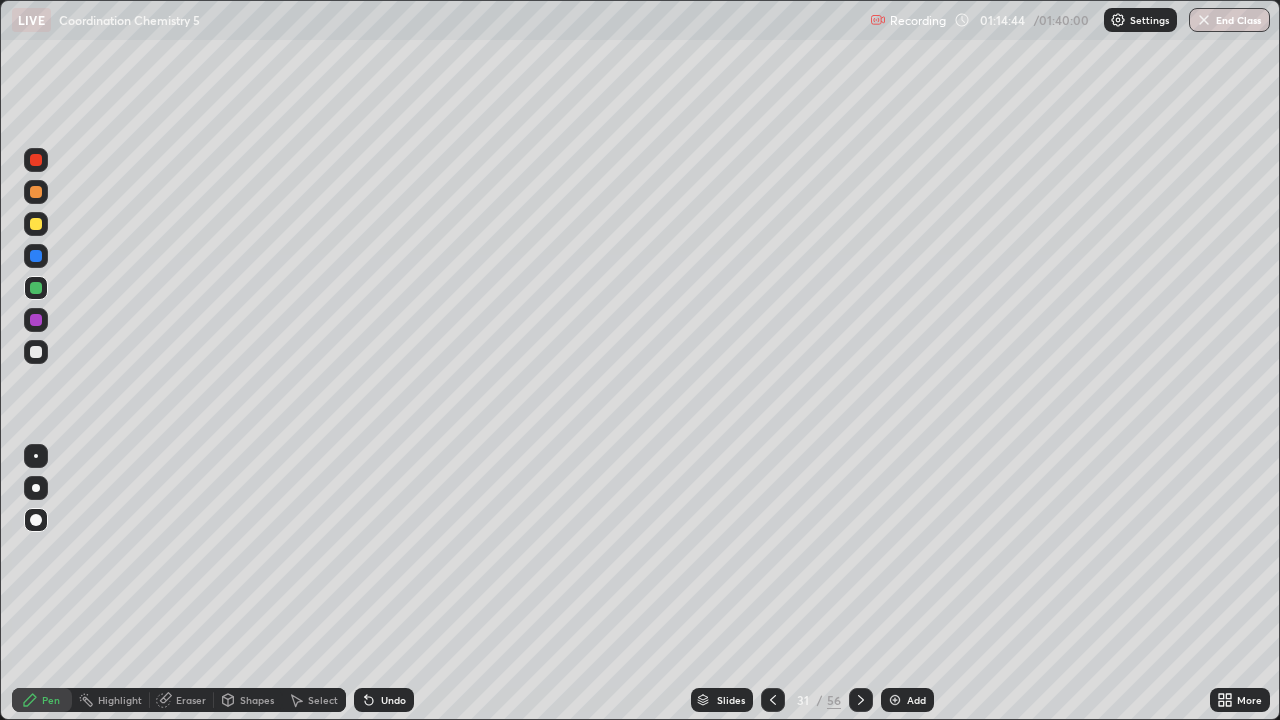 click at bounding box center (36, 352) 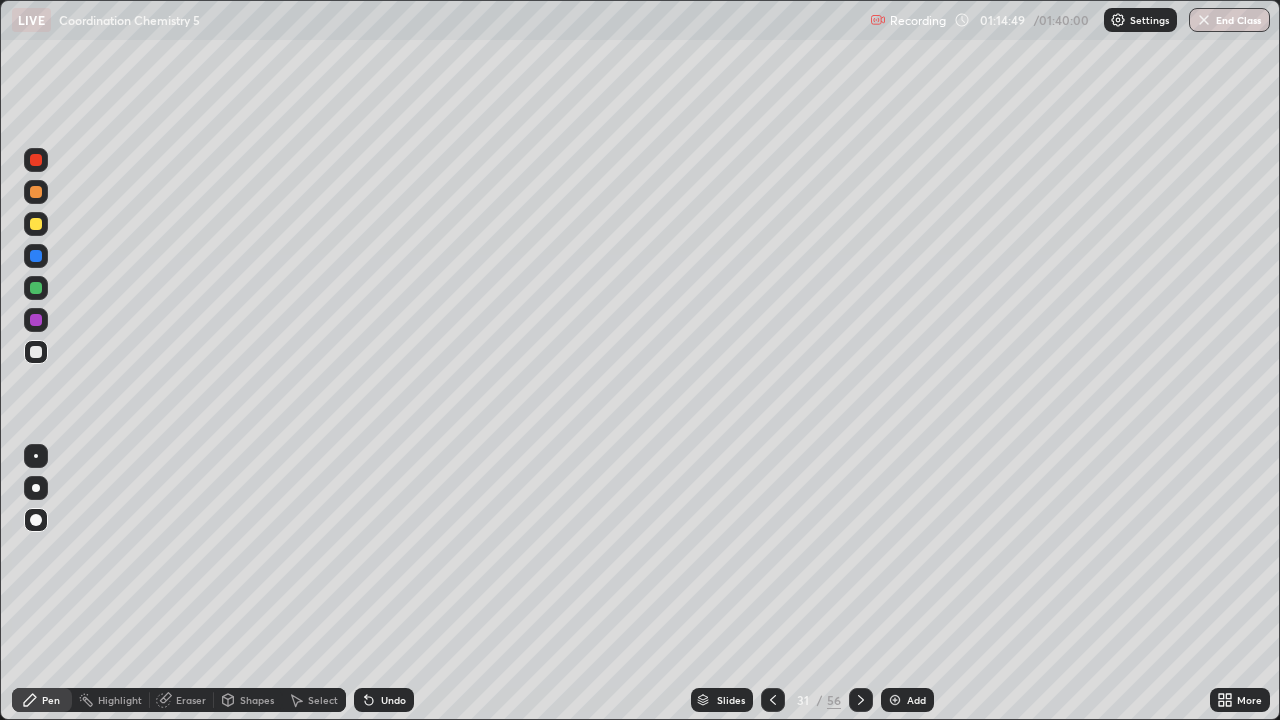 click at bounding box center [36, 288] 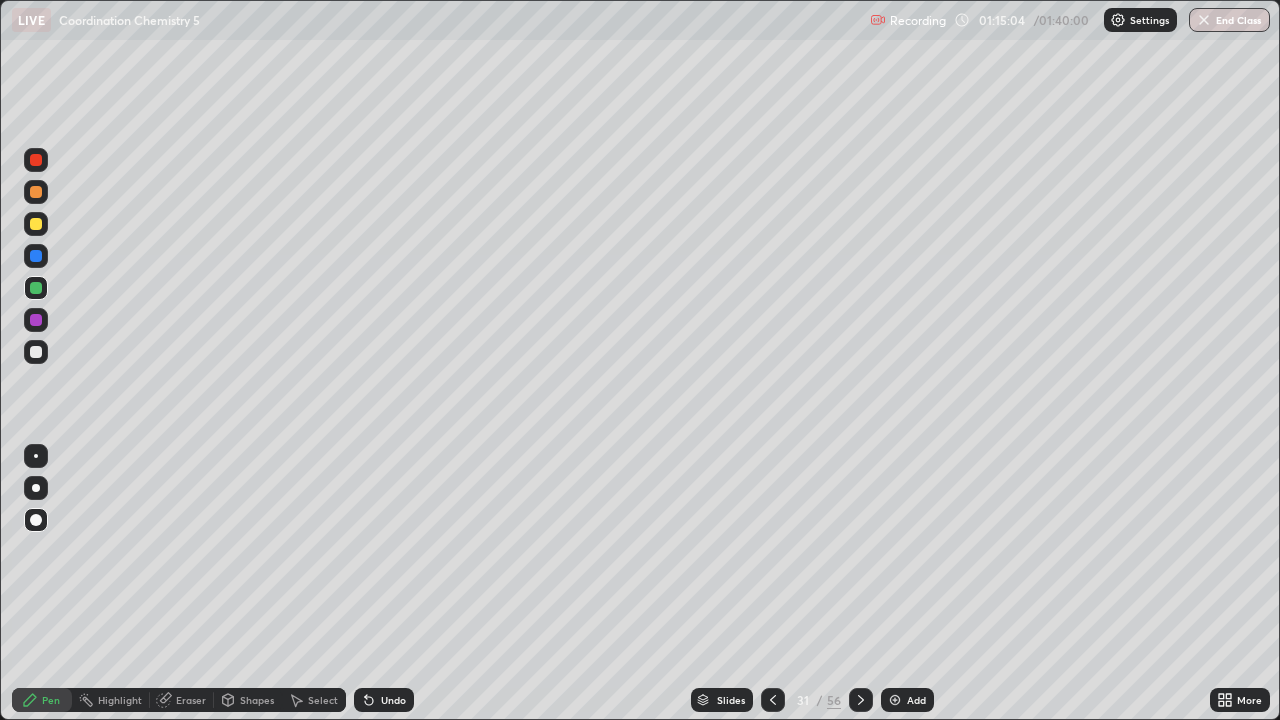 click at bounding box center [36, 352] 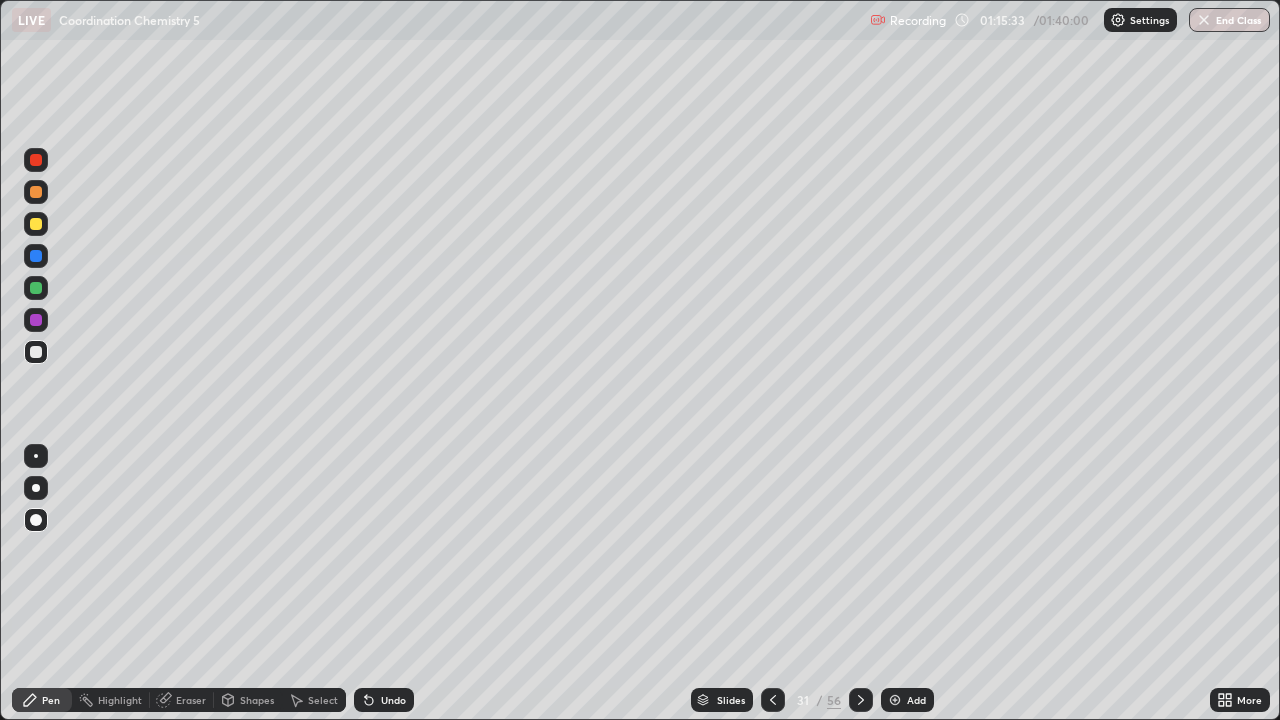 click on "Undo" at bounding box center [393, 700] 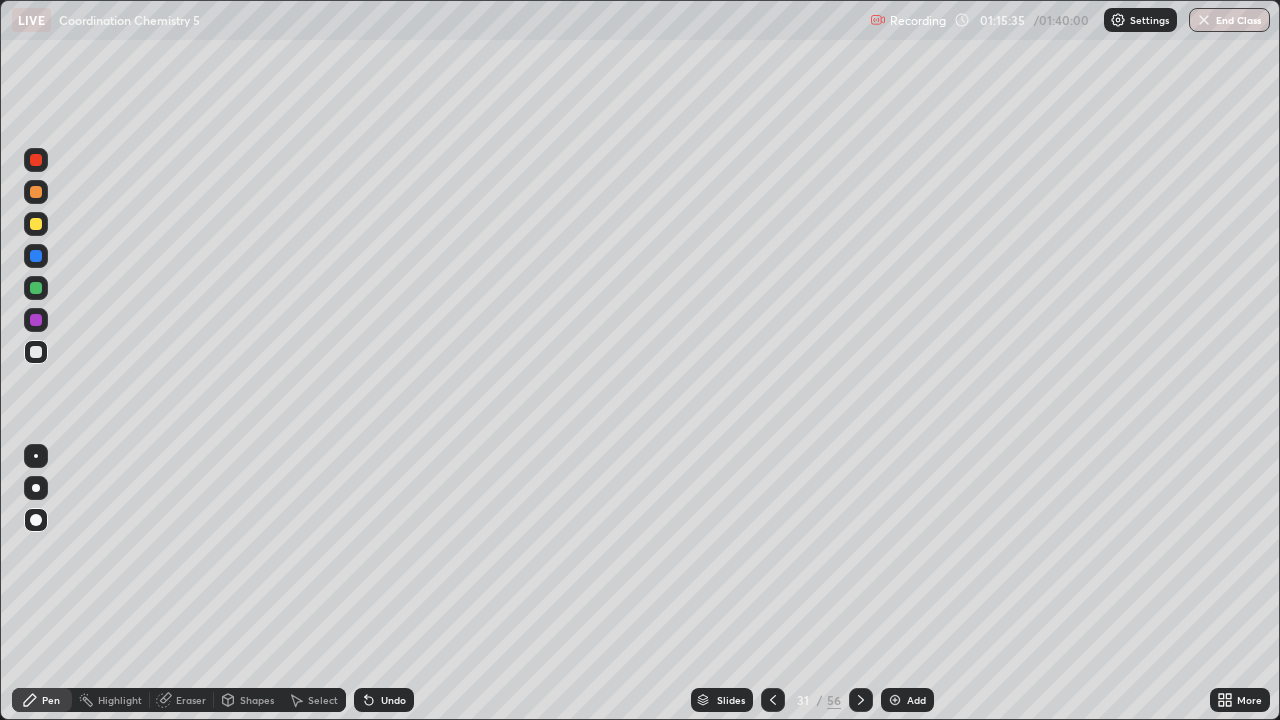 click at bounding box center [36, 288] 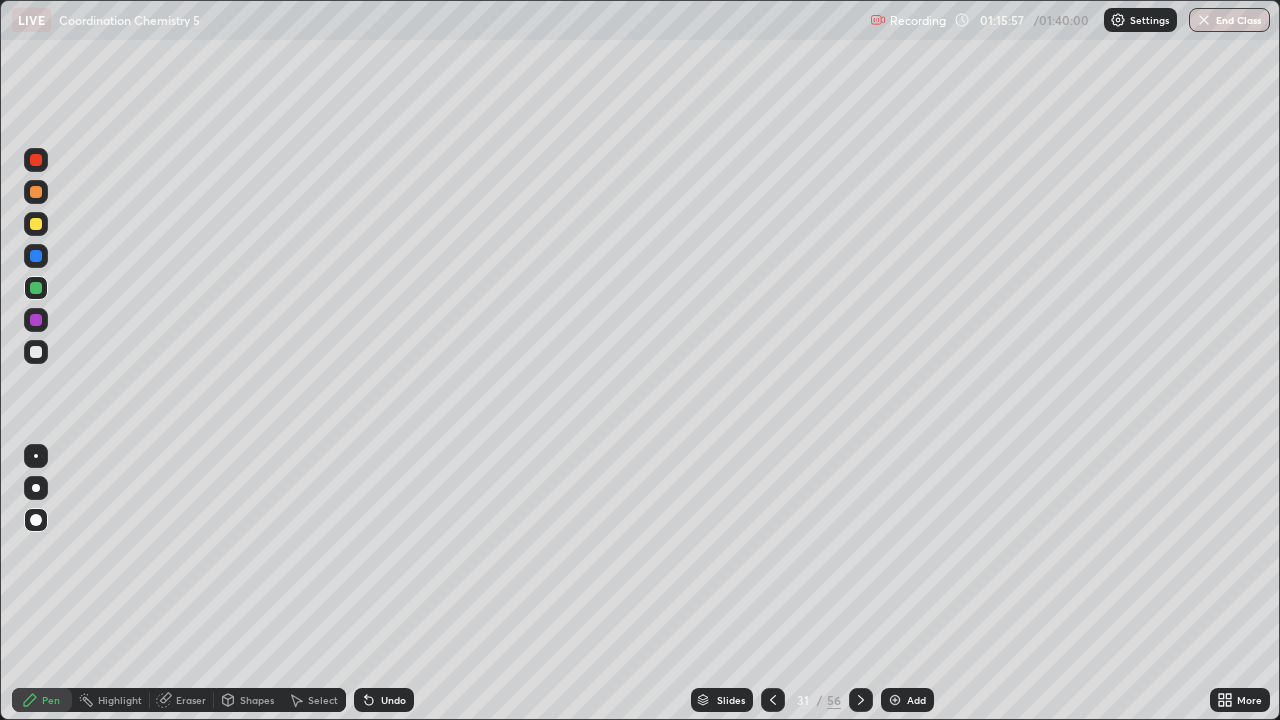 click at bounding box center (36, 224) 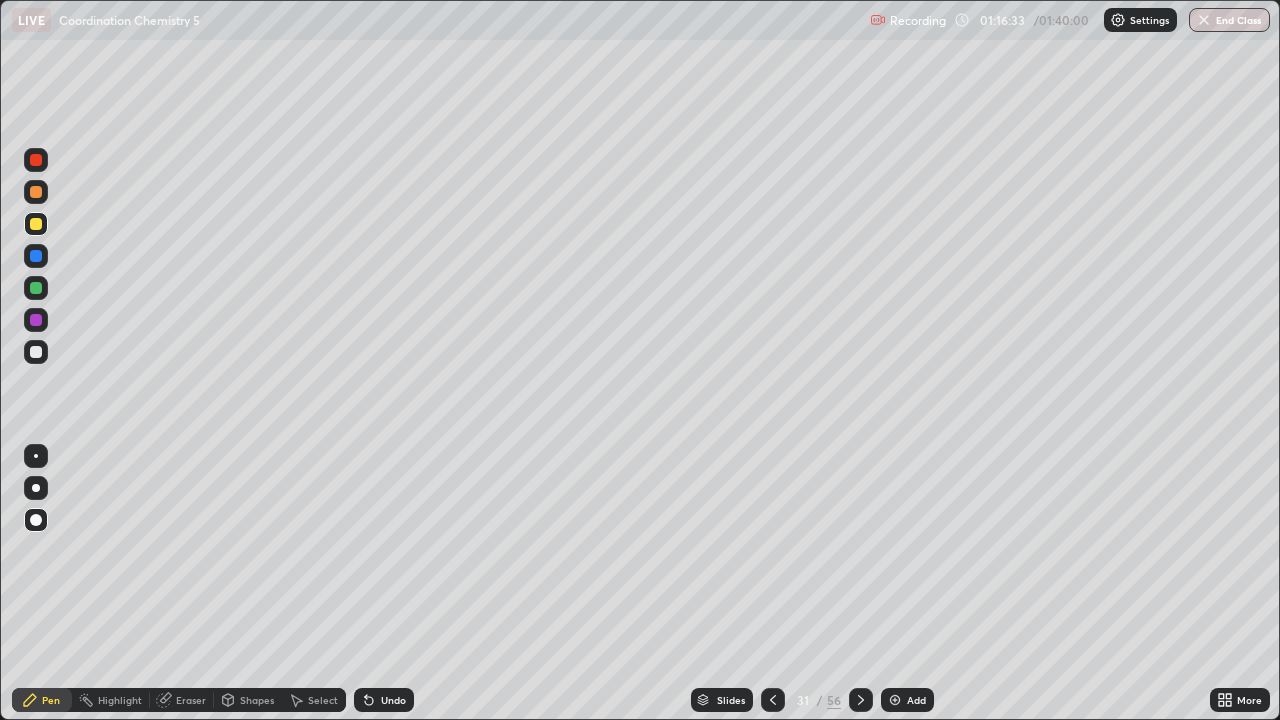 click on "Add" at bounding box center (916, 700) 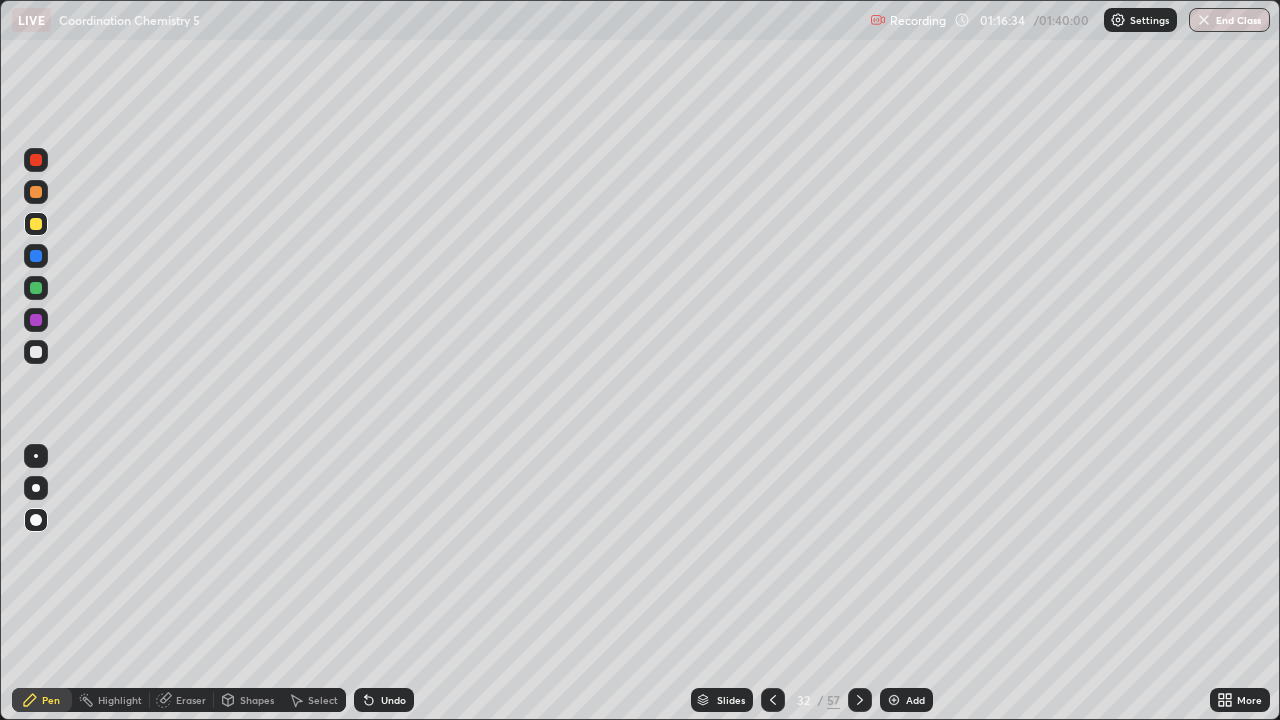click 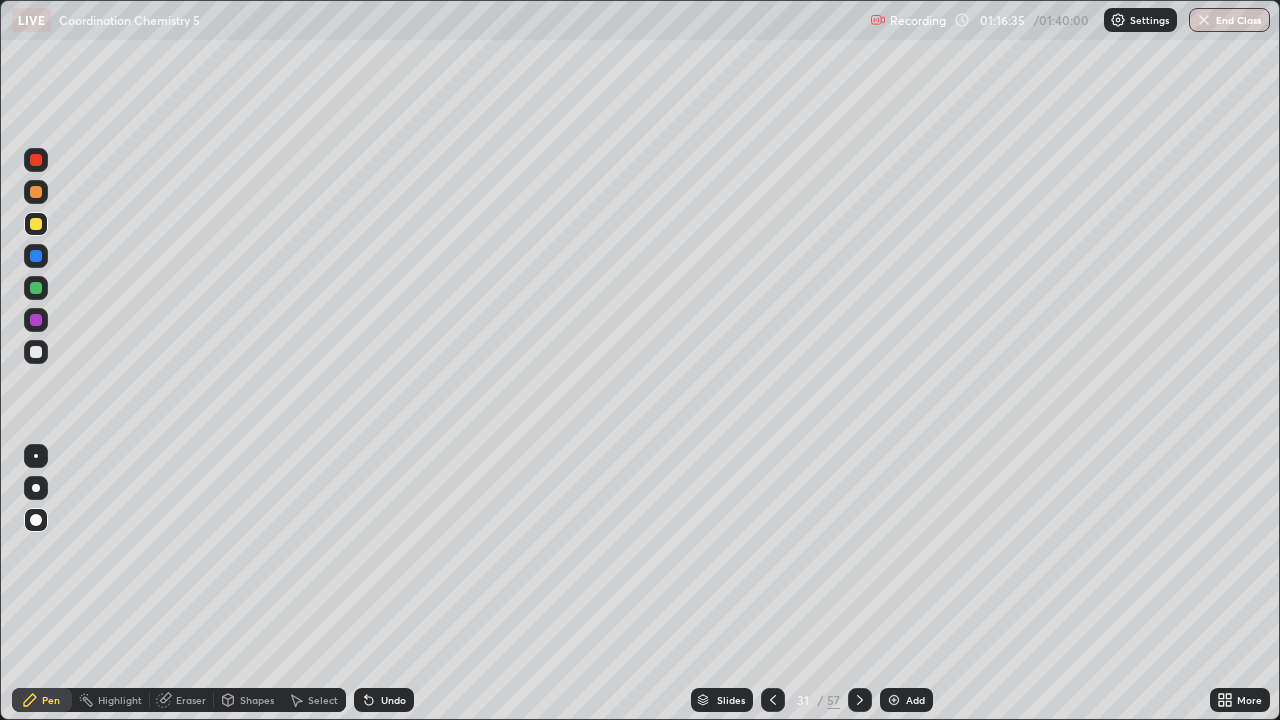 click 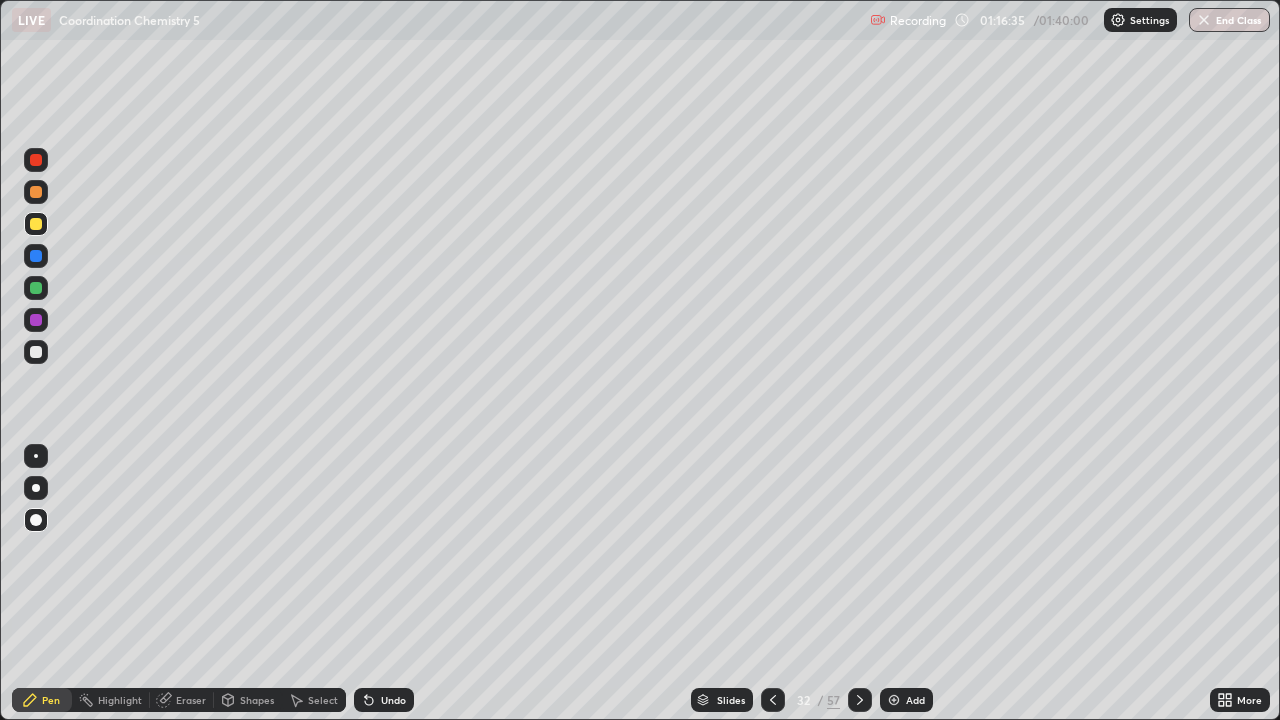click 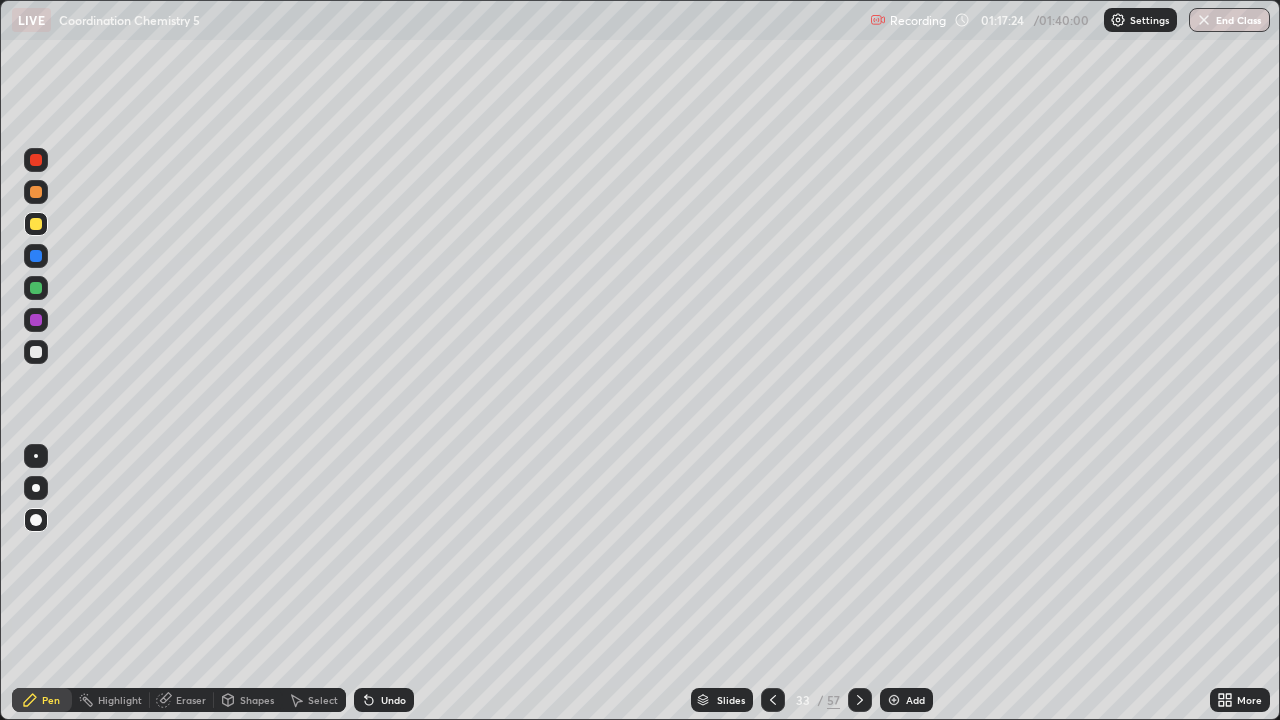 click 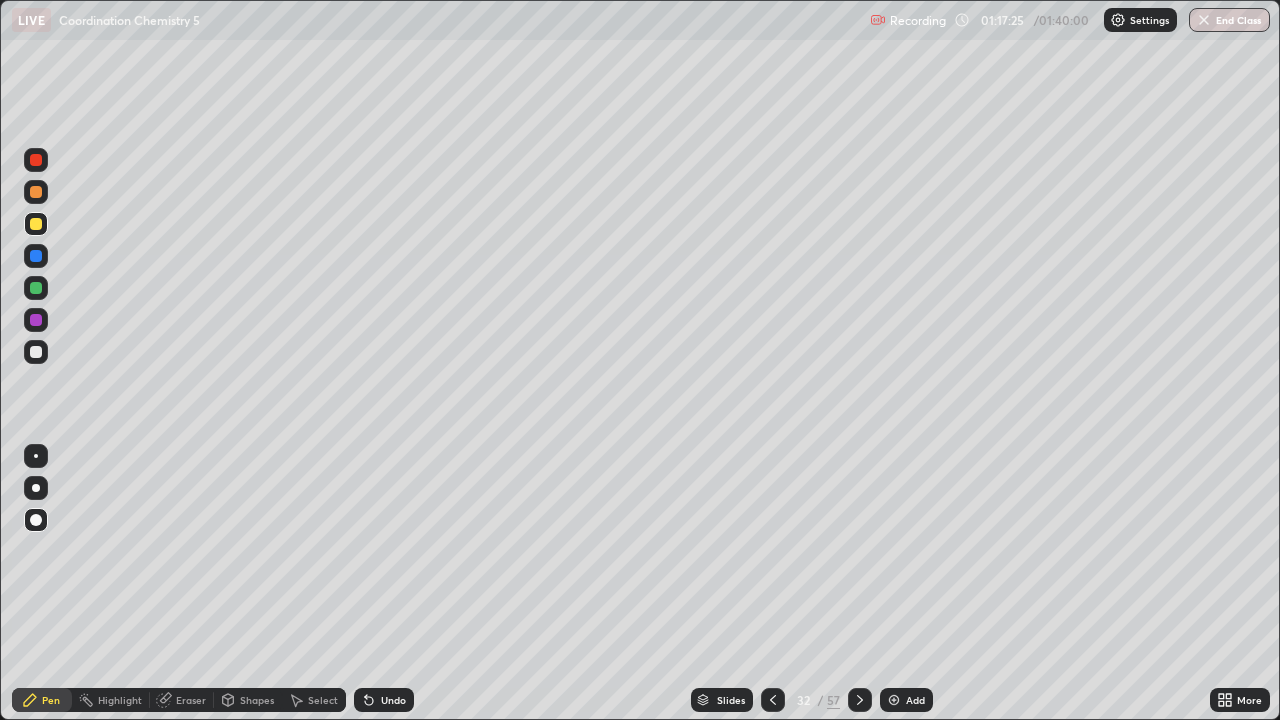 click 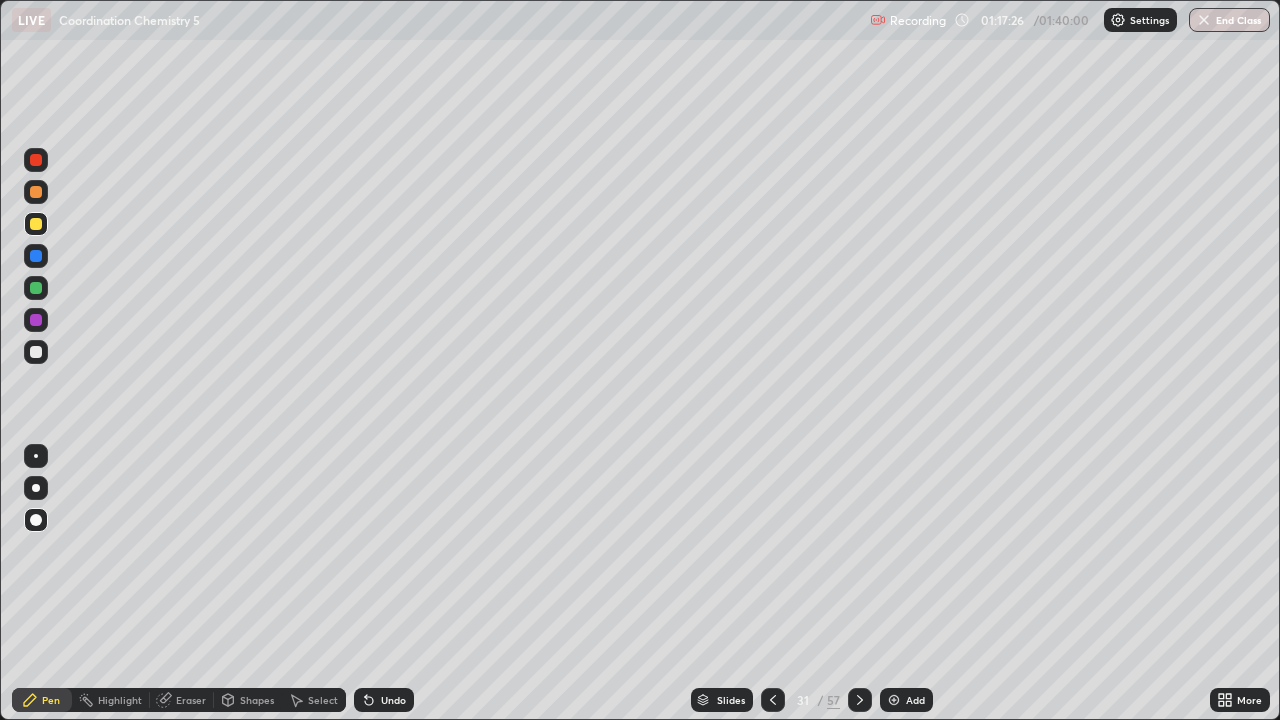 click 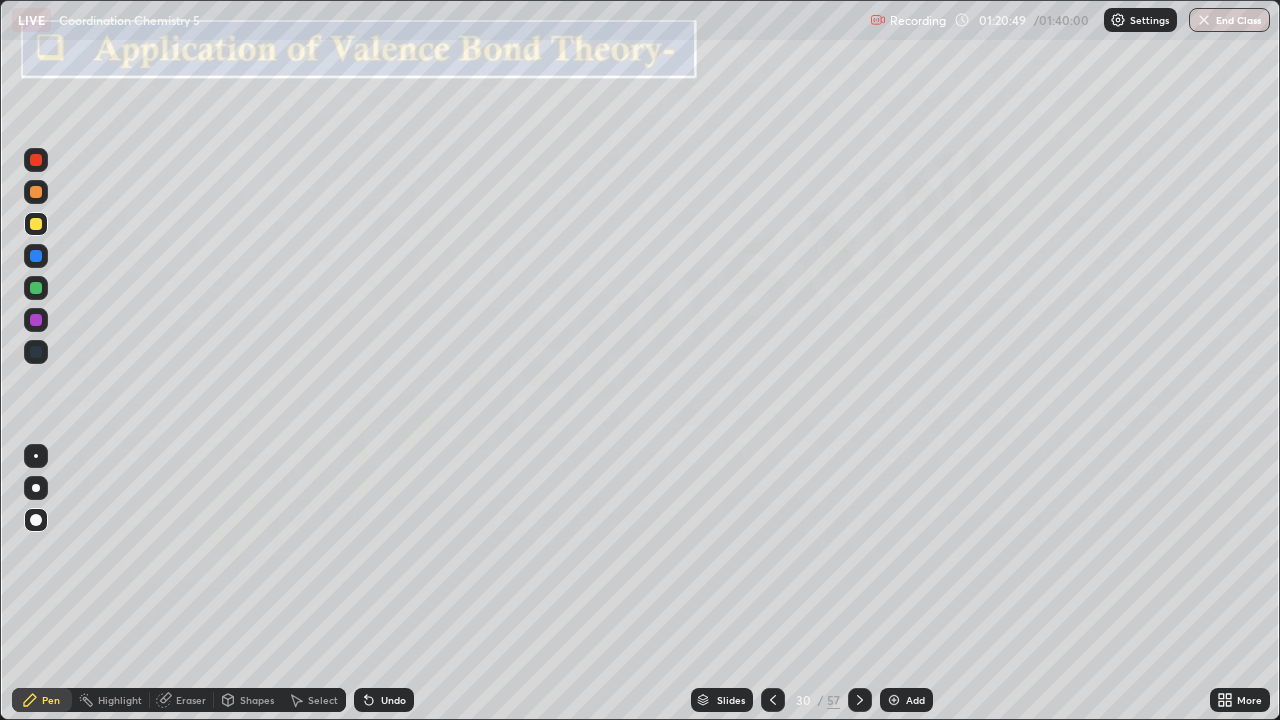 click 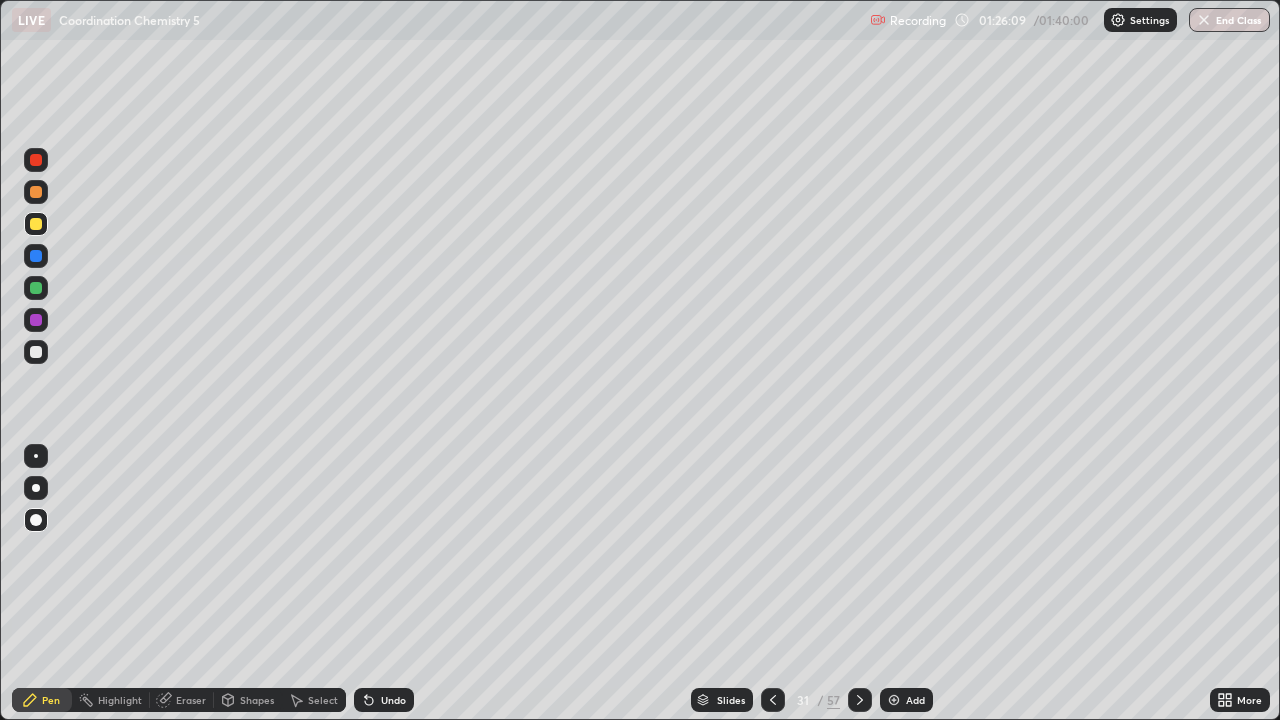 click 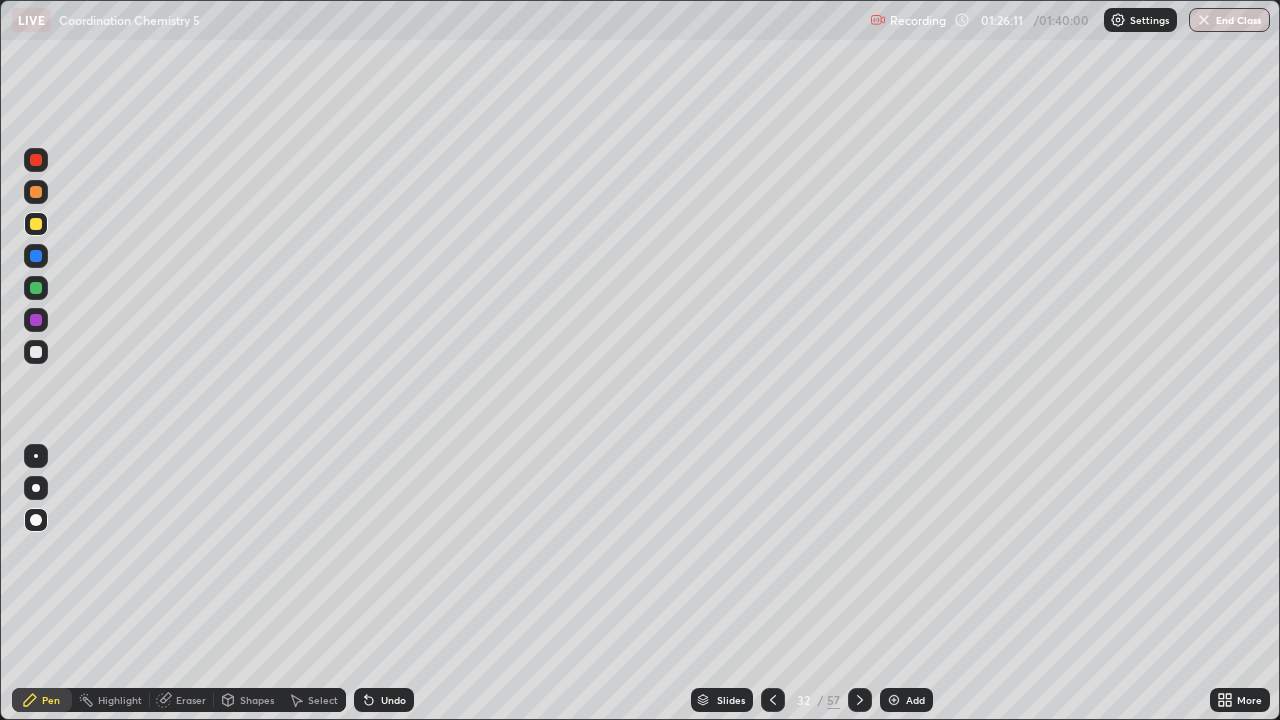 click 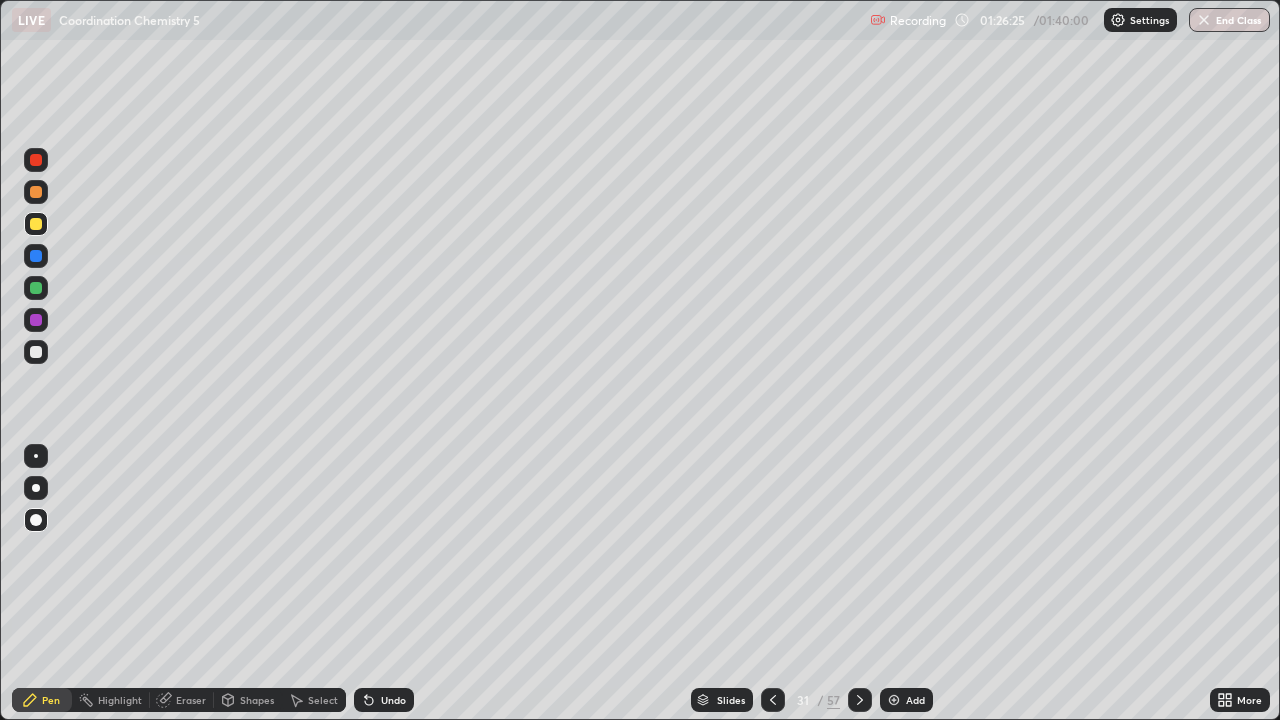 click 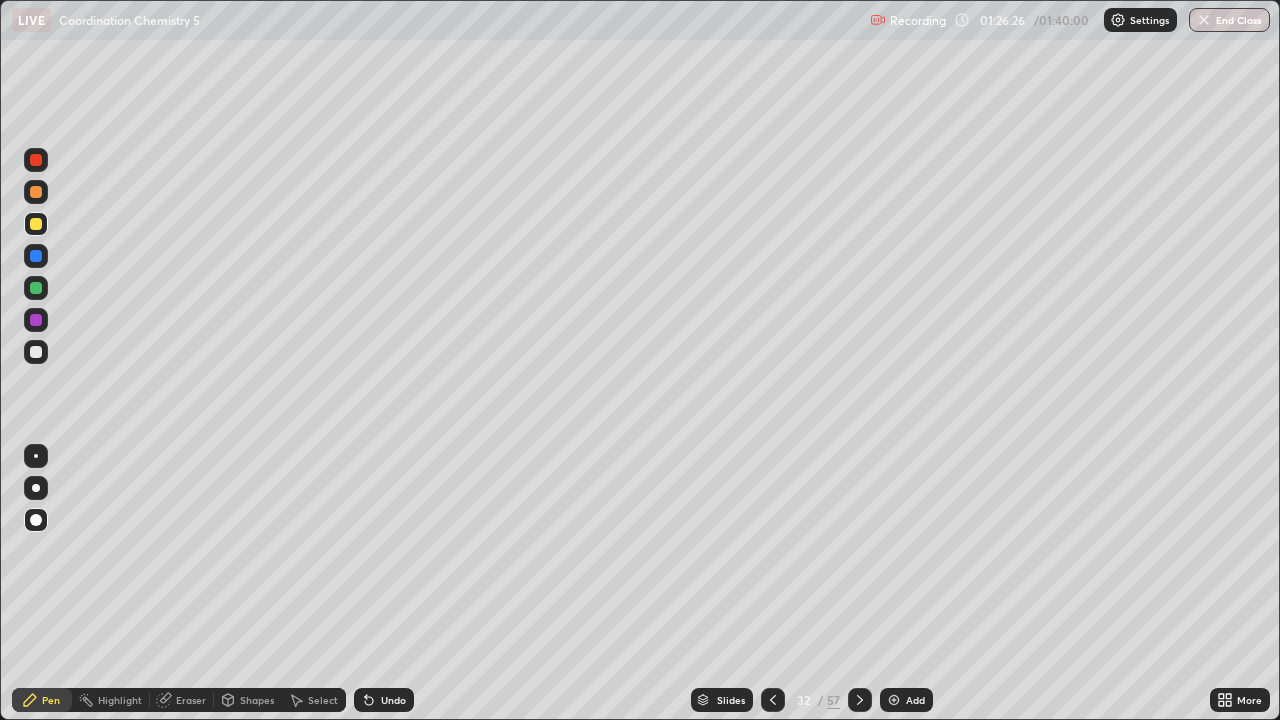 click 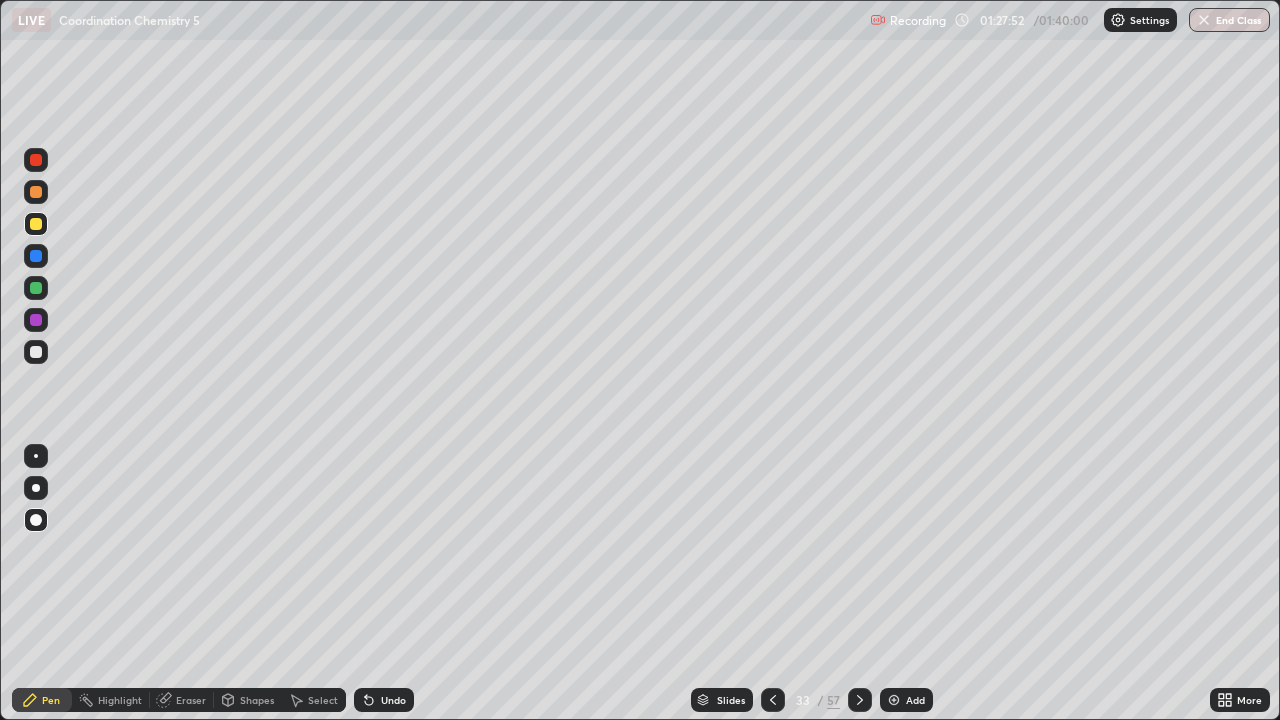 click 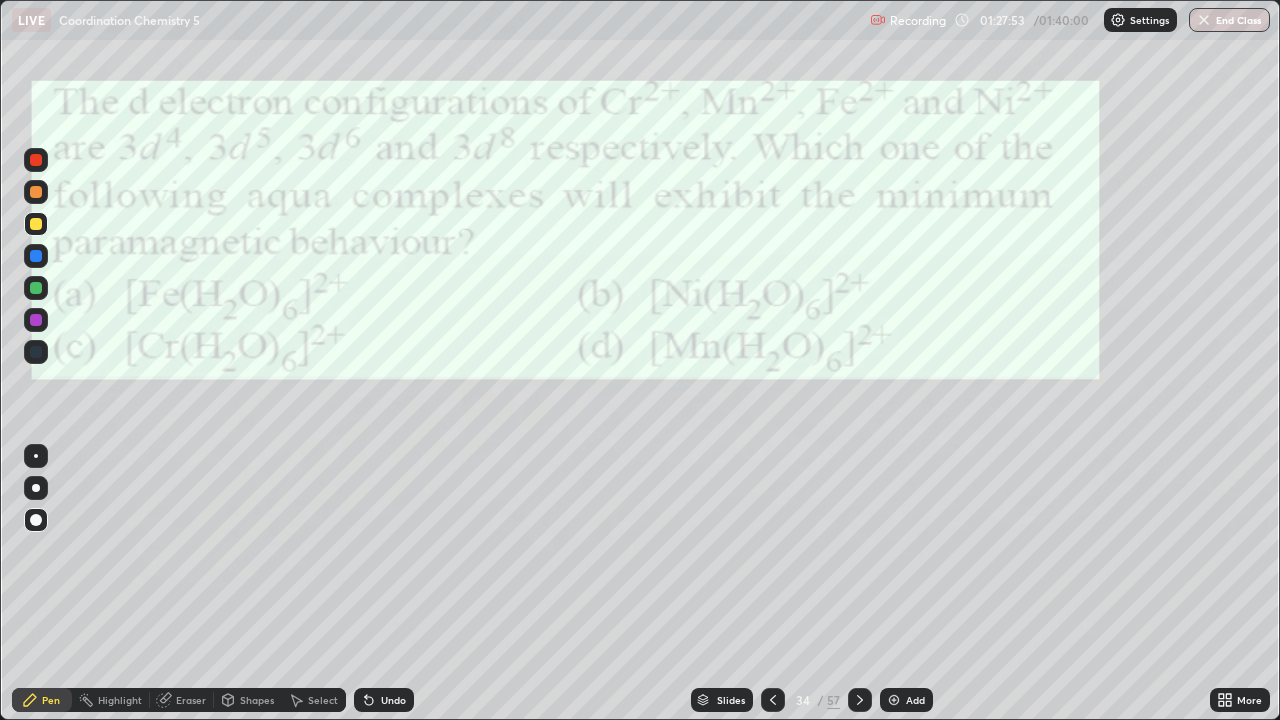 click on "Slides 34 / 57 Add" at bounding box center (812, 700) 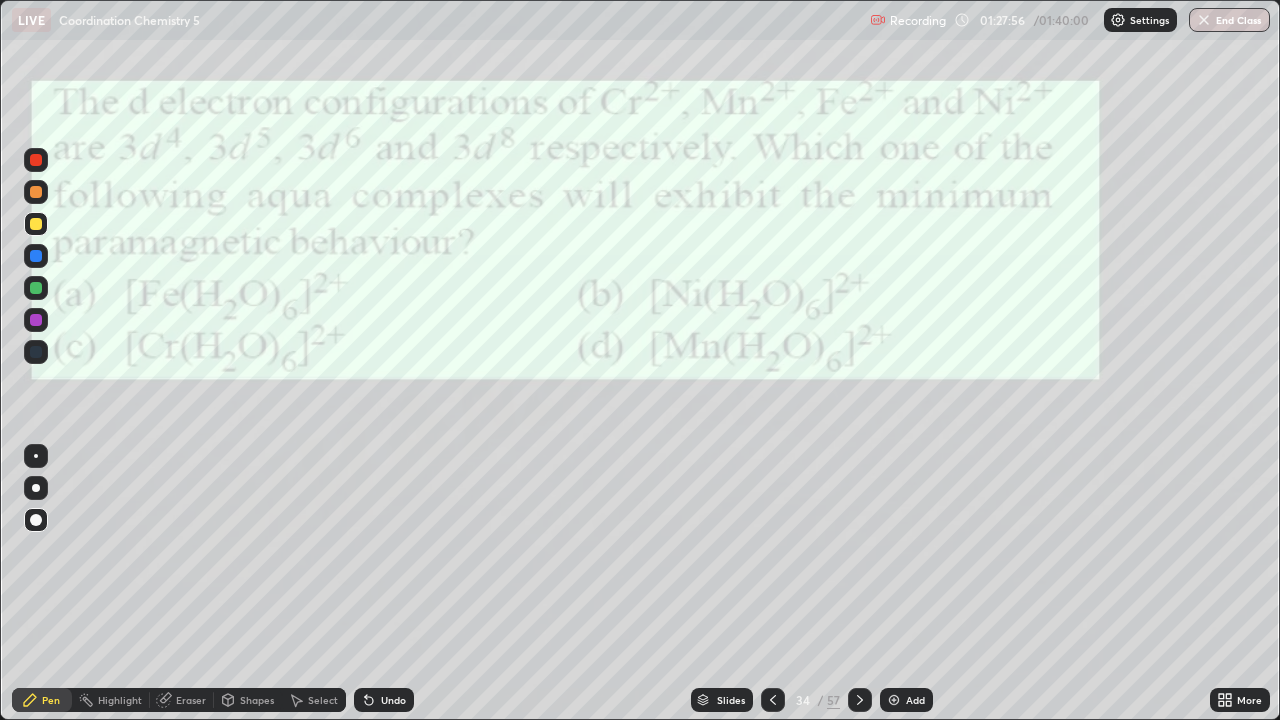 click on "Slides" at bounding box center (731, 700) 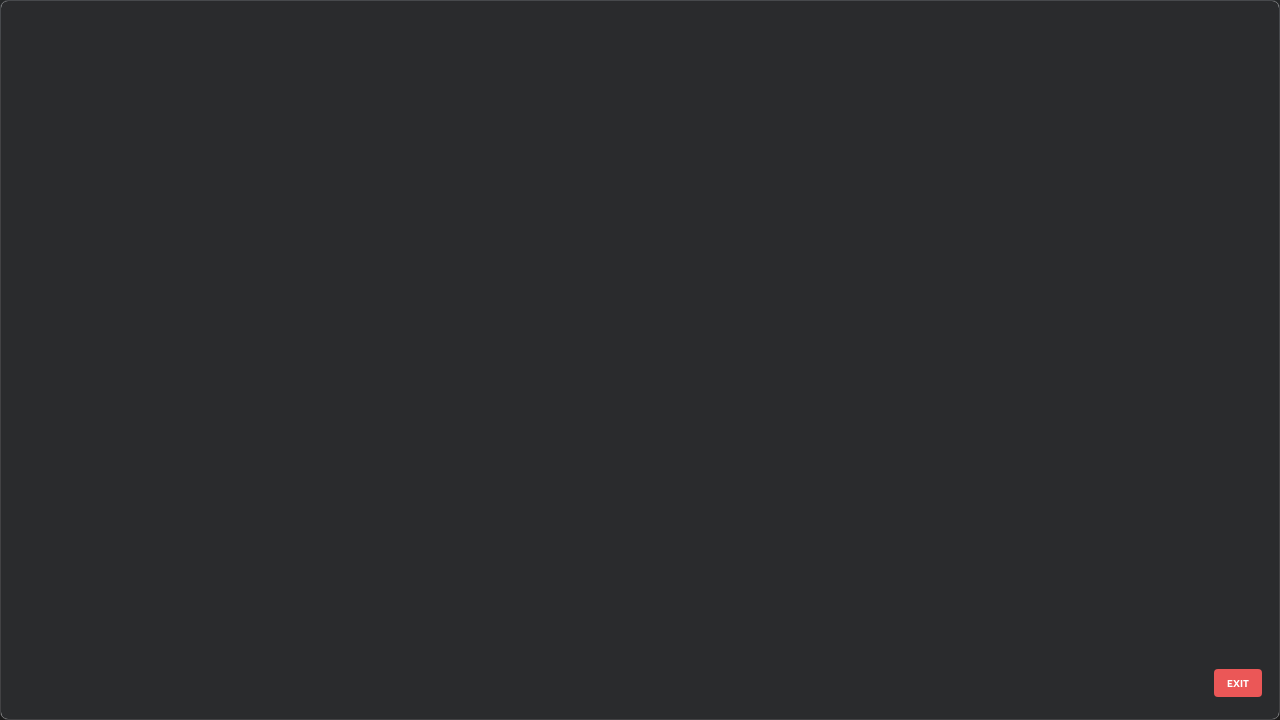 scroll, scrollTop: 1977, scrollLeft: 0, axis: vertical 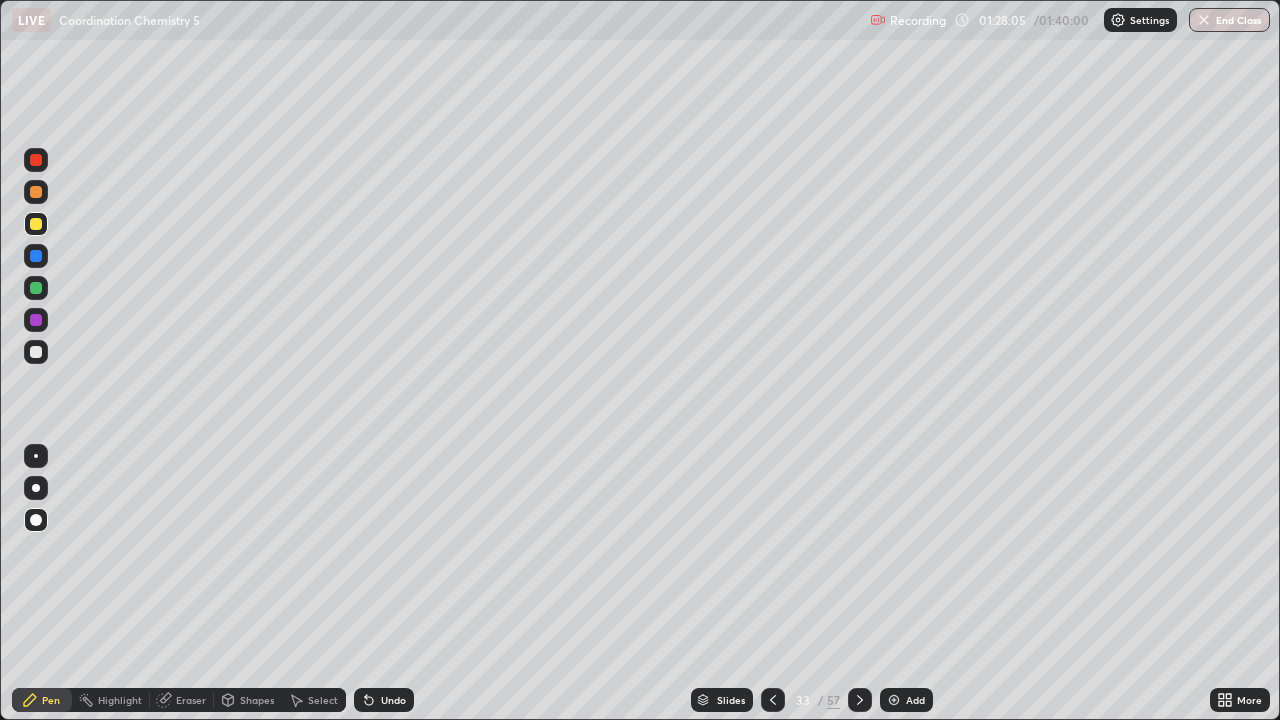 click on "Slides" at bounding box center [731, 700] 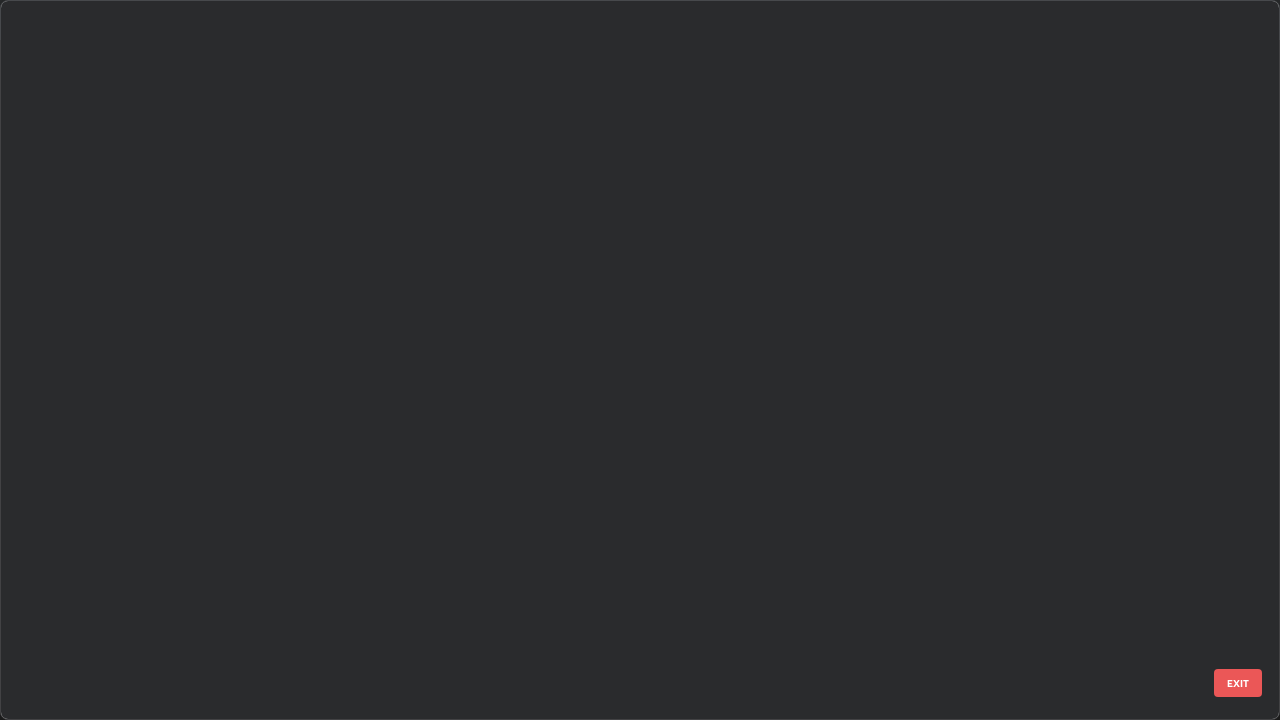 scroll, scrollTop: 1753, scrollLeft: 0, axis: vertical 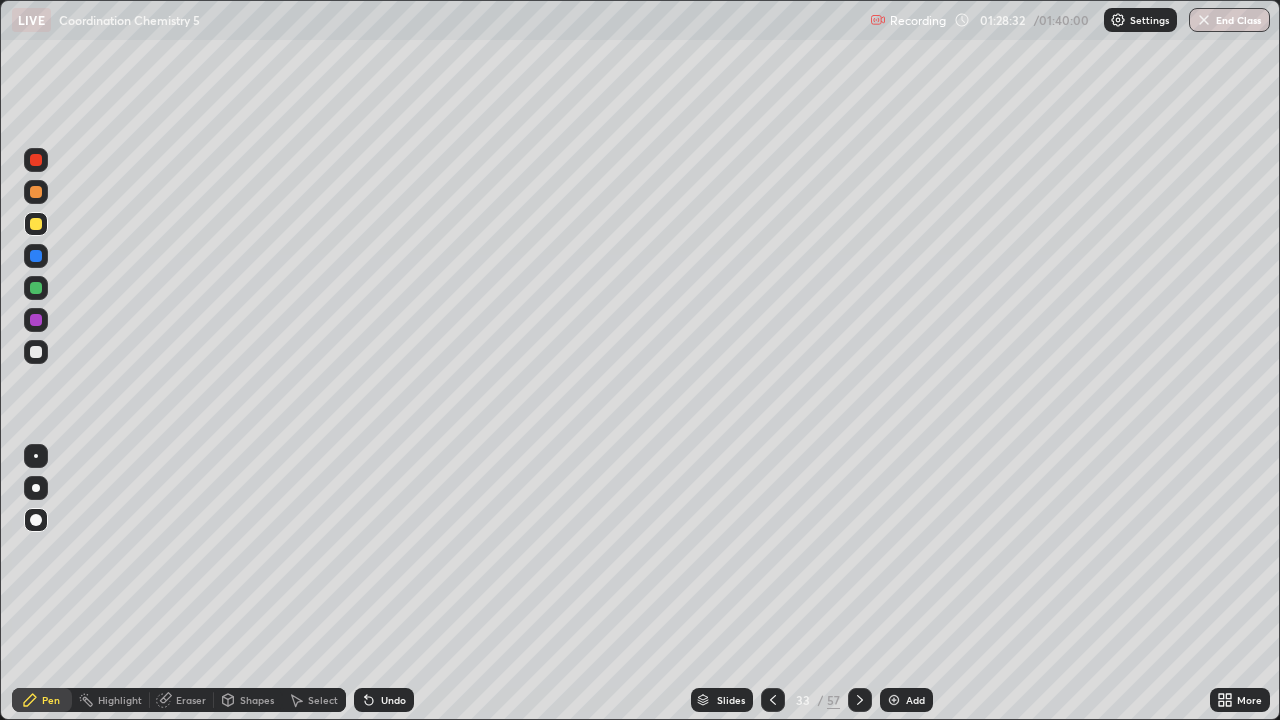 click on "Add" at bounding box center [915, 700] 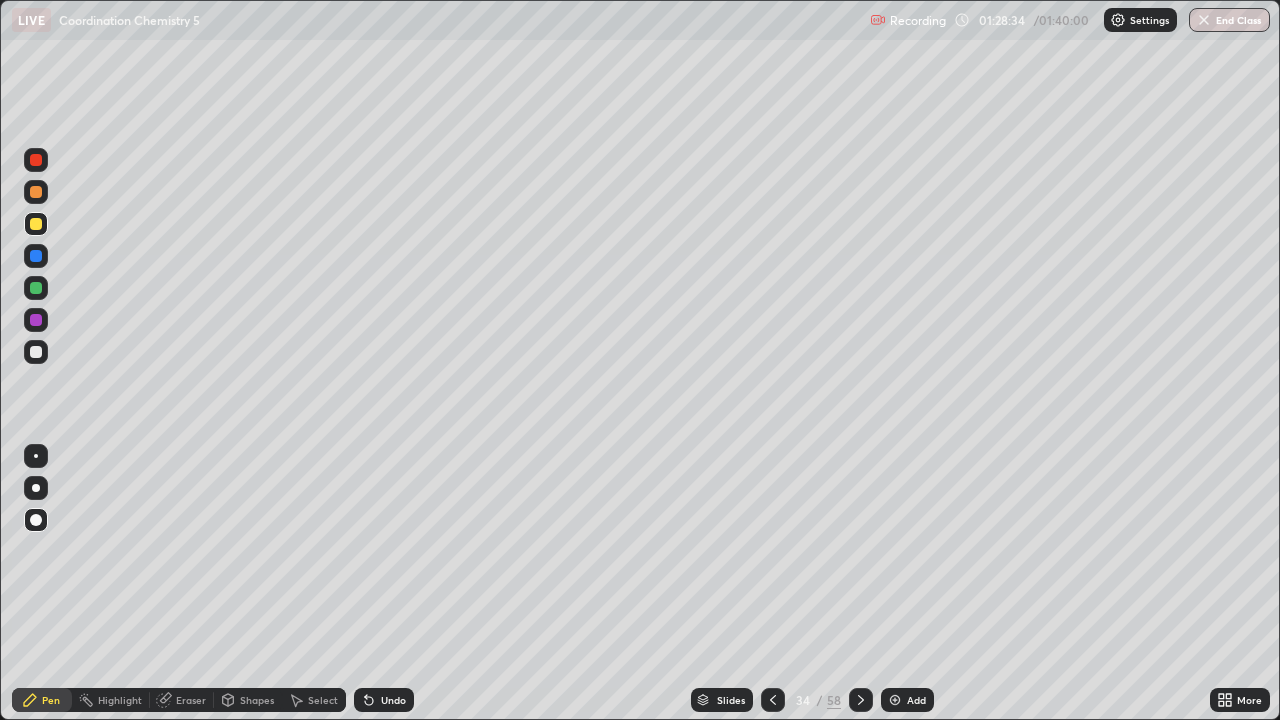 click at bounding box center (36, 352) 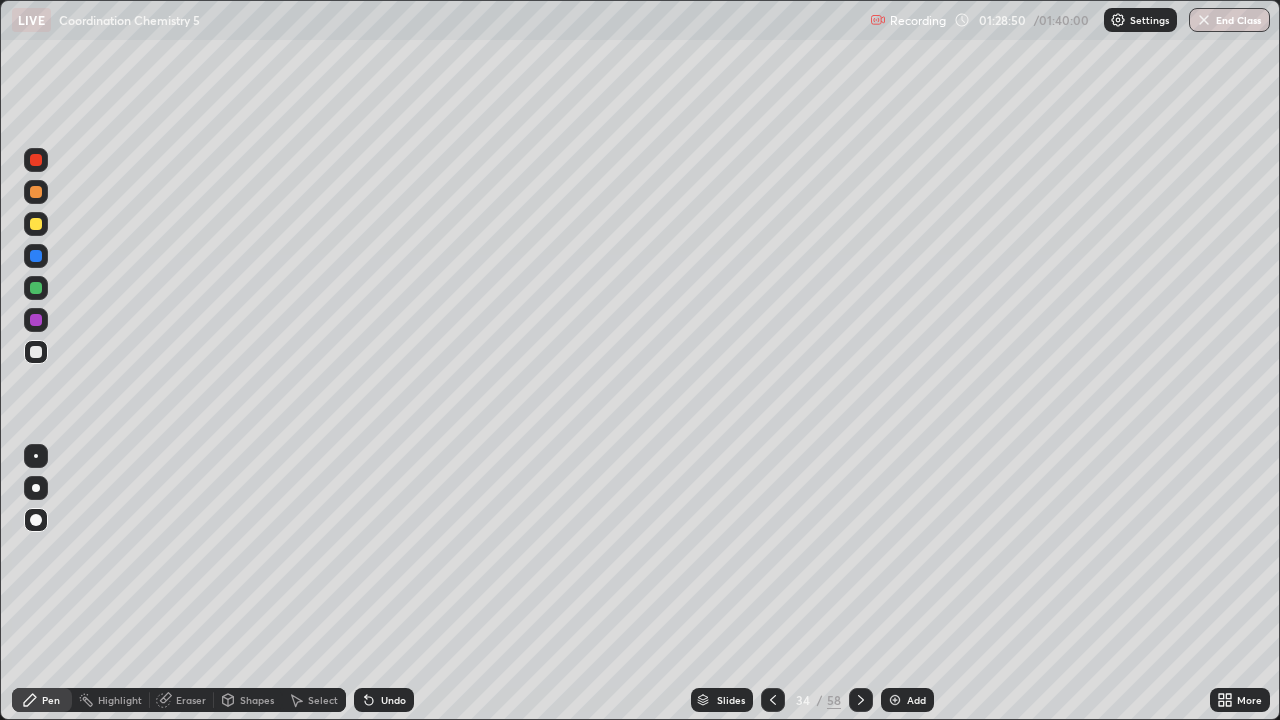 click on "Undo" at bounding box center [393, 700] 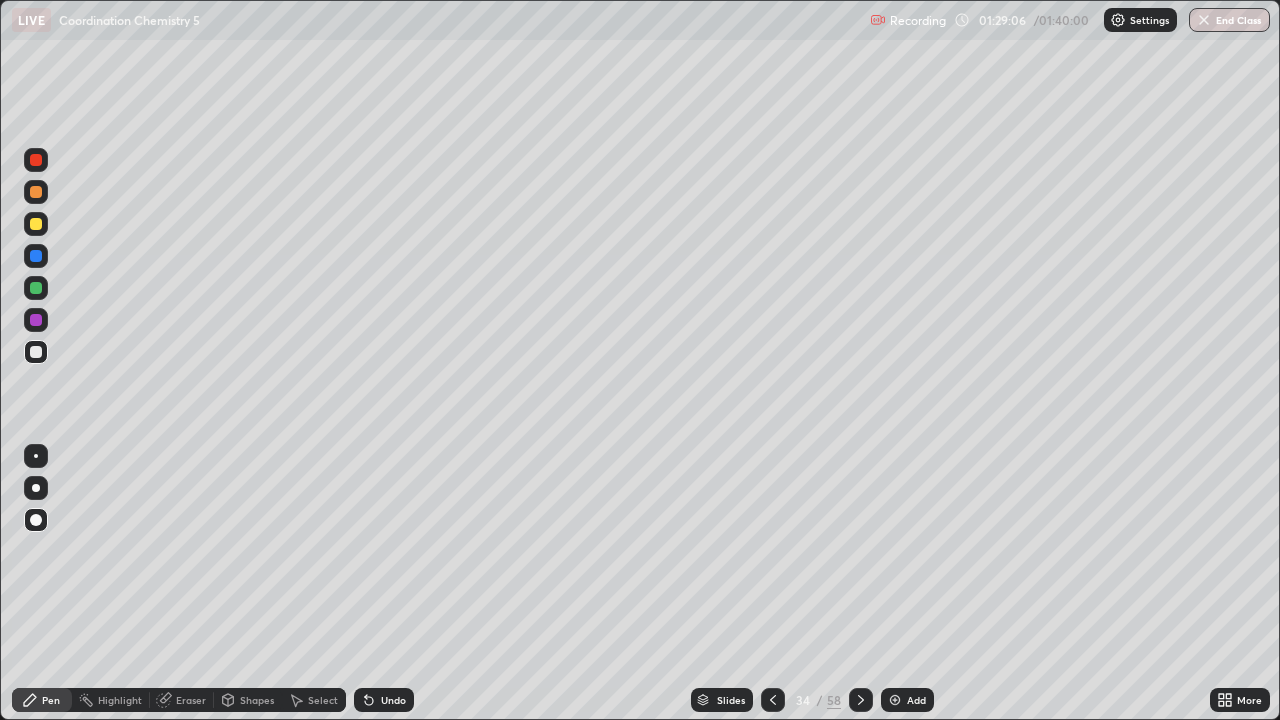 click on "Undo" at bounding box center (393, 700) 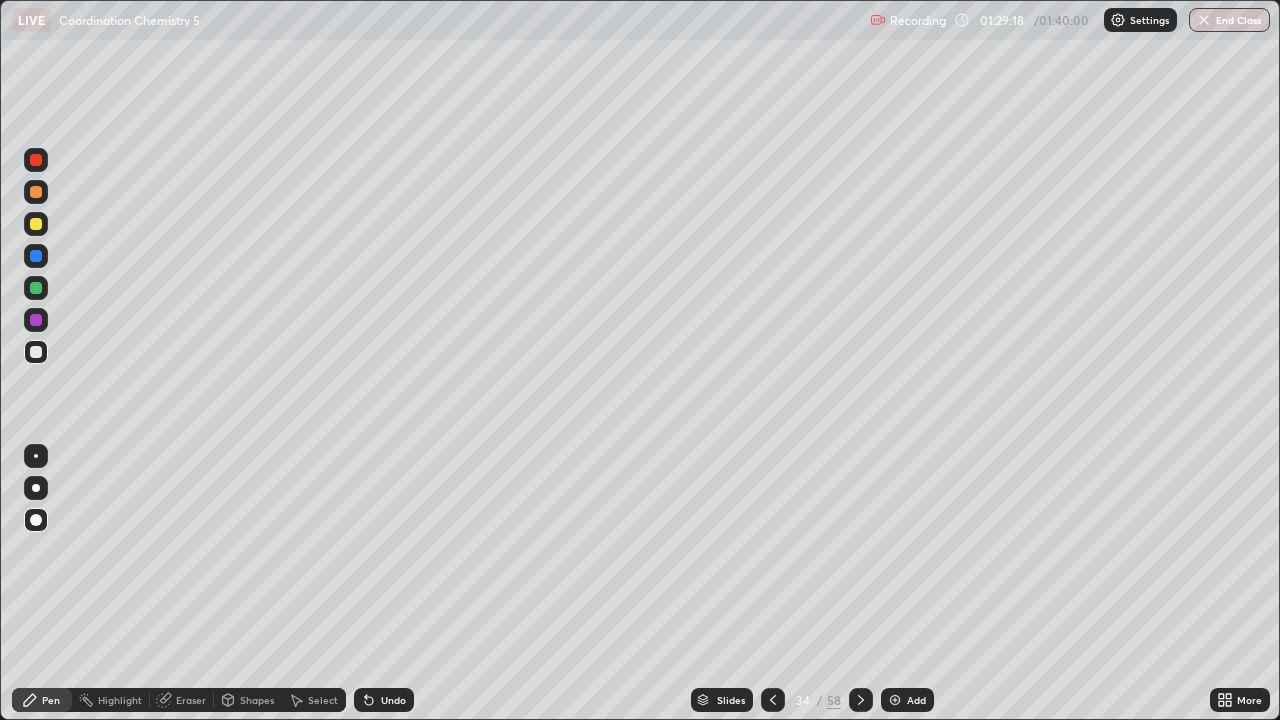 click at bounding box center (36, 224) 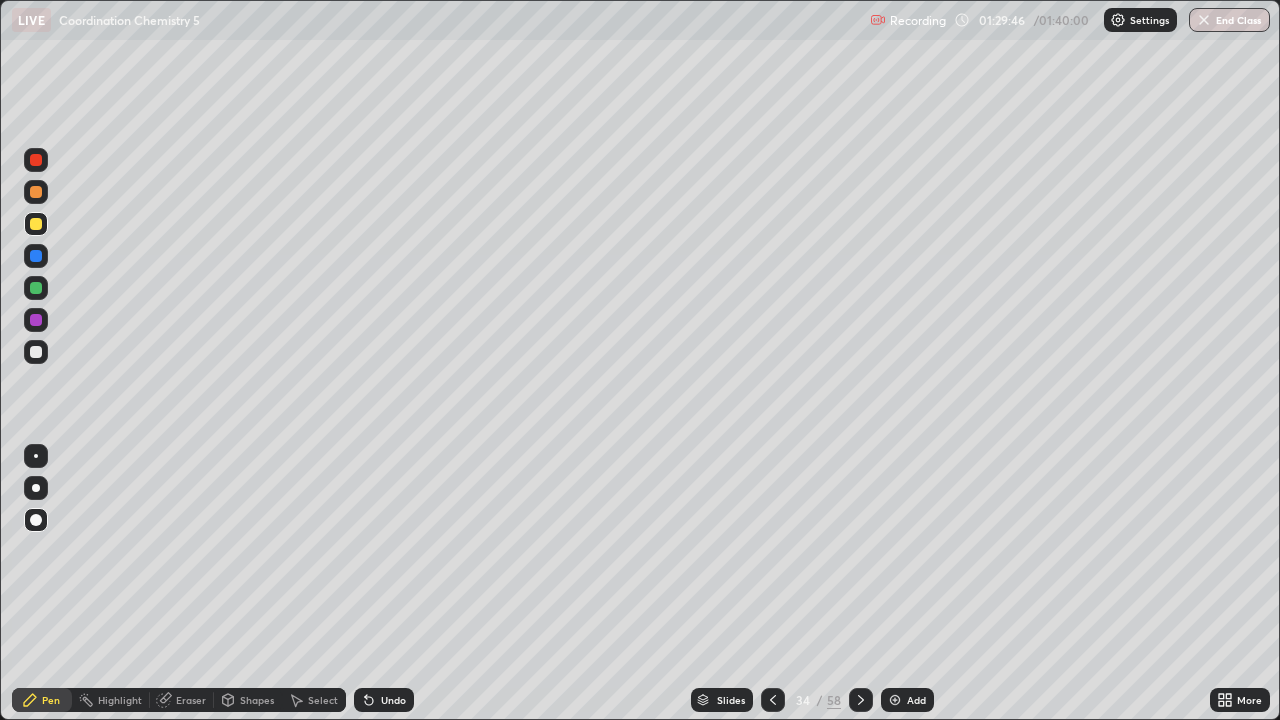 click 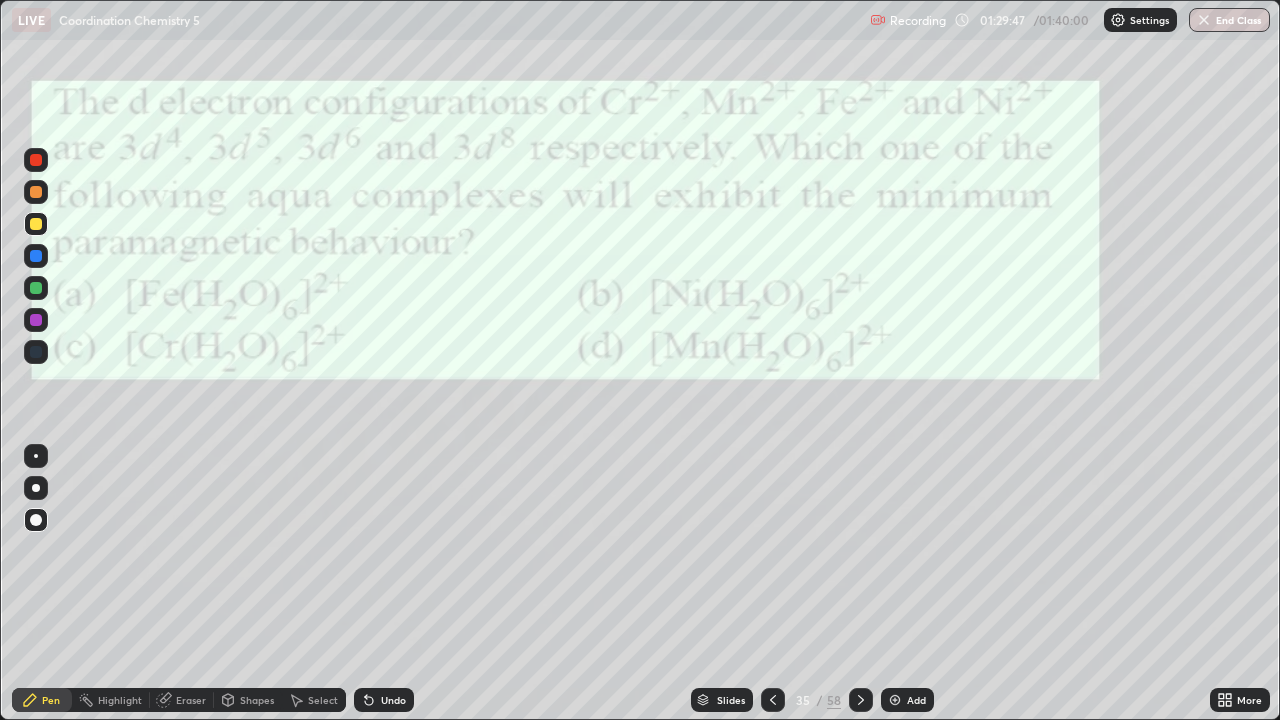 click 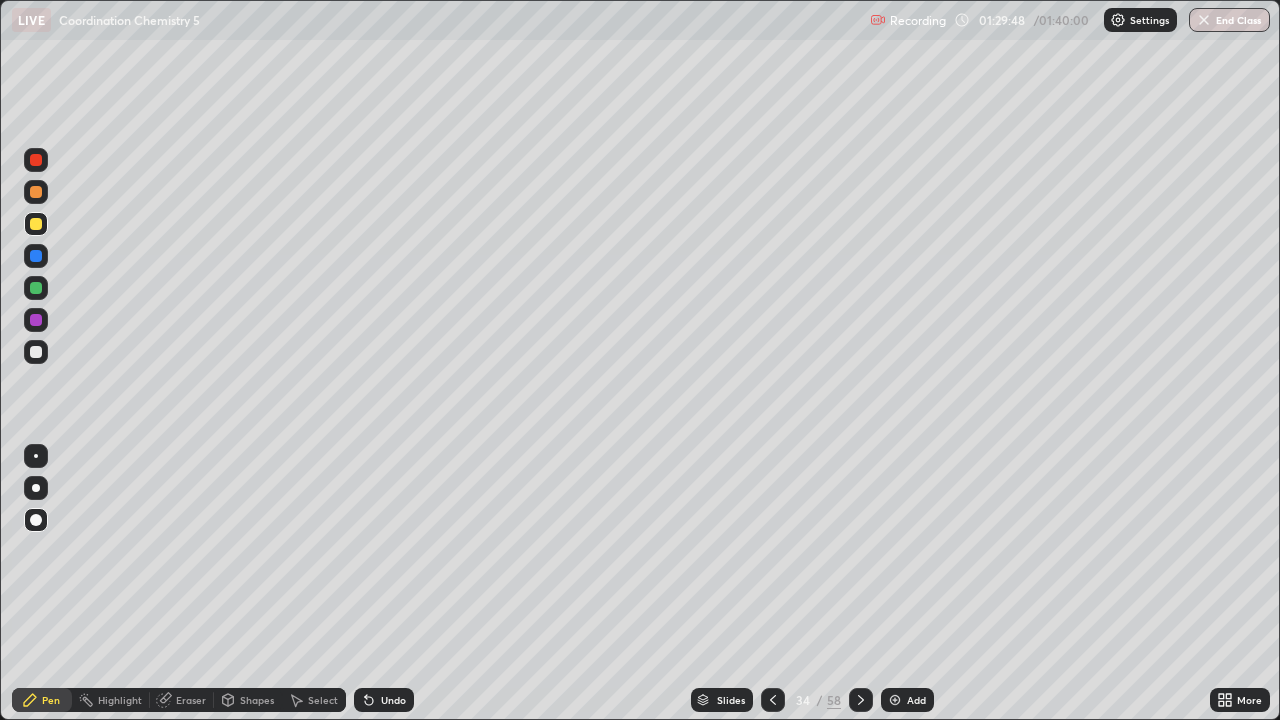 click on "Add" at bounding box center (907, 700) 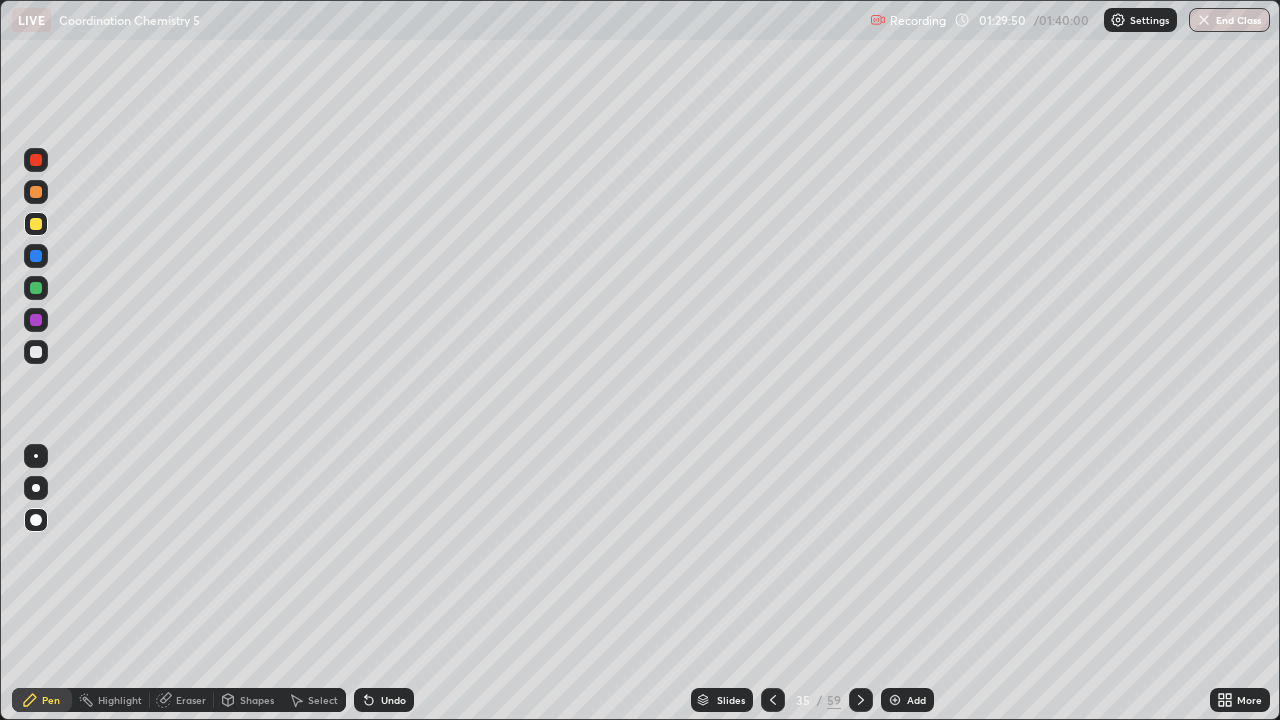 click at bounding box center [36, 352] 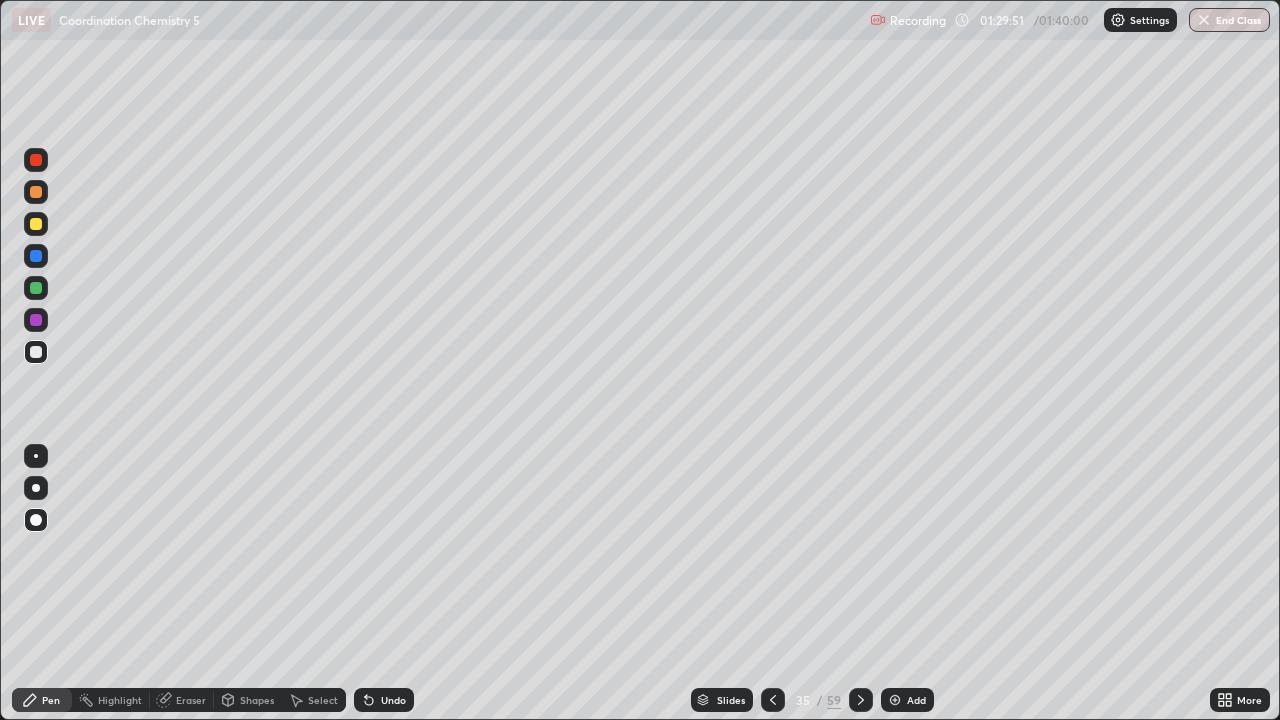 click on "Pen" at bounding box center (42, 700) 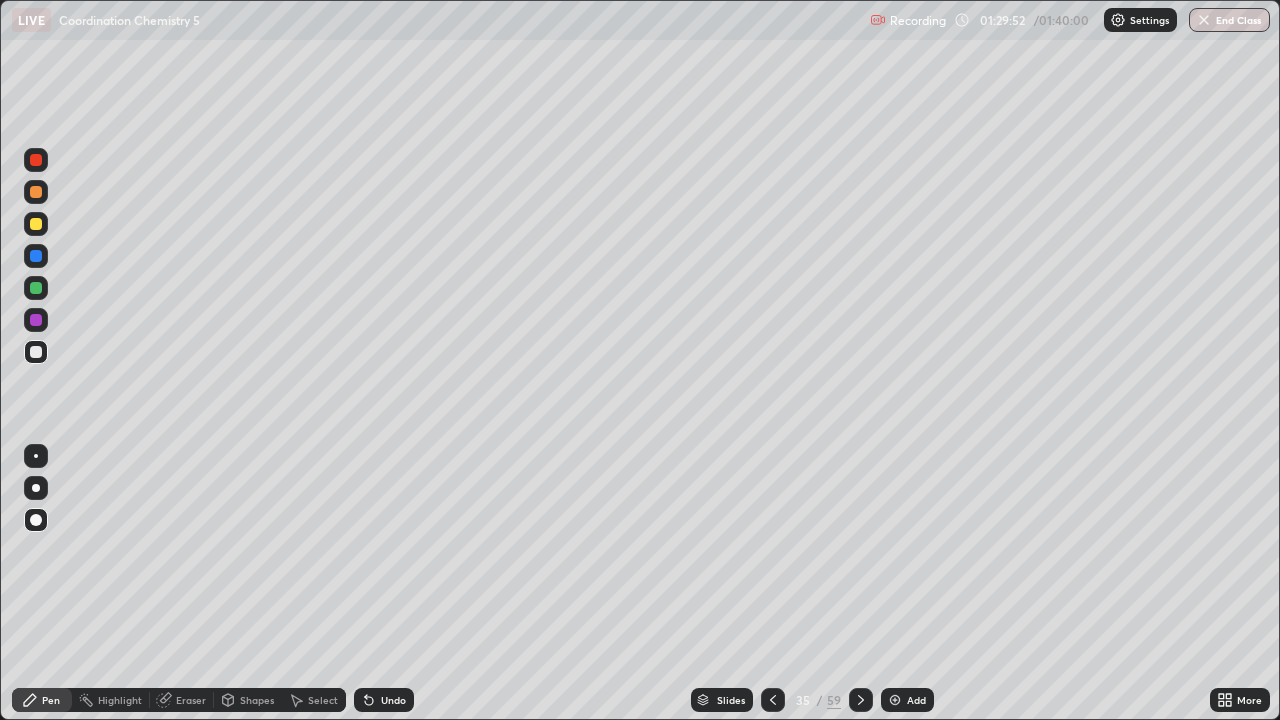 click at bounding box center (36, 224) 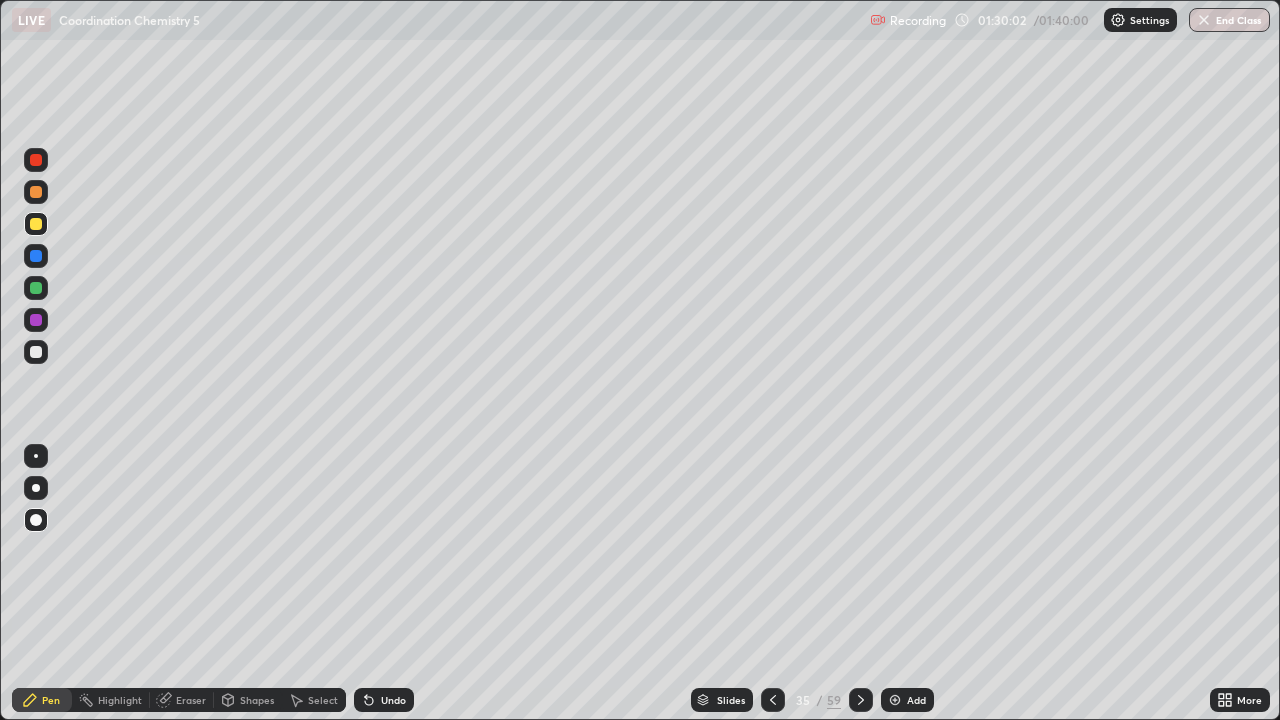 click on "Shapes" at bounding box center [248, 700] 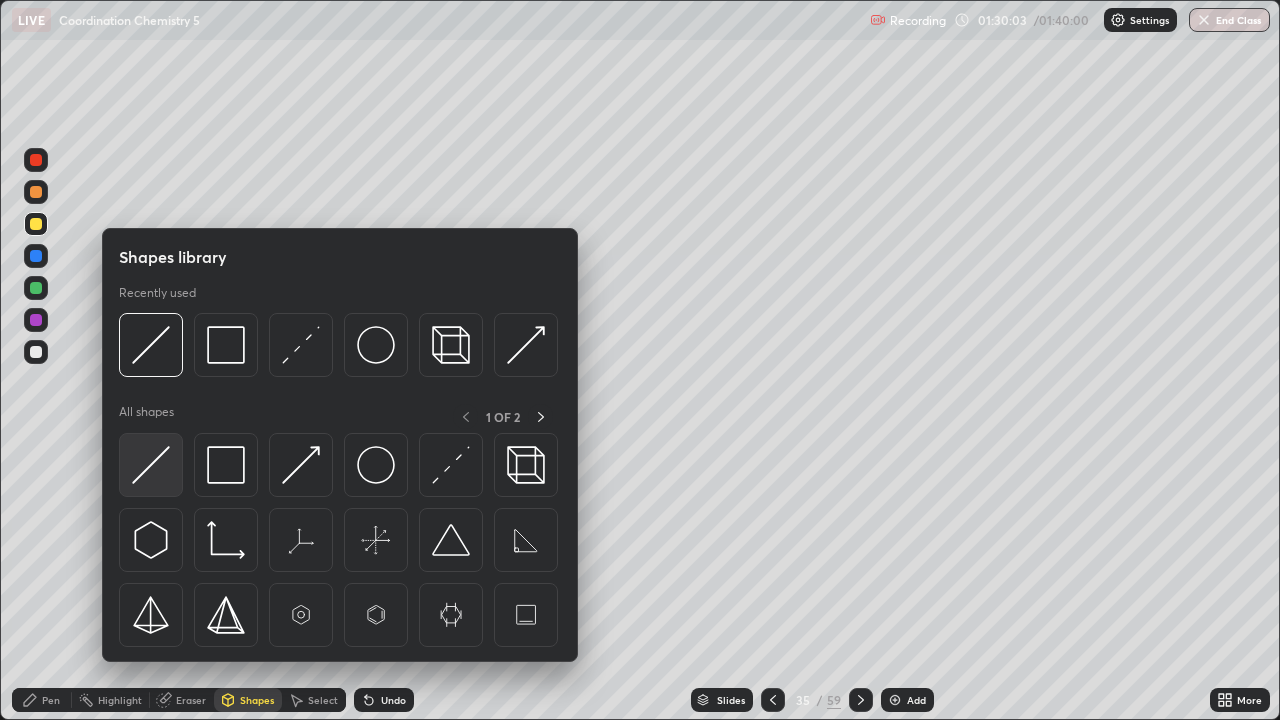 click at bounding box center [151, 465] 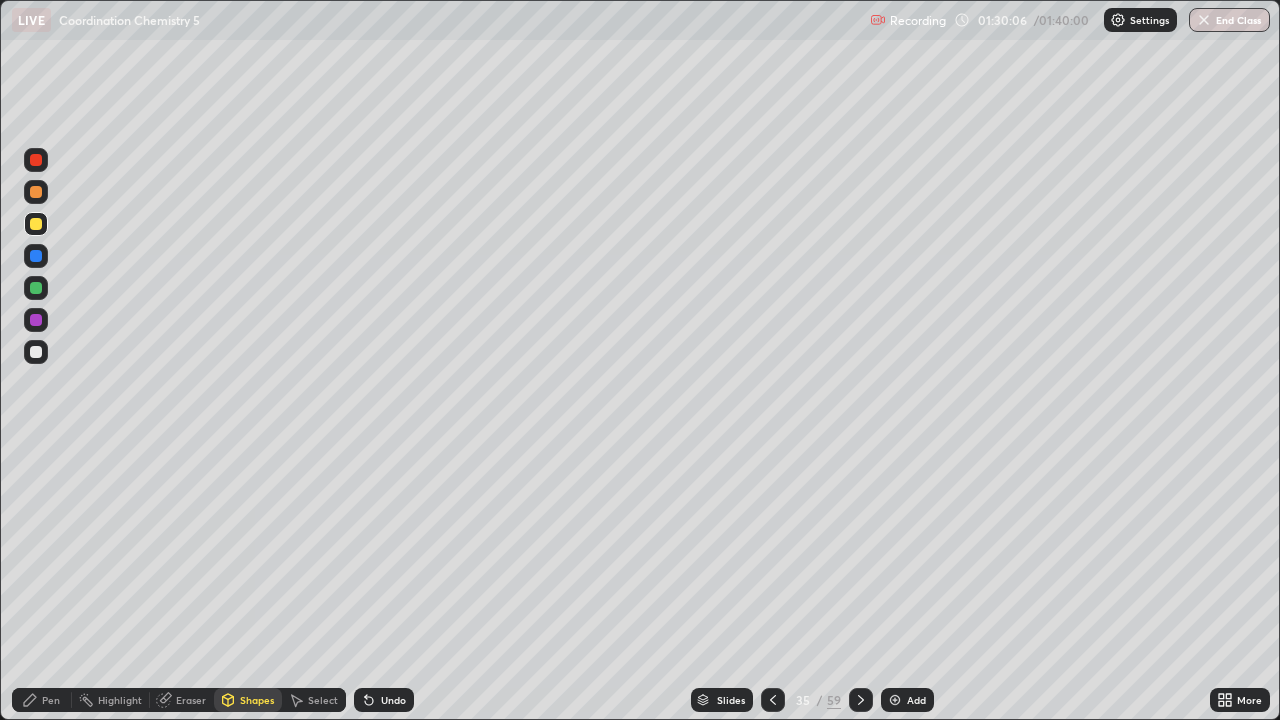 click on "Pen" at bounding box center (51, 700) 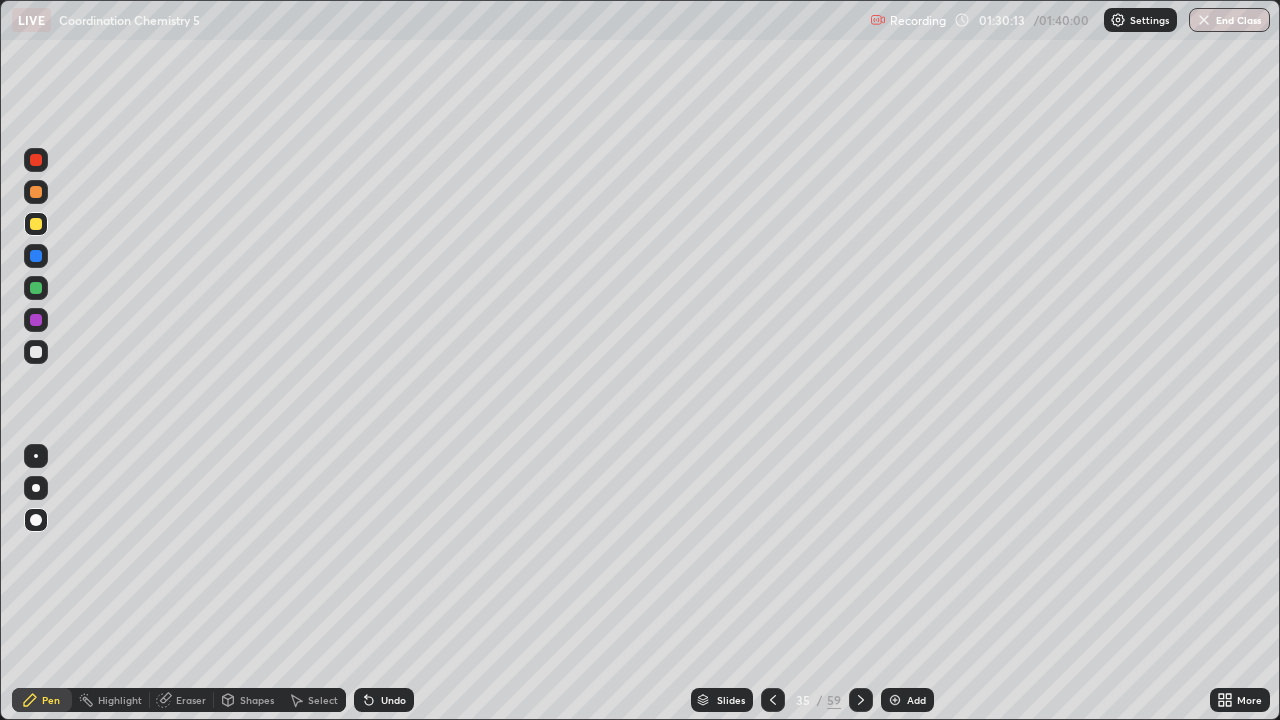 click on "Shapes" at bounding box center (257, 700) 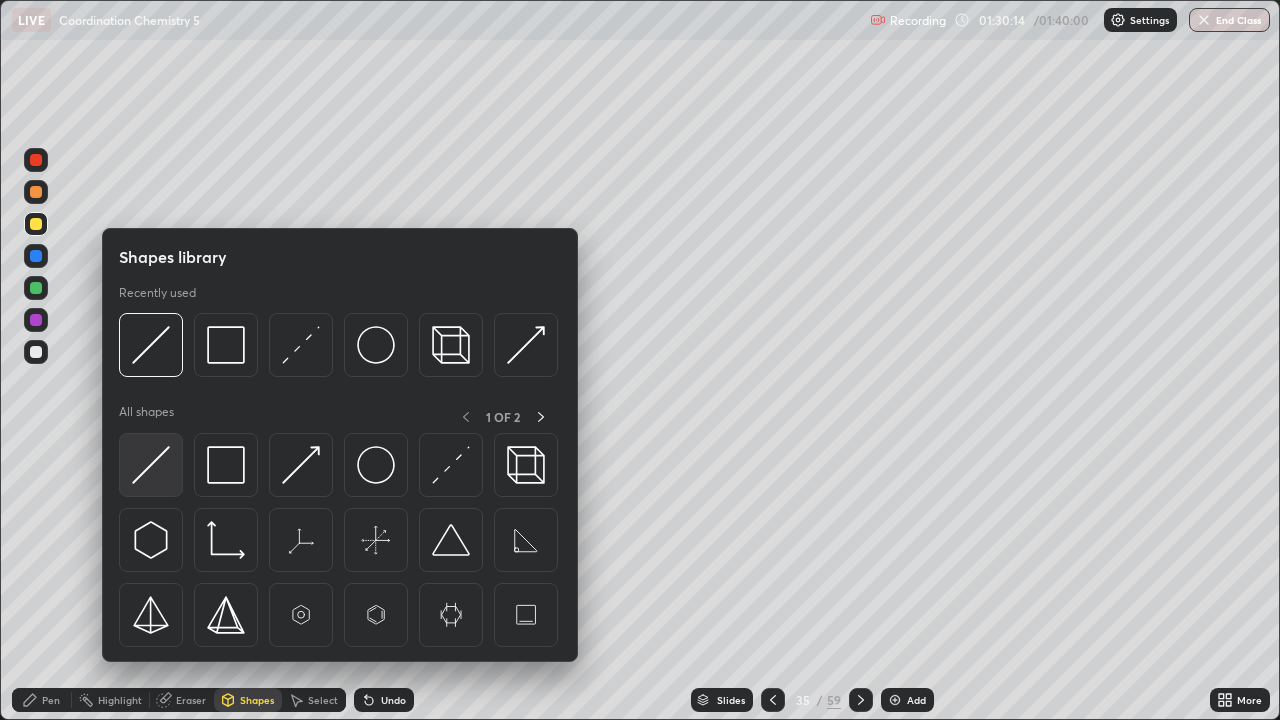 click at bounding box center [151, 465] 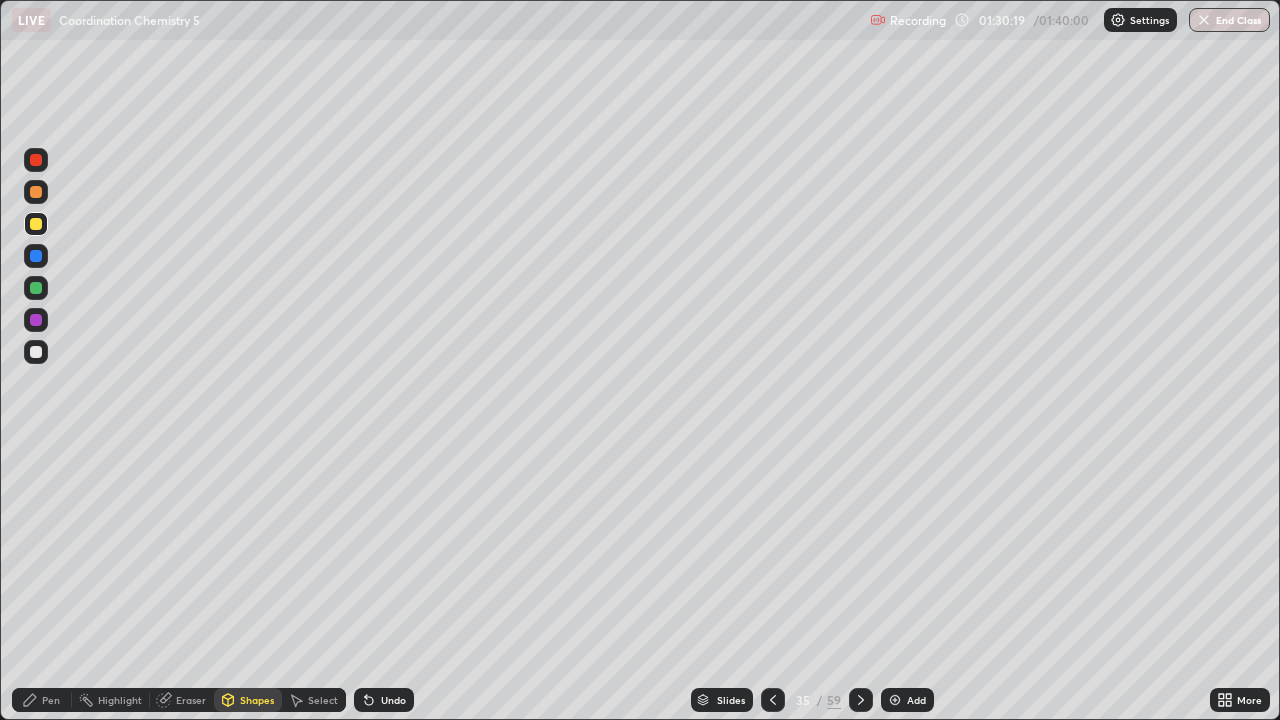 click on "Undo" at bounding box center (393, 700) 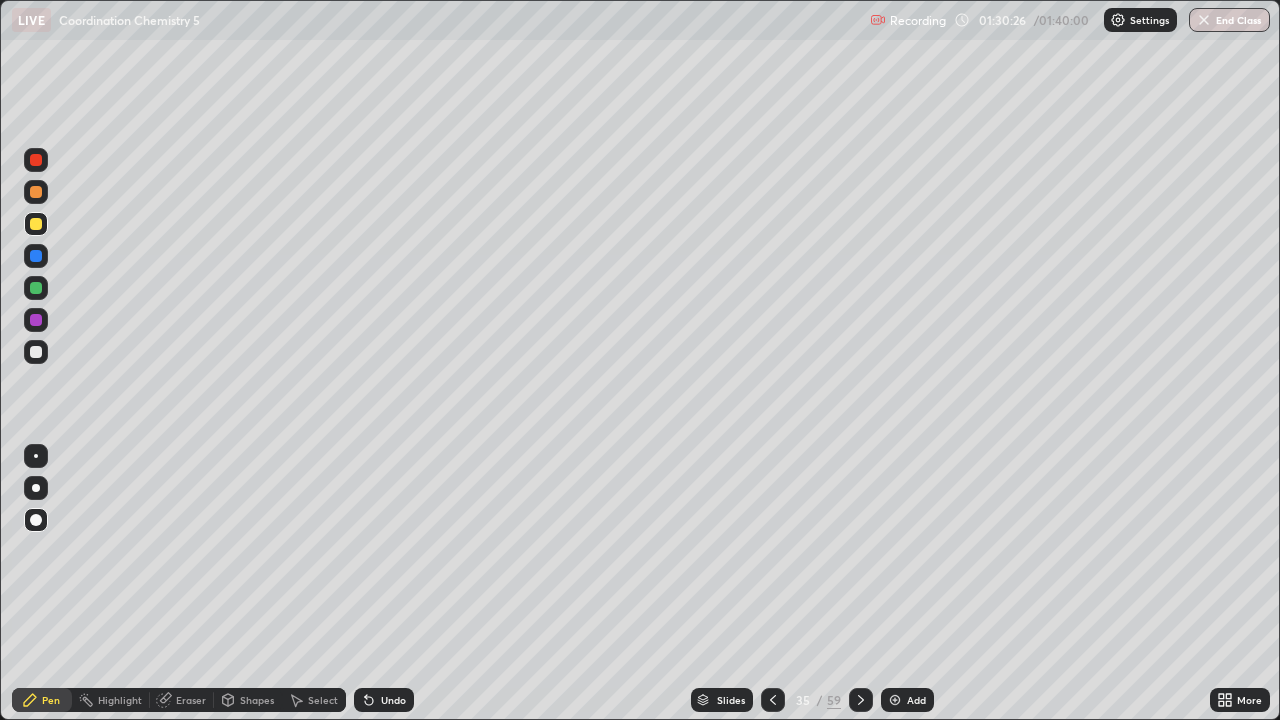click at bounding box center (36, 352) 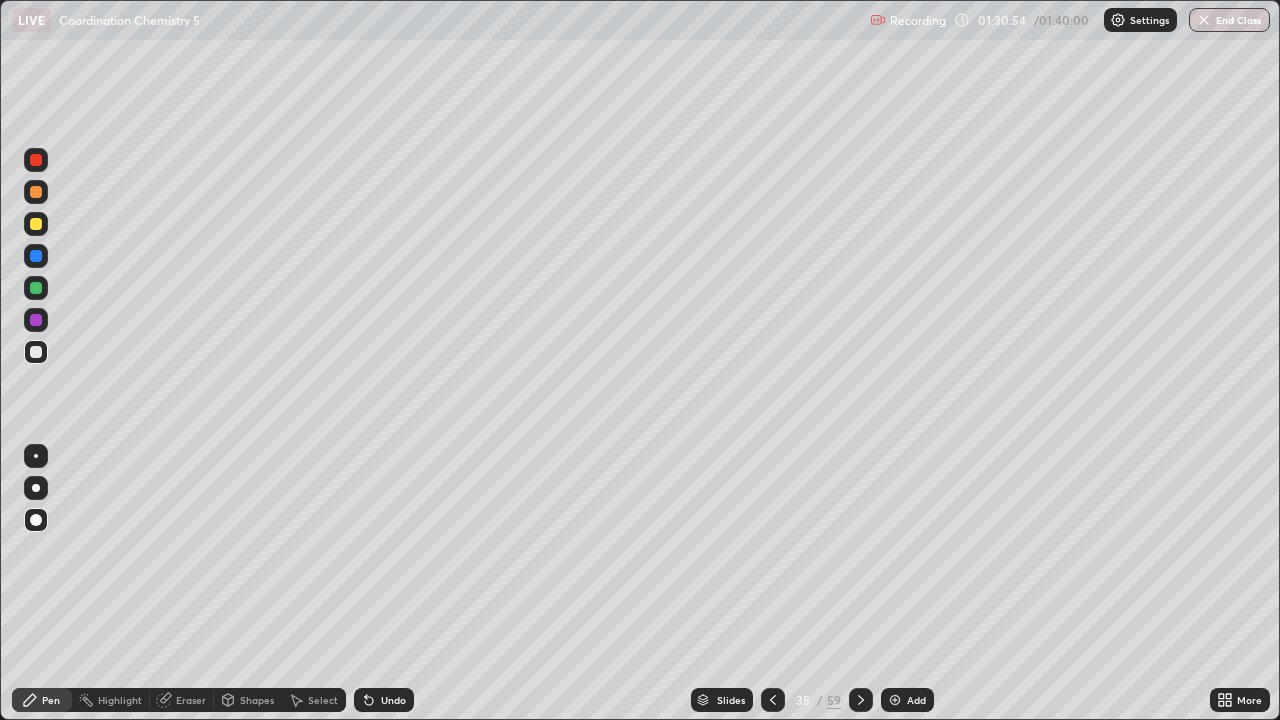 click on "Undo" at bounding box center (384, 700) 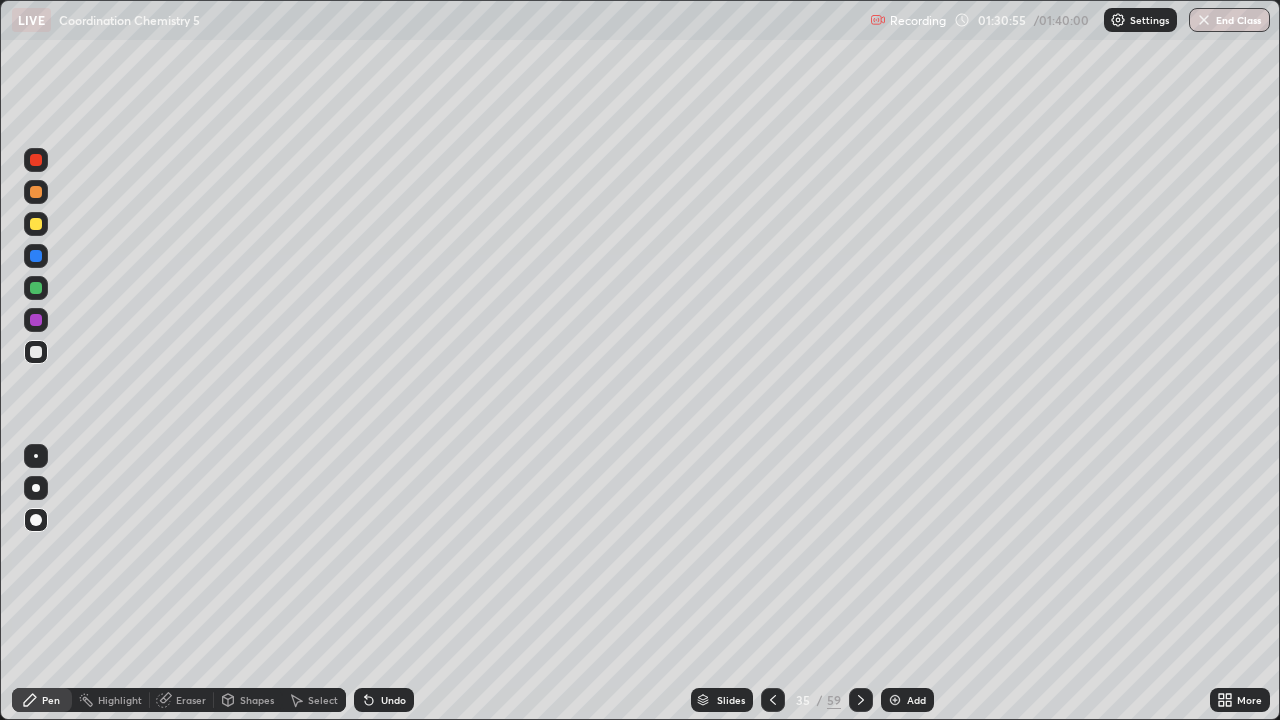 click on "Undo" at bounding box center (384, 700) 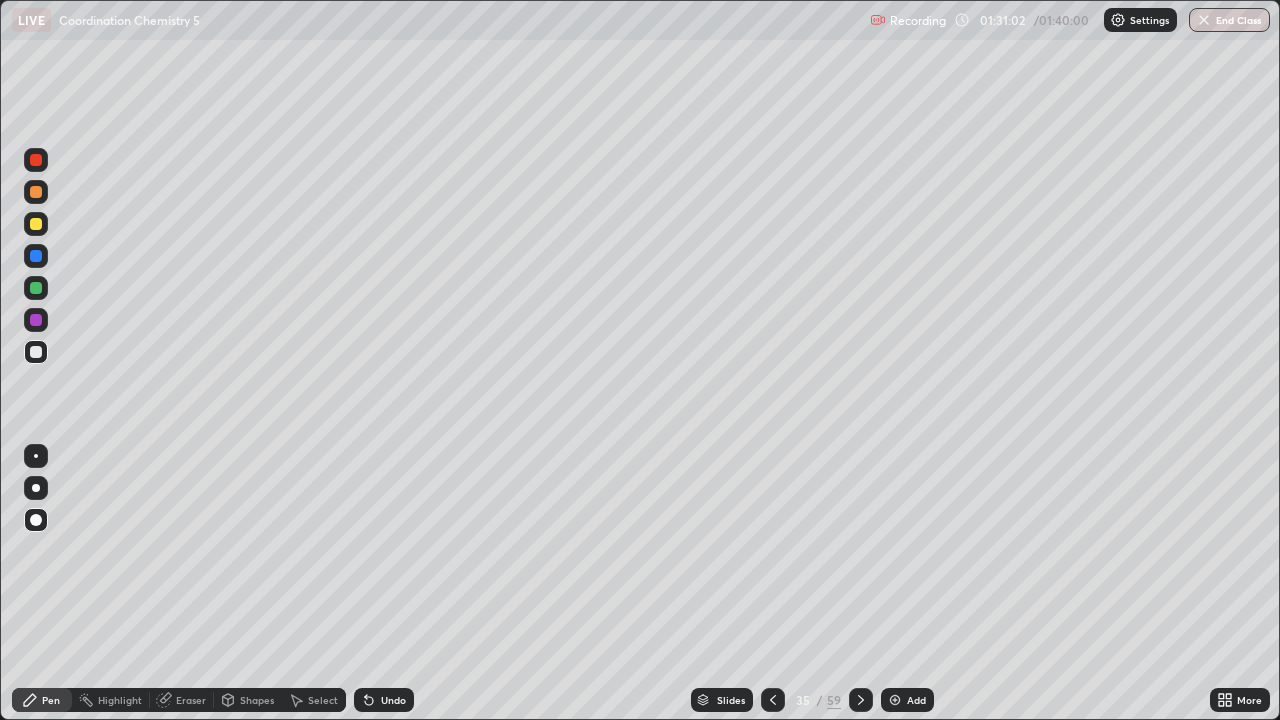 click at bounding box center (36, 224) 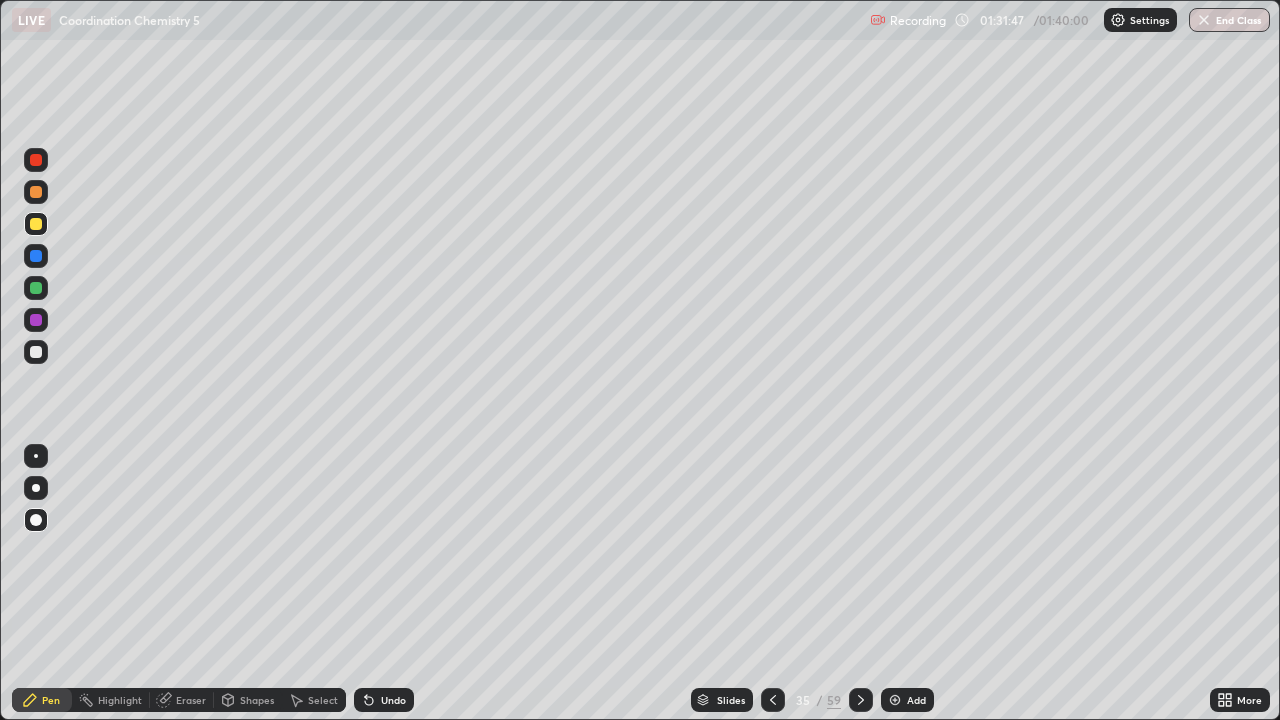 click on "Select" at bounding box center [314, 700] 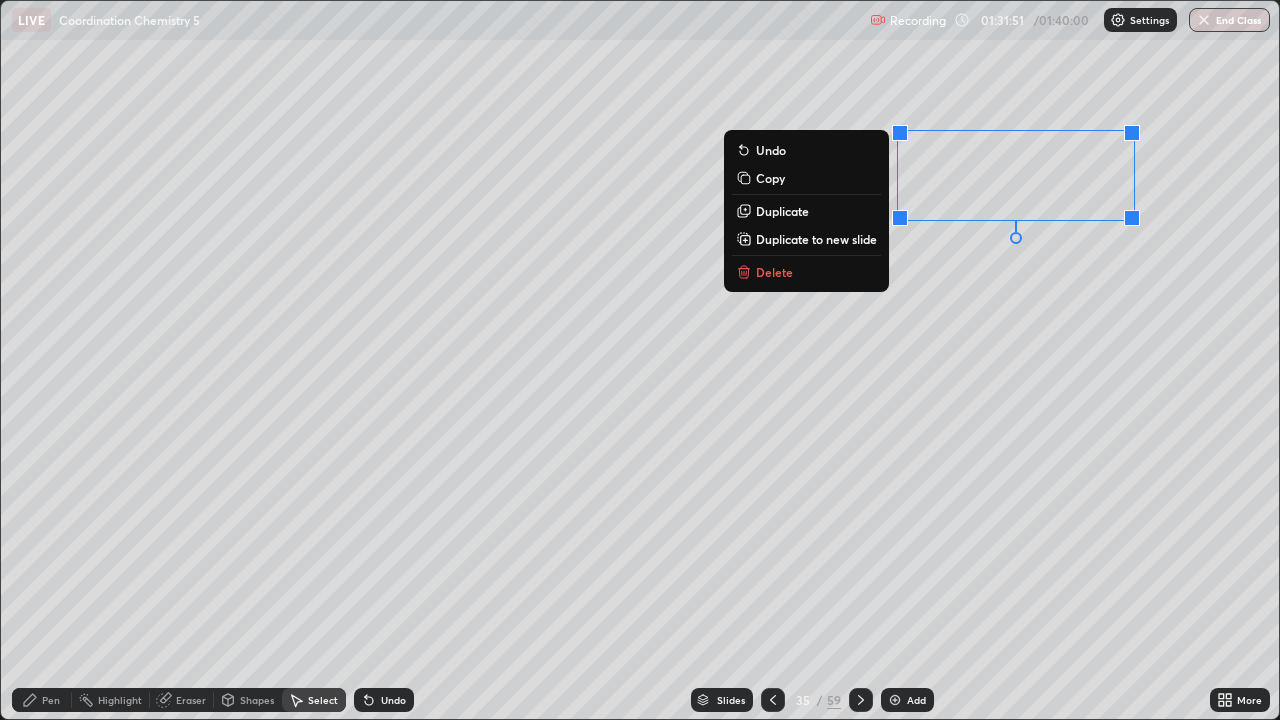 click on "0 ° Undo Copy Duplicate Duplicate to new slide Delete" at bounding box center (640, 360) 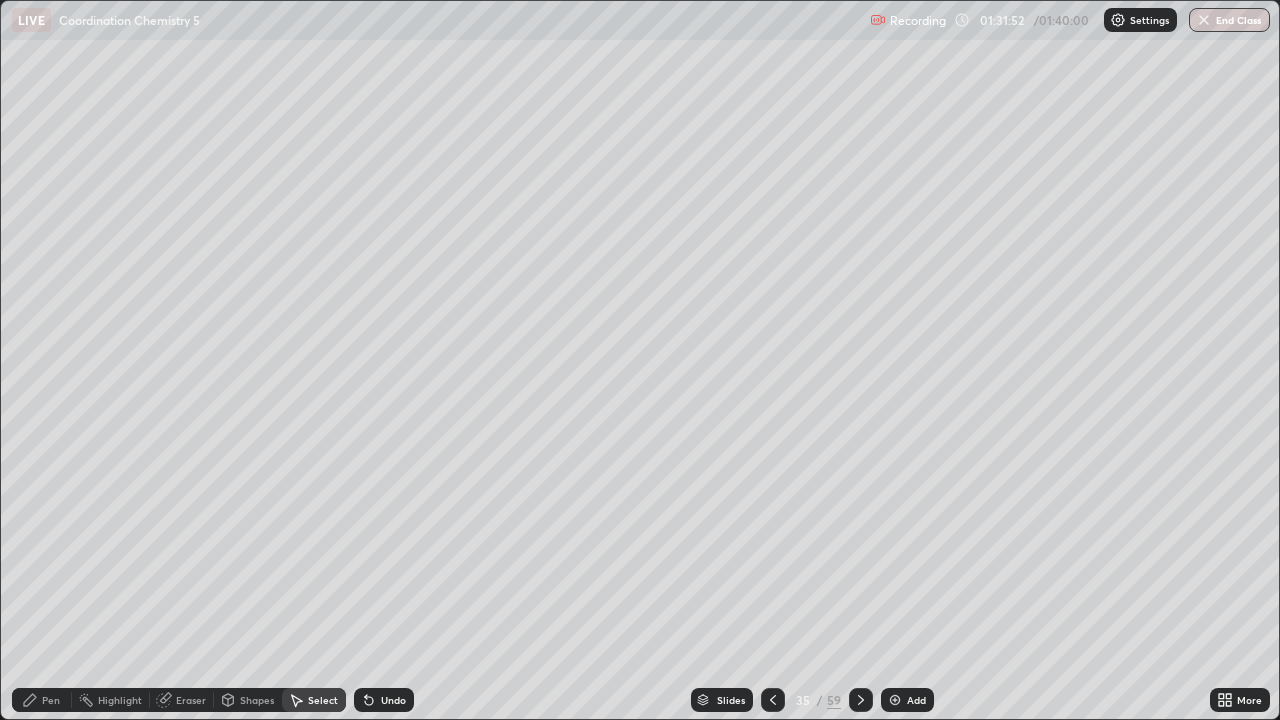 click on "Pen" at bounding box center [51, 700] 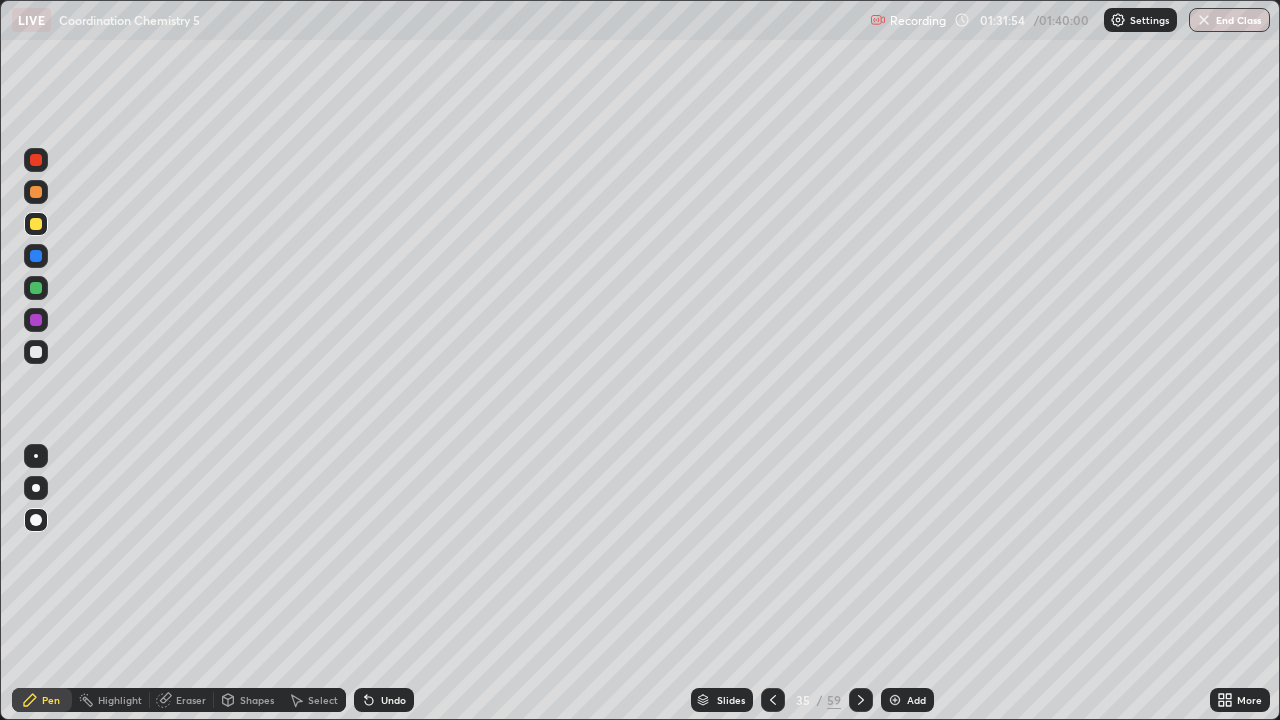click 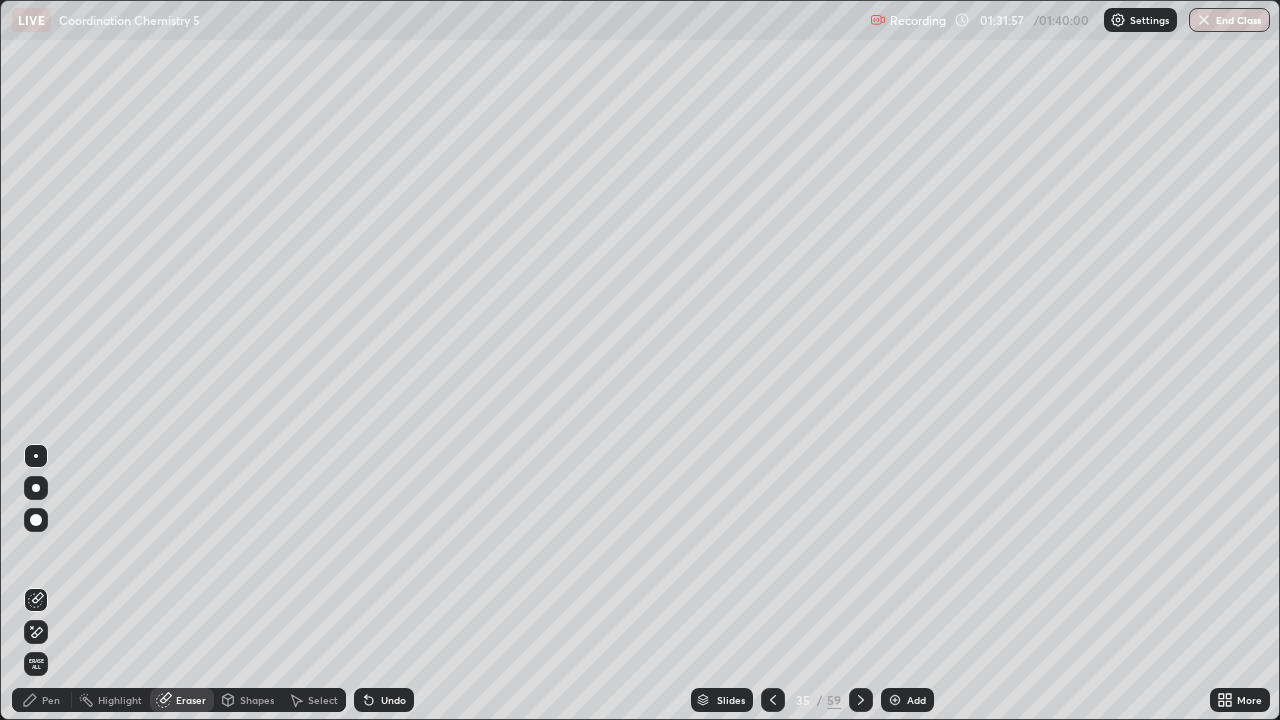 click on "Pen" at bounding box center (51, 700) 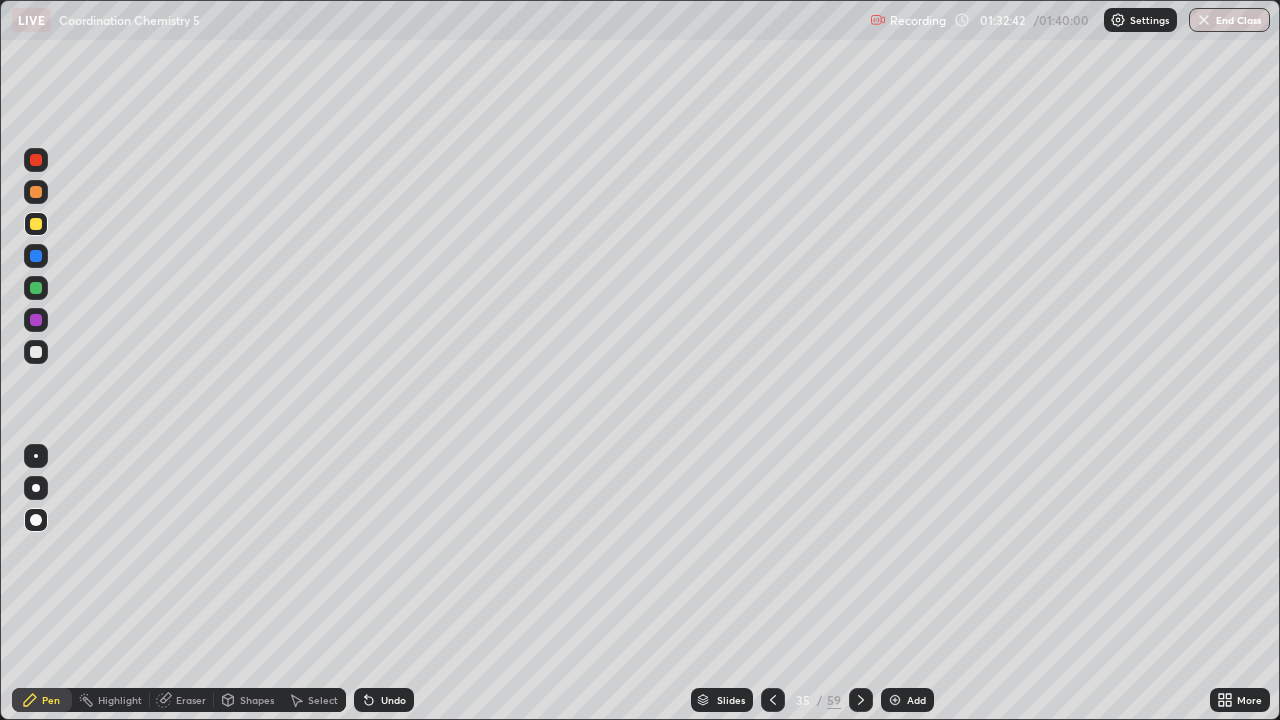 click at bounding box center [36, 352] 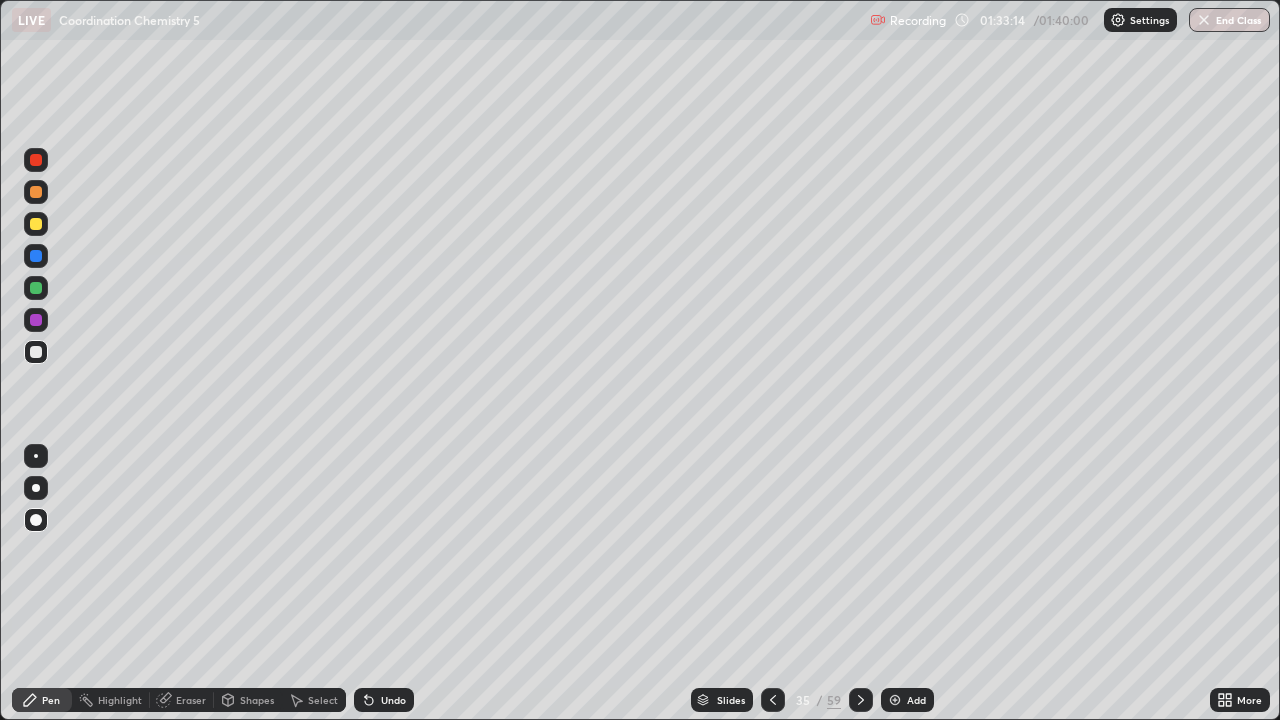 click at bounding box center (36, 320) 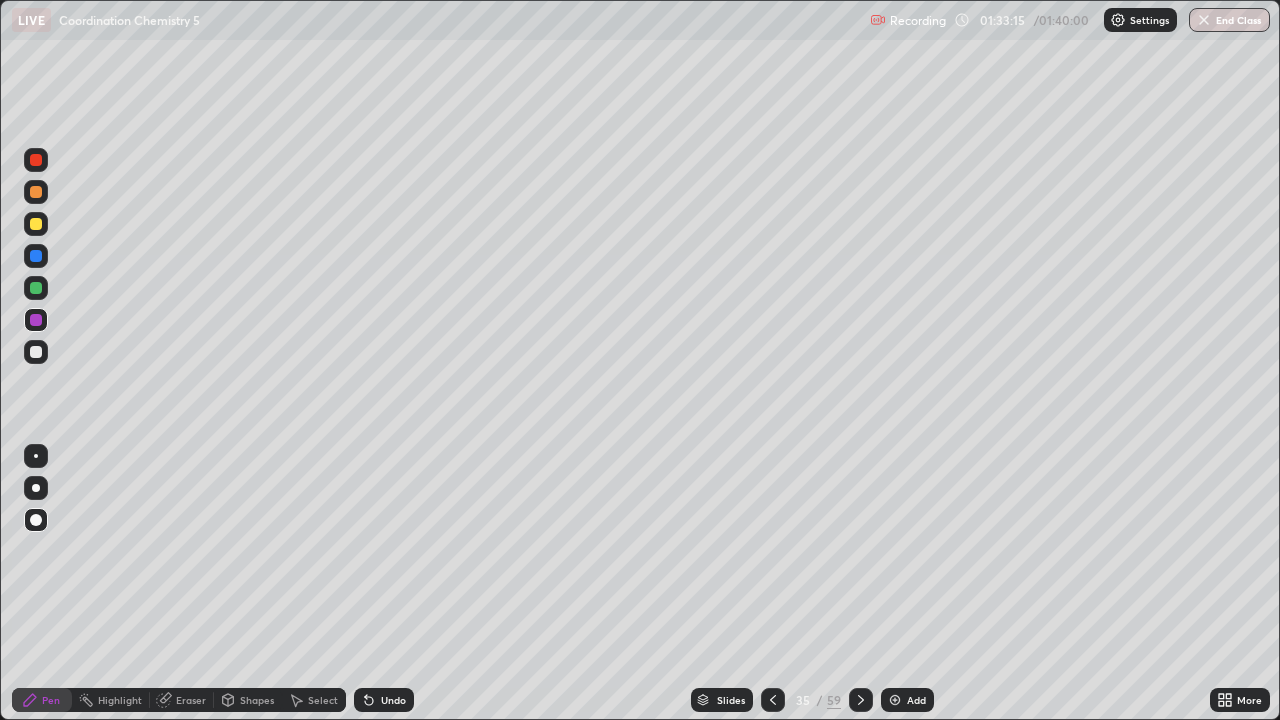 click on "Eraser" at bounding box center [191, 700] 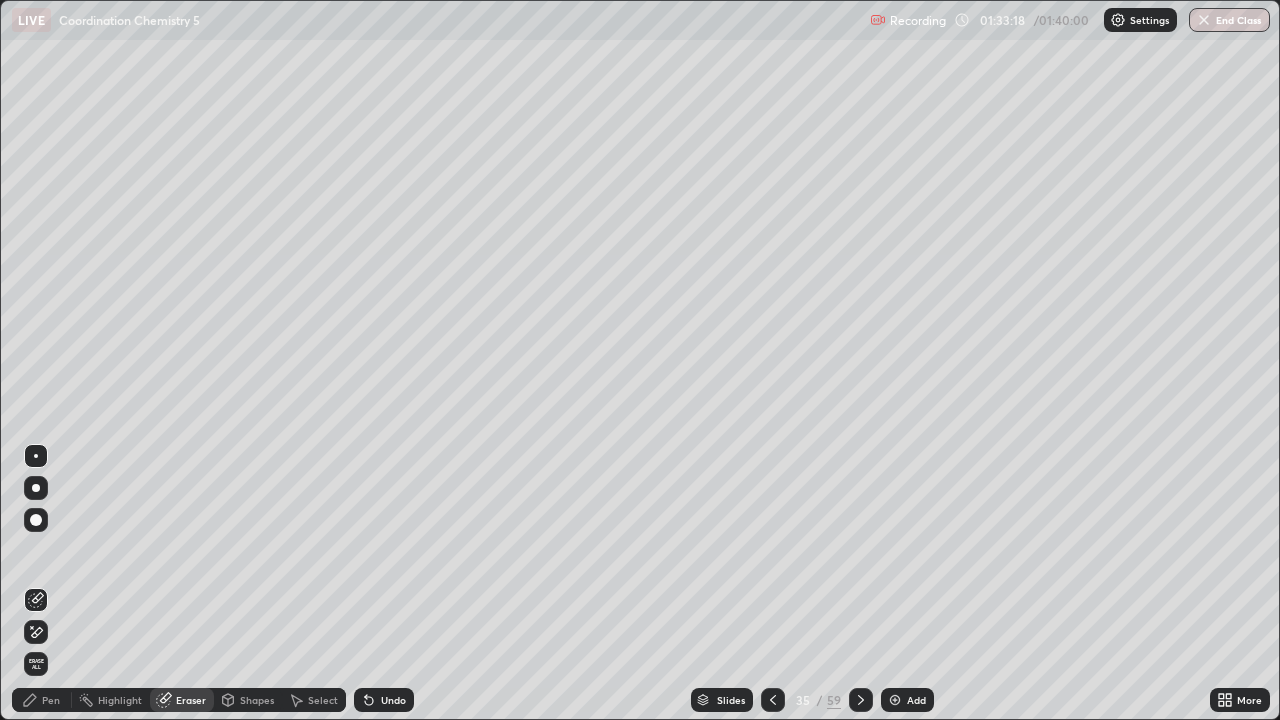 click on "Pen" at bounding box center (51, 700) 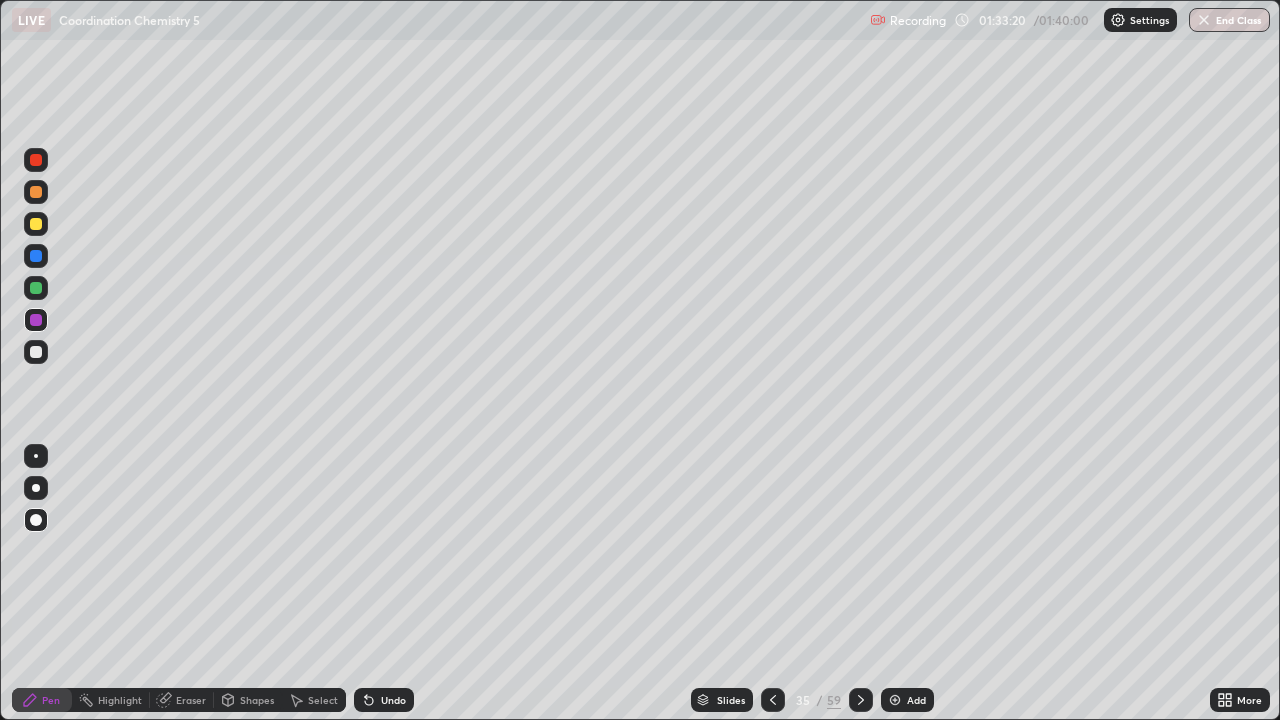 click at bounding box center (36, 352) 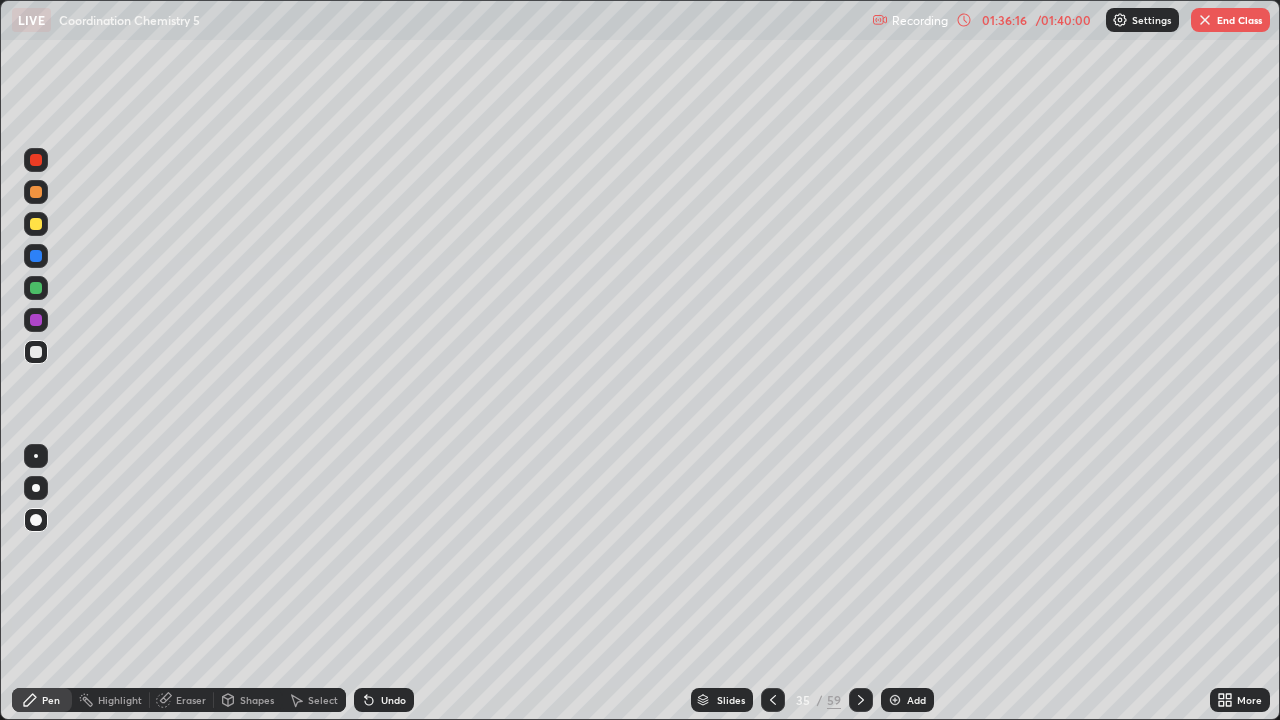 click on "Add" at bounding box center [907, 700] 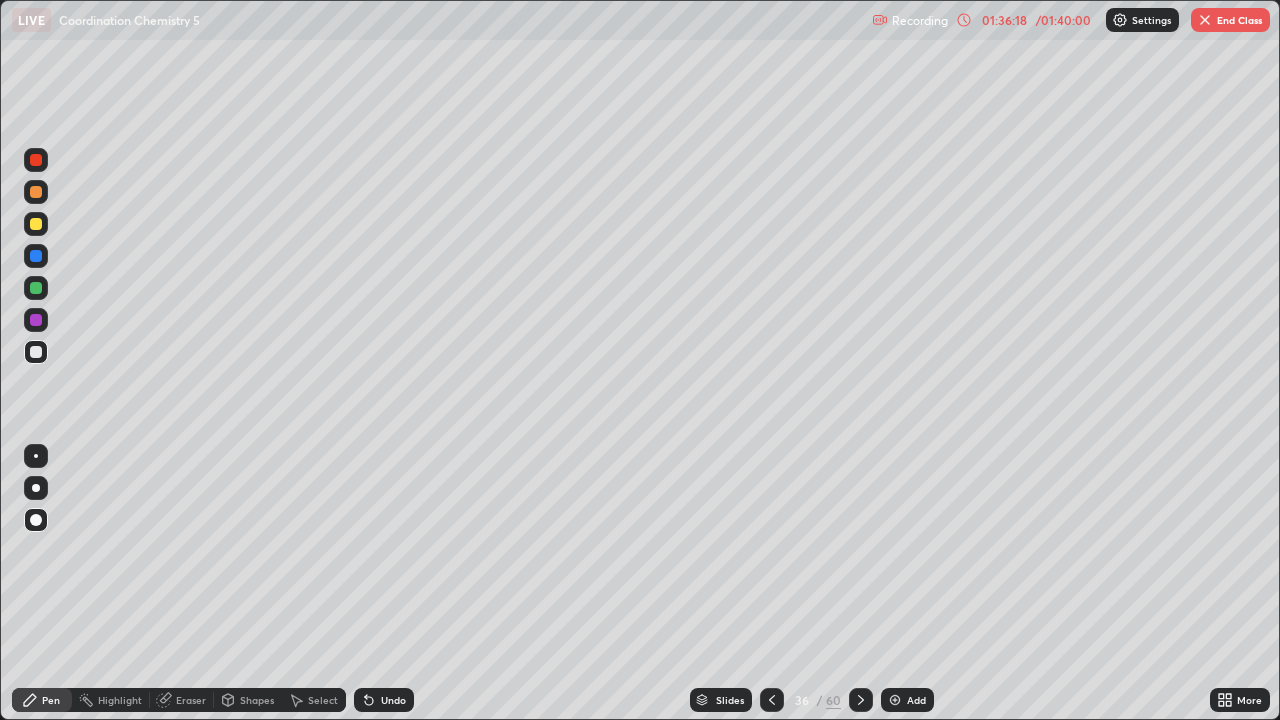 click at bounding box center (36, 224) 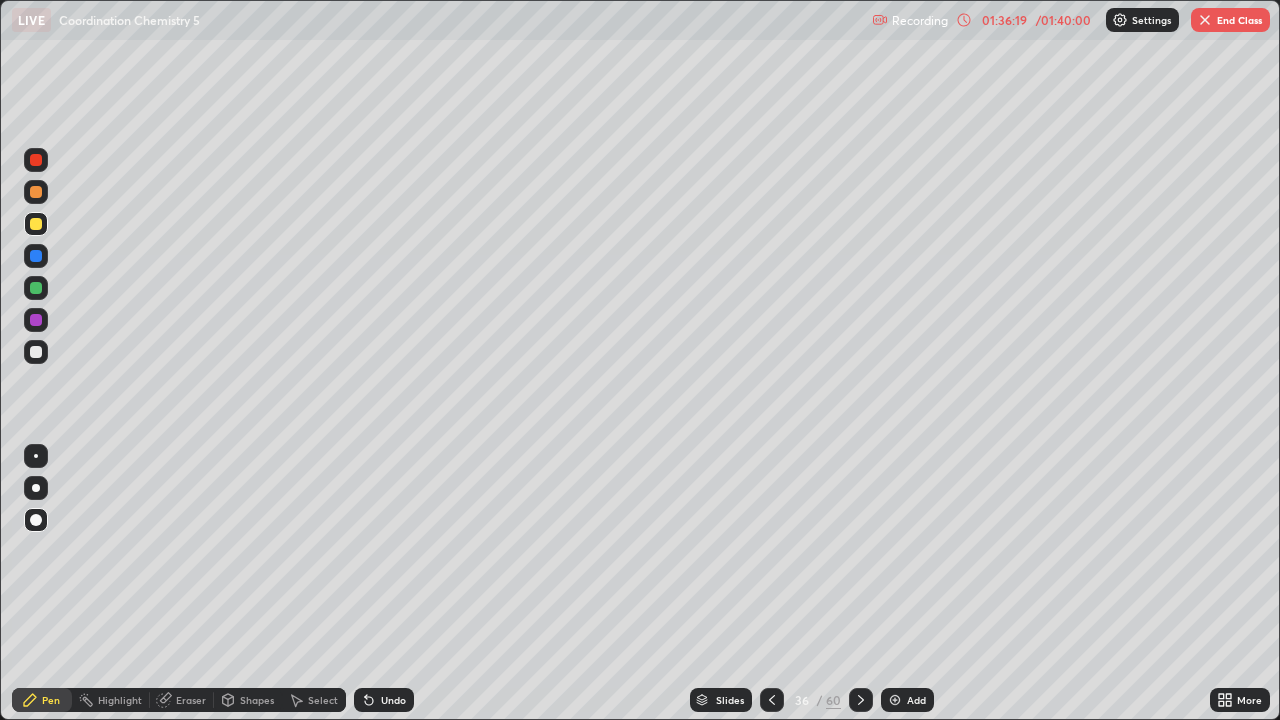 click at bounding box center [36, 288] 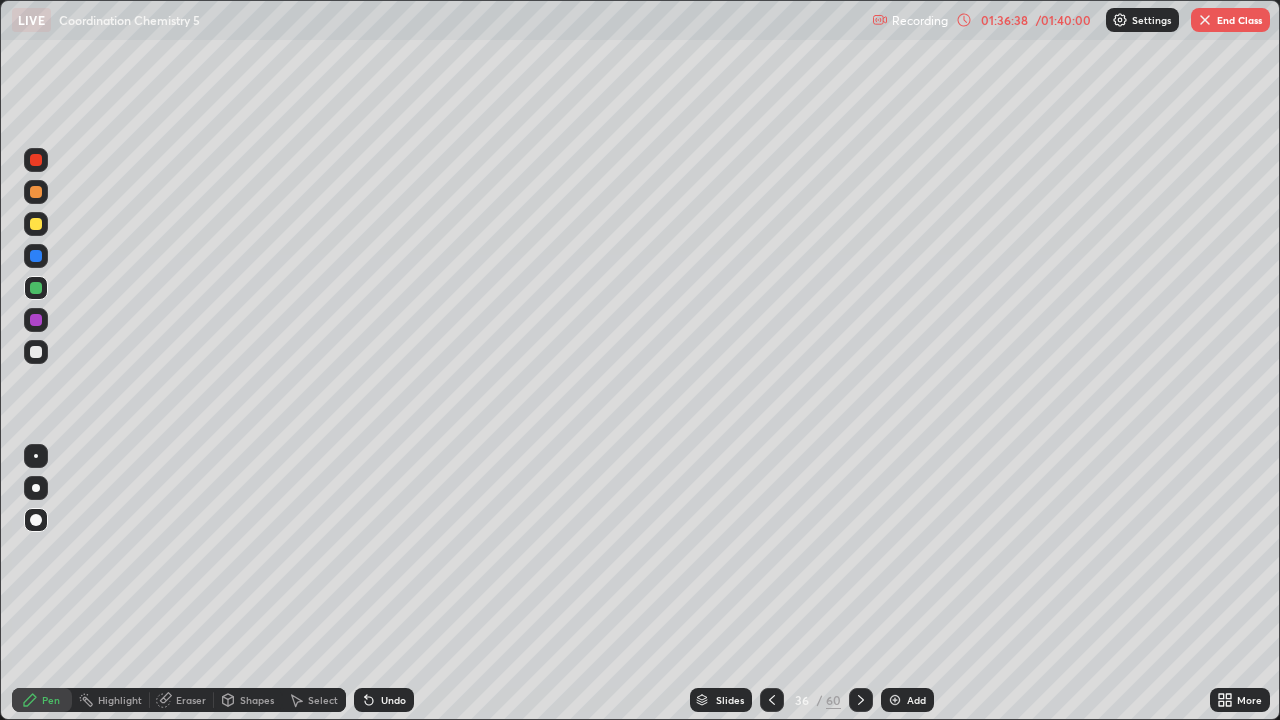 click at bounding box center [36, 352] 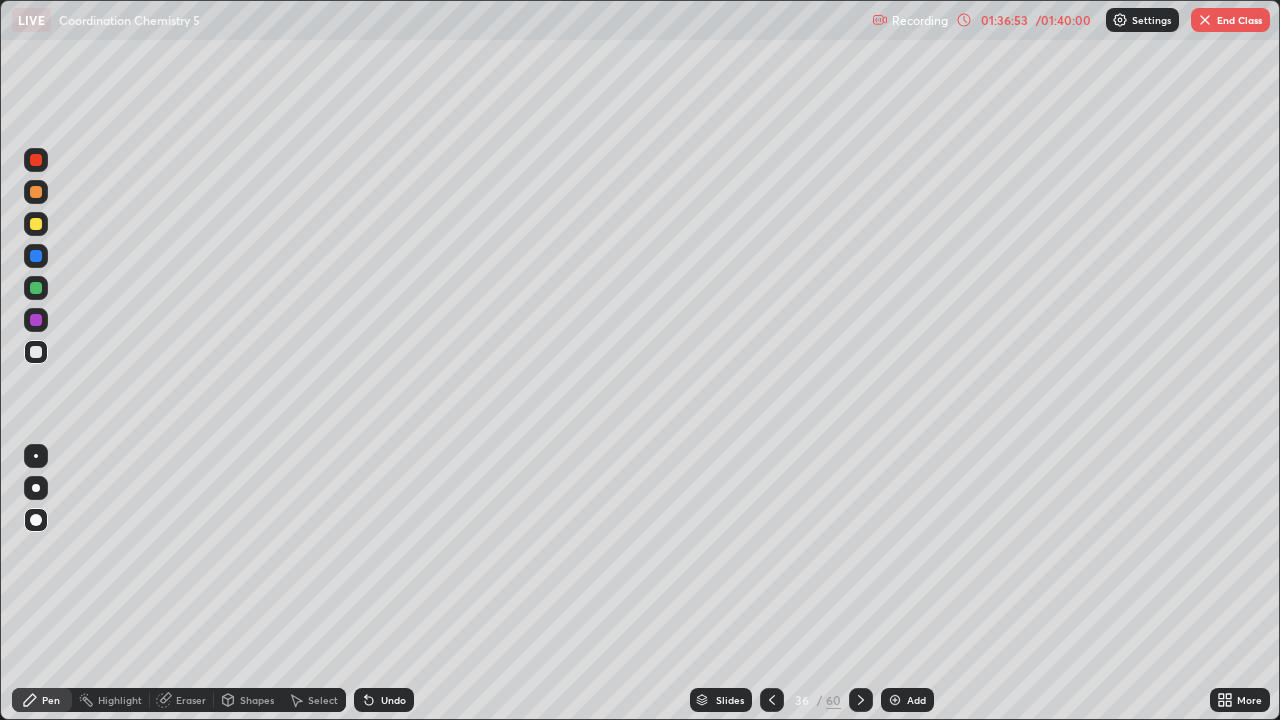 click on "Undo" at bounding box center (393, 700) 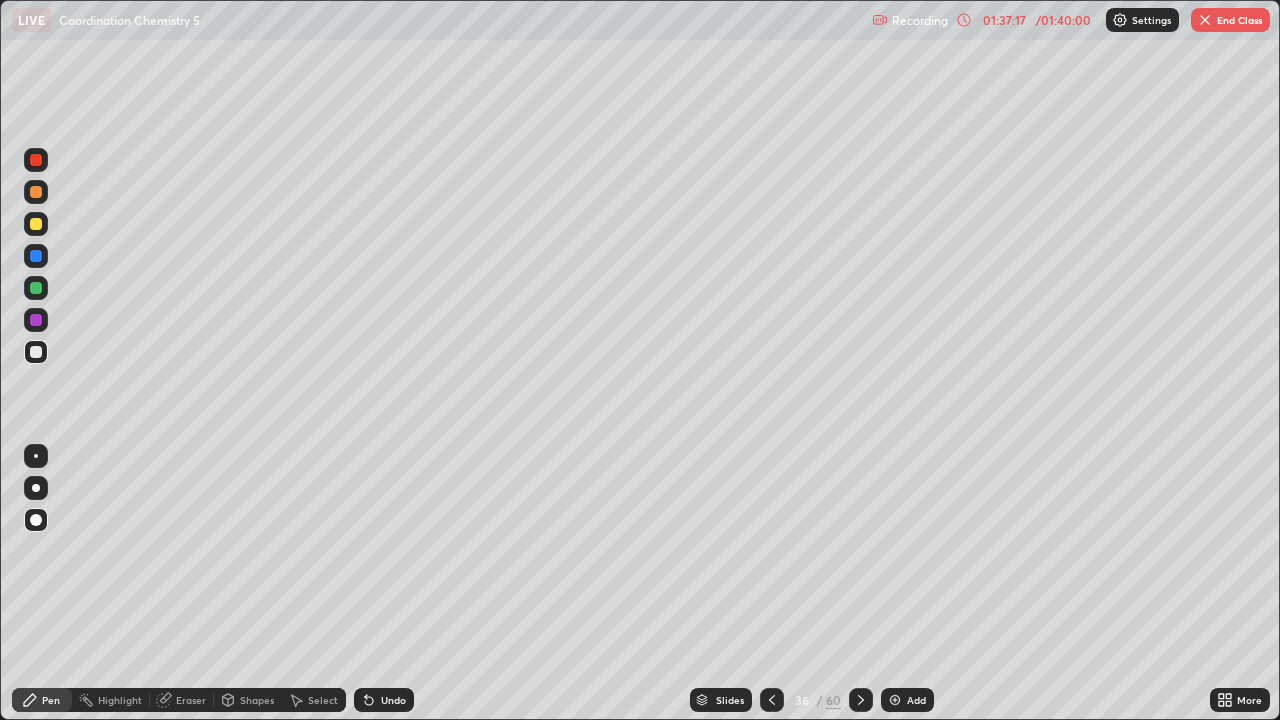 click on "Select" at bounding box center [323, 700] 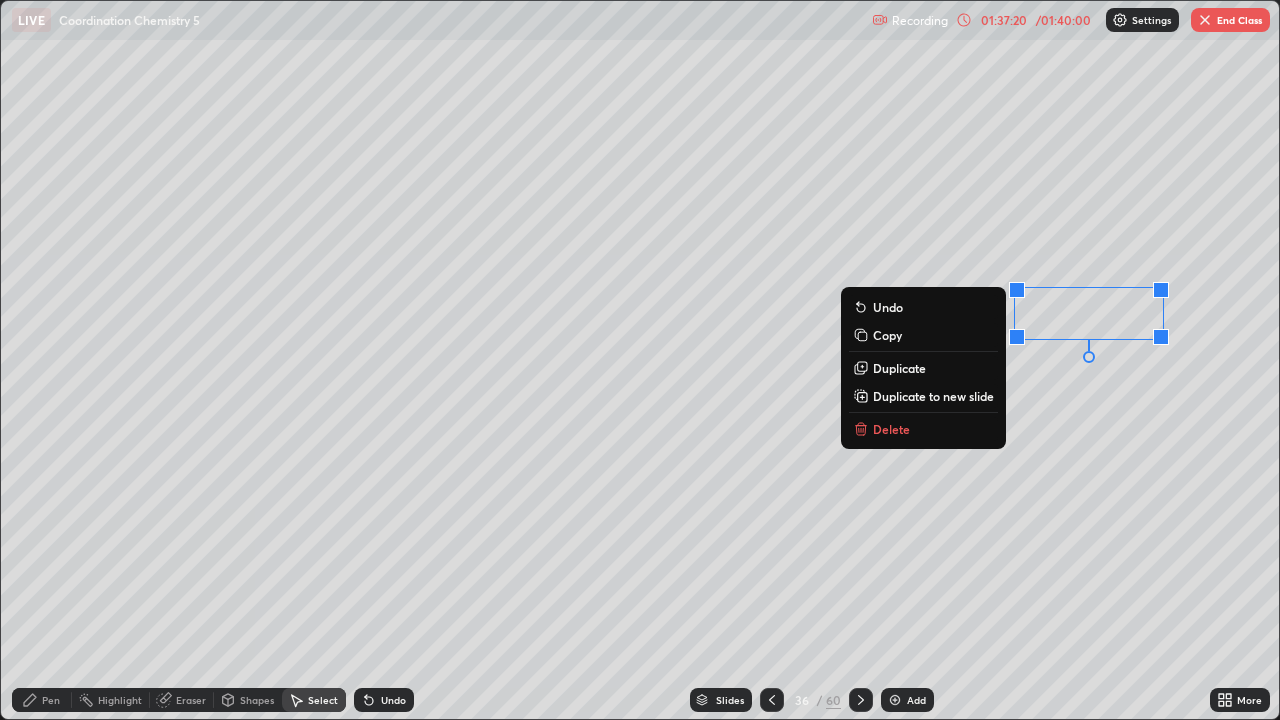 click on "0 ° Undo Copy Duplicate Duplicate to new slide Delete" at bounding box center [640, 360] 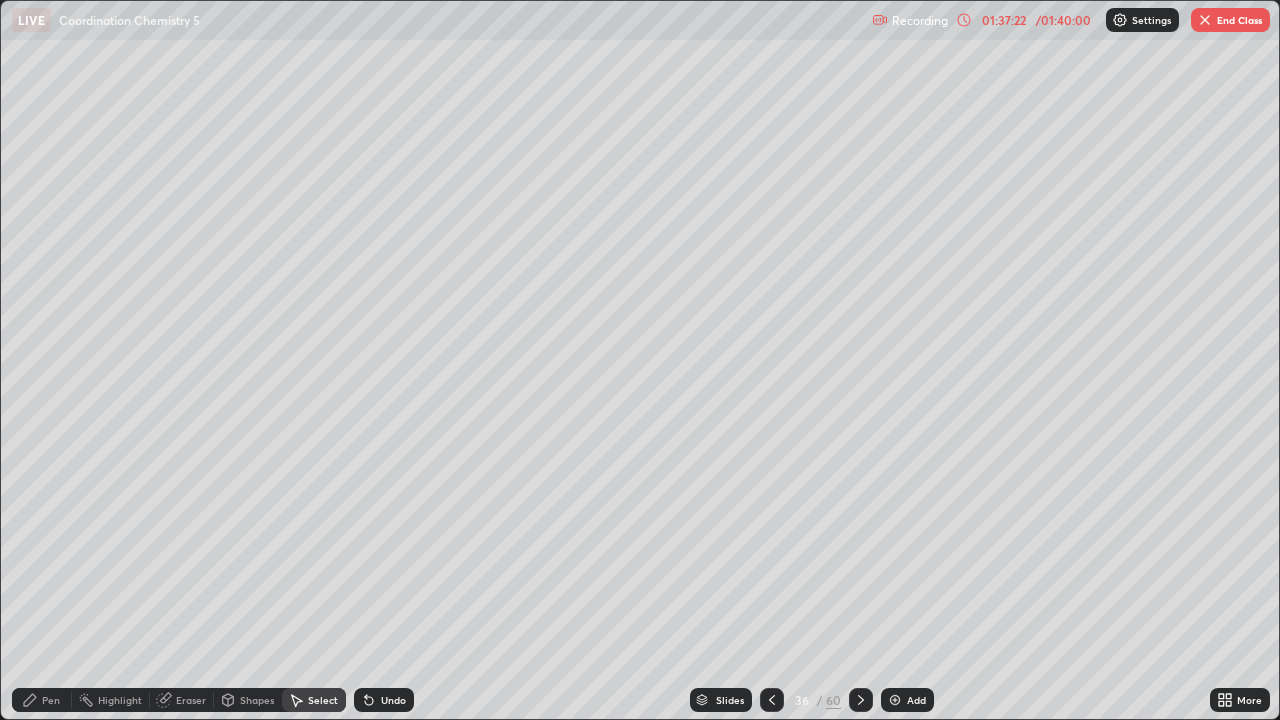 click on "Pen" at bounding box center (51, 700) 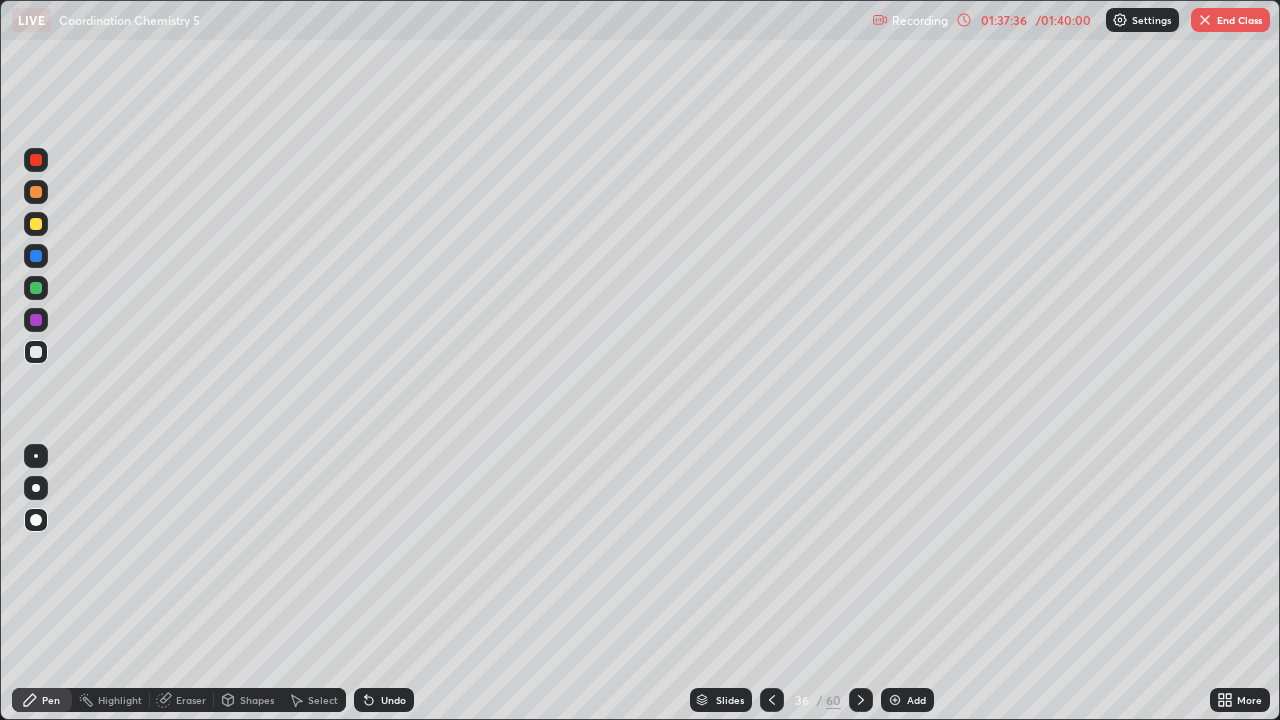 click at bounding box center (36, 224) 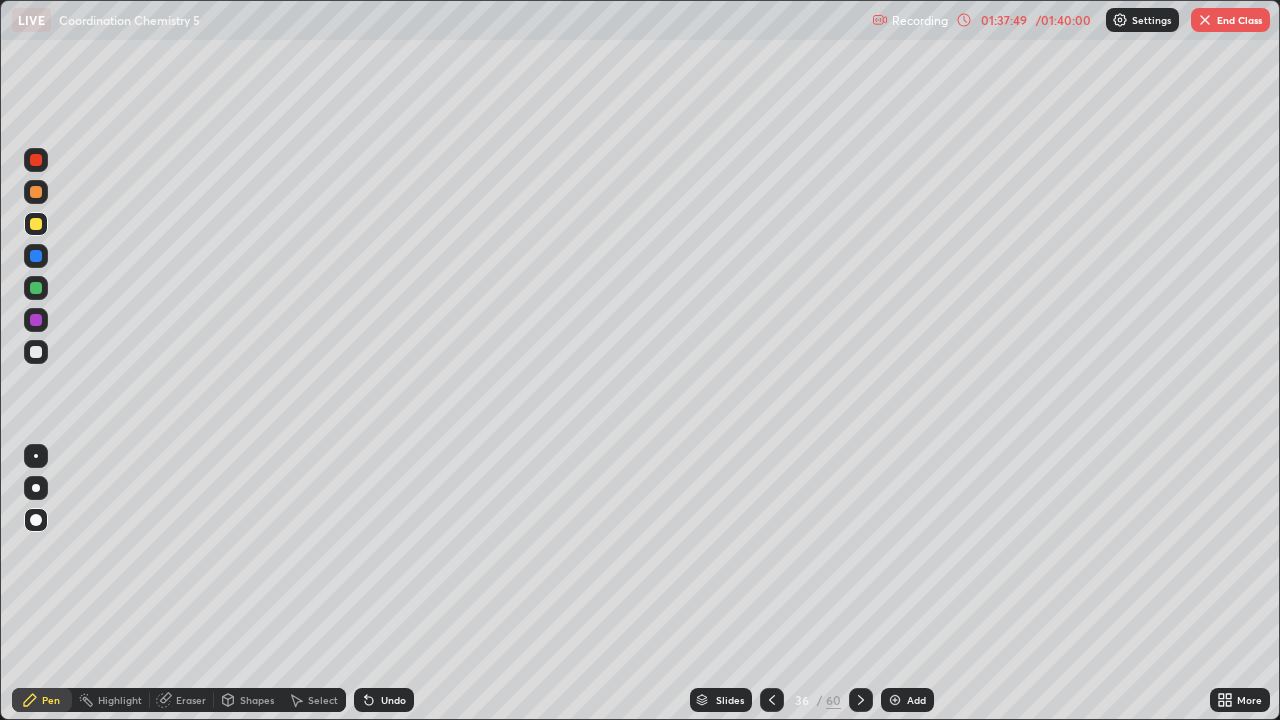 click at bounding box center [36, 352] 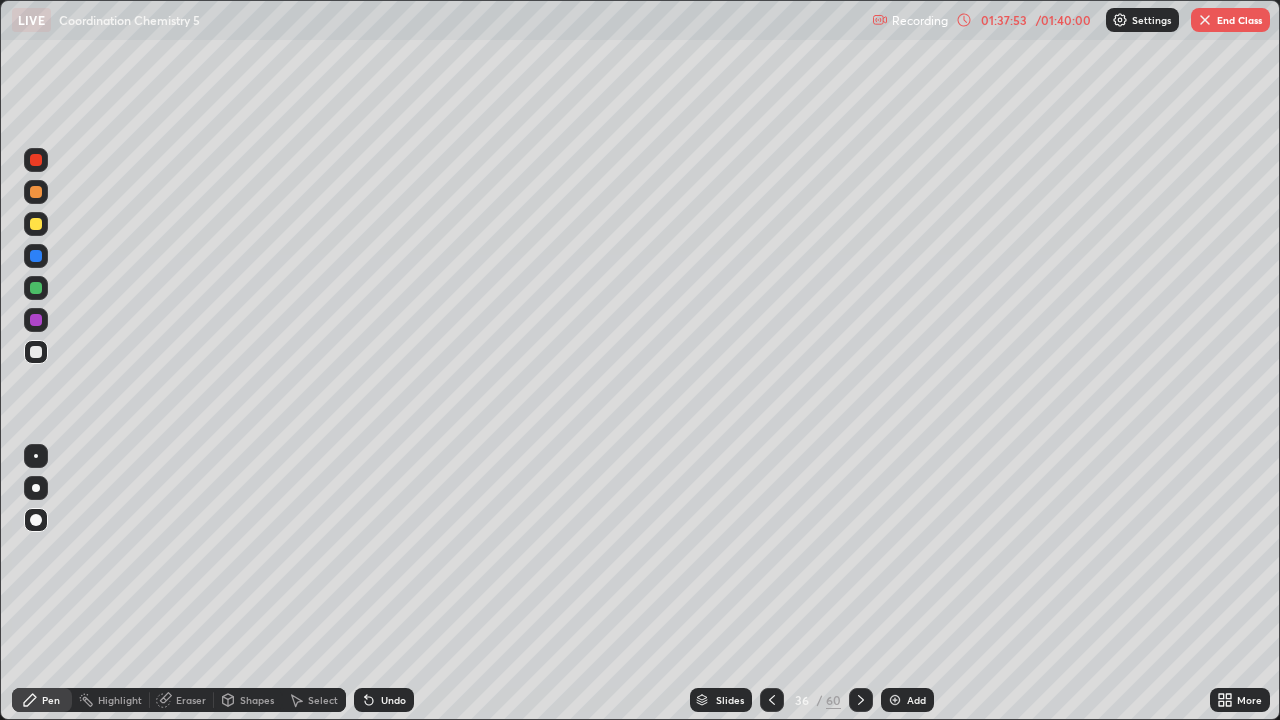 click on "Slides 36 / 60 Add" at bounding box center (812, 700) 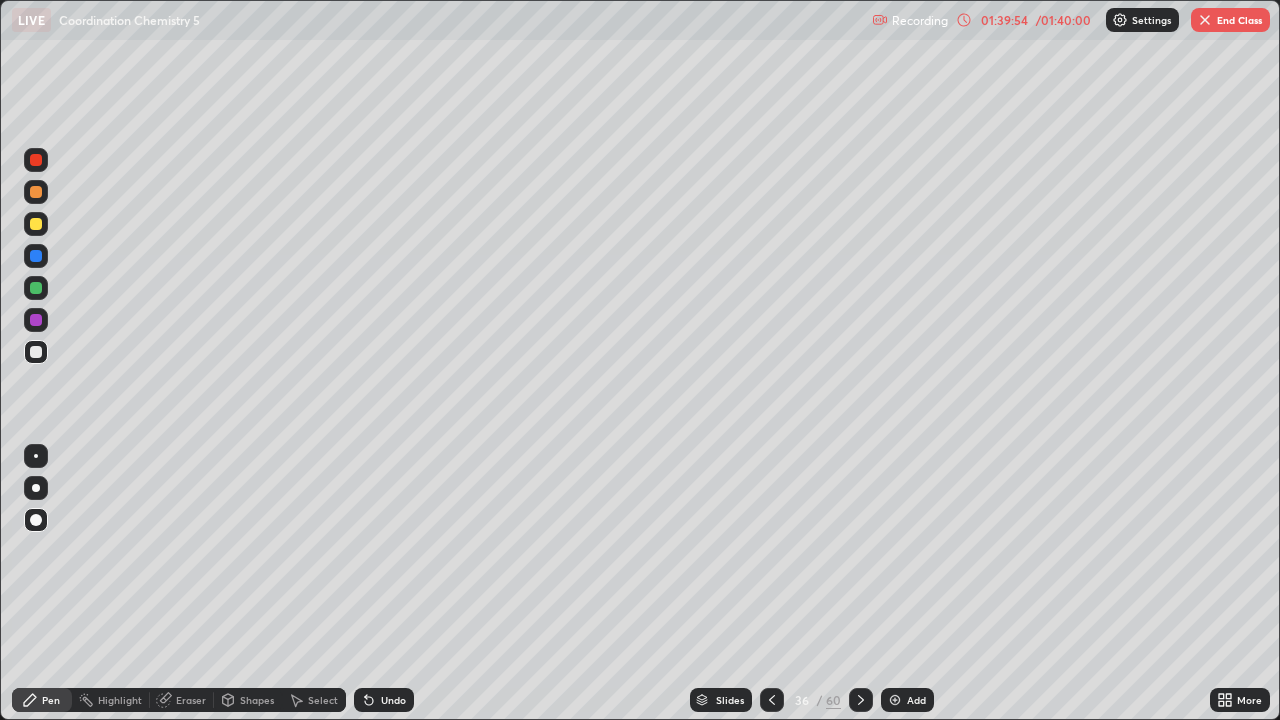 click on "End Class" at bounding box center [1230, 20] 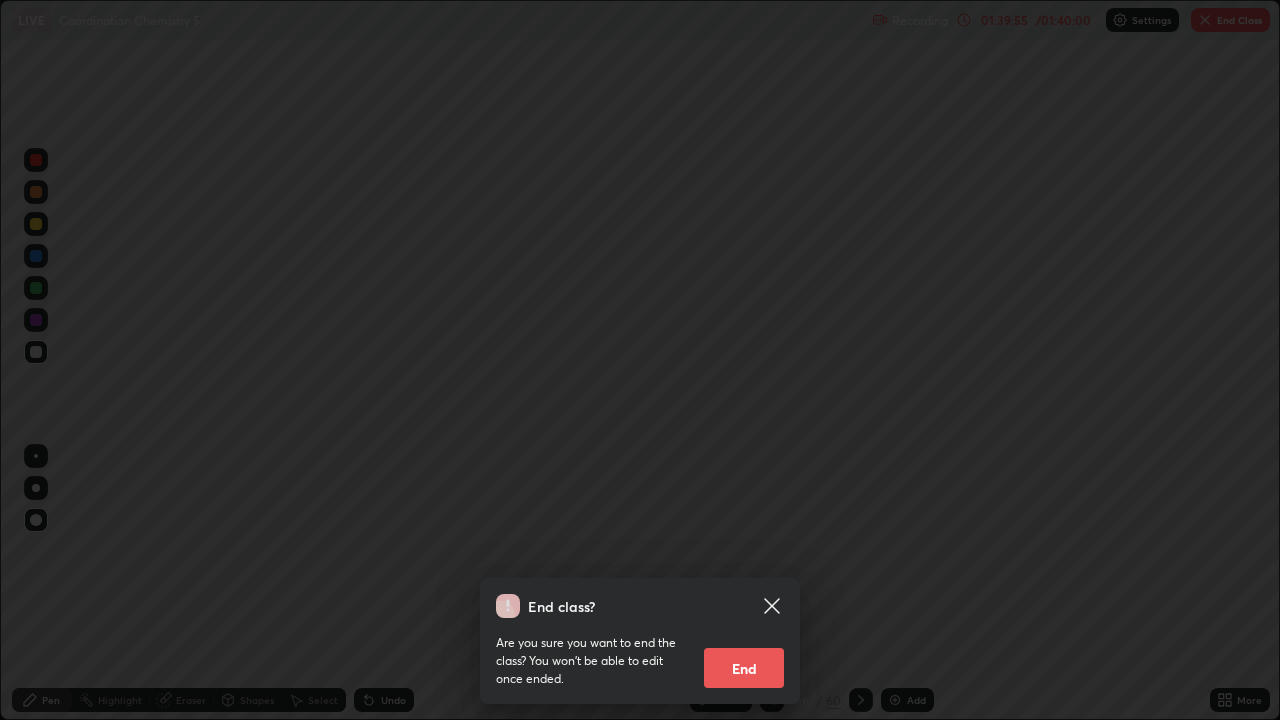 click on "End class? Are you sure you want to end the class? You won’t be able to edit once ended. End" at bounding box center [640, 360] 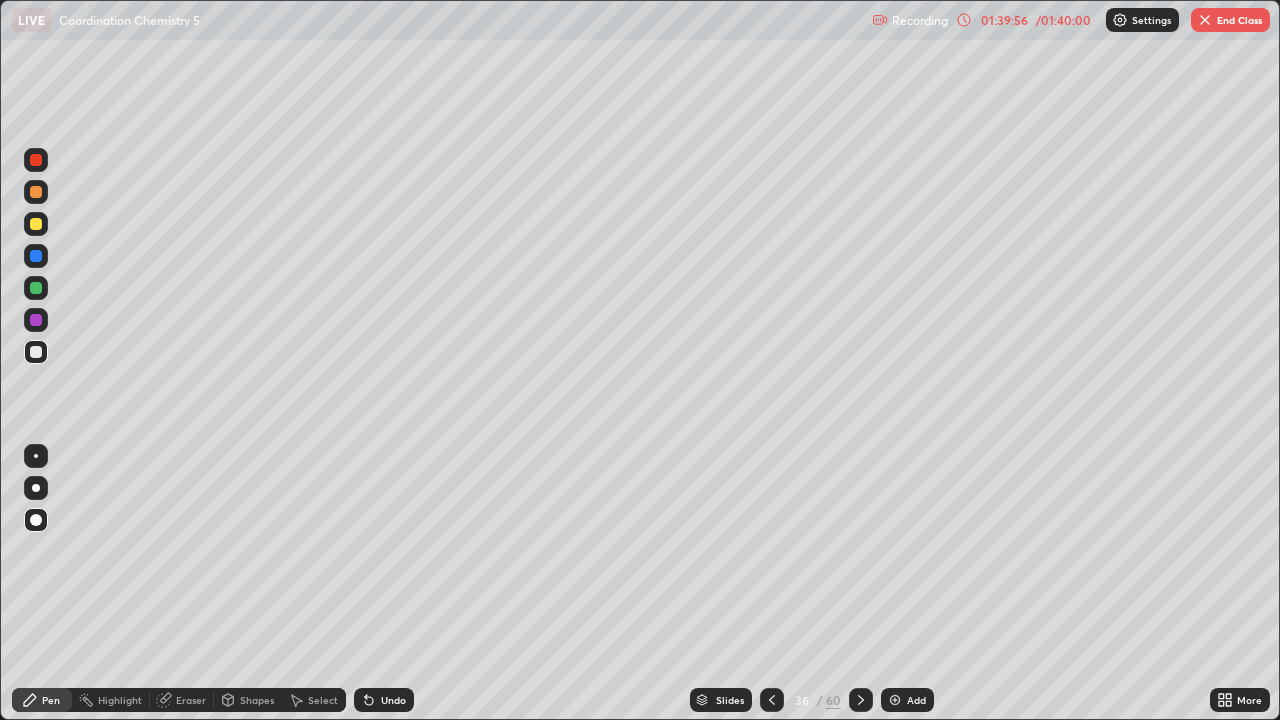 click on "Slides" at bounding box center (721, 700) 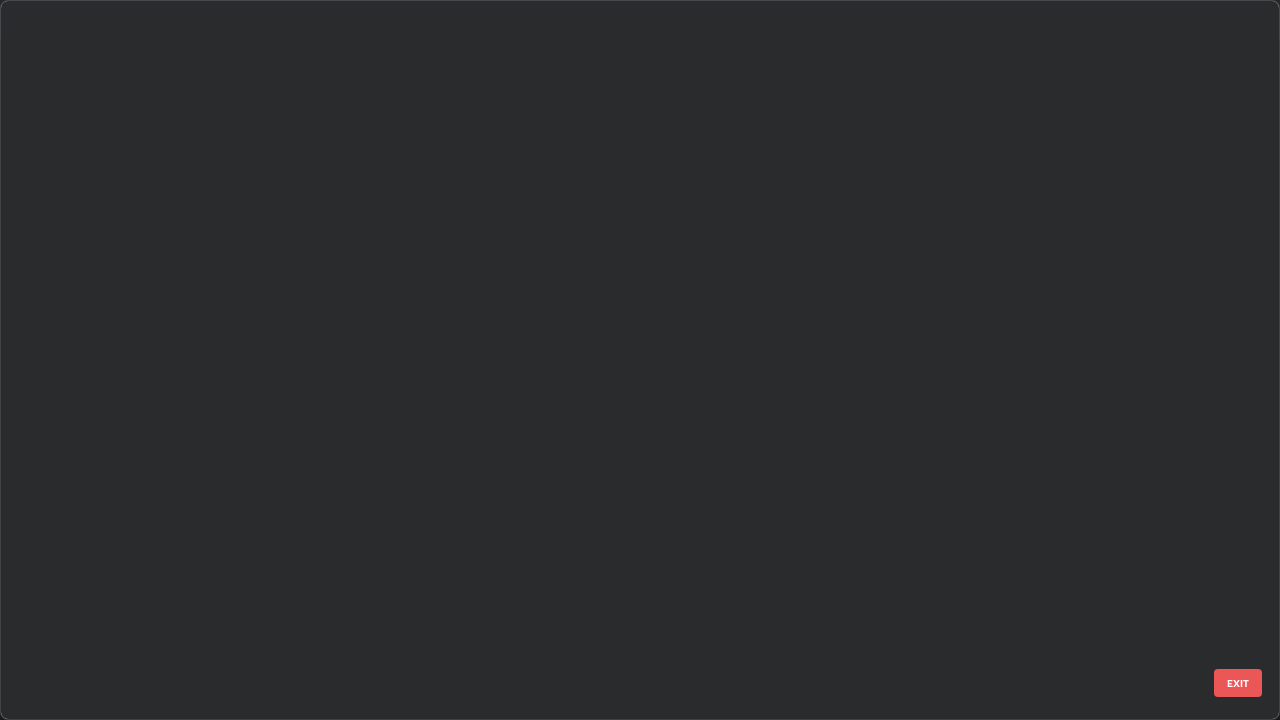 scroll, scrollTop: 1977, scrollLeft: 0, axis: vertical 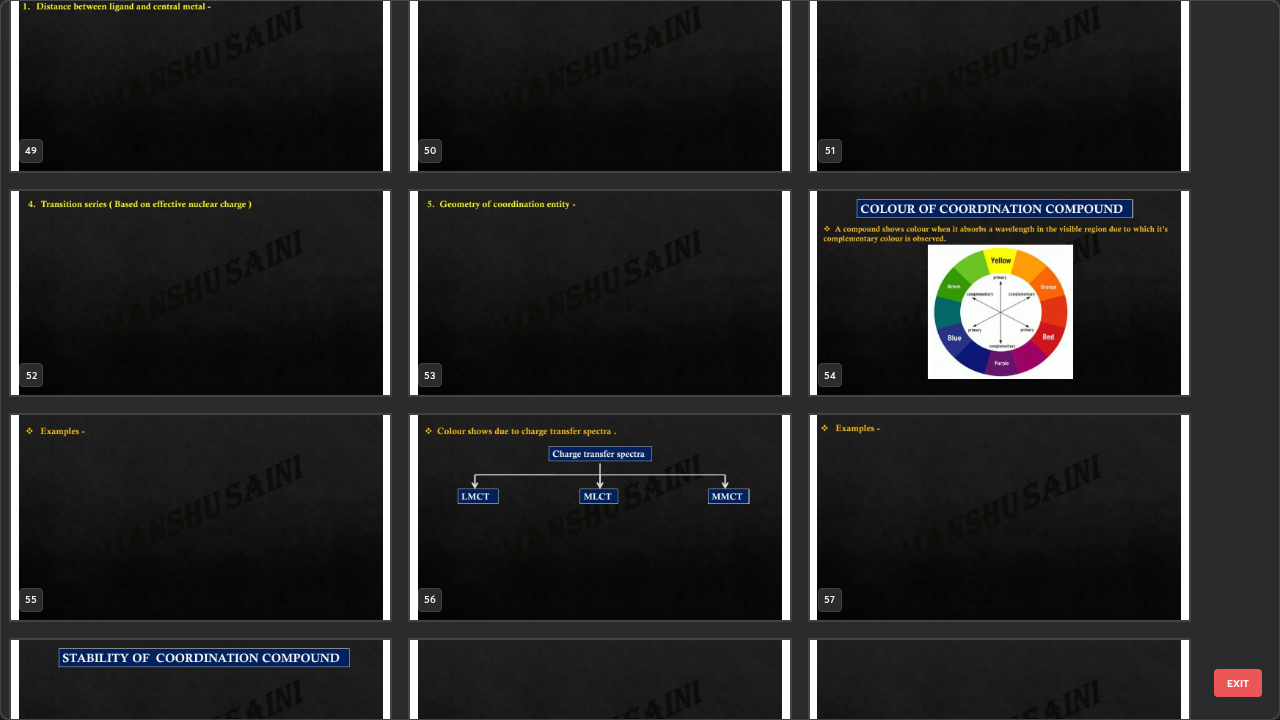 click at bounding box center [999, 517] 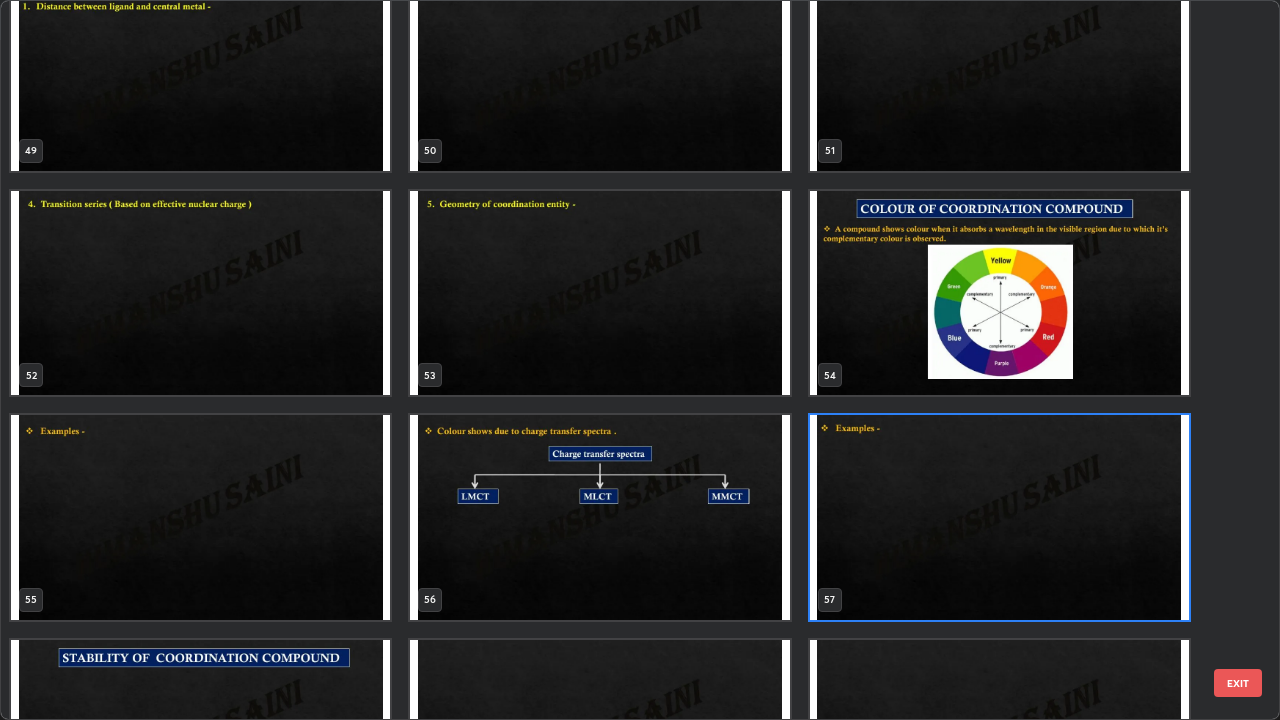 click at bounding box center [999, 517] 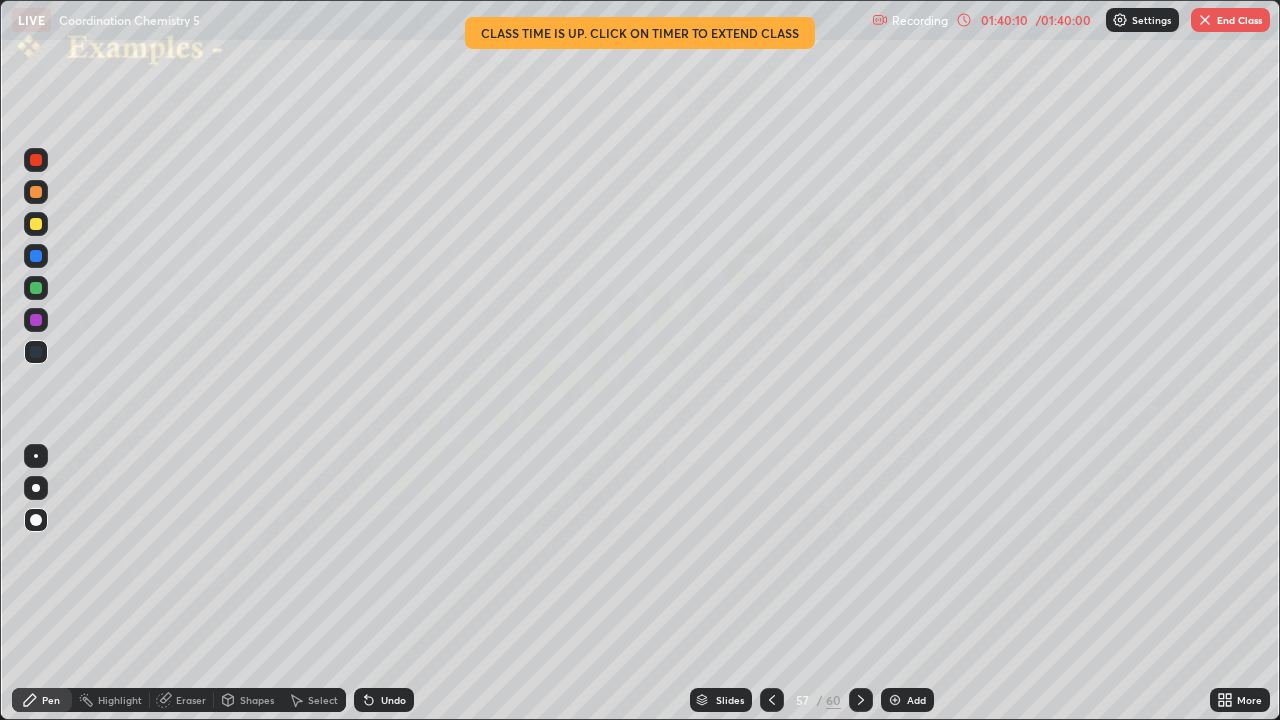 click on "End Class" at bounding box center [1230, 20] 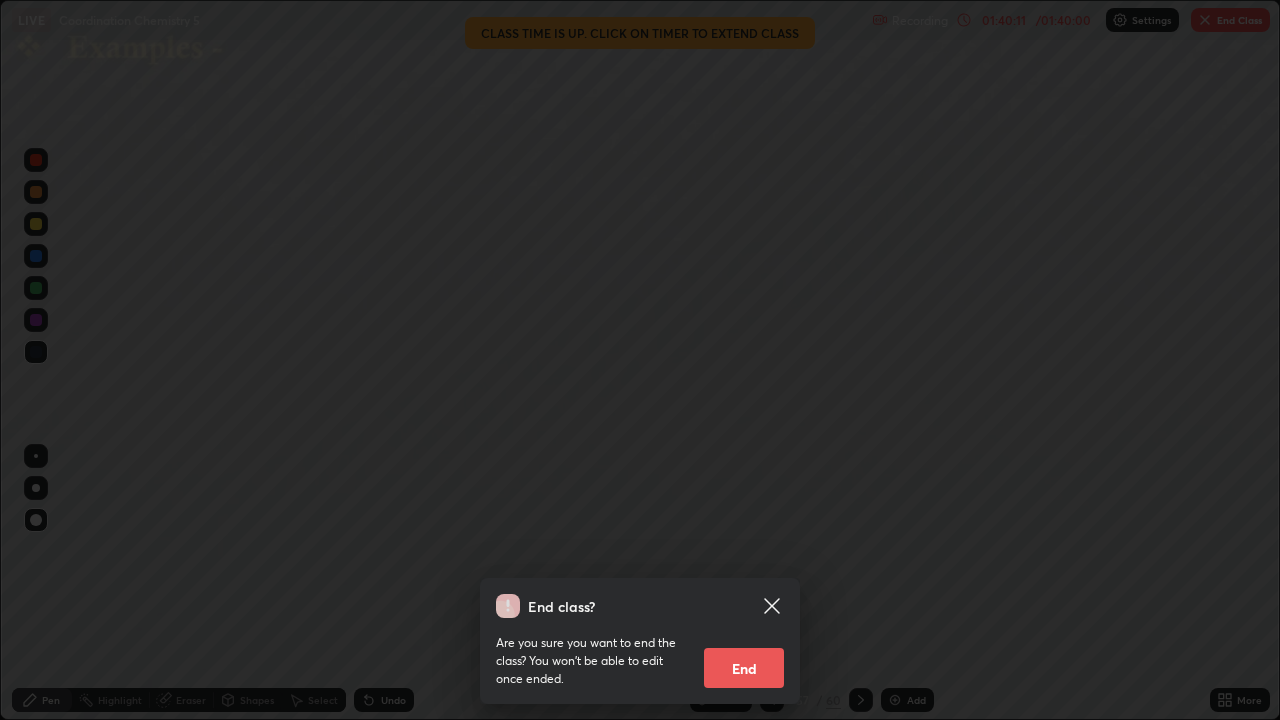 click on "End" at bounding box center [744, 668] 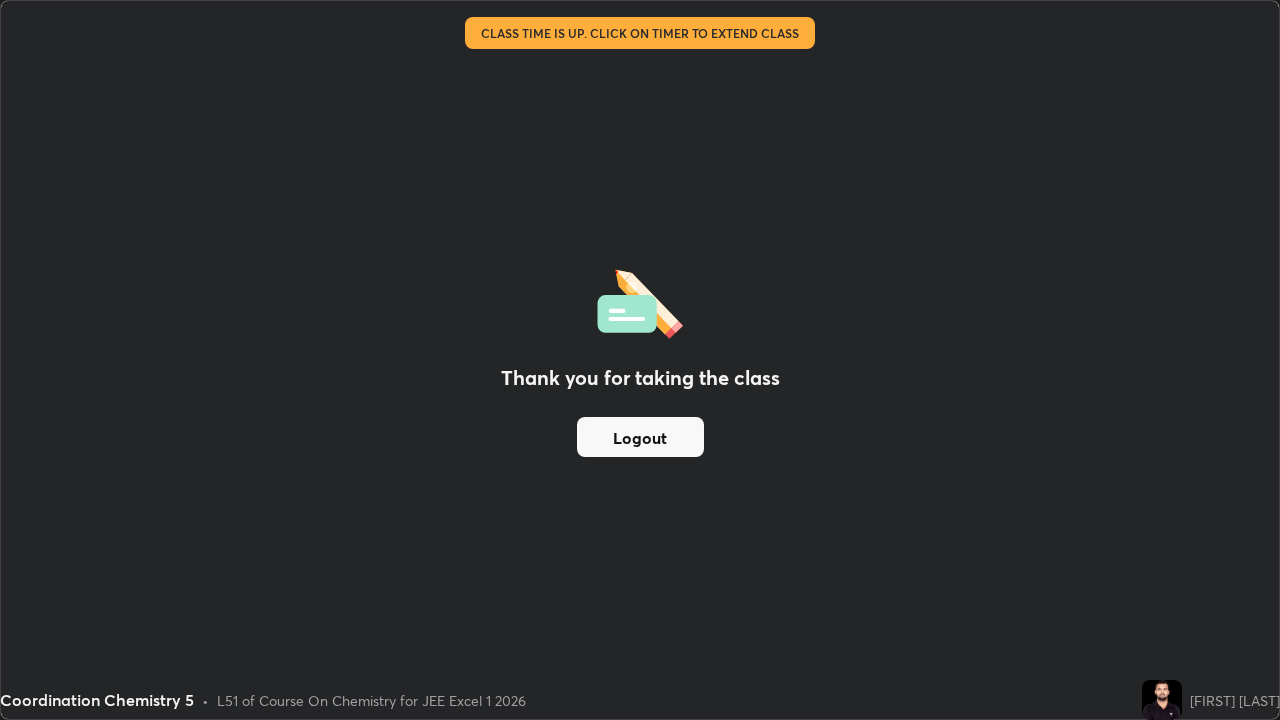 click on "Logout" at bounding box center [640, 437] 